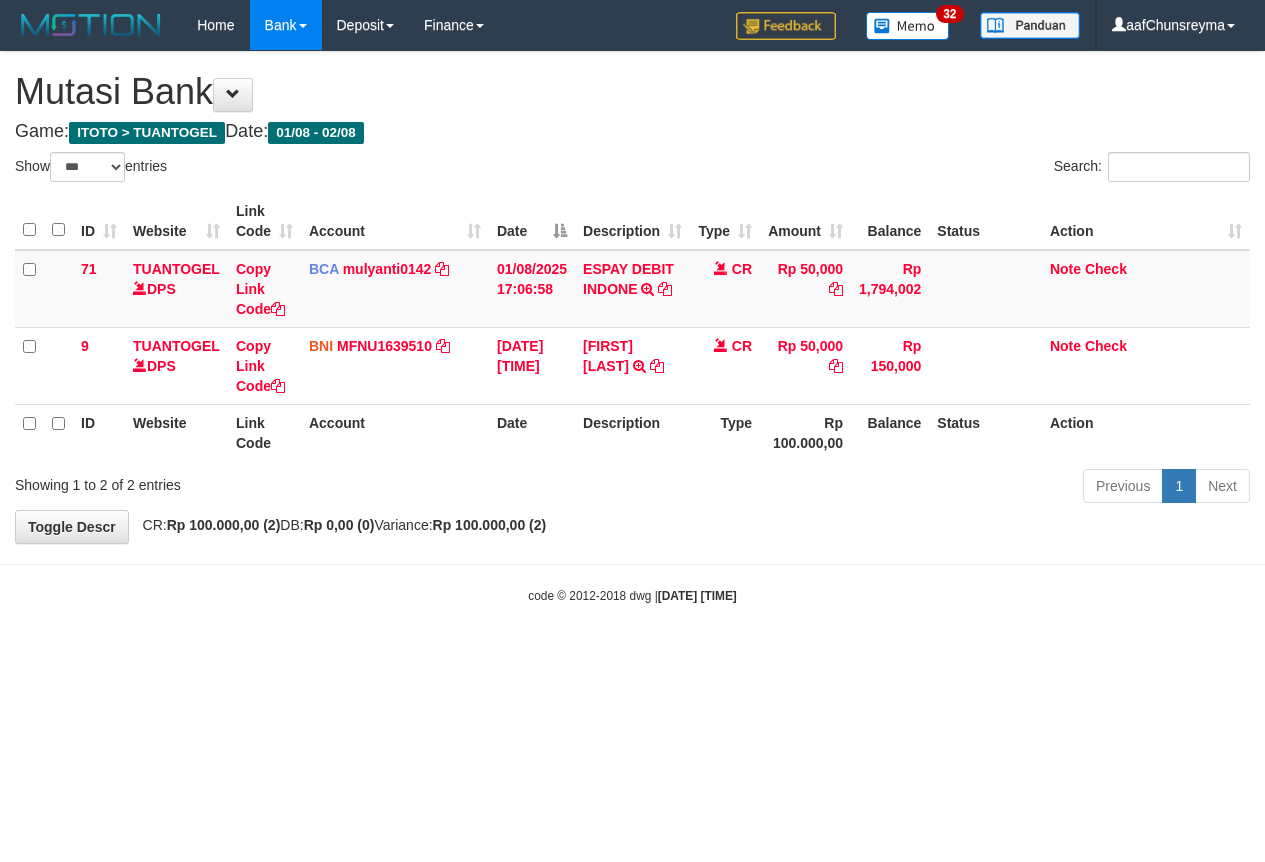 select on "***" 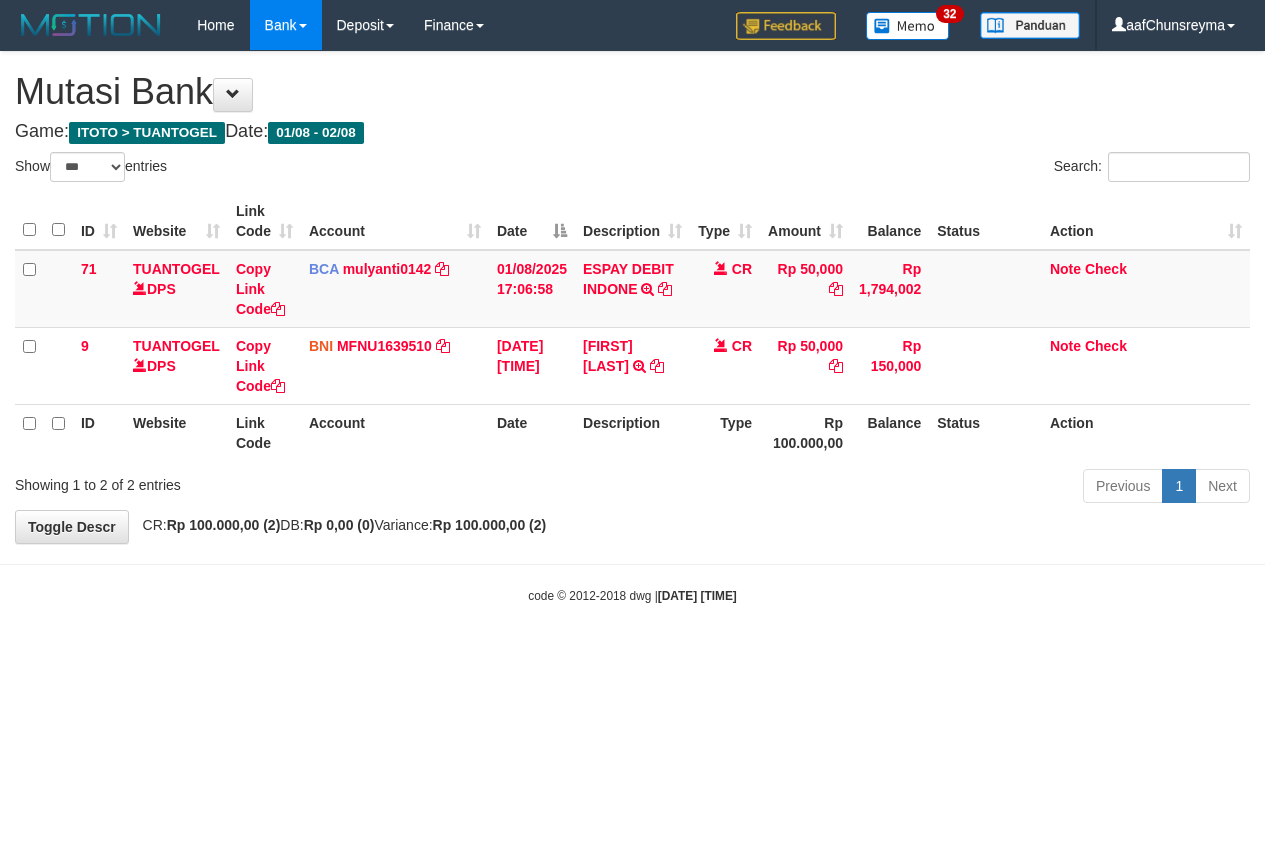 scroll, scrollTop: 0, scrollLeft: 0, axis: both 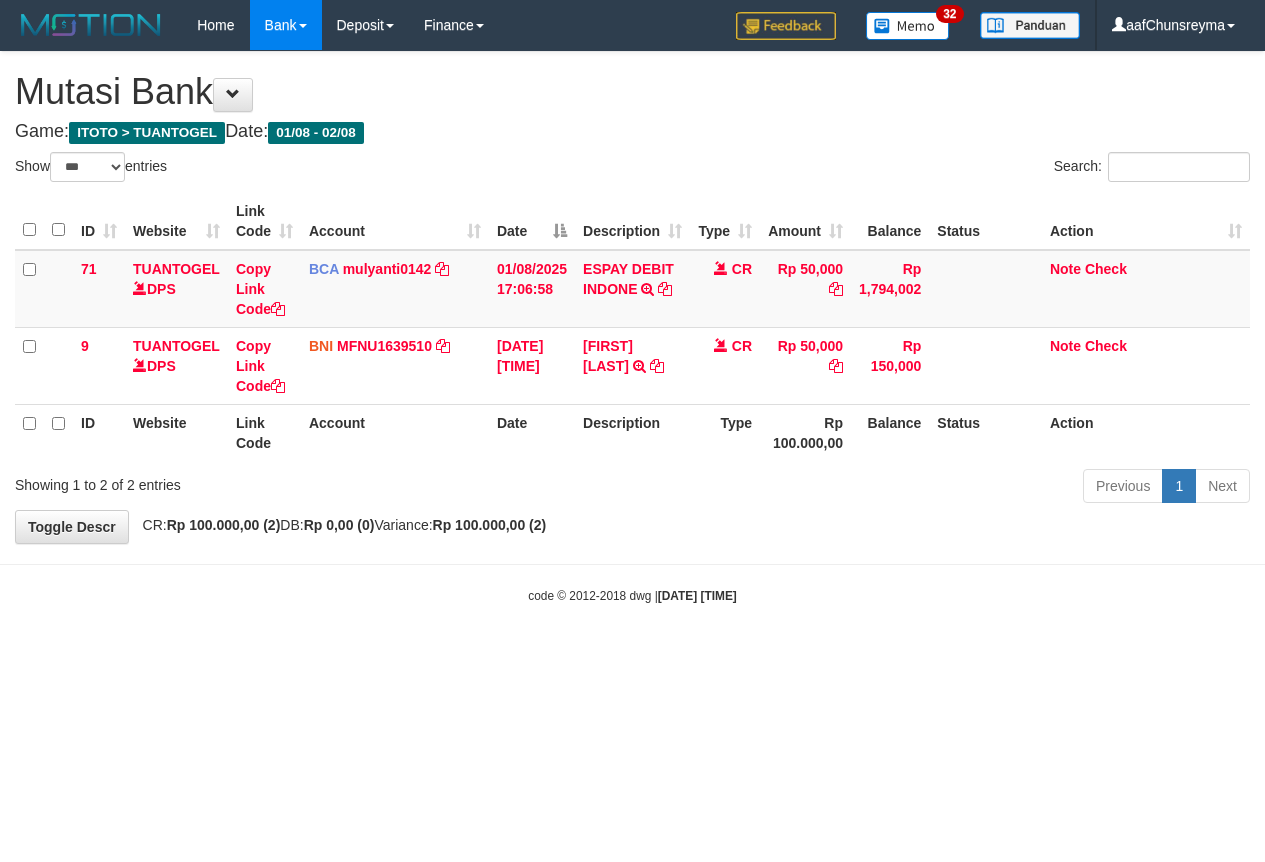 select on "***" 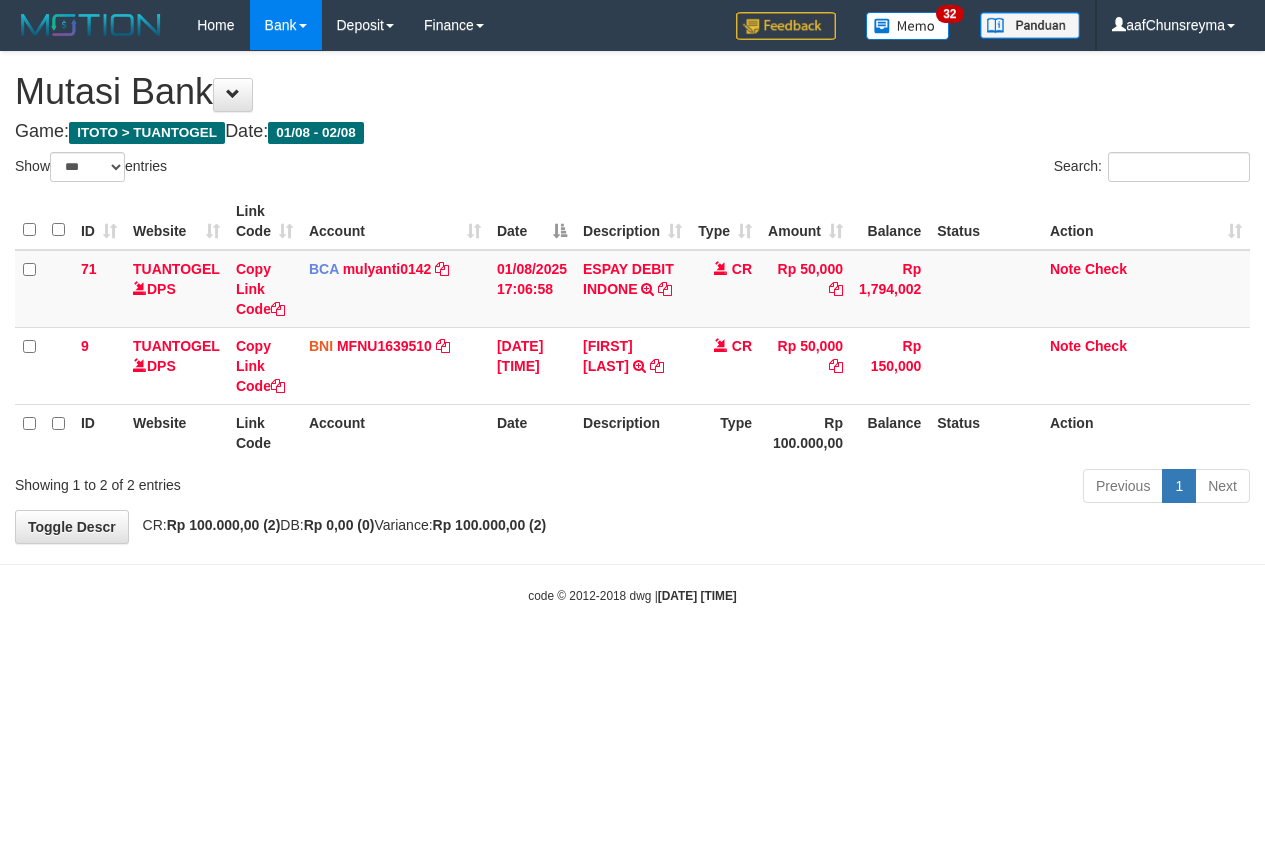 scroll, scrollTop: 0, scrollLeft: 0, axis: both 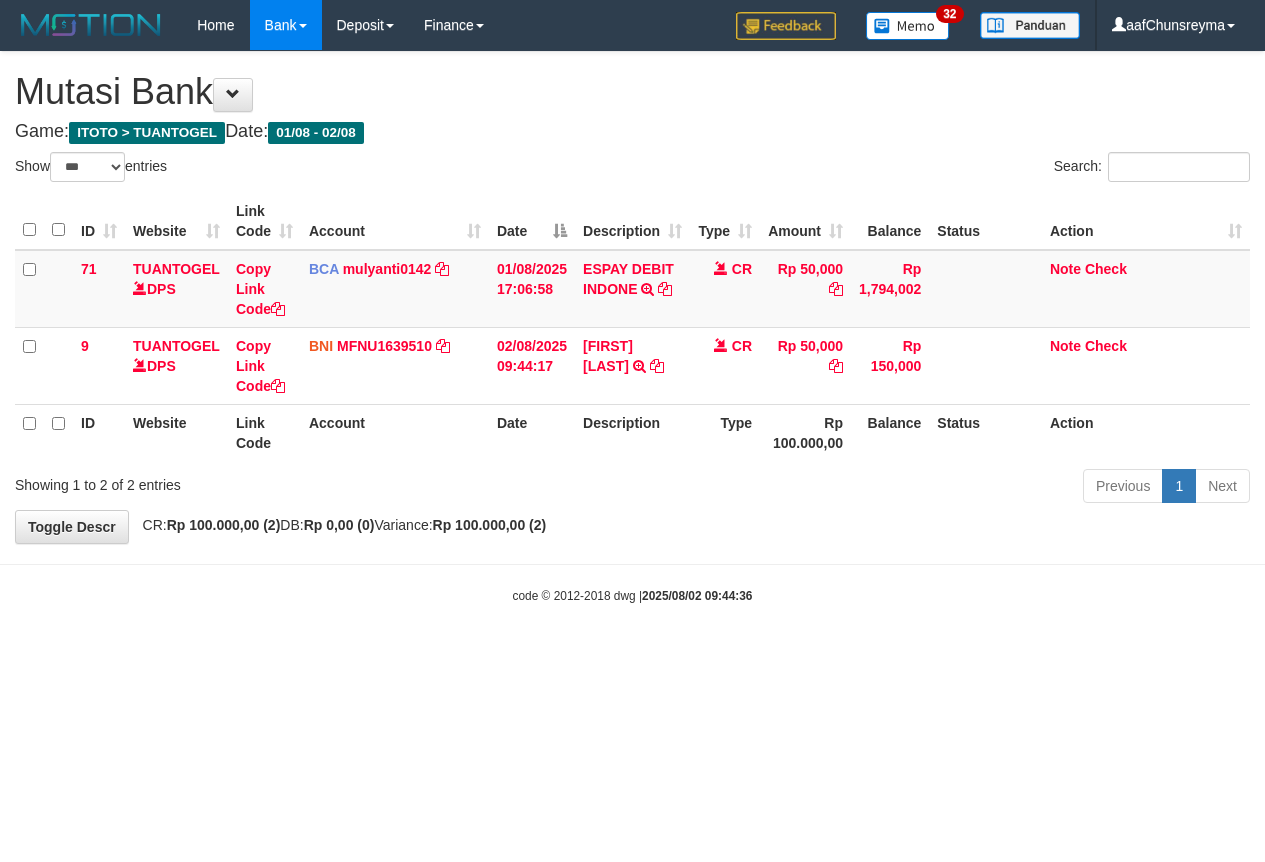 select on "***" 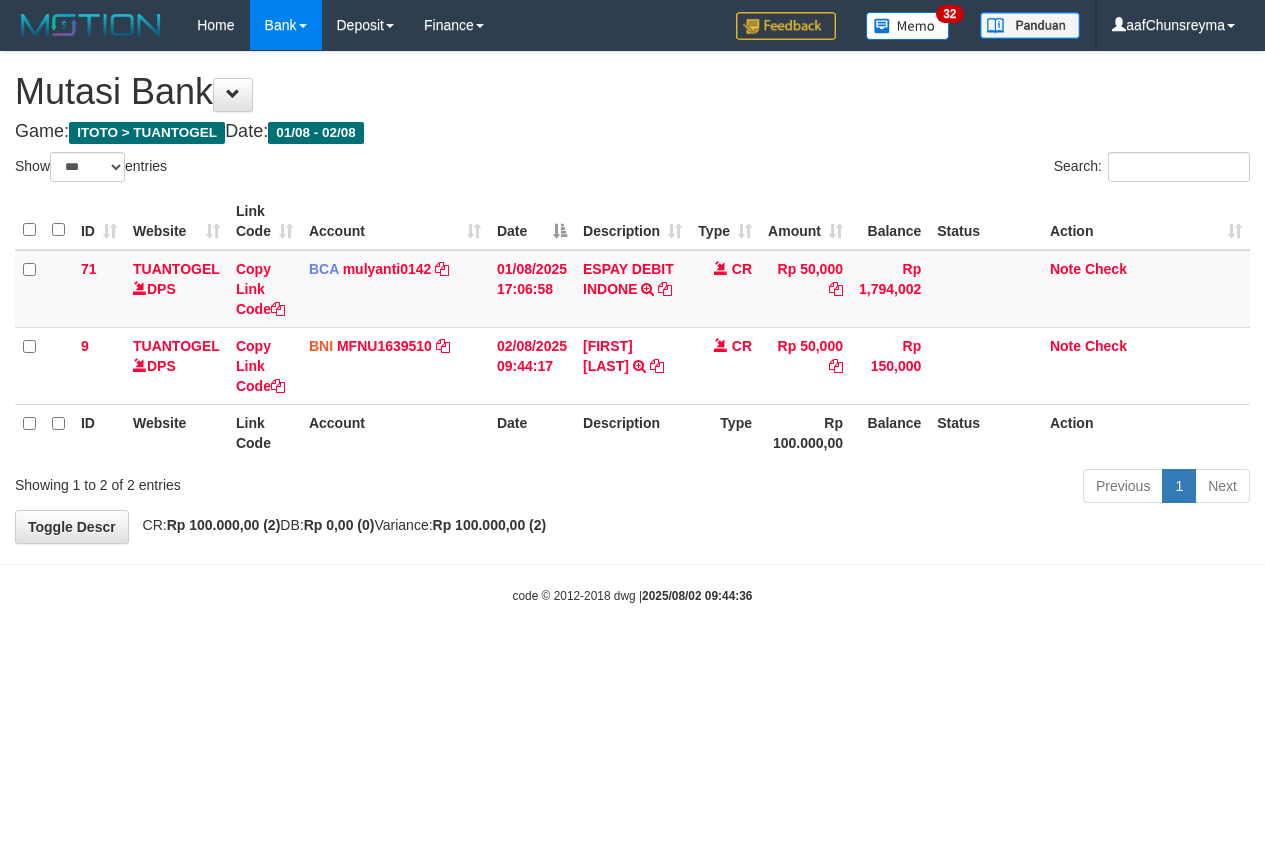 scroll, scrollTop: 0, scrollLeft: 0, axis: both 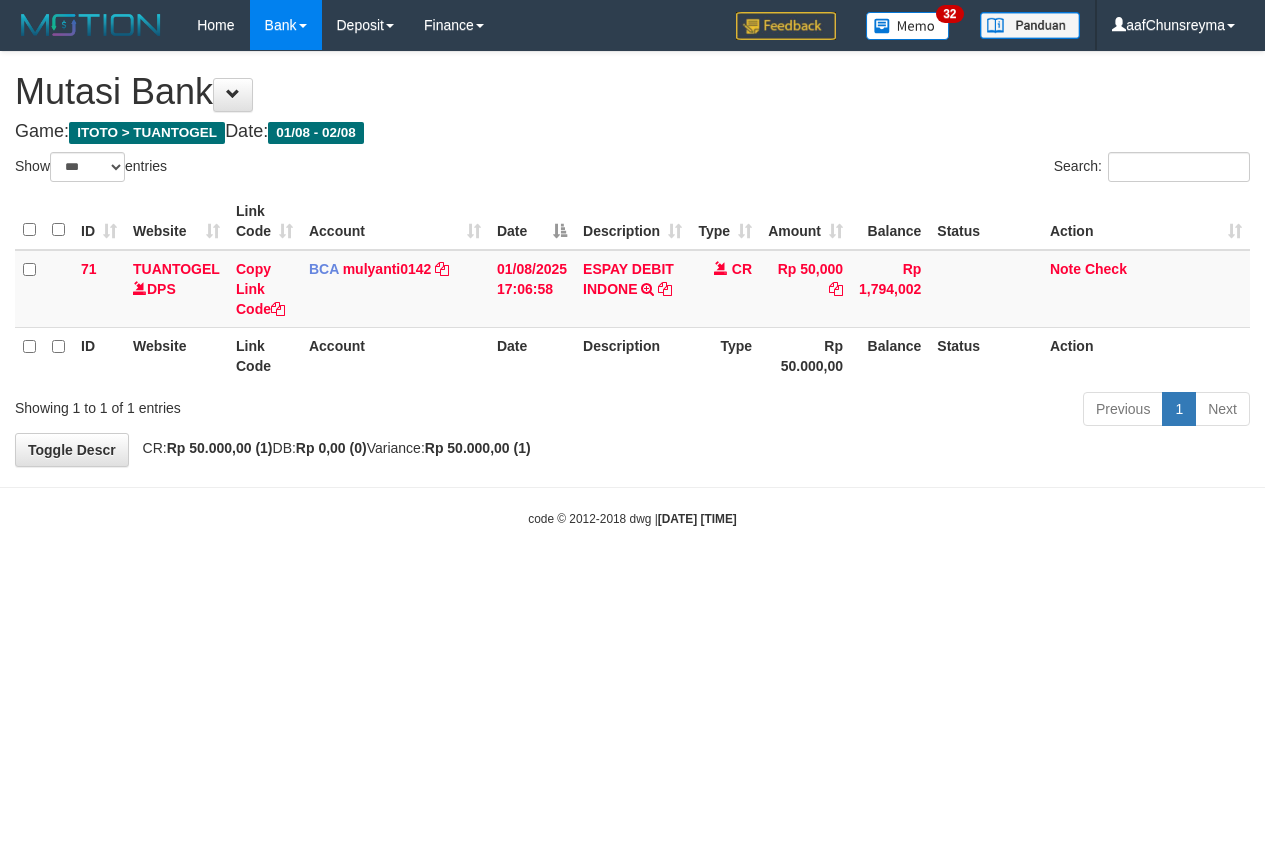 select on "***" 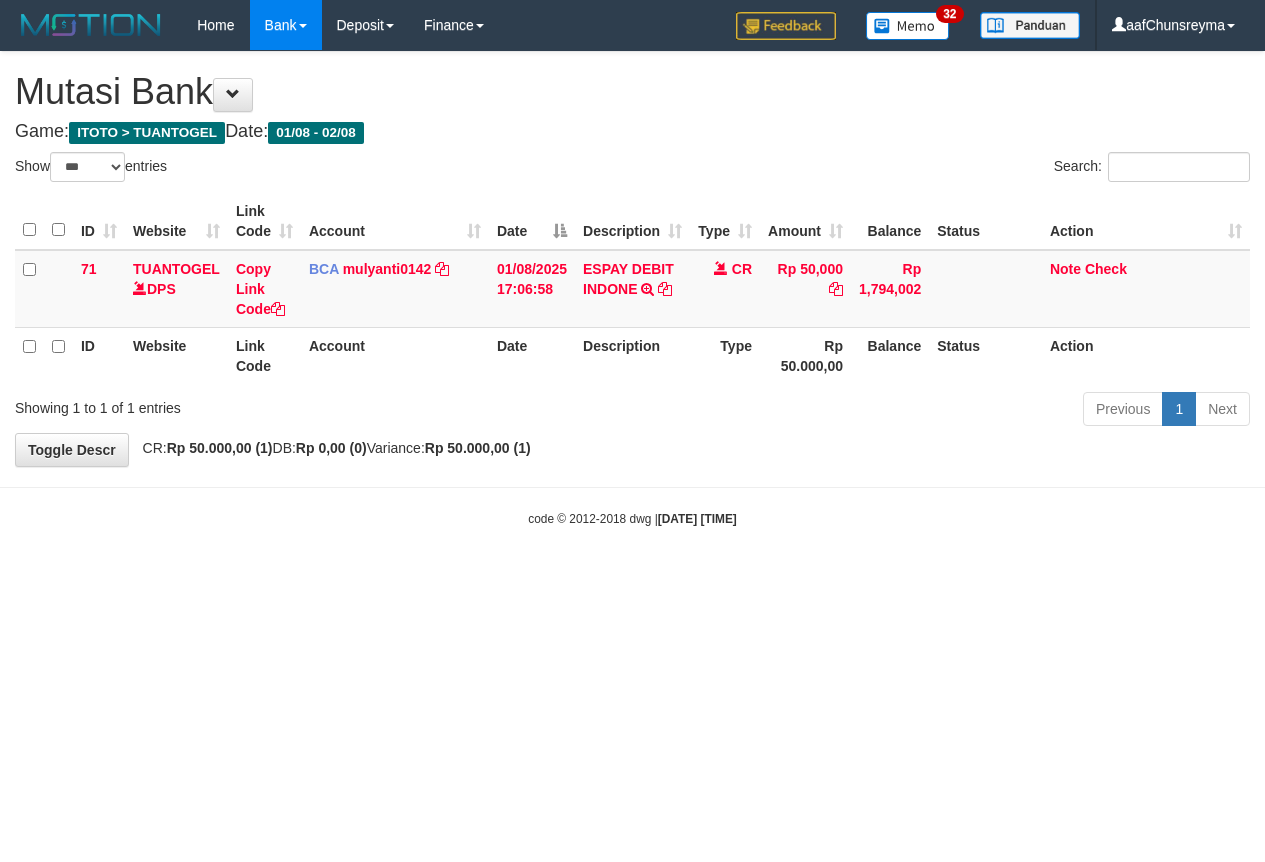 scroll, scrollTop: 0, scrollLeft: 0, axis: both 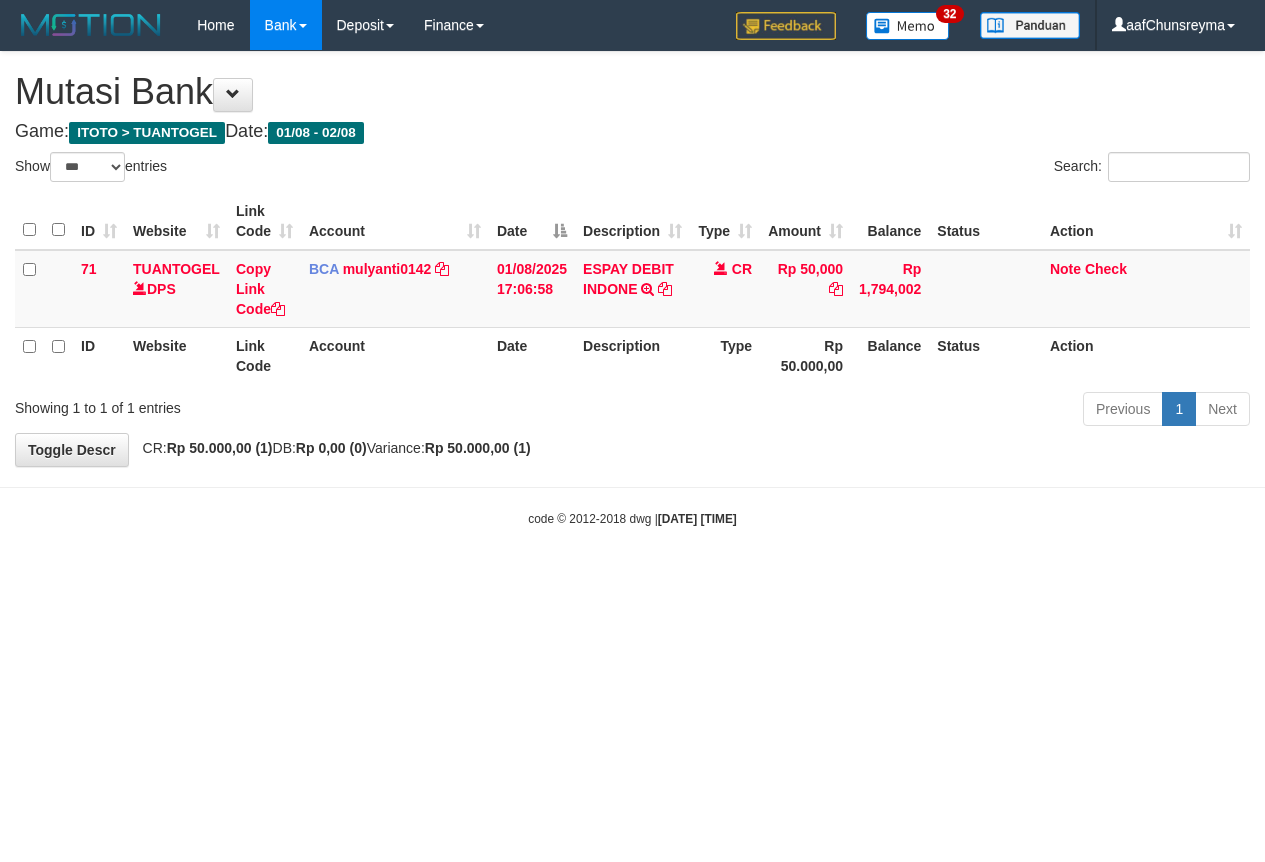 select on "***" 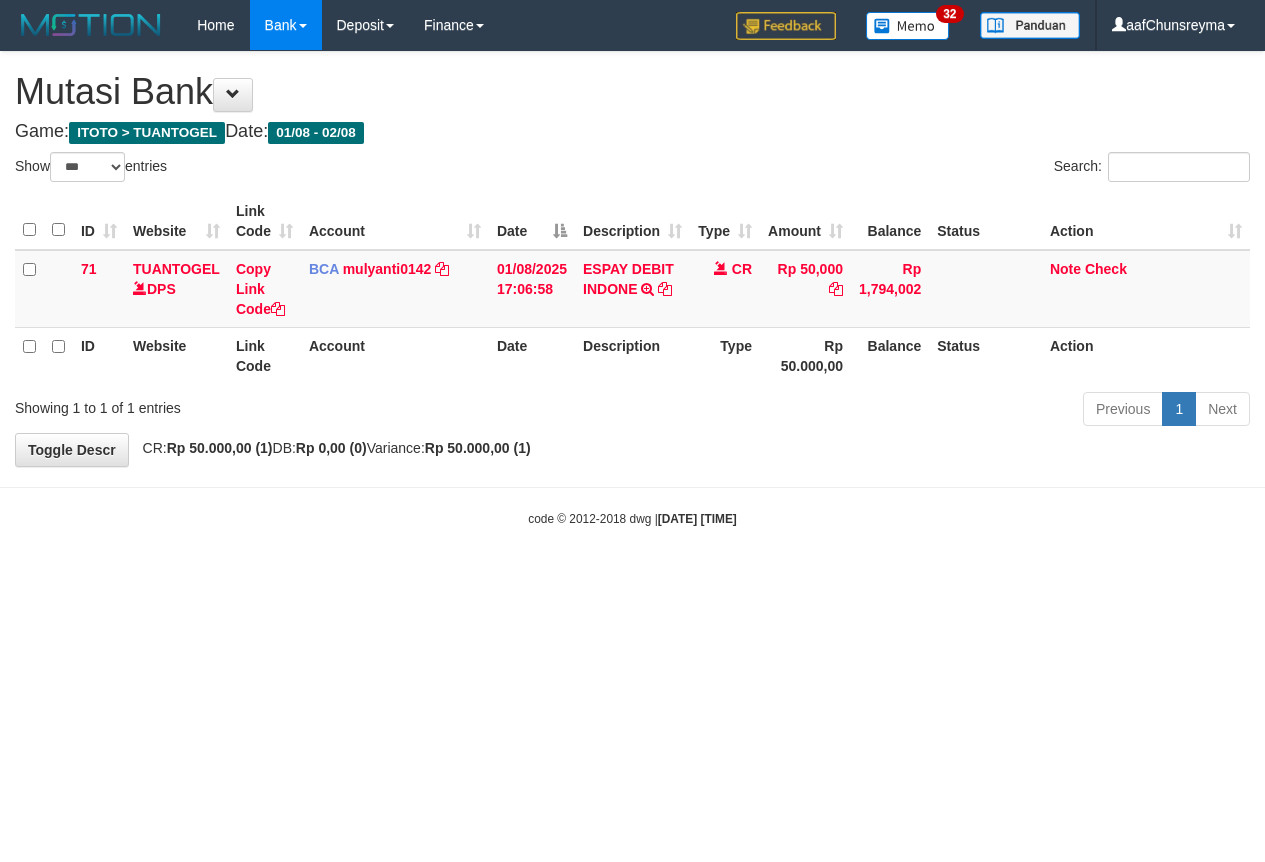 scroll, scrollTop: 0, scrollLeft: 0, axis: both 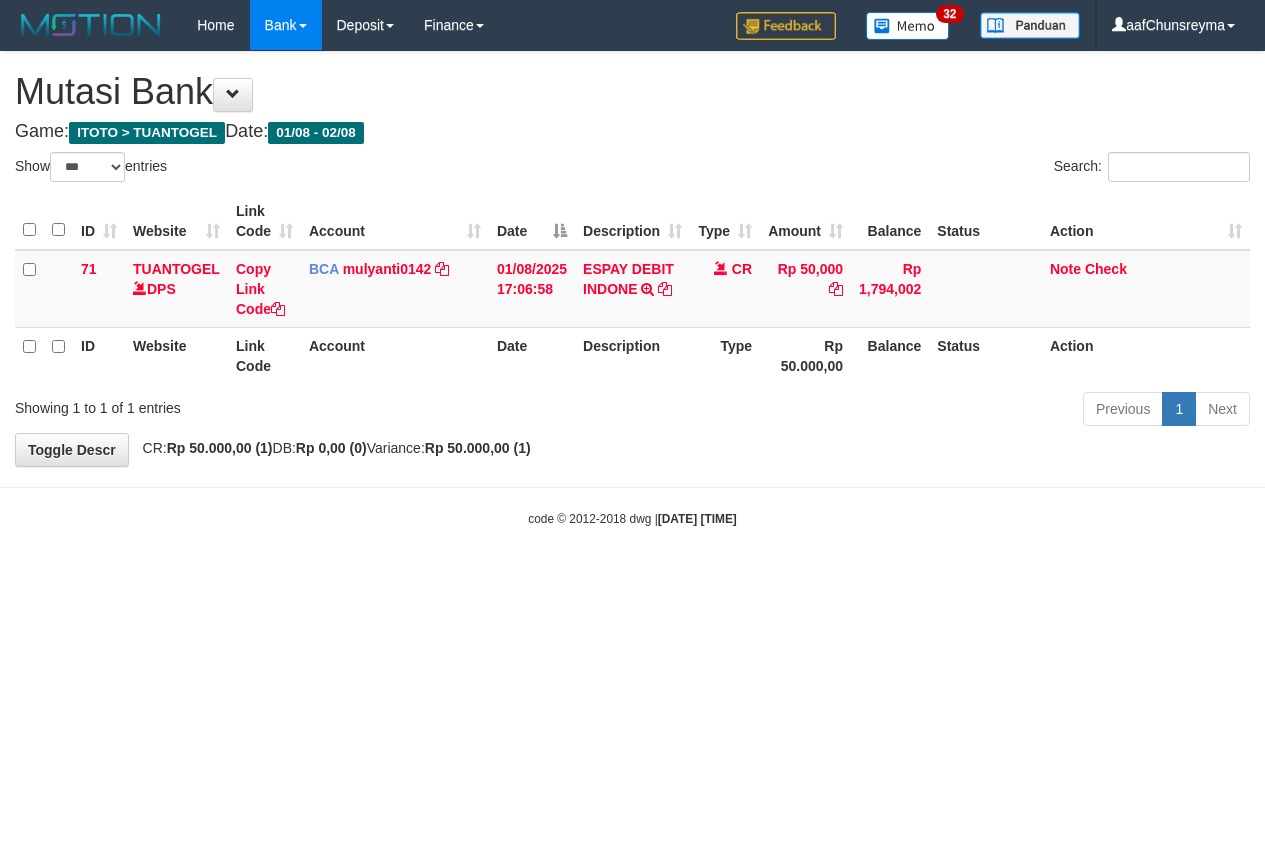 select on "***" 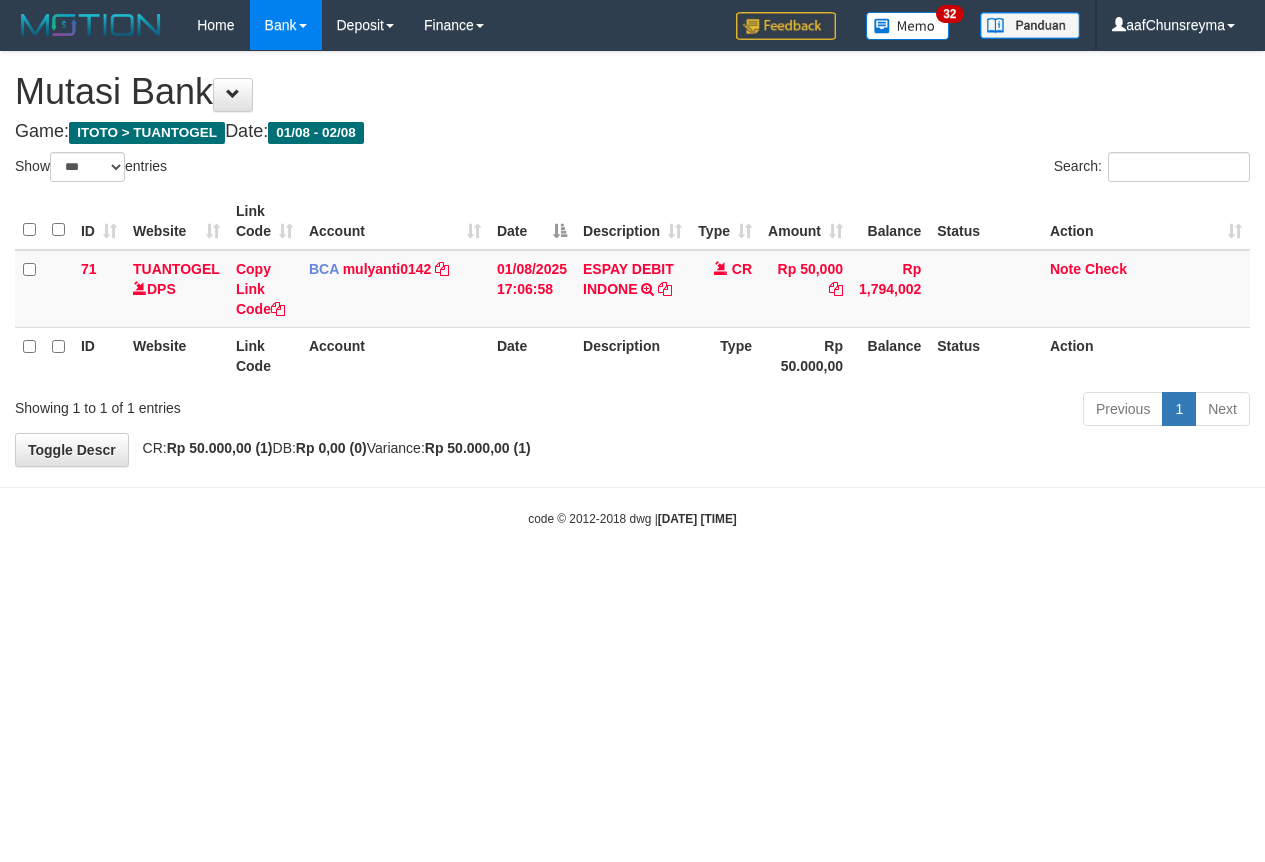 scroll, scrollTop: 0, scrollLeft: 0, axis: both 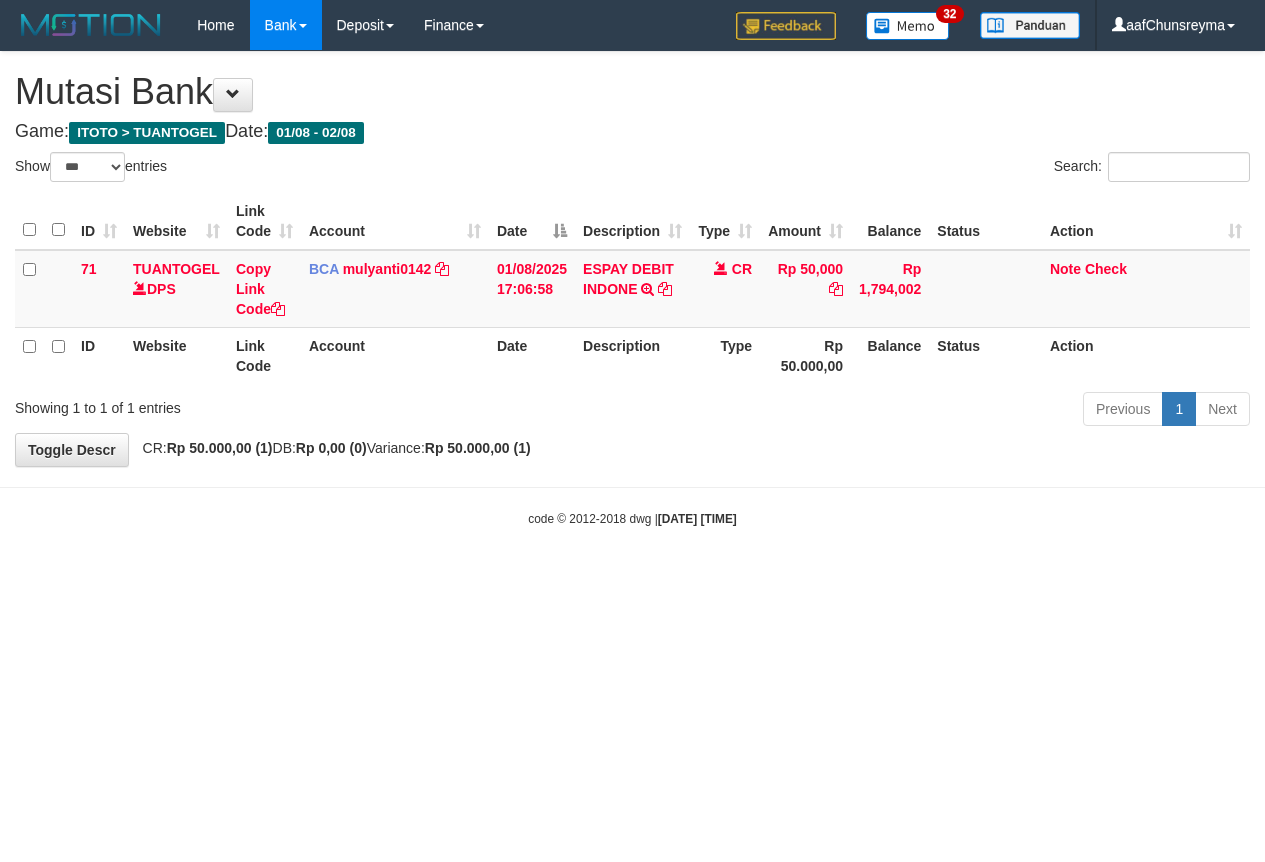 select on "***" 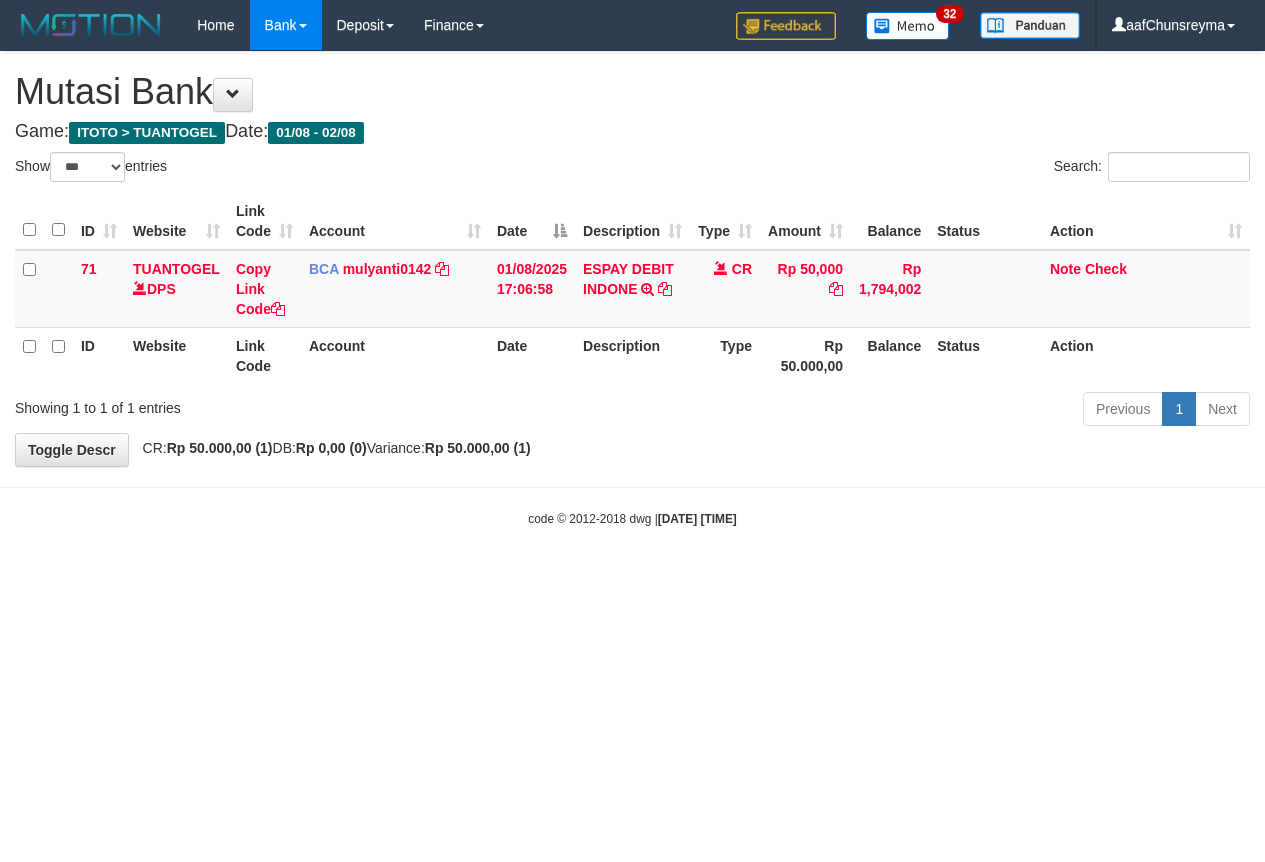scroll, scrollTop: 0, scrollLeft: 0, axis: both 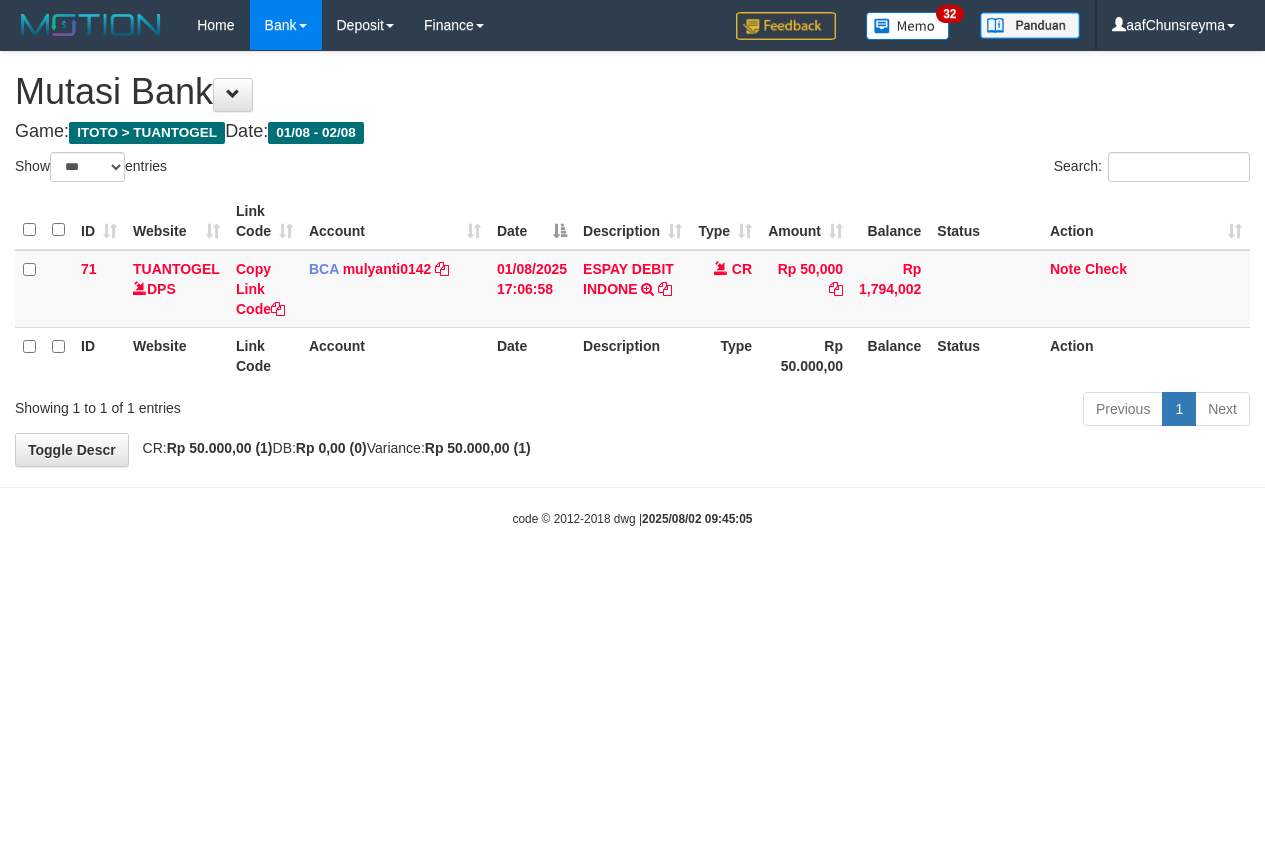 select on "***" 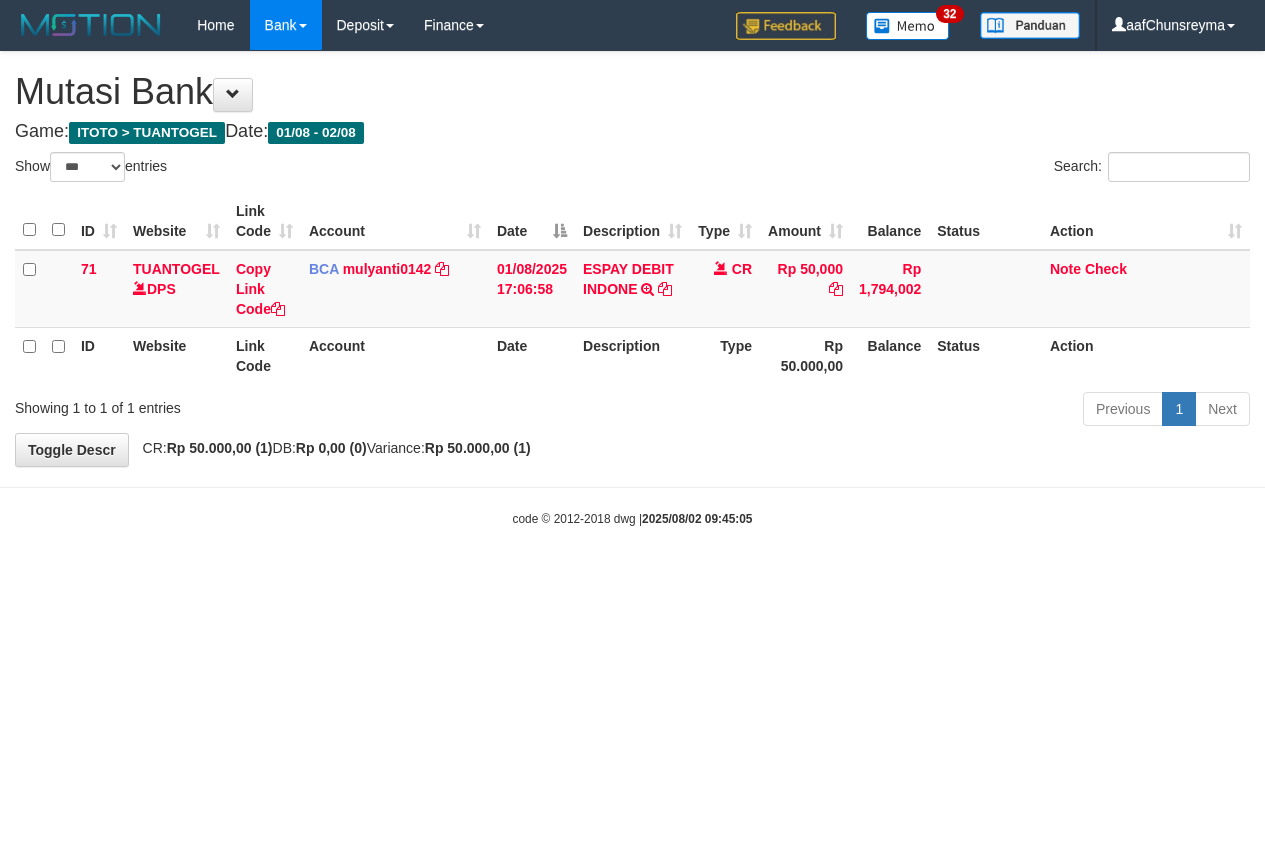 scroll, scrollTop: 0, scrollLeft: 0, axis: both 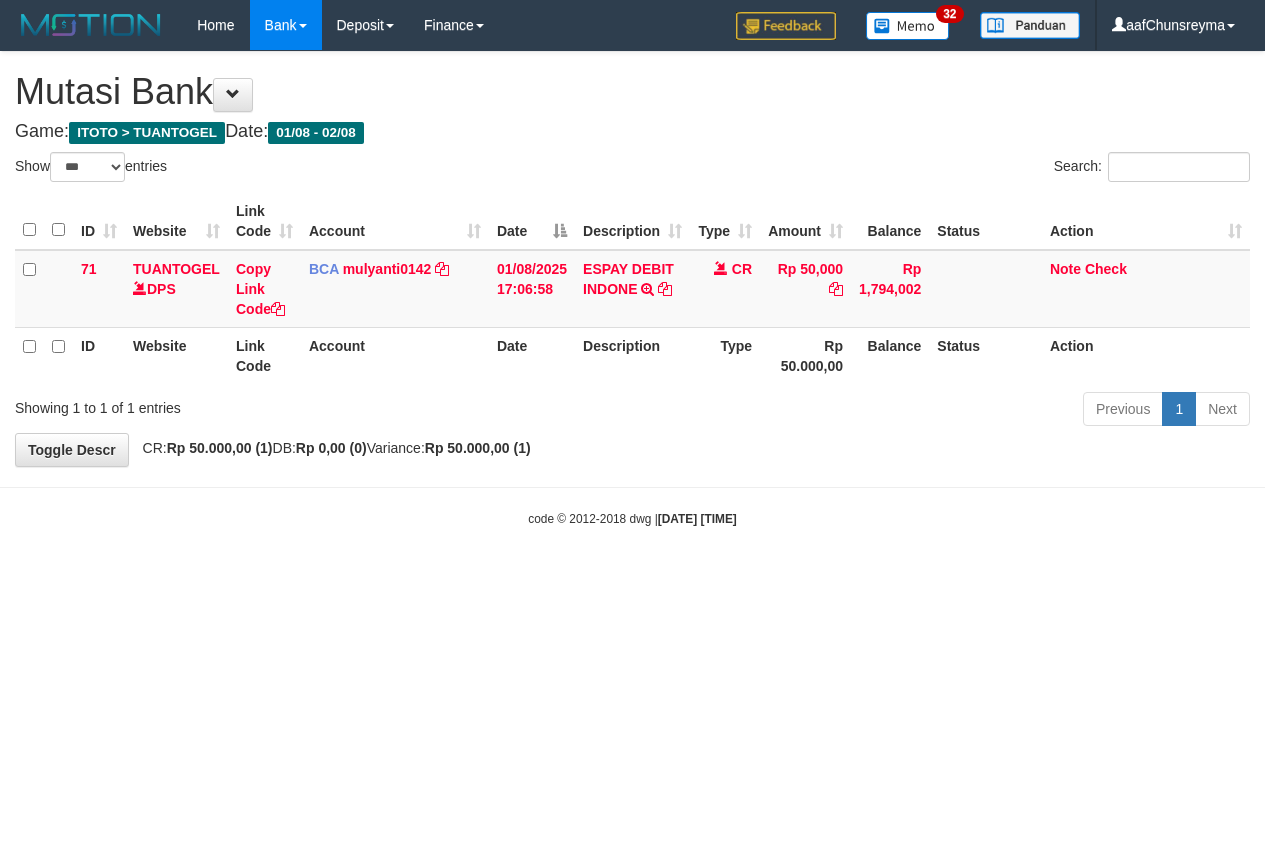 select on "***" 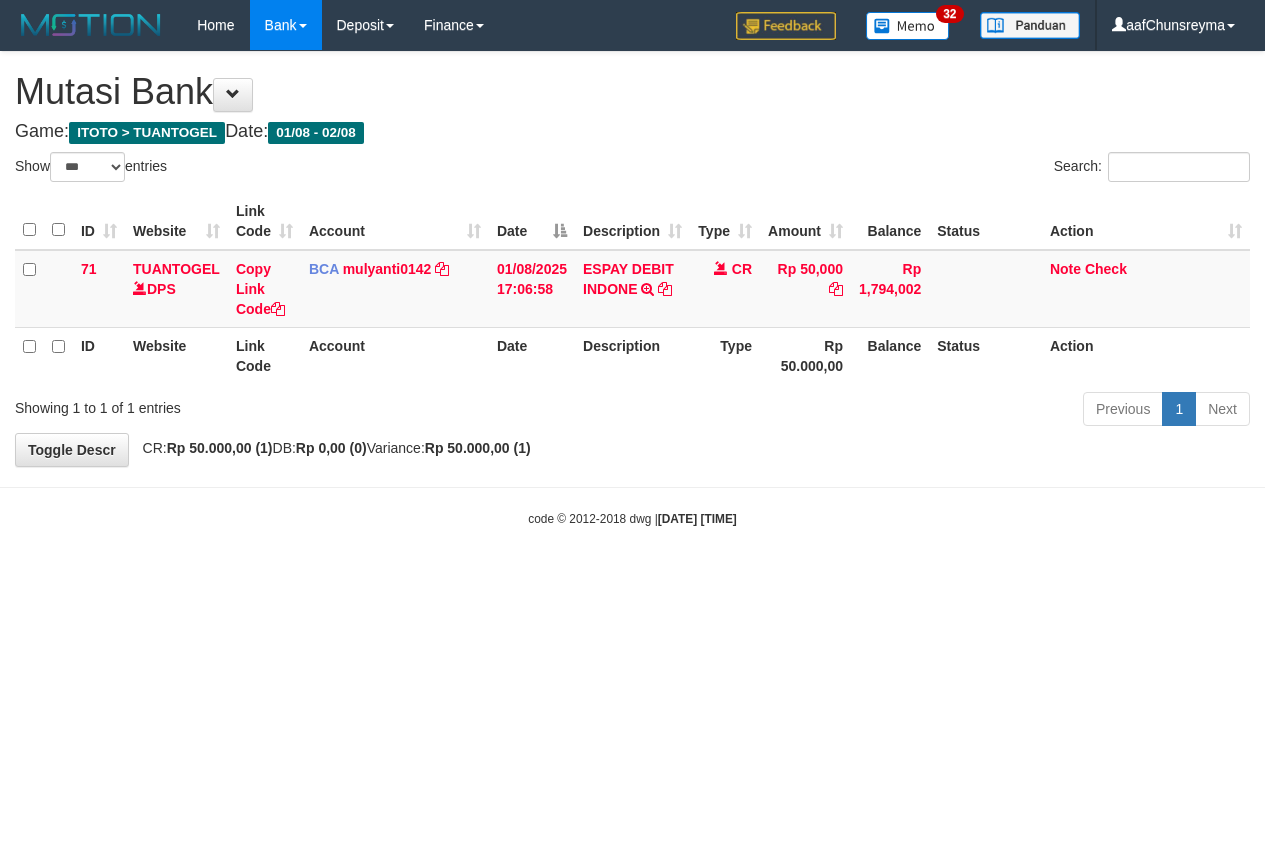 scroll, scrollTop: 0, scrollLeft: 0, axis: both 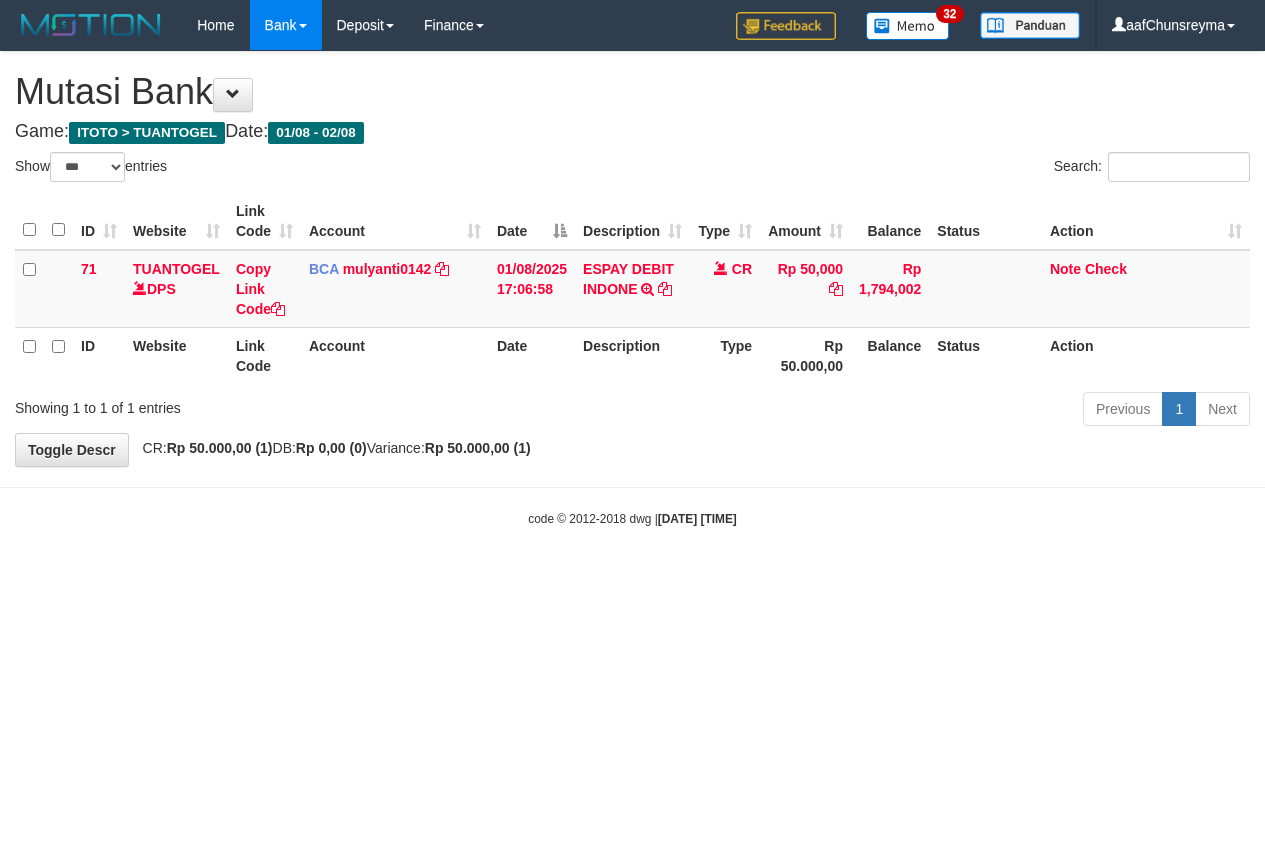 select on "***" 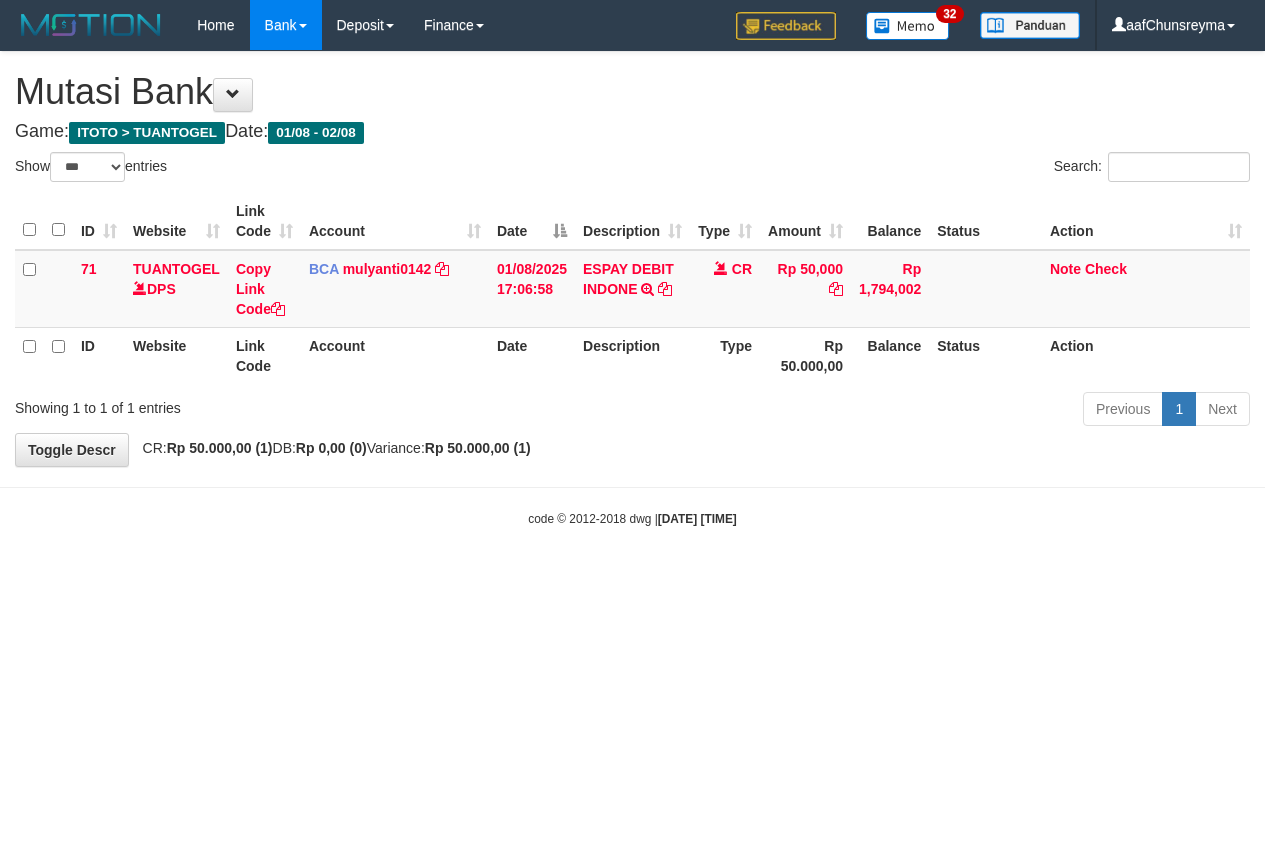 scroll, scrollTop: 0, scrollLeft: 0, axis: both 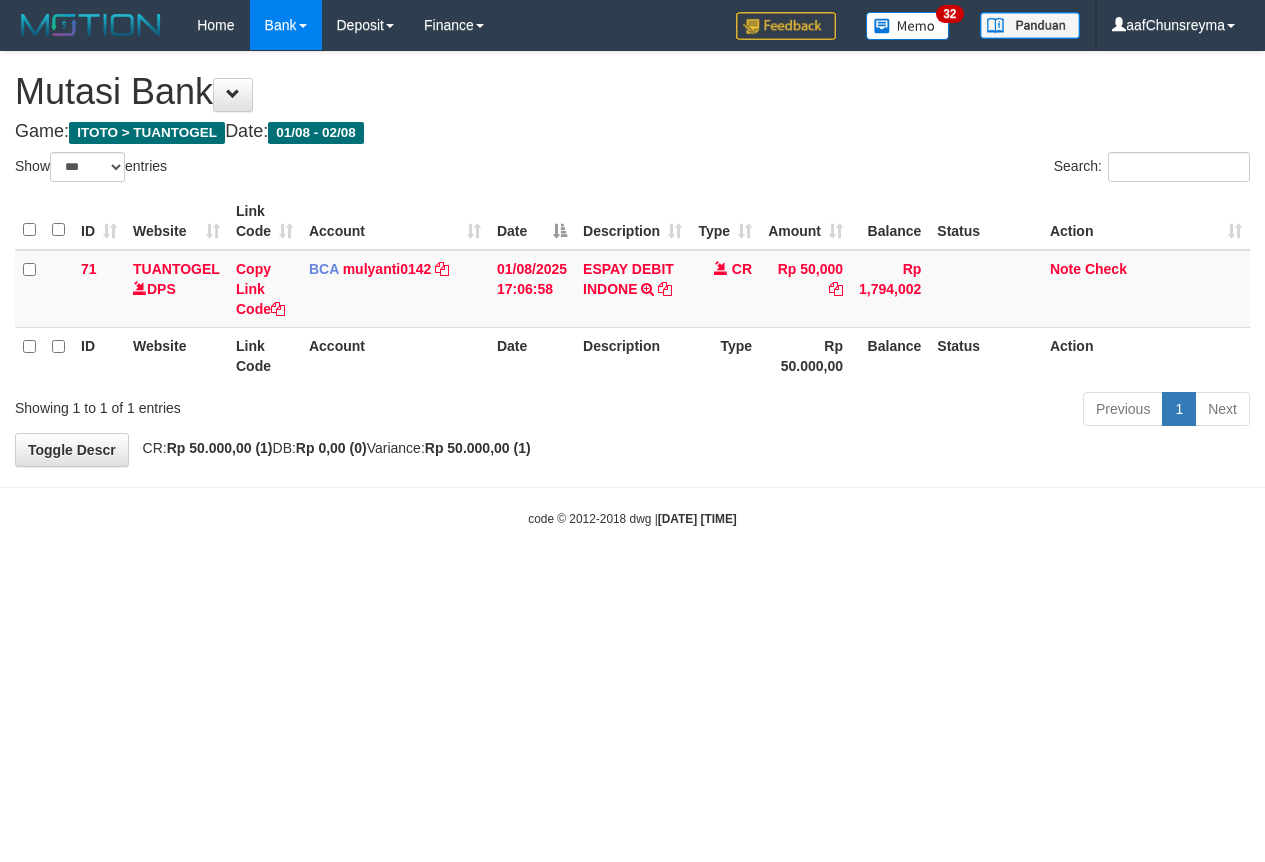 select on "***" 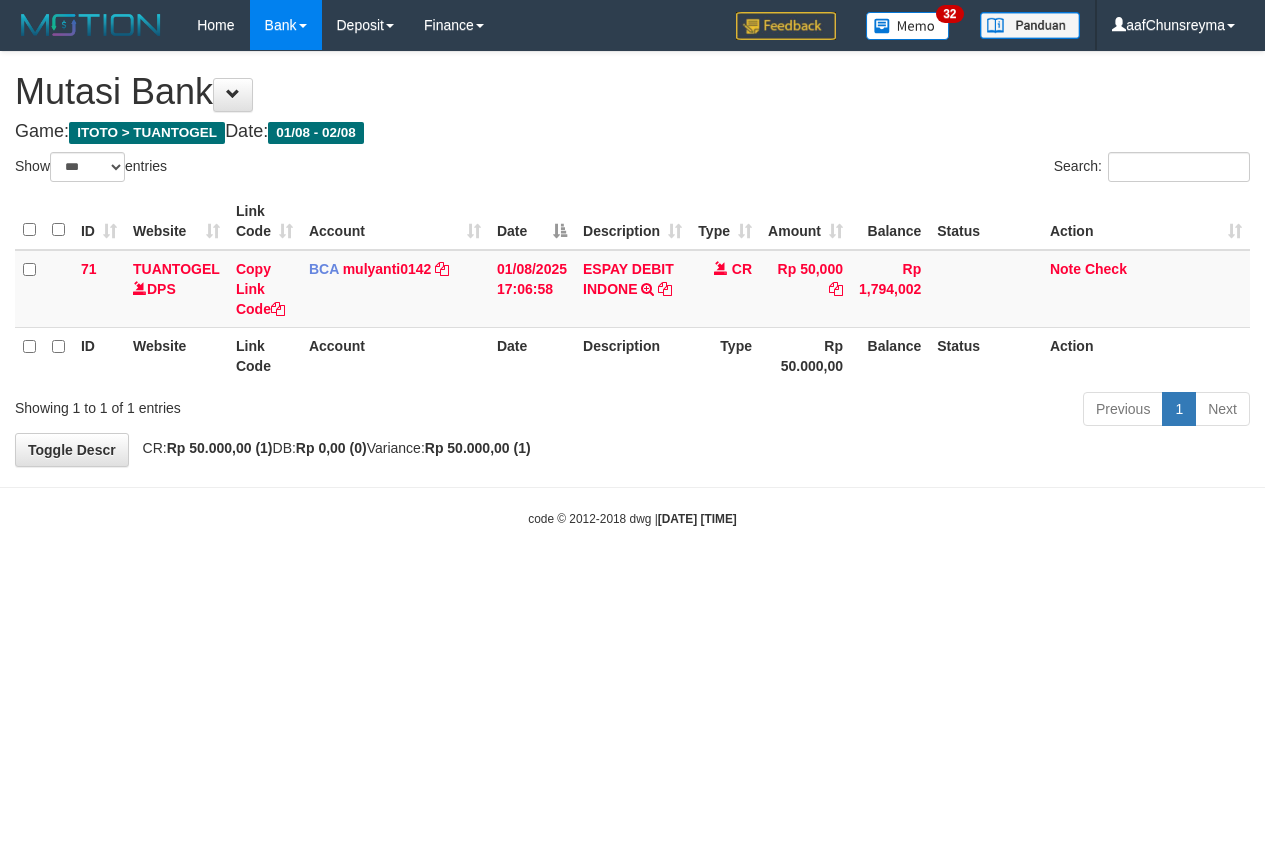 scroll, scrollTop: 0, scrollLeft: 0, axis: both 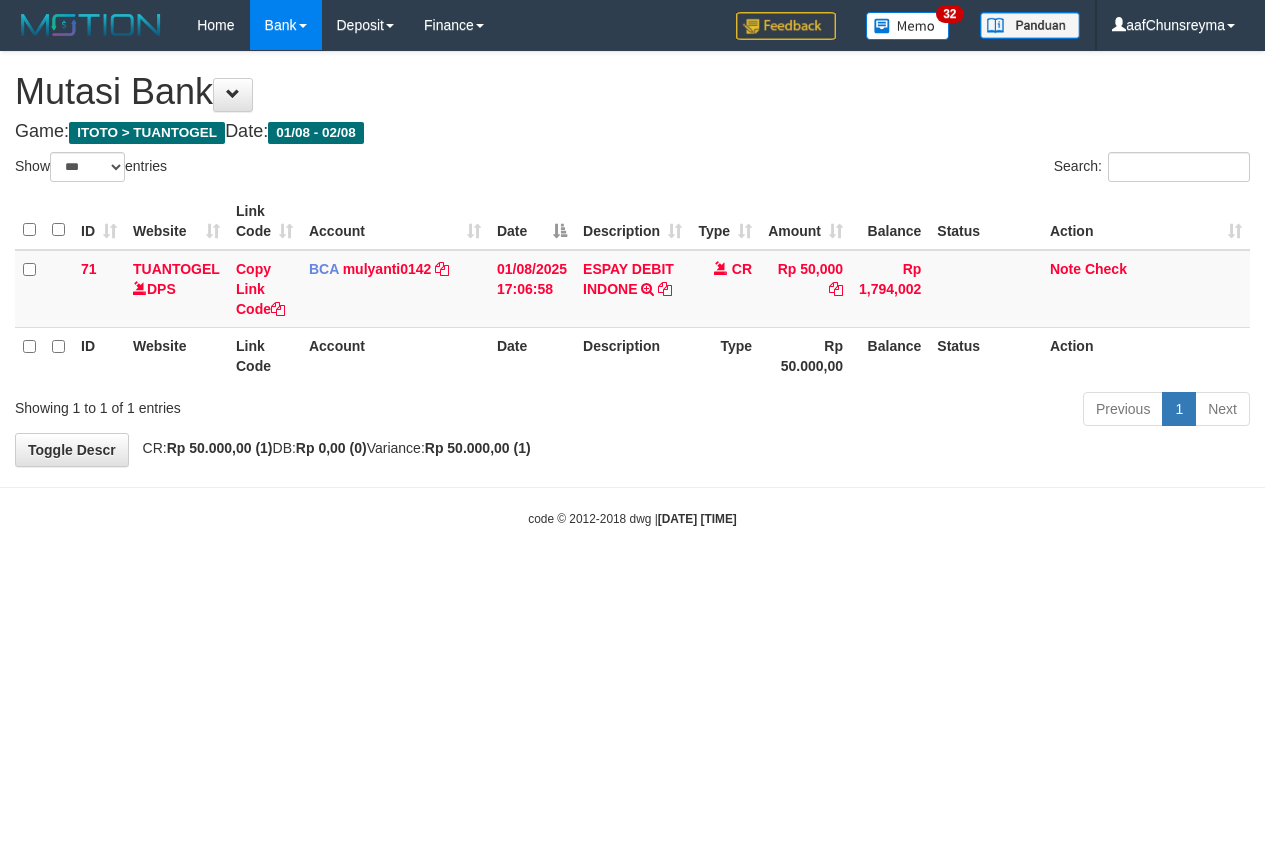 select on "***" 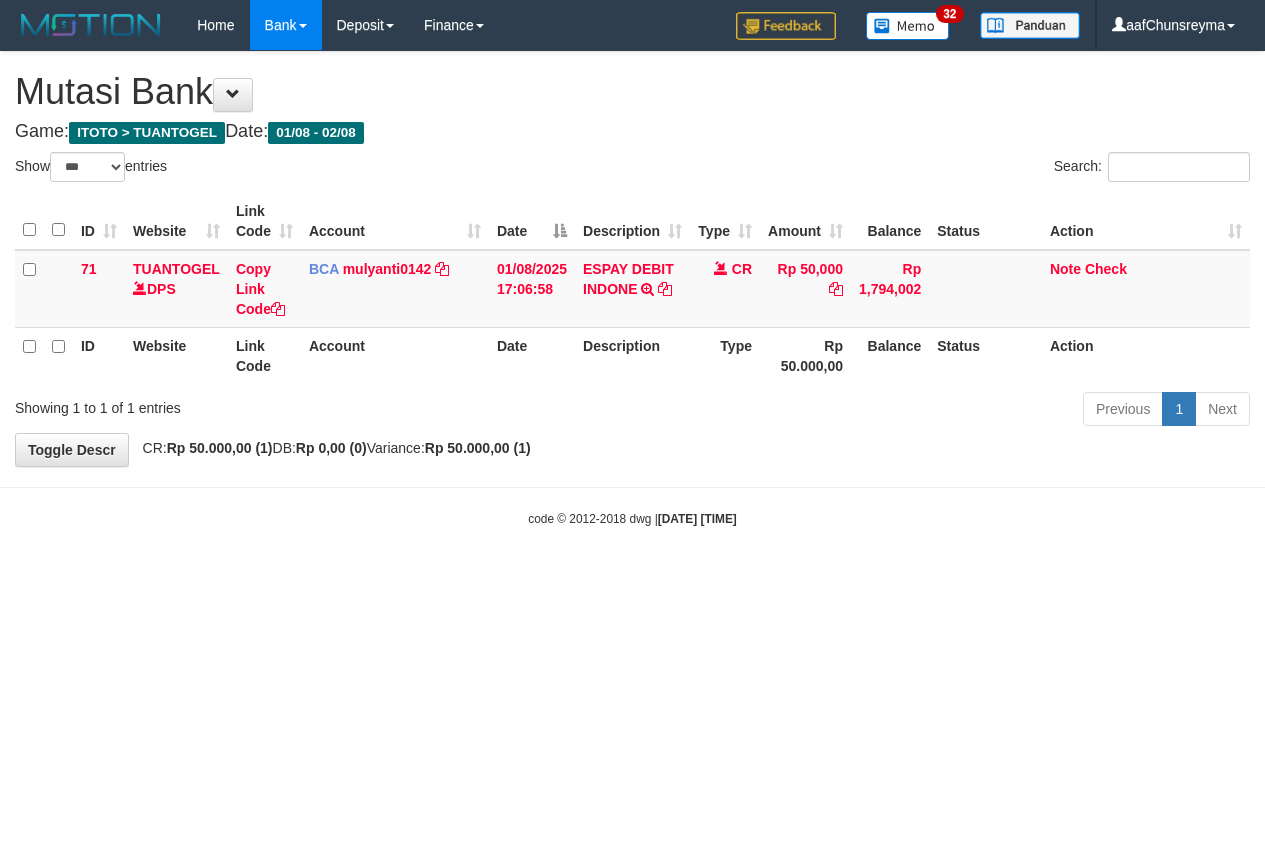 scroll, scrollTop: 0, scrollLeft: 0, axis: both 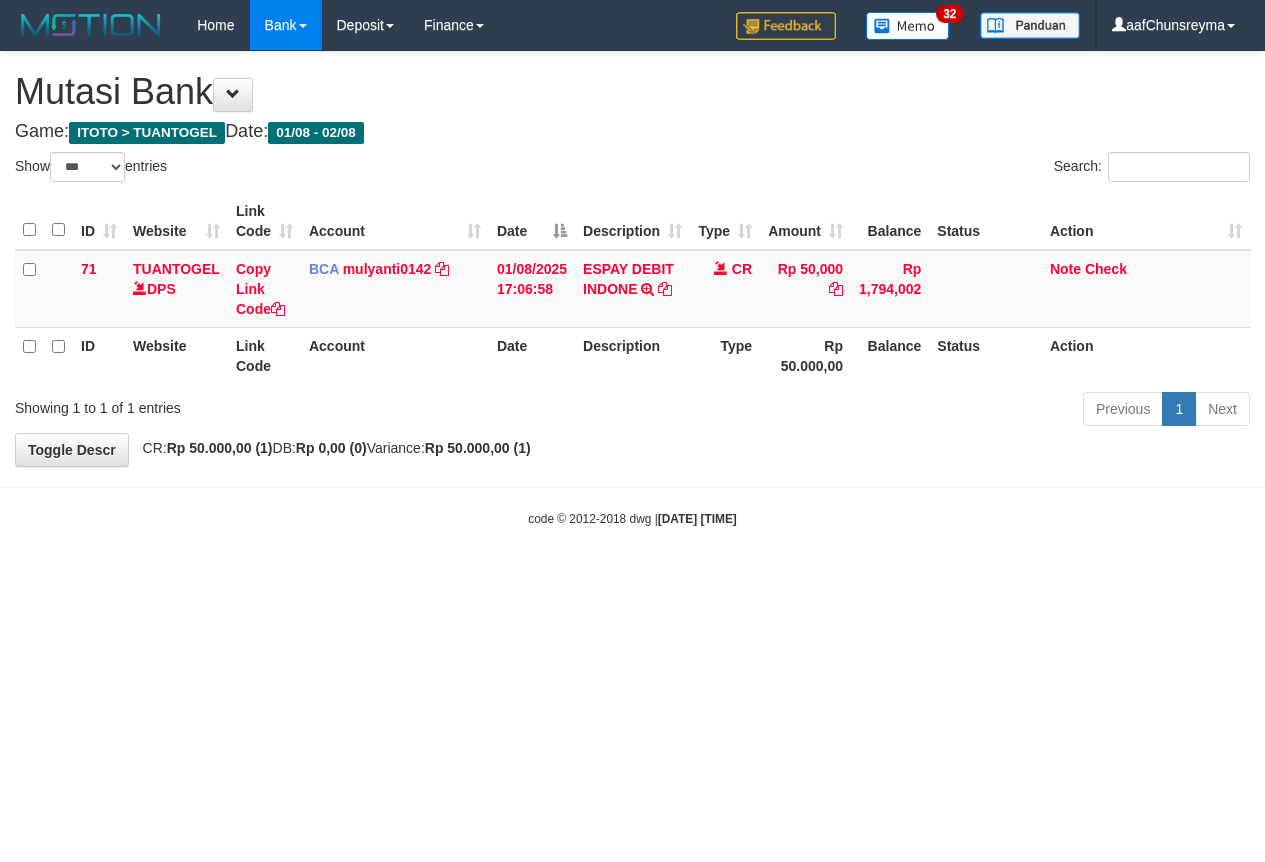 select on "***" 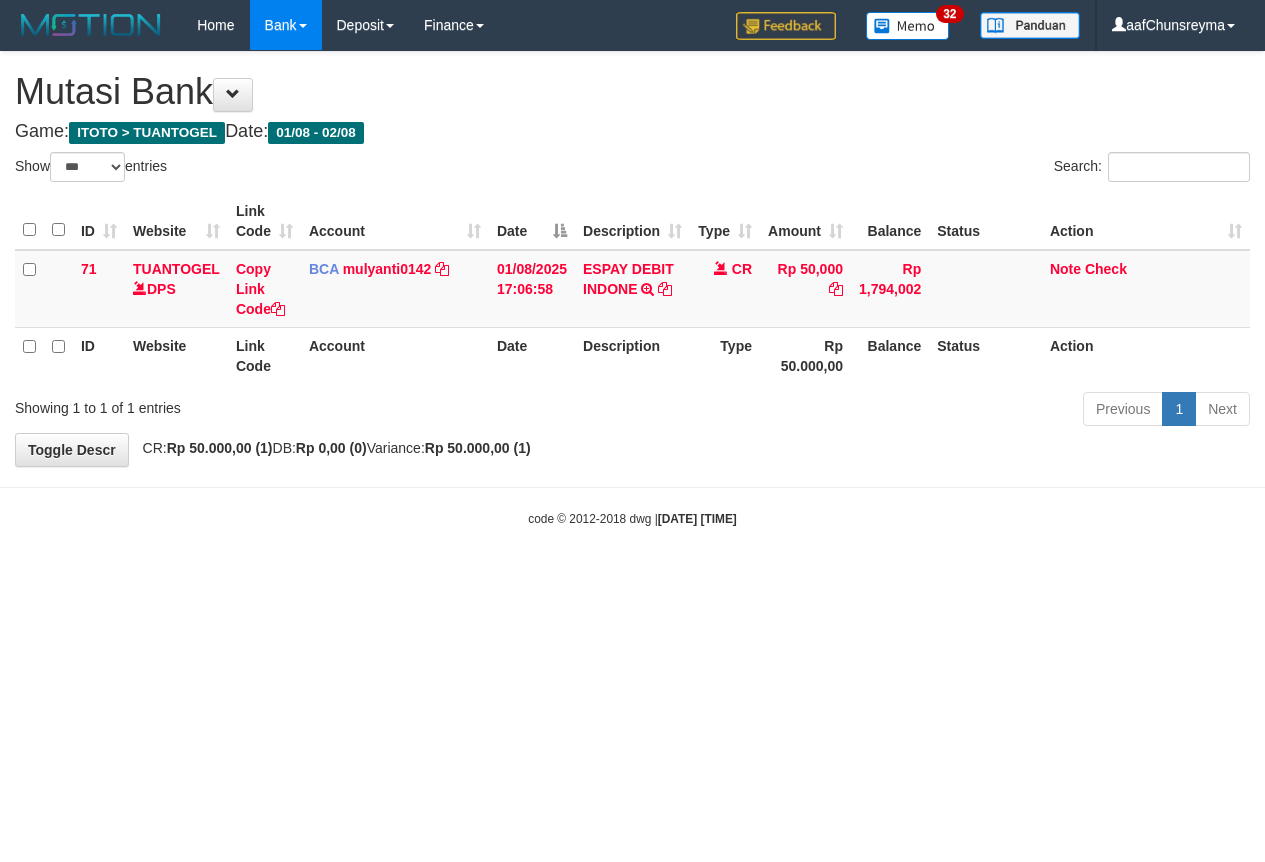 scroll, scrollTop: 0, scrollLeft: 0, axis: both 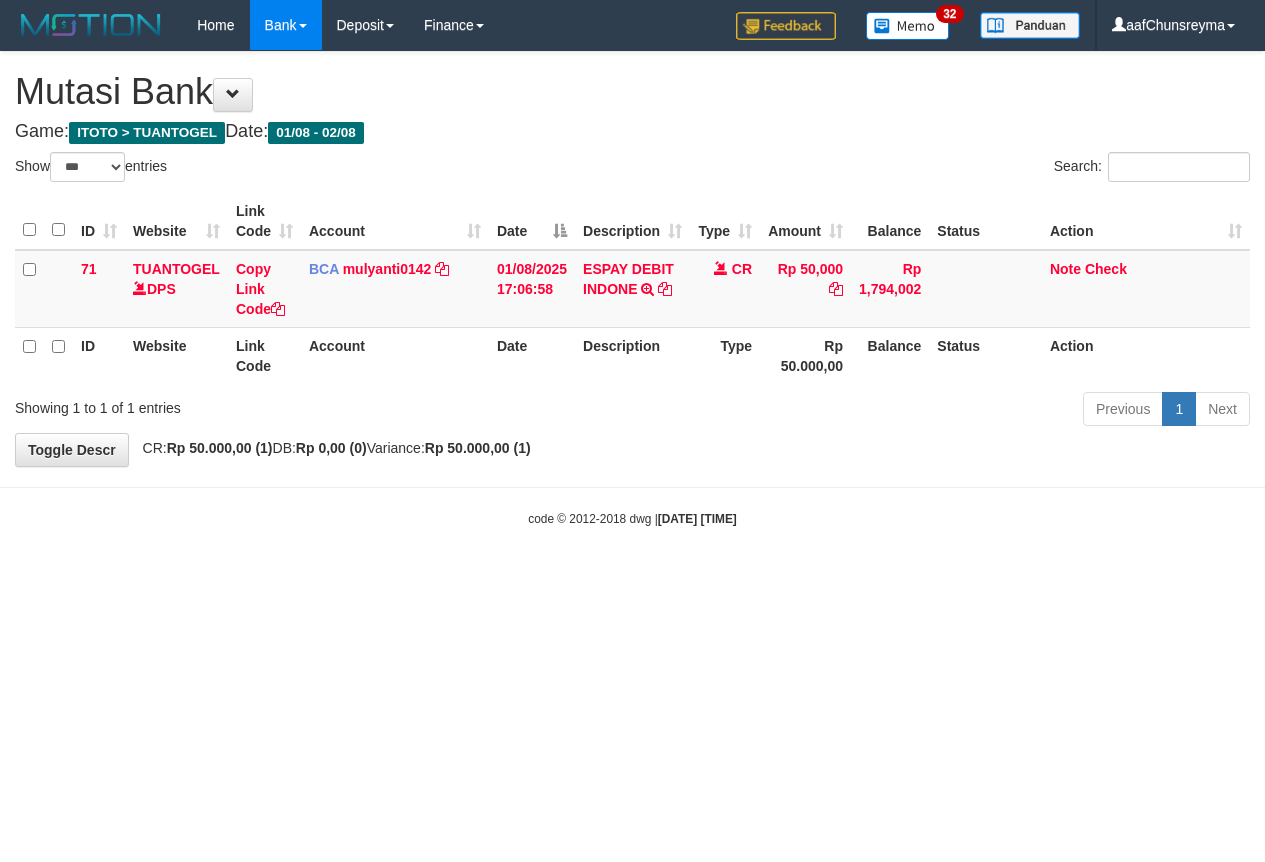 select on "***" 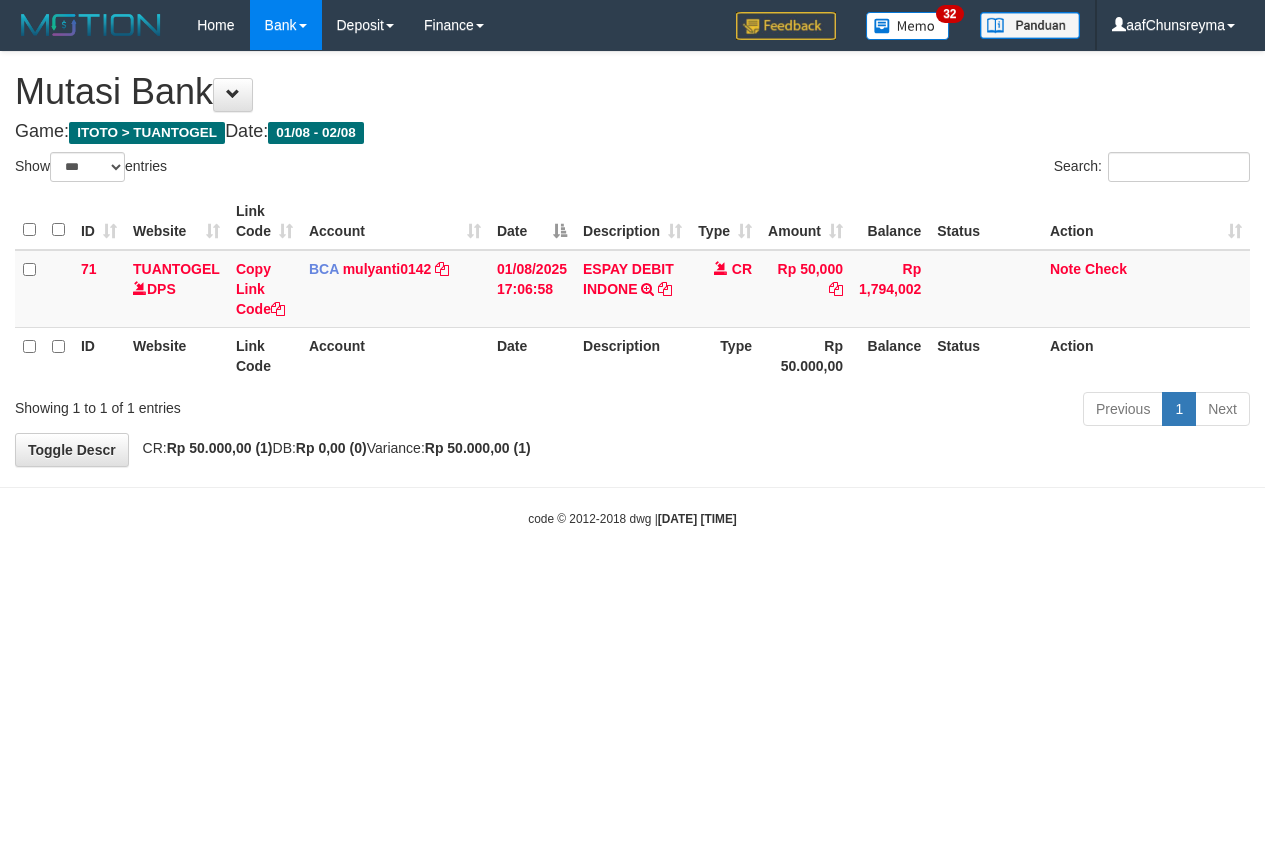 scroll, scrollTop: 0, scrollLeft: 0, axis: both 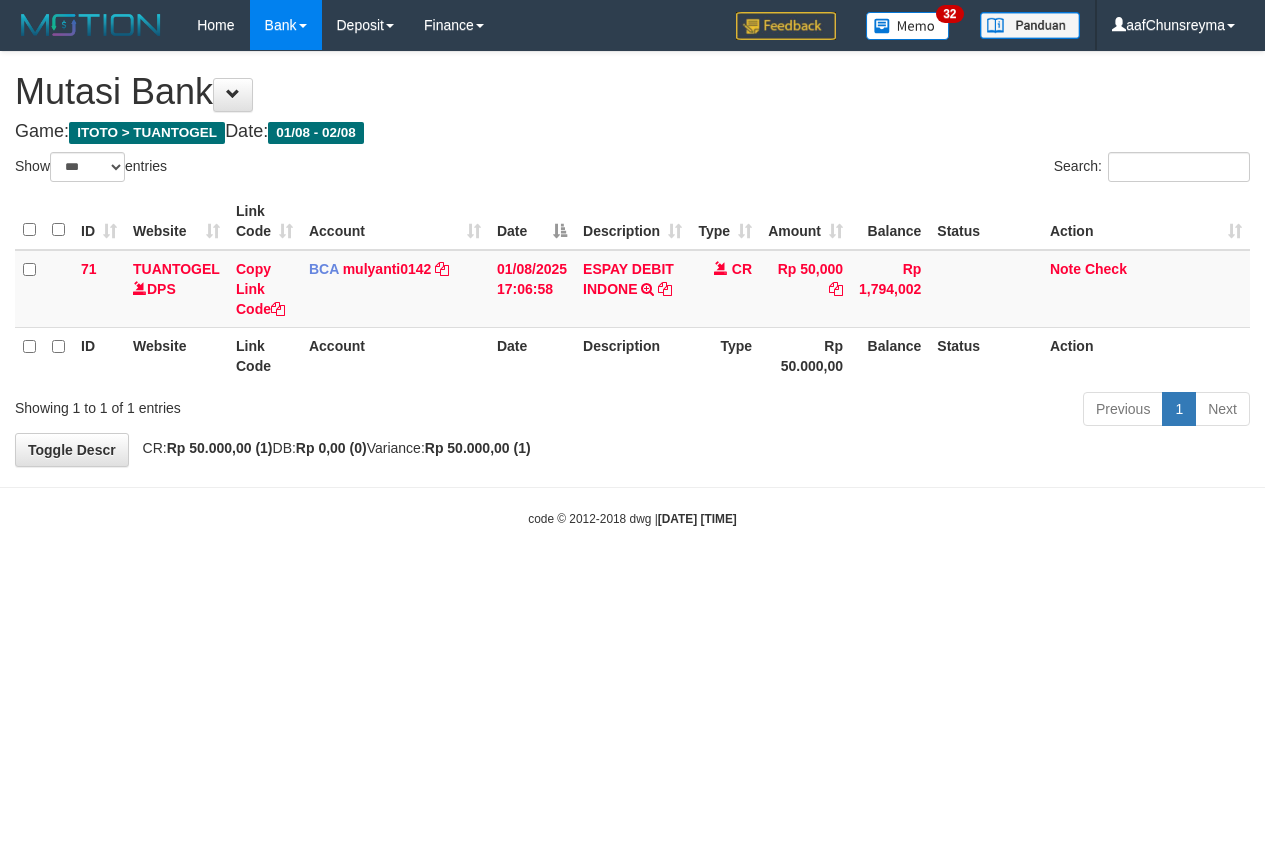 select on "***" 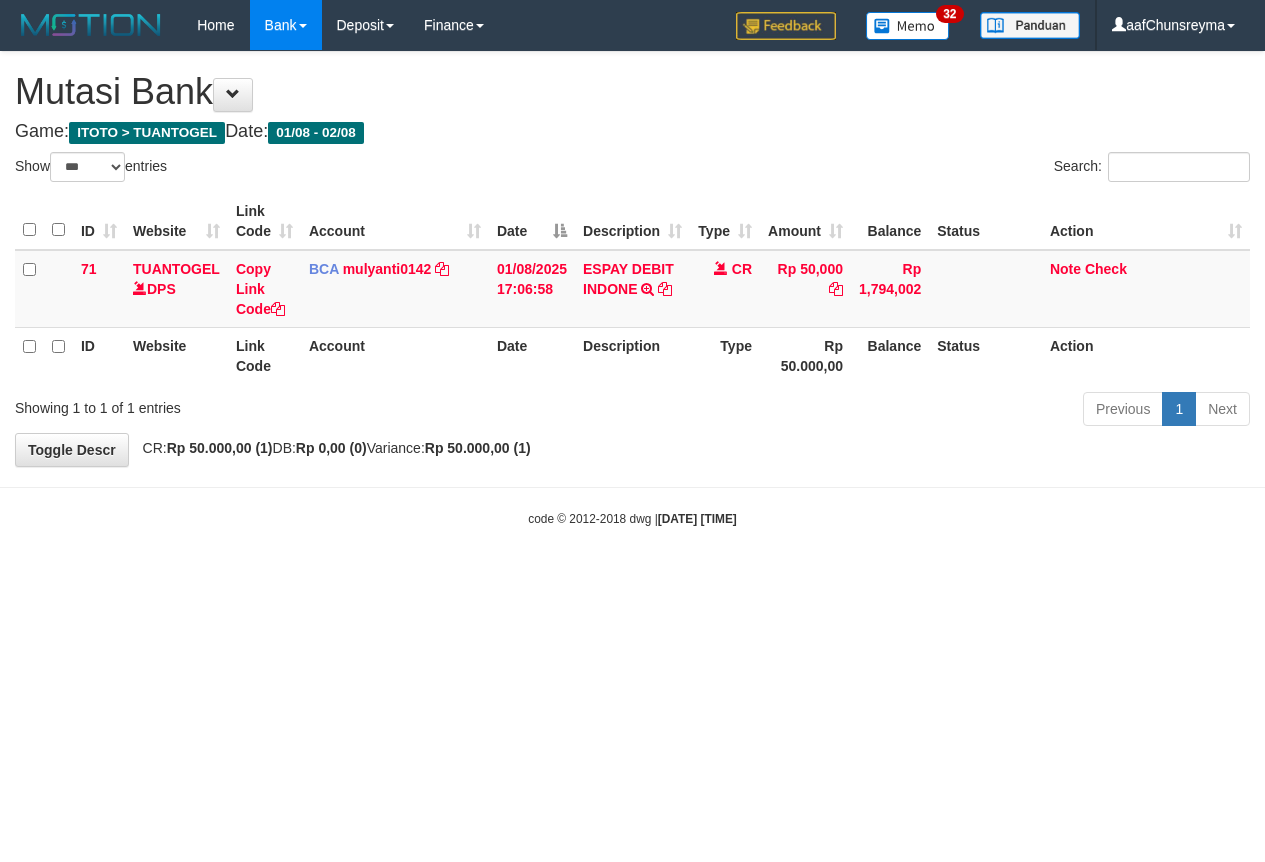 scroll, scrollTop: 0, scrollLeft: 0, axis: both 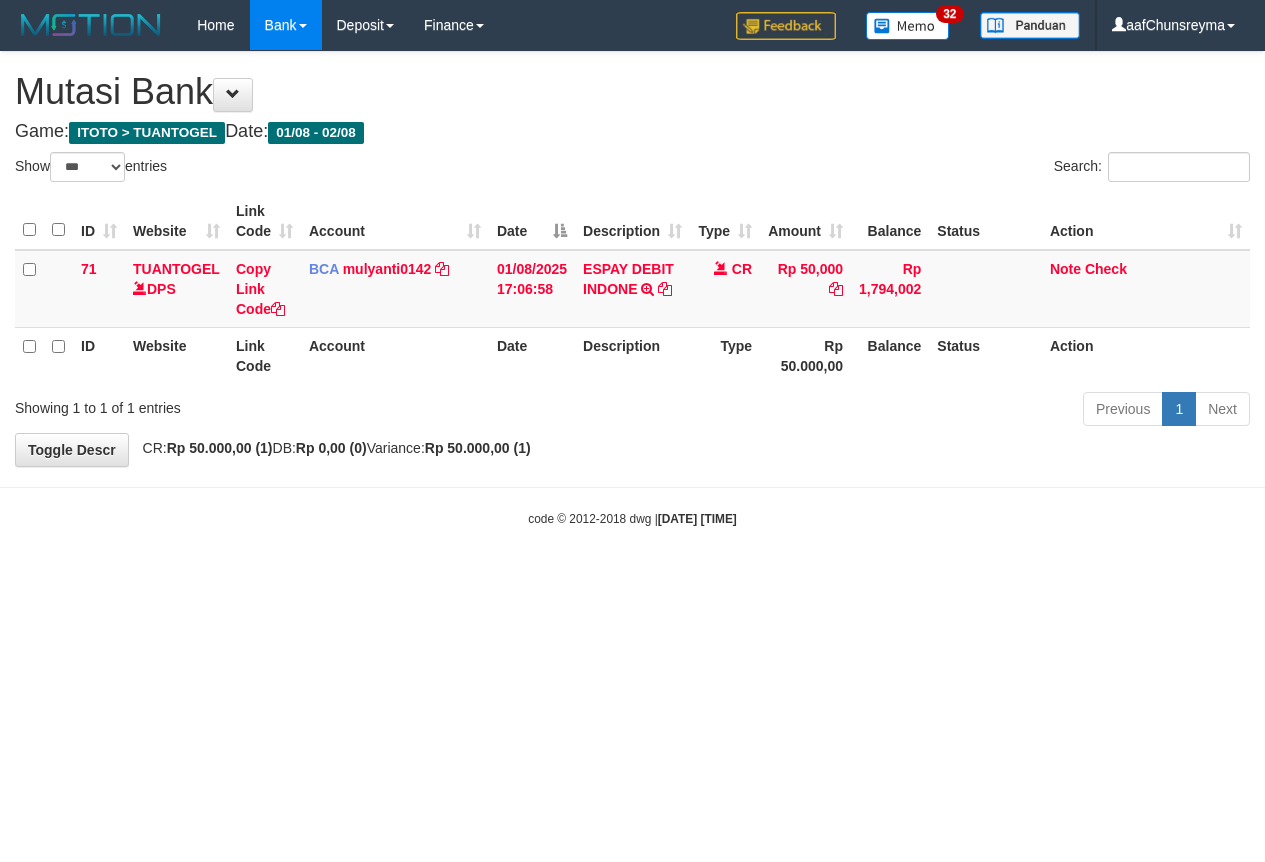 select on "***" 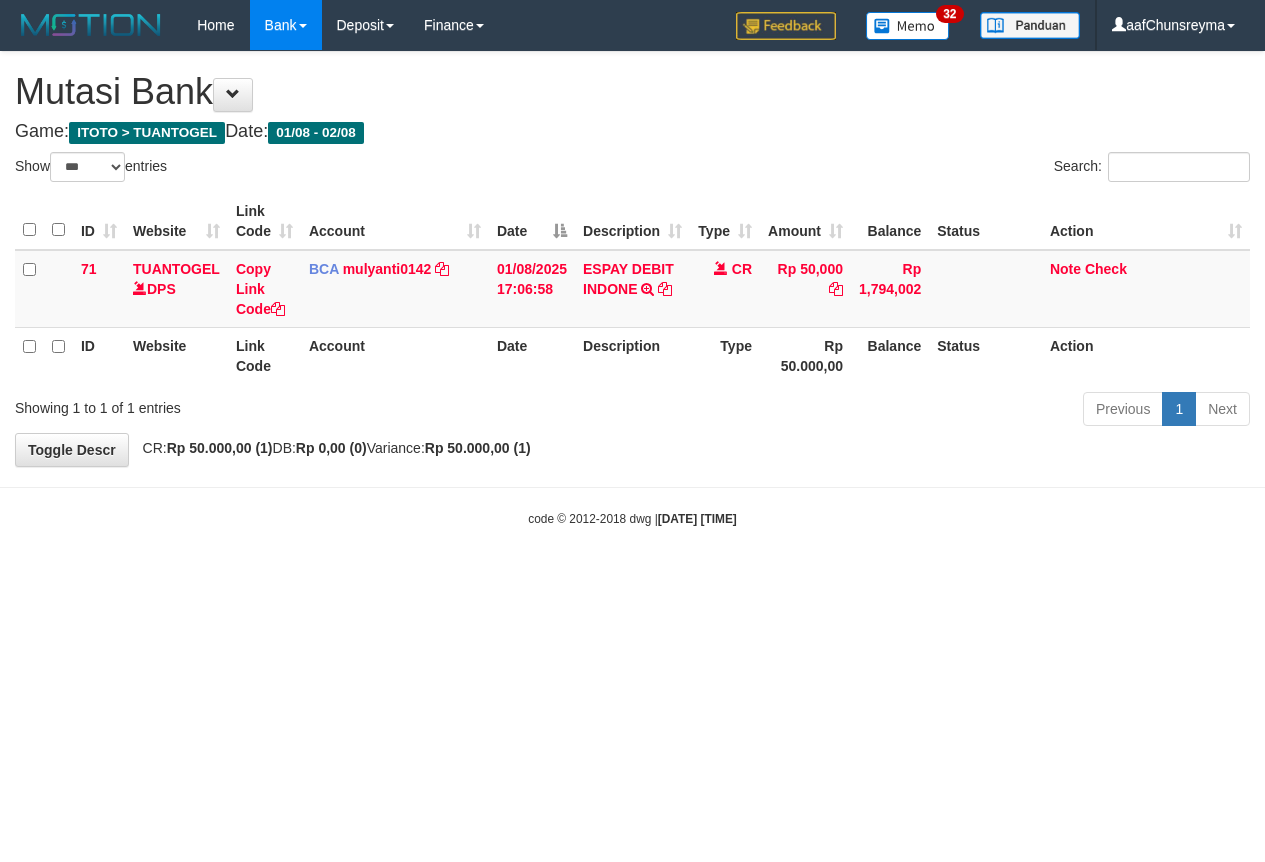 scroll, scrollTop: 0, scrollLeft: 0, axis: both 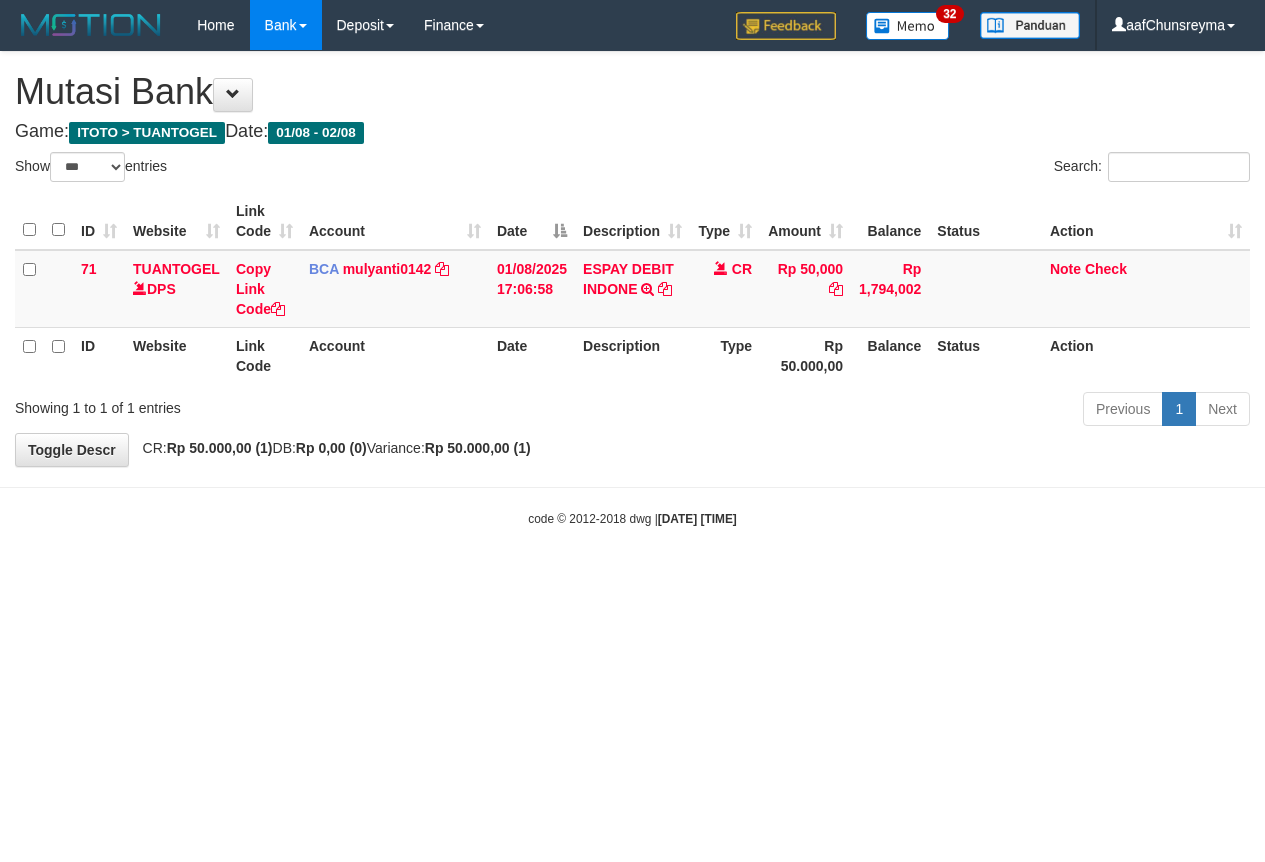select on "***" 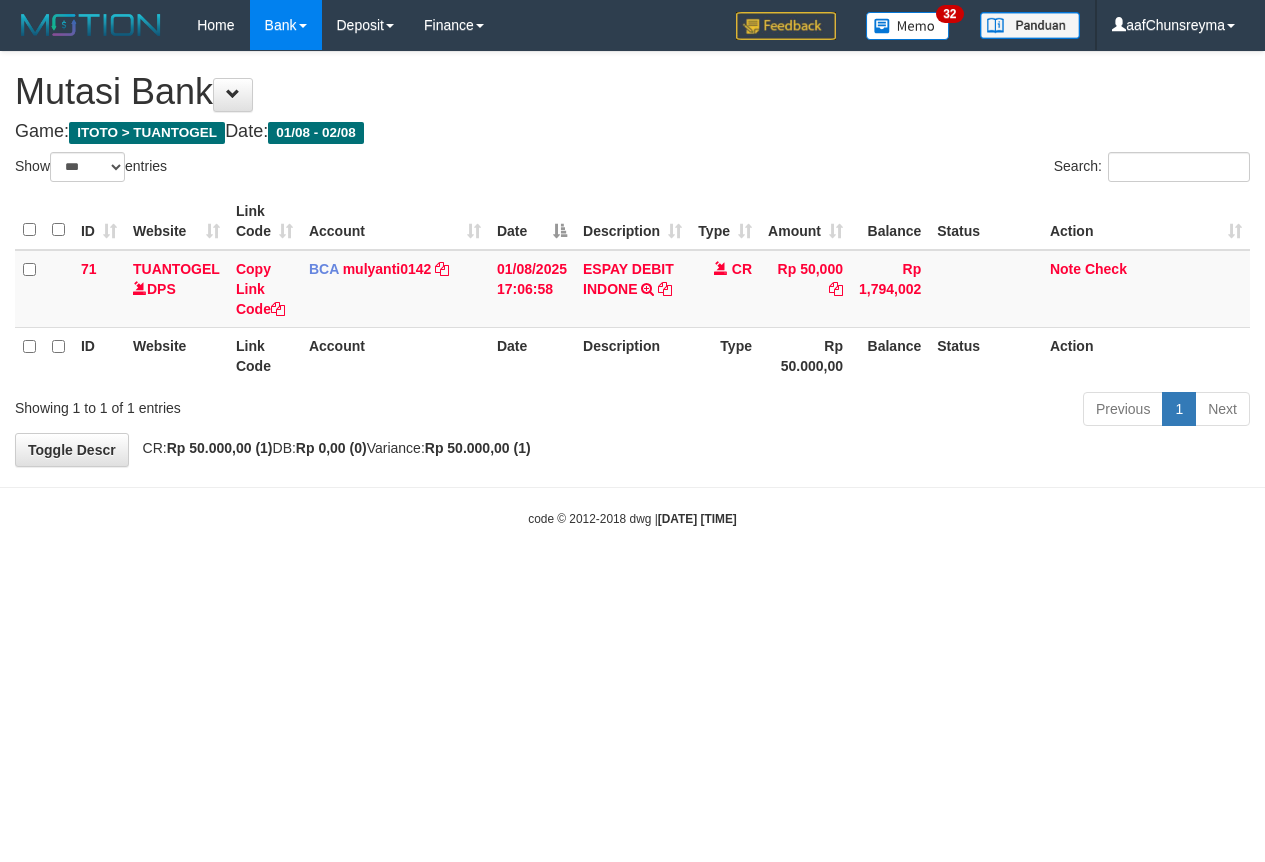 scroll, scrollTop: 0, scrollLeft: 0, axis: both 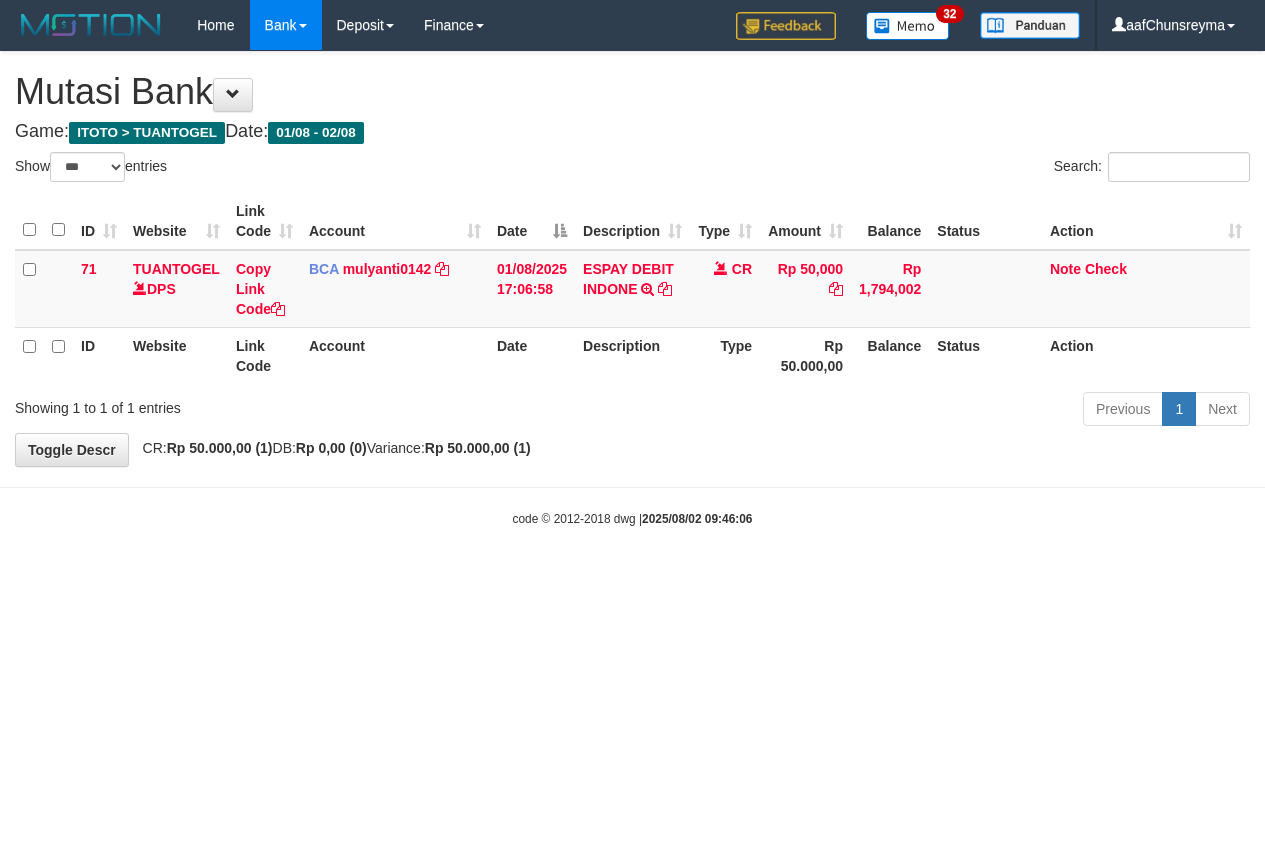 select on "***" 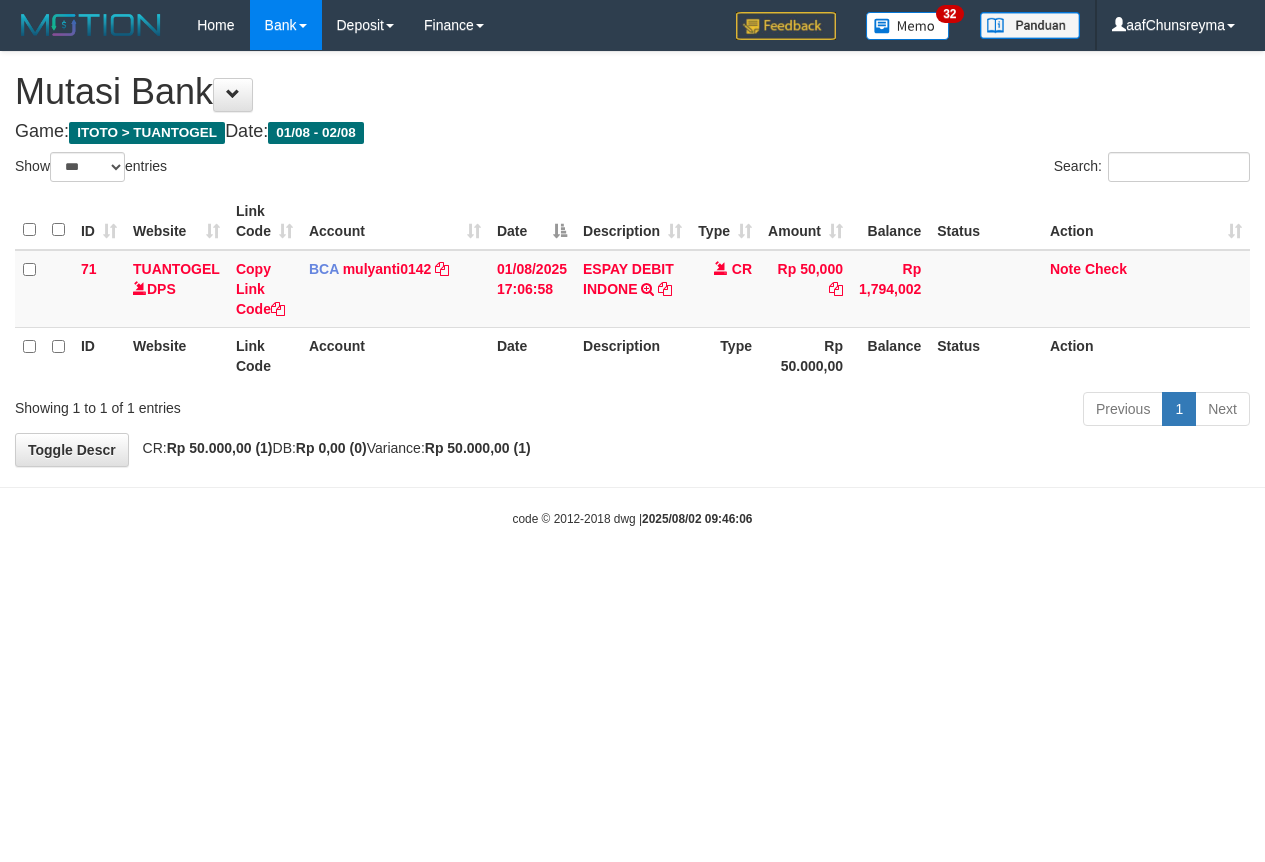 scroll, scrollTop: 0, scrollLeft: 0, axis: both 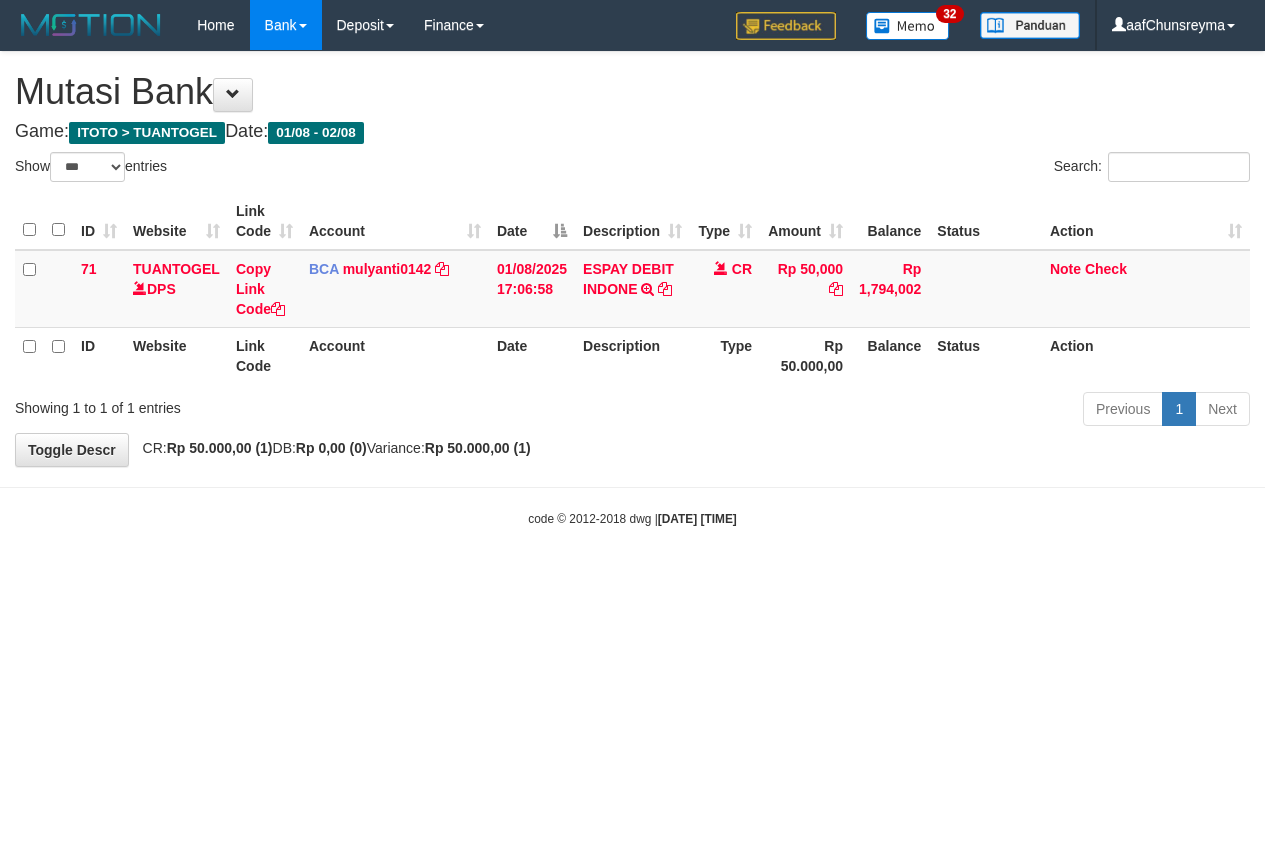 select on "***" 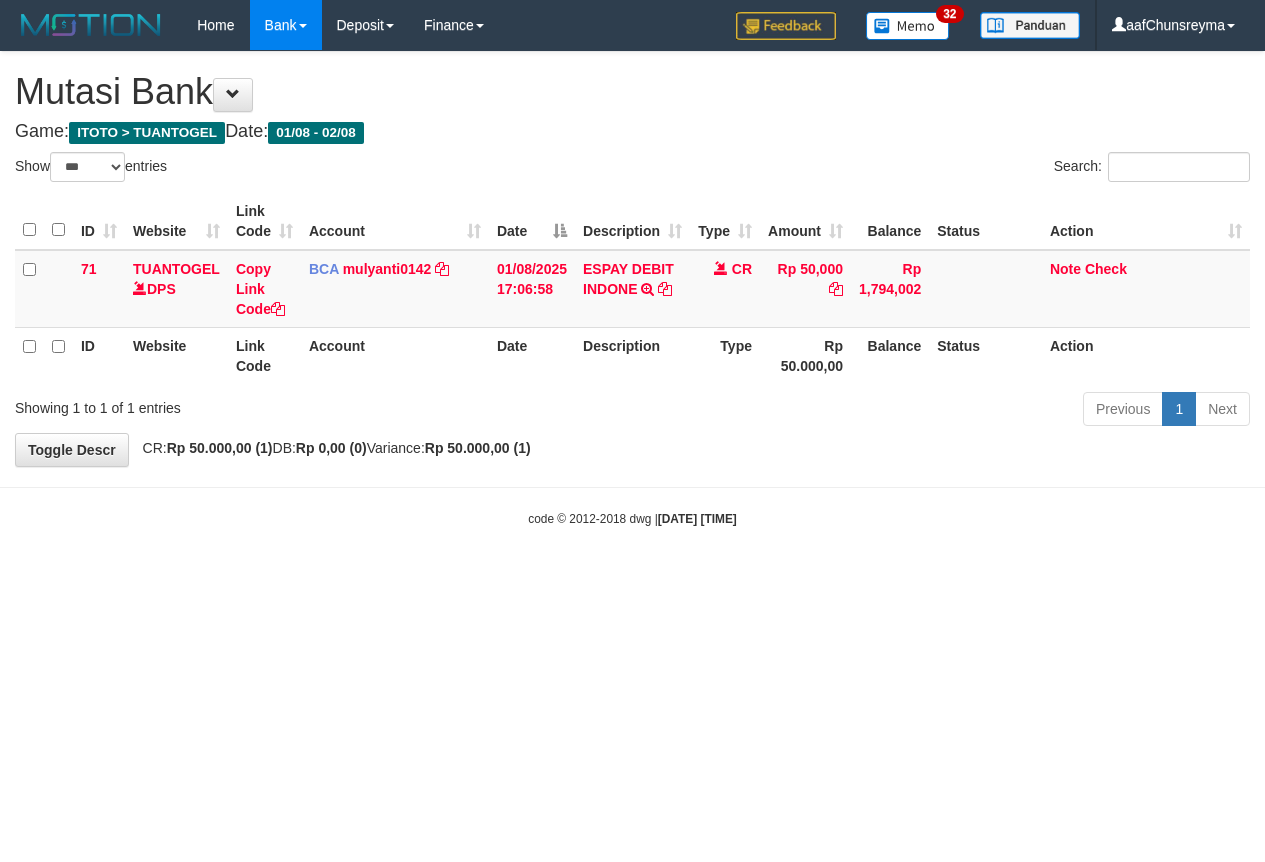 scroll, scrollTop: 0, scrollLeft: 0, axis: both 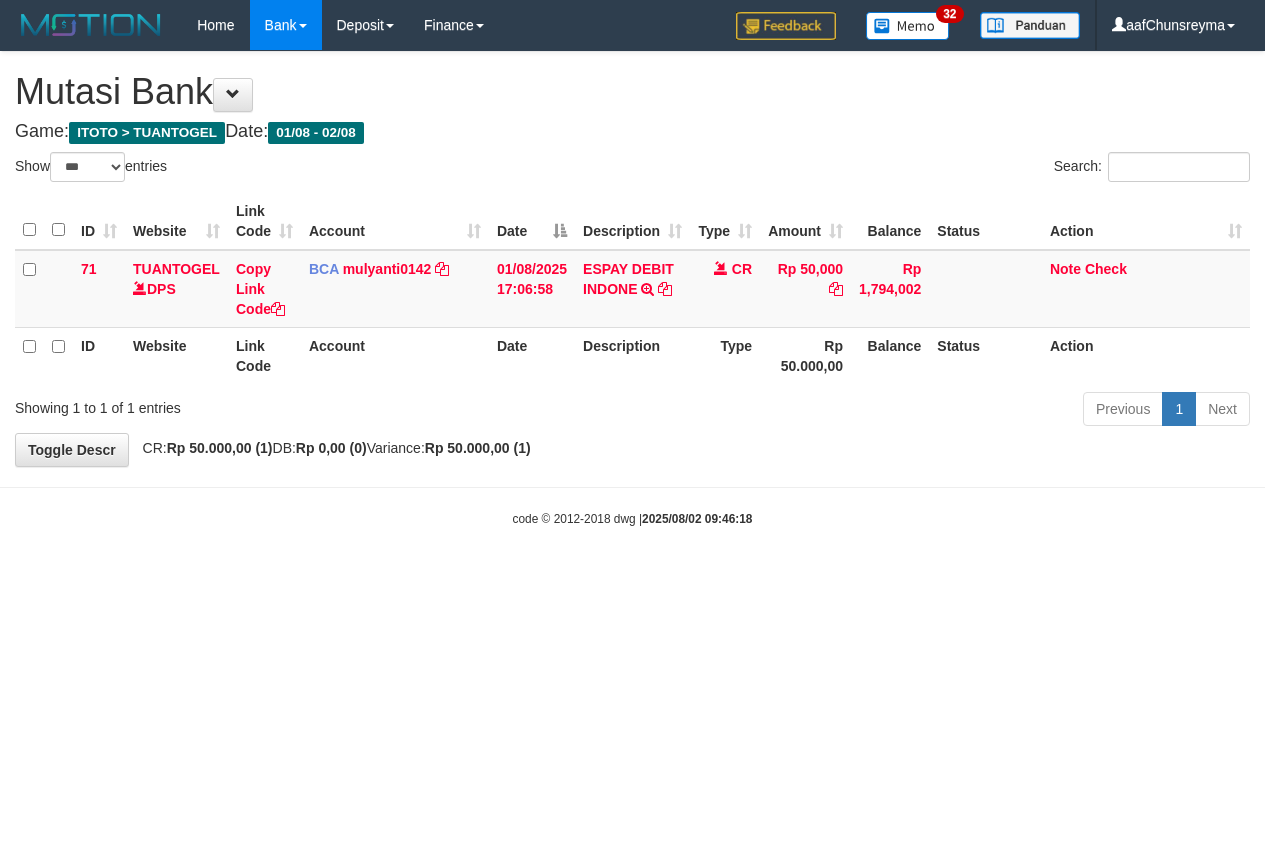 select on "***" 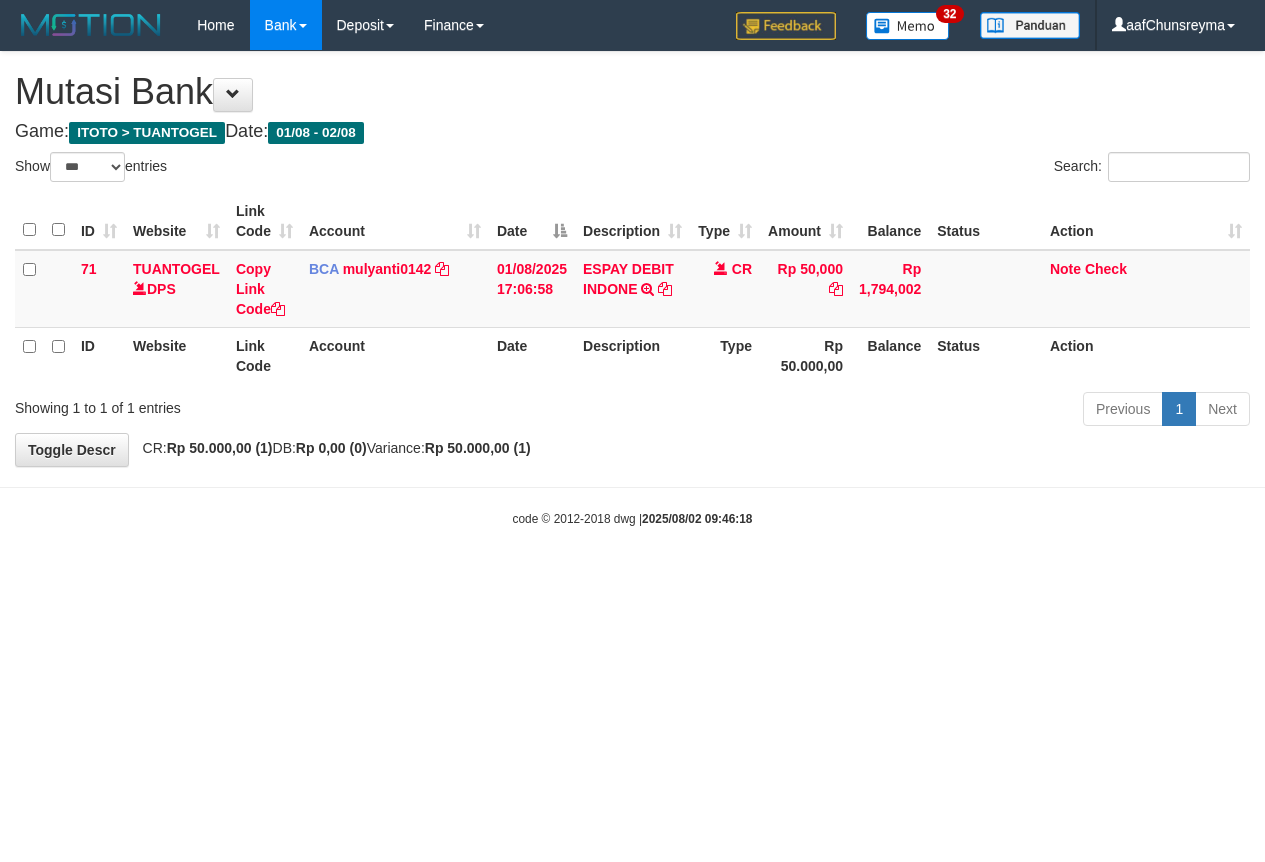 scroll, scrollTop: 0, scrollLeft: 0, axis: both 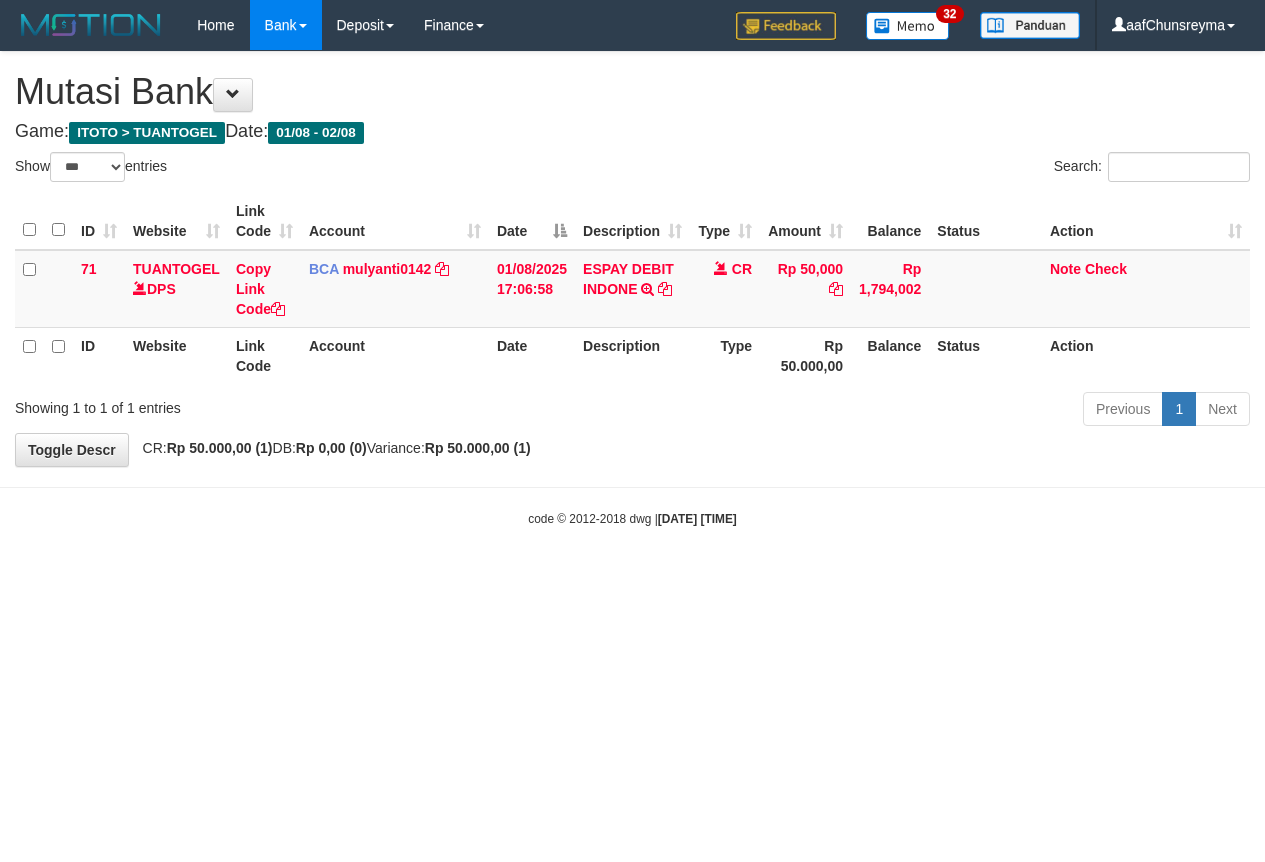 select on "***" 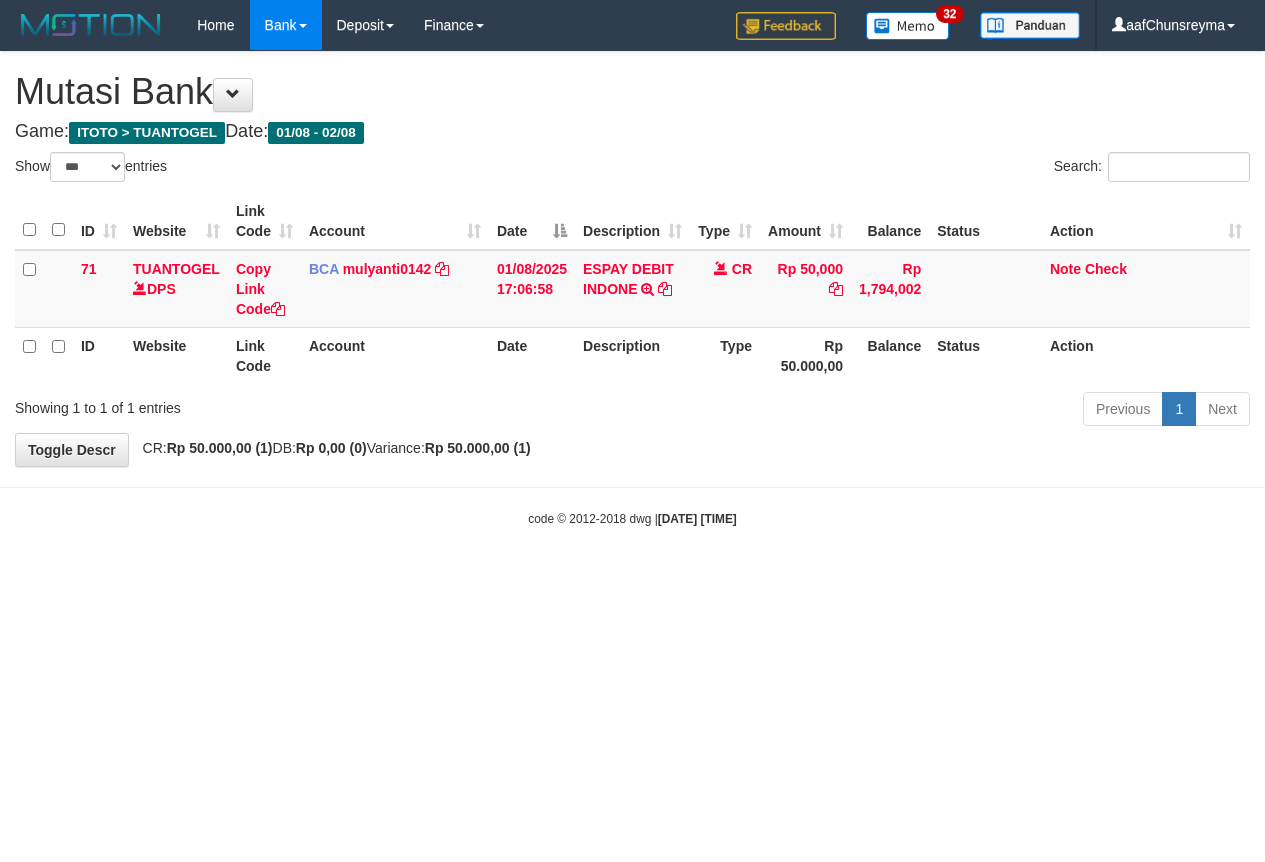 scroll, scrollTop: 0, scrollLeft: 0, axis: both 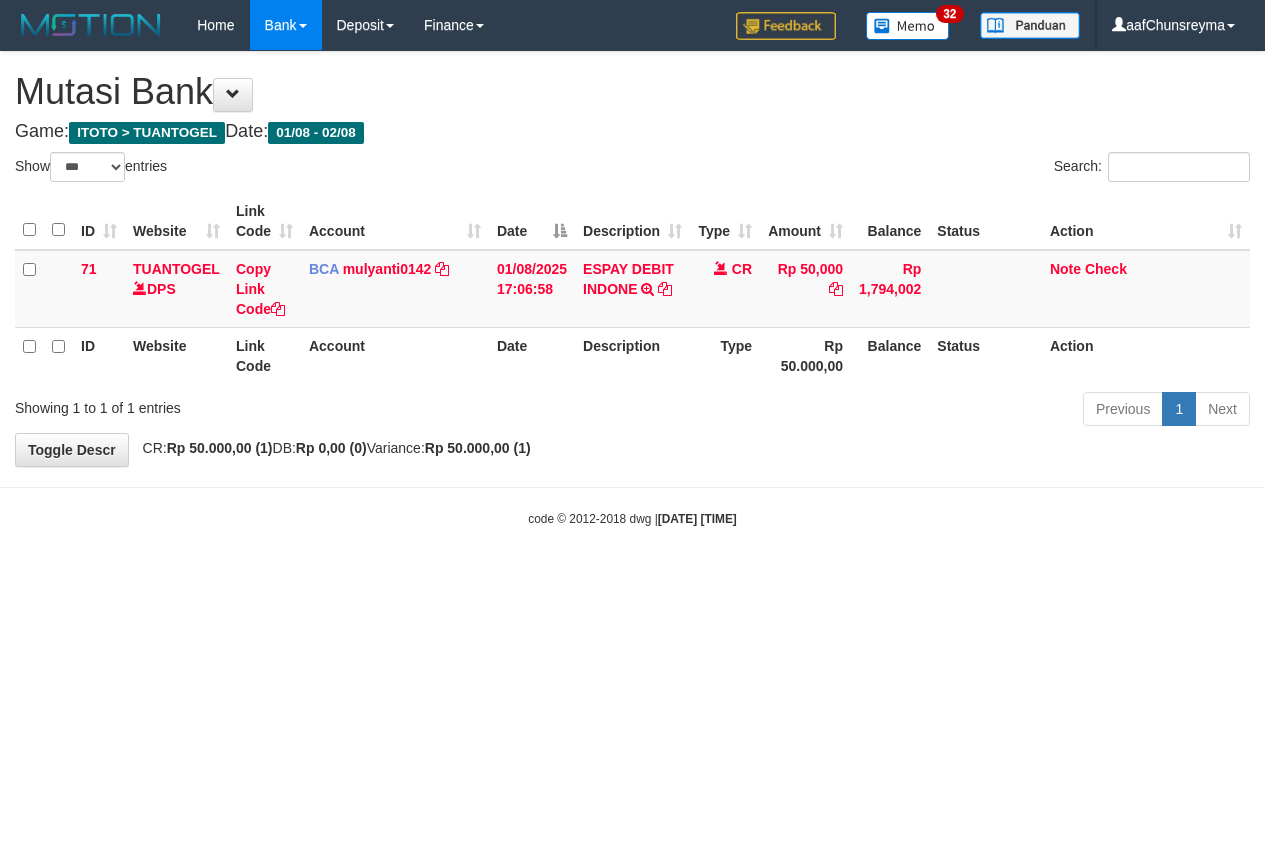 select on "***" 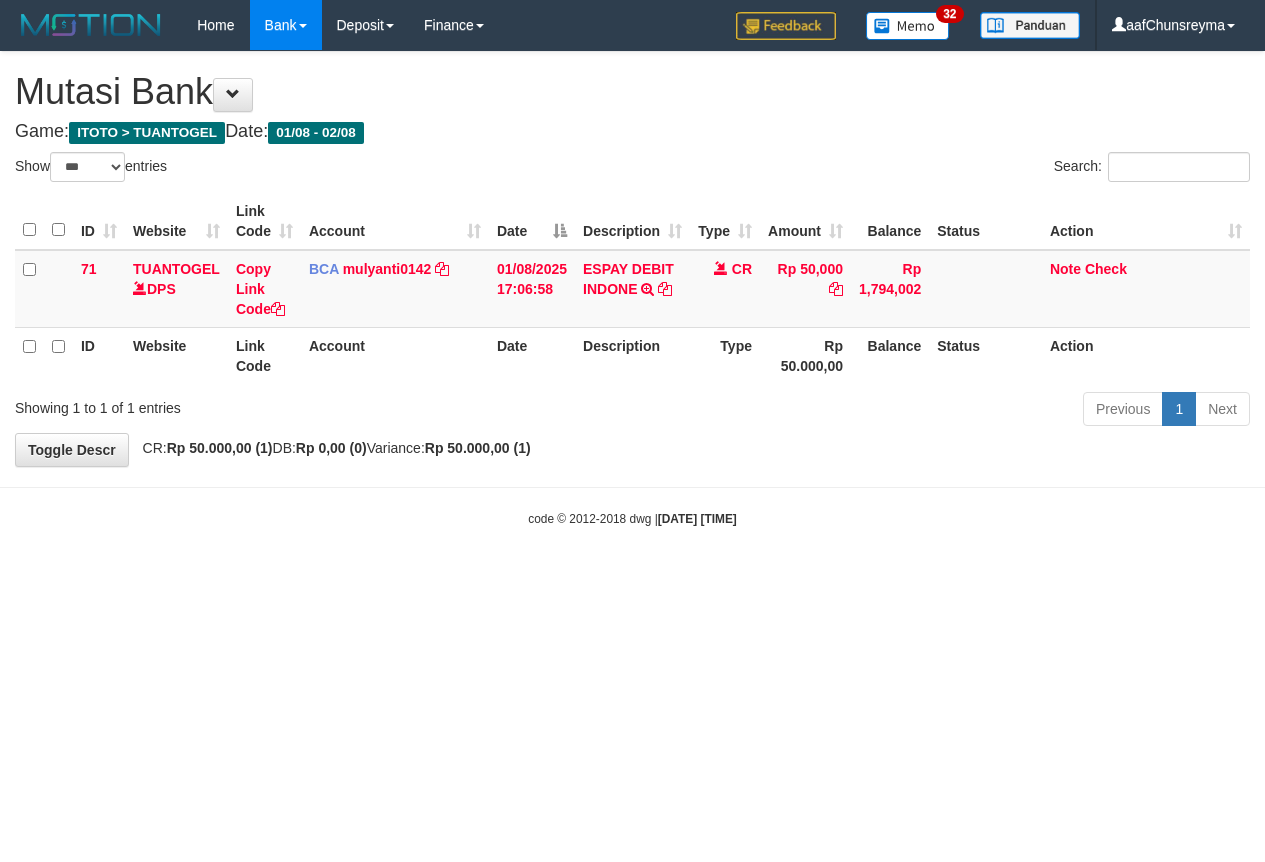 scroll, scrollTop: 0, scrollLeft: 0, axis: both 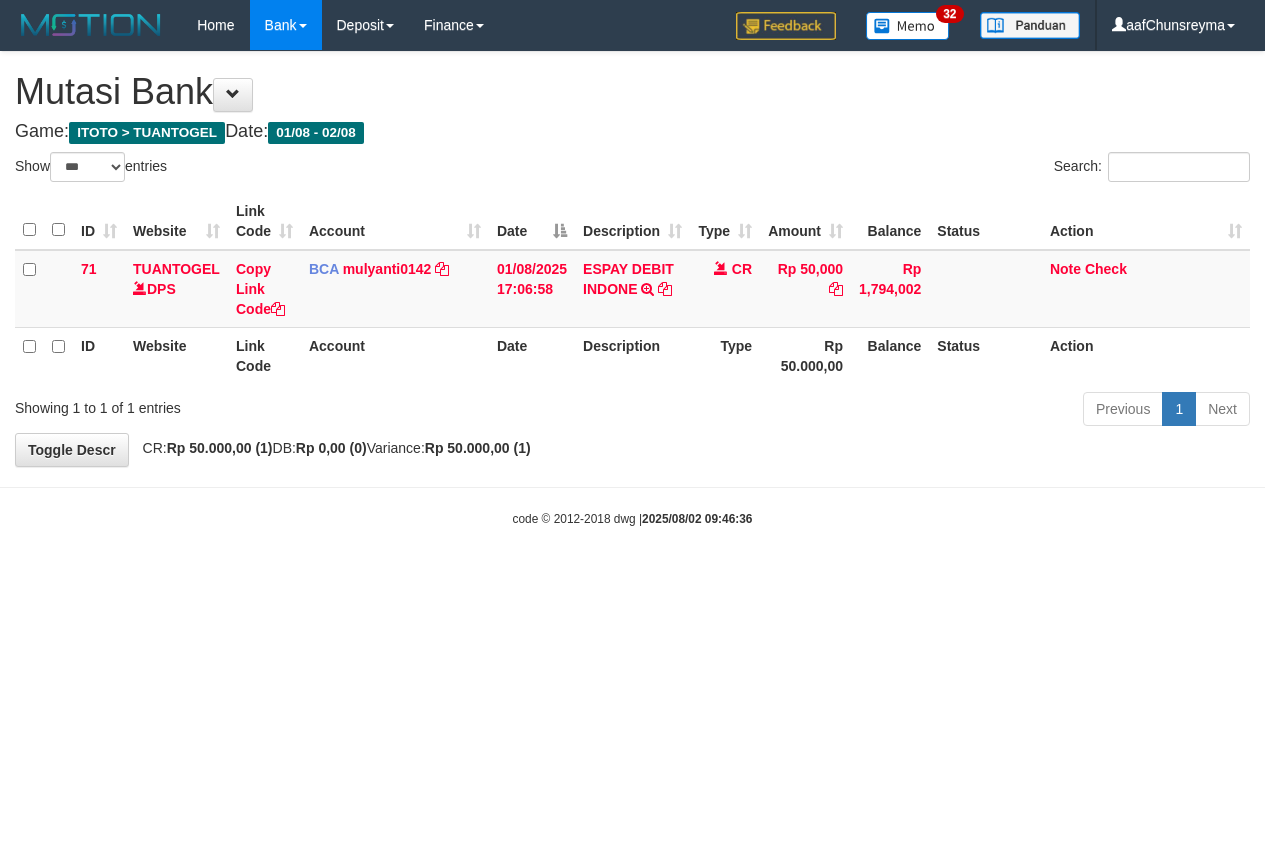 select on "***" 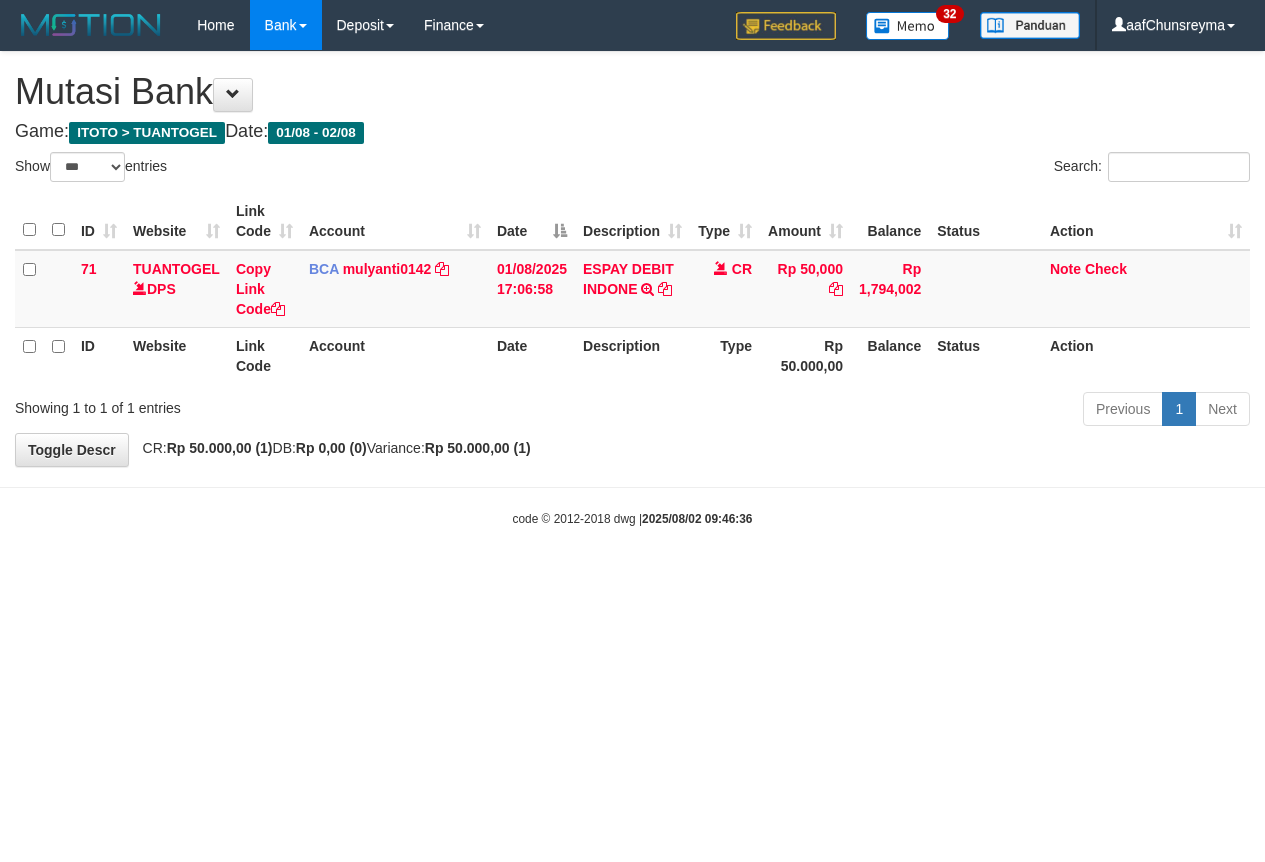 scroll, scrollTop: 0, scrollLeft: 0, axis: both 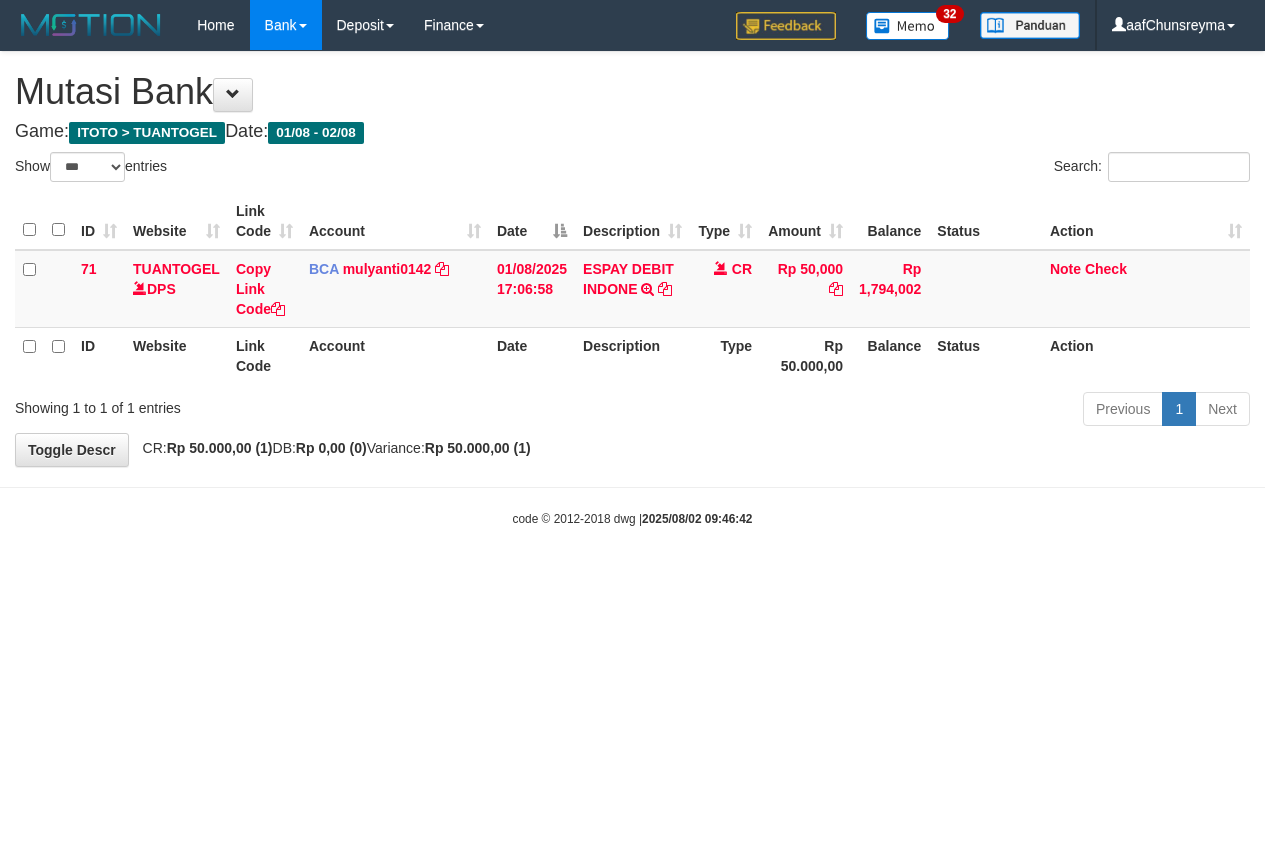 select on "***" 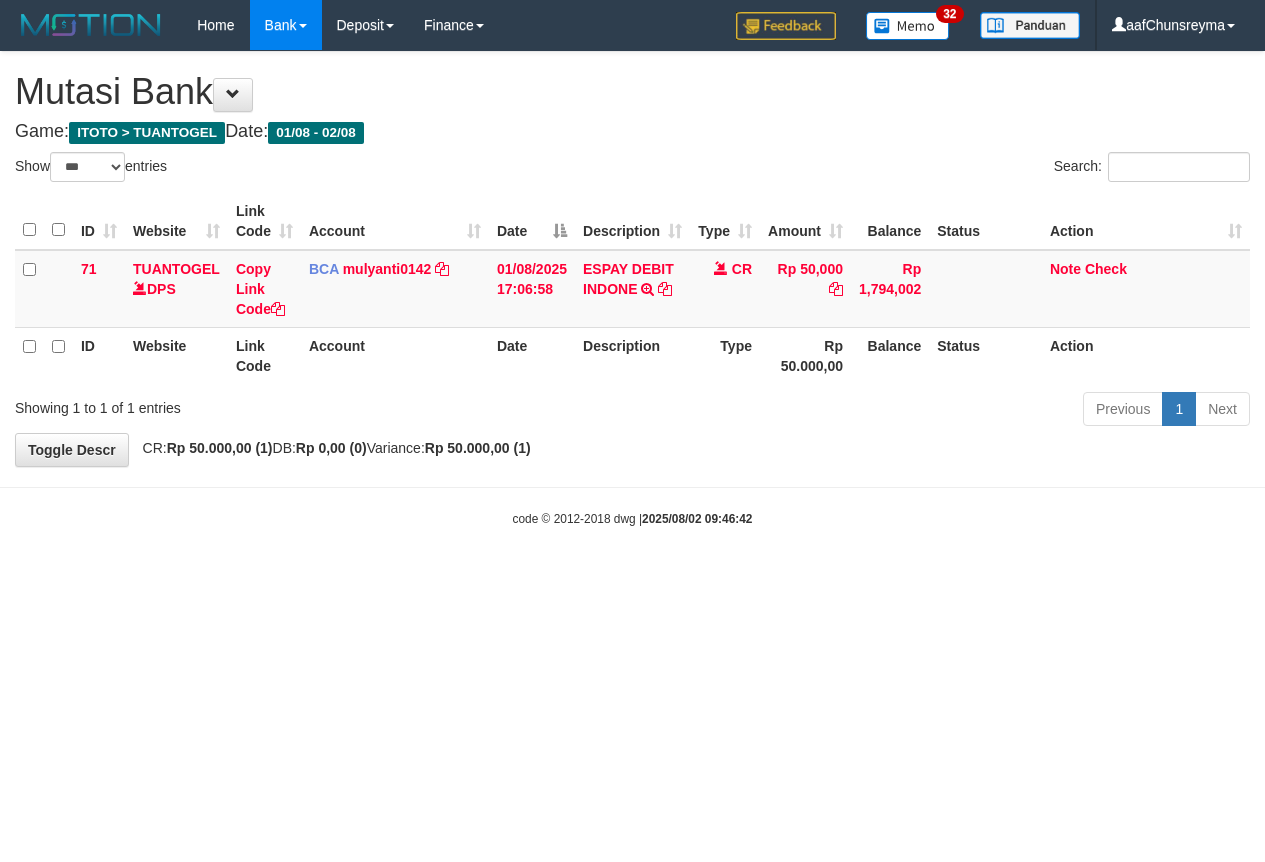 scroll, scrollTop: 0, scrollLeft: 0, axis: both 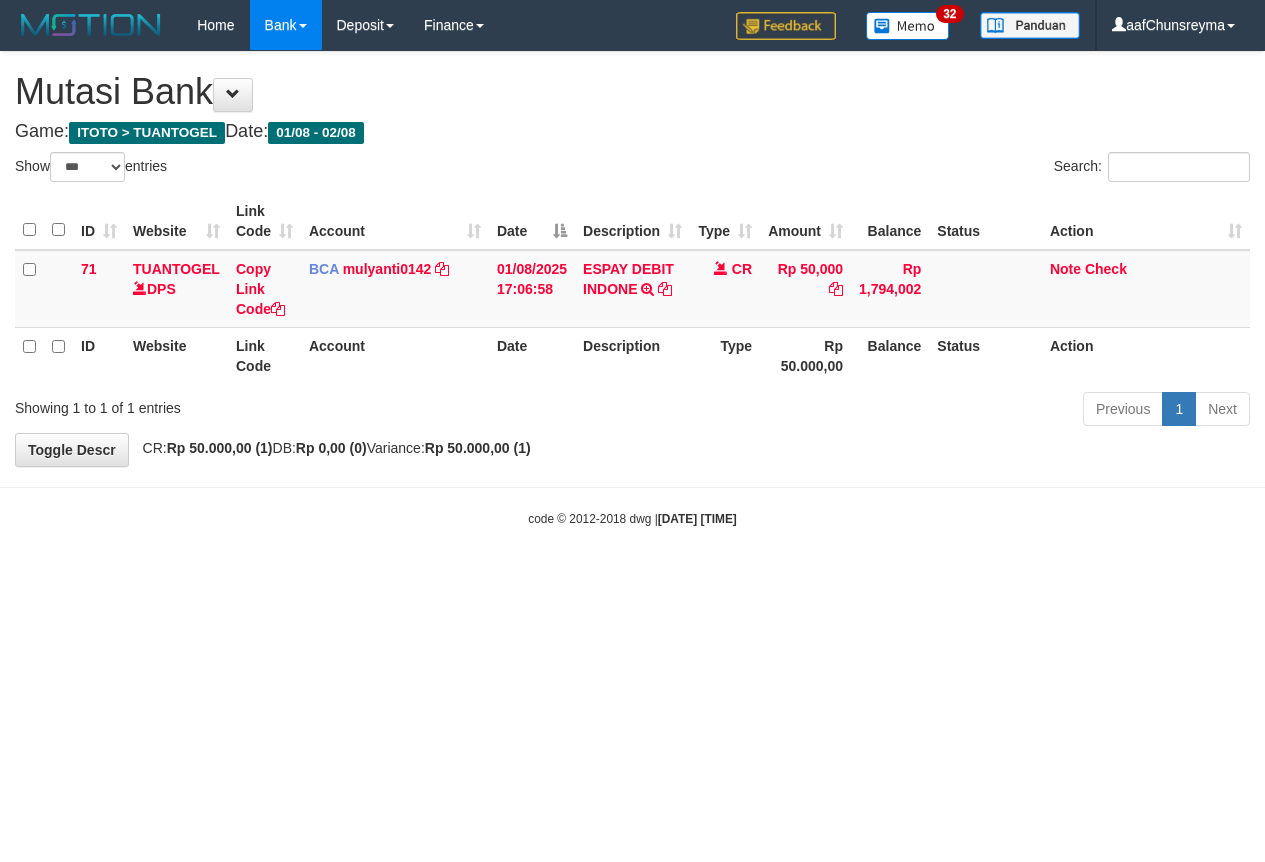 select on "***" 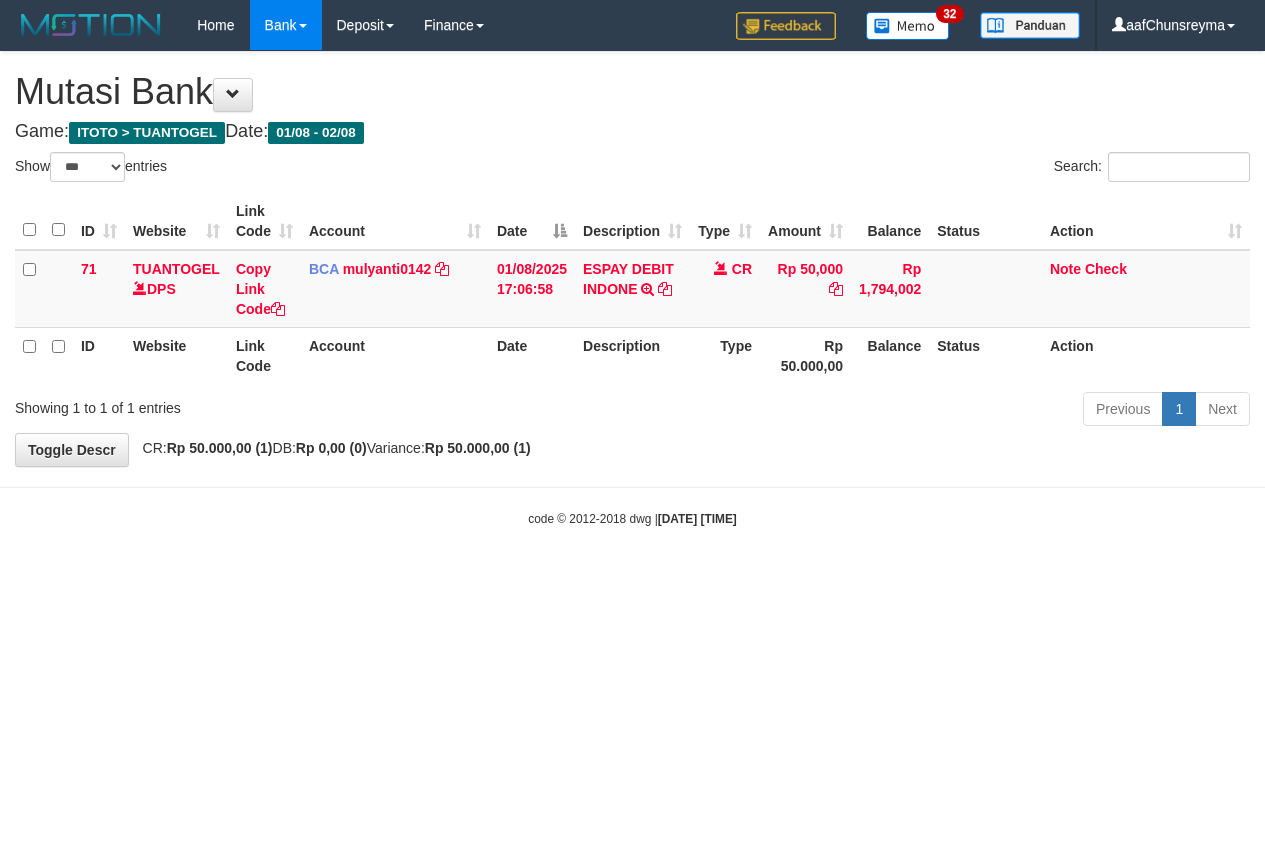 scroll, scrollTop: 0, scrollLeft: 0, axis: both 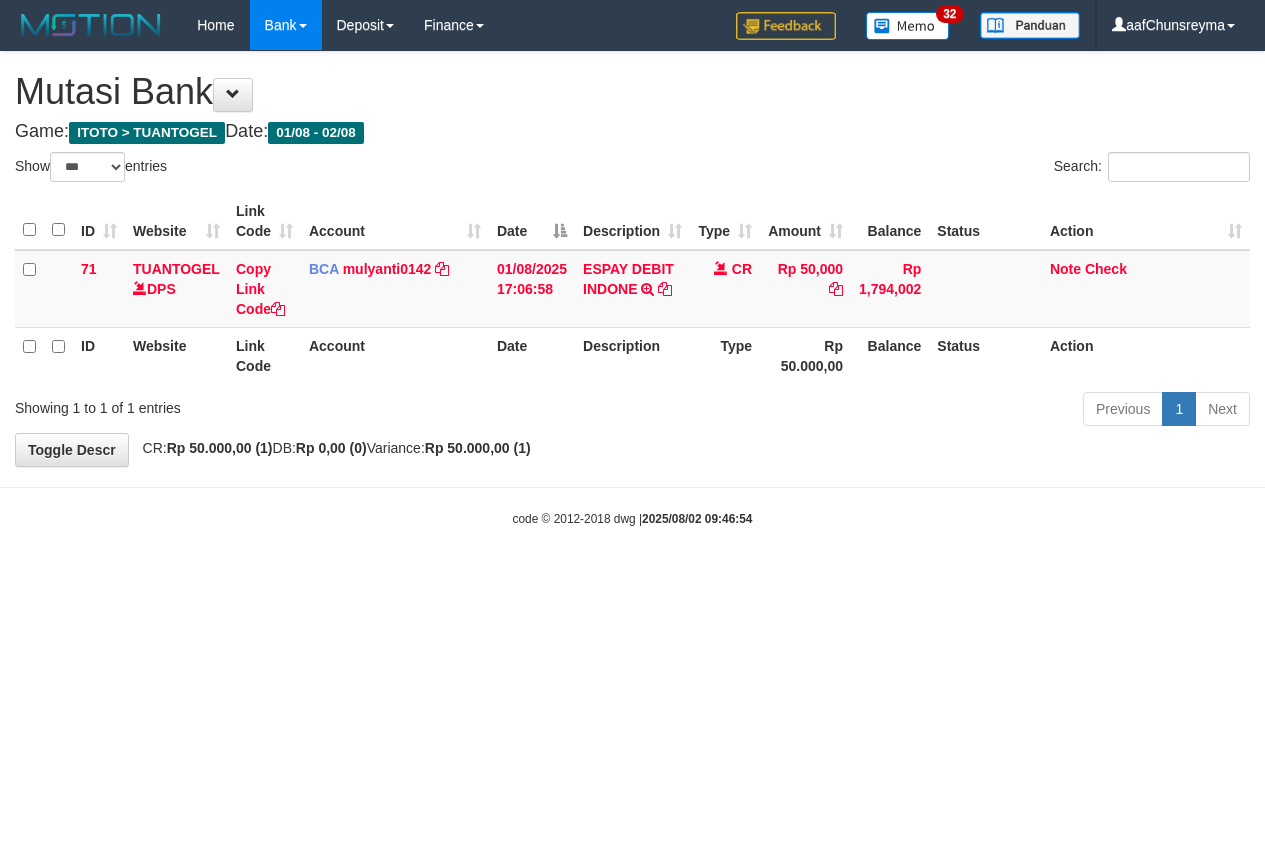 select on "***" 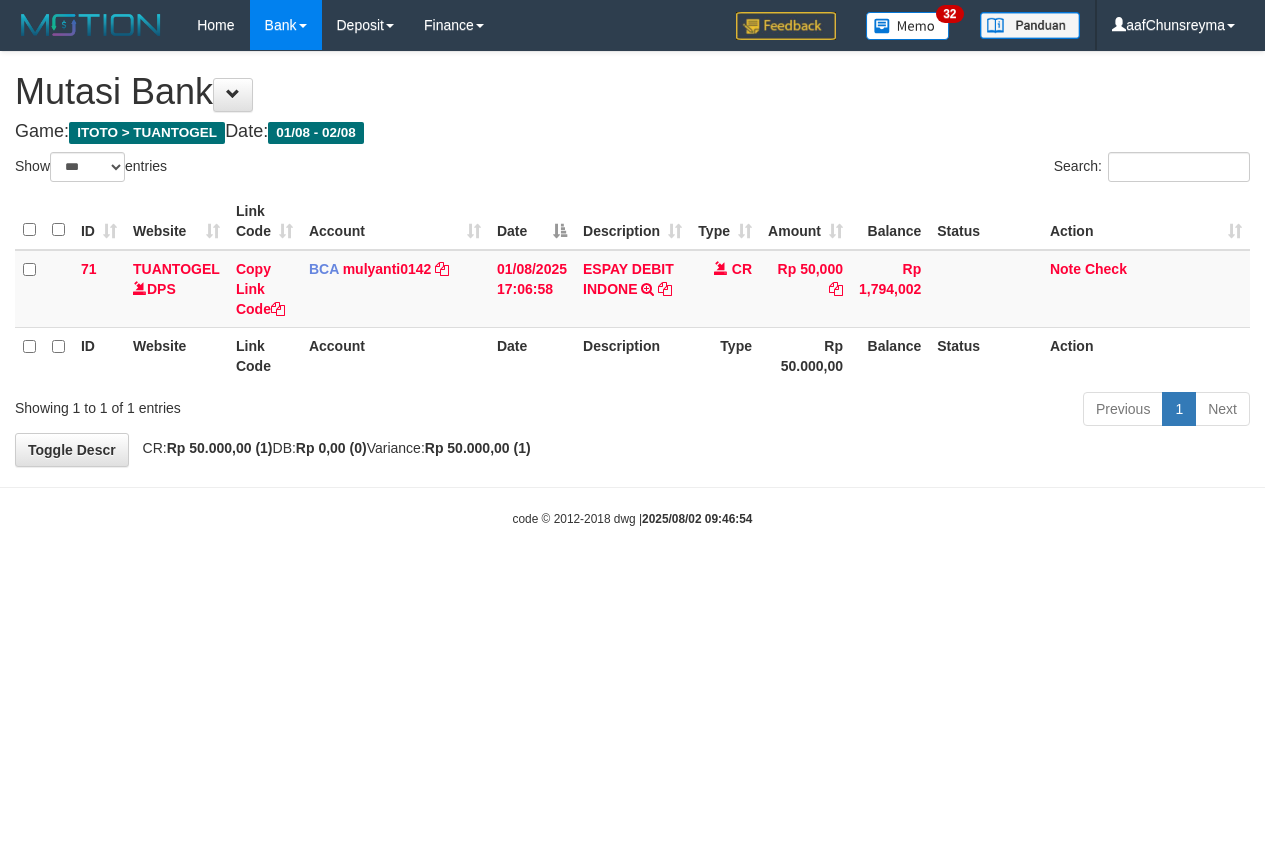 scroll, scrollTop: 0, scrollLeft: 0, axis: both 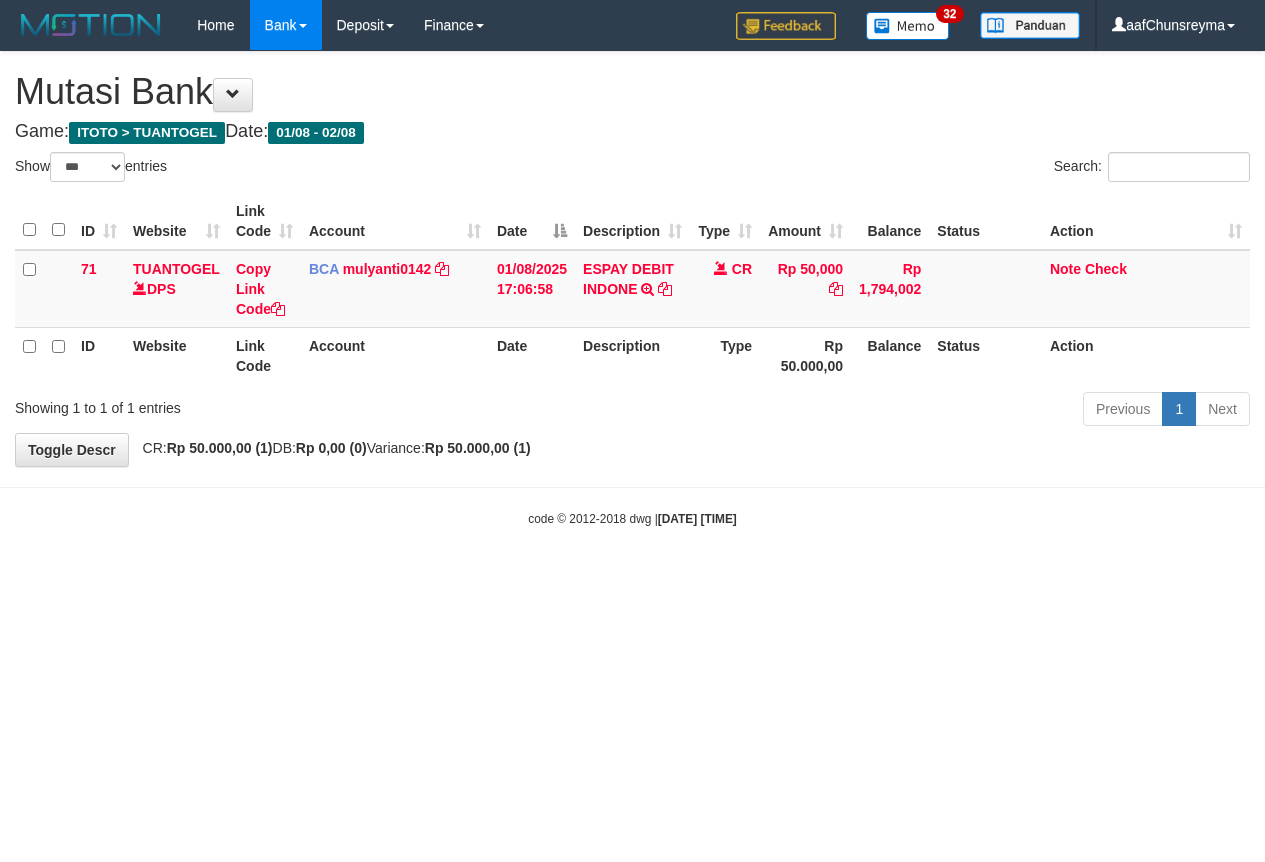 select on "***" 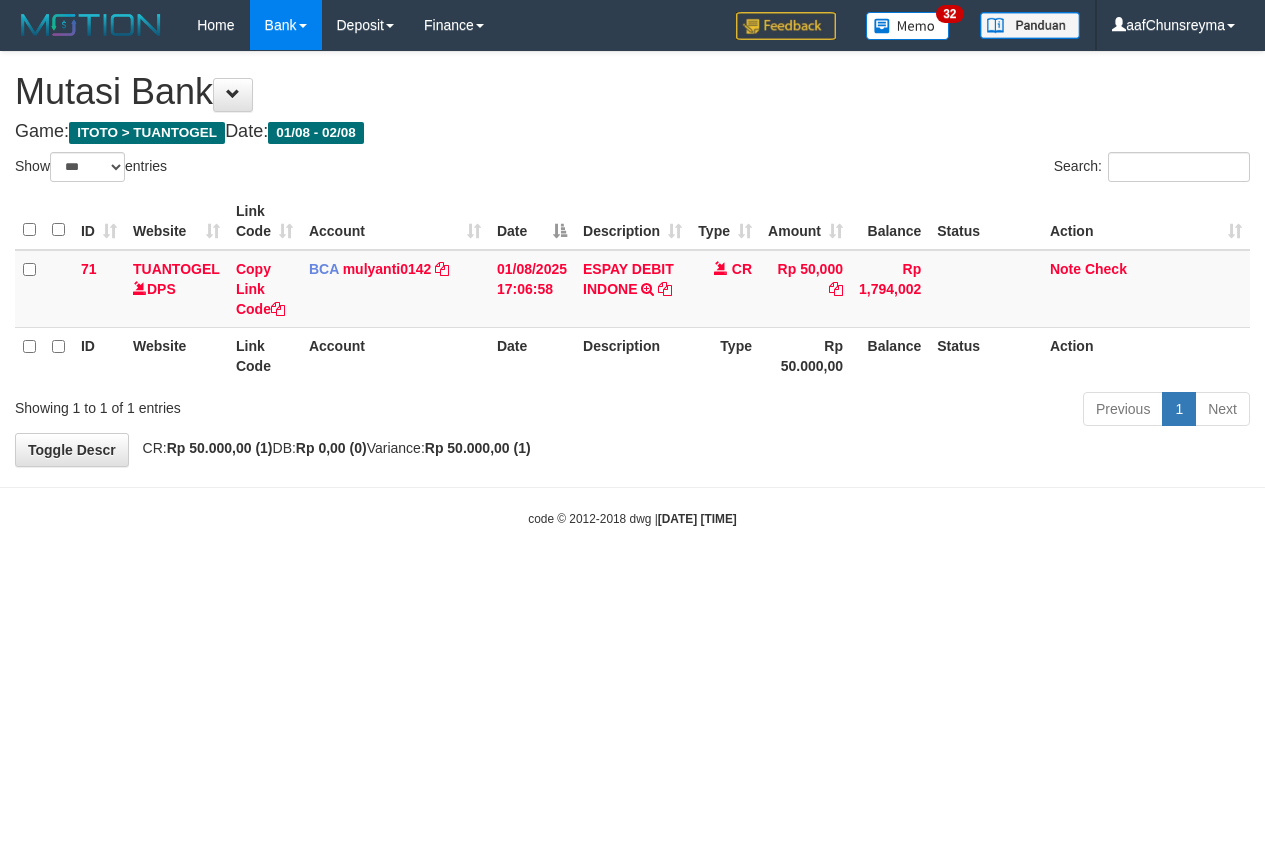 scroll, scrollTop: 0, scrollLeft: 0, axis: both 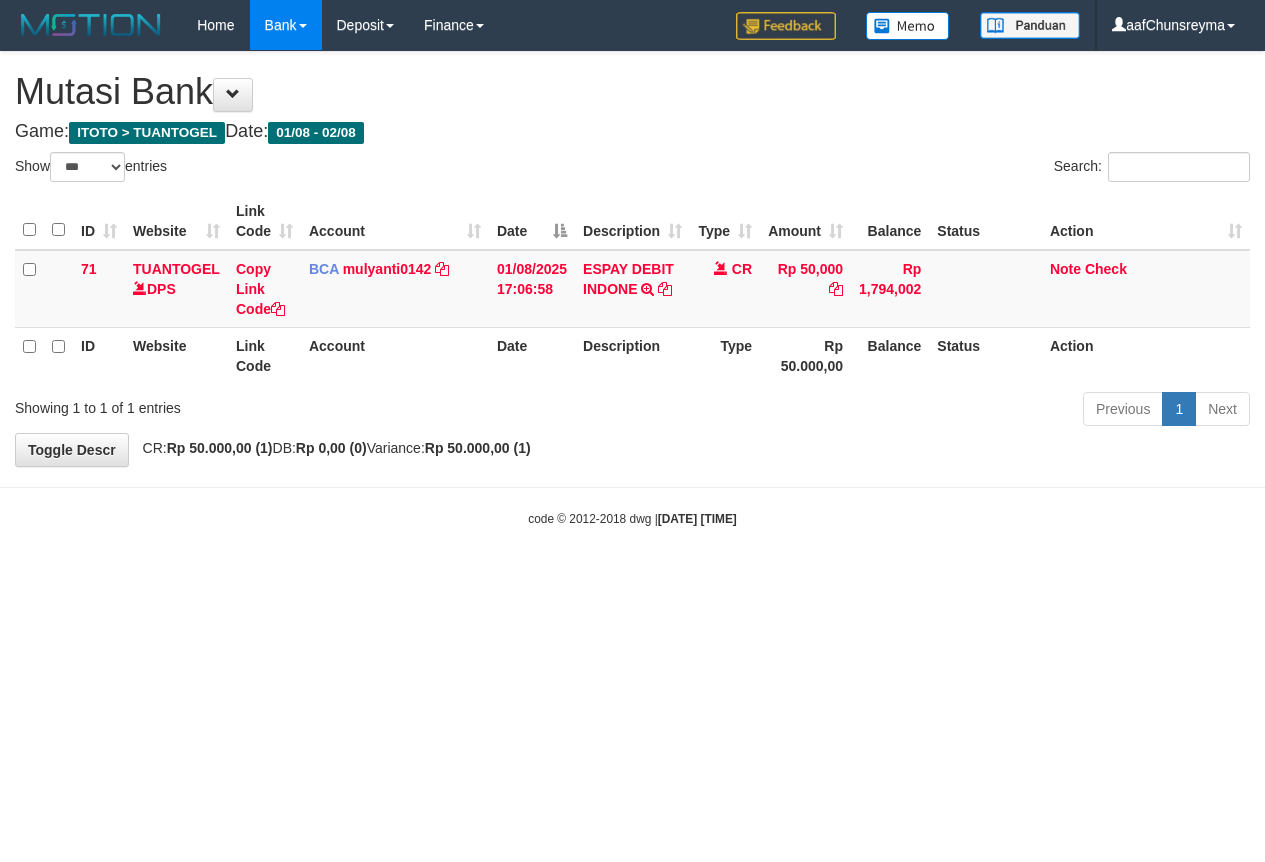 select on "***" 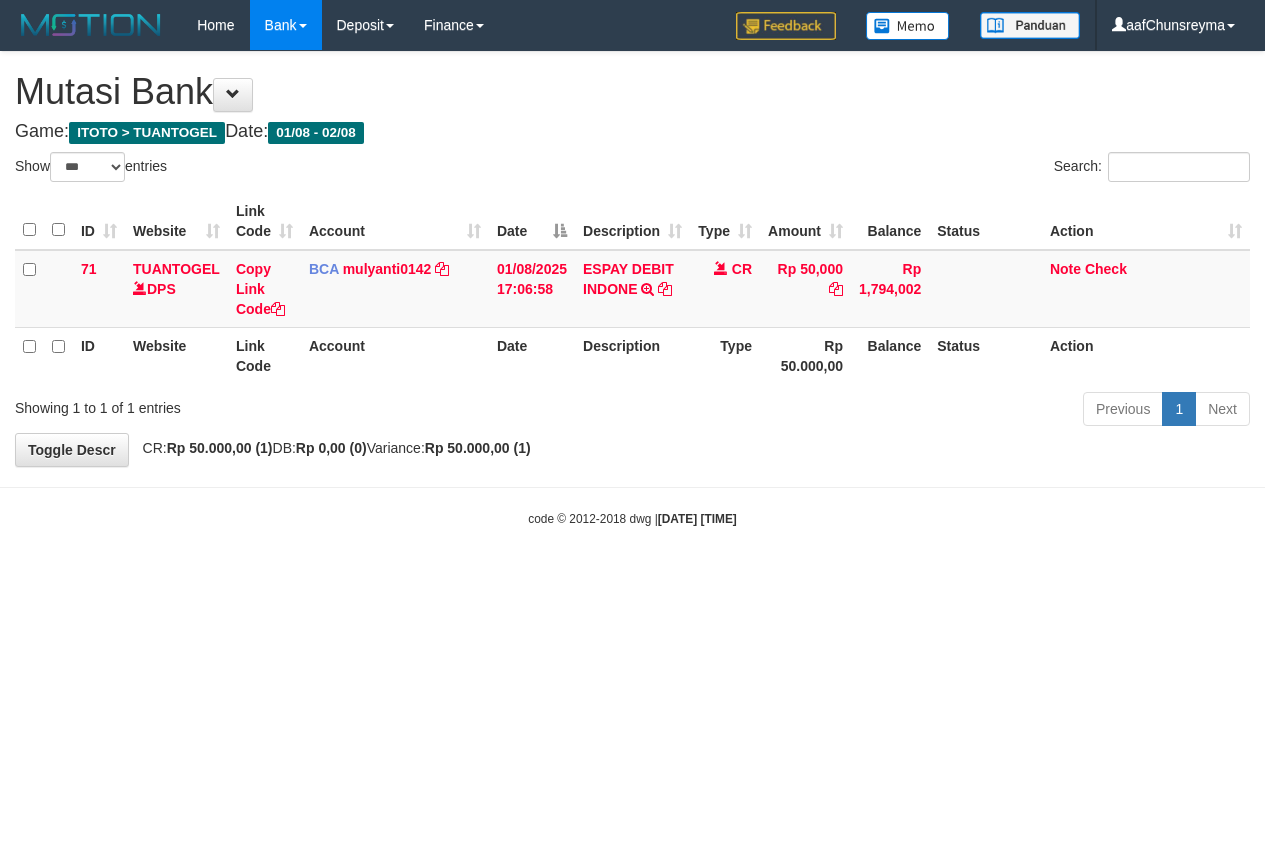 scroll, scrollTop: 0, scrollLeft: 0, axis: both 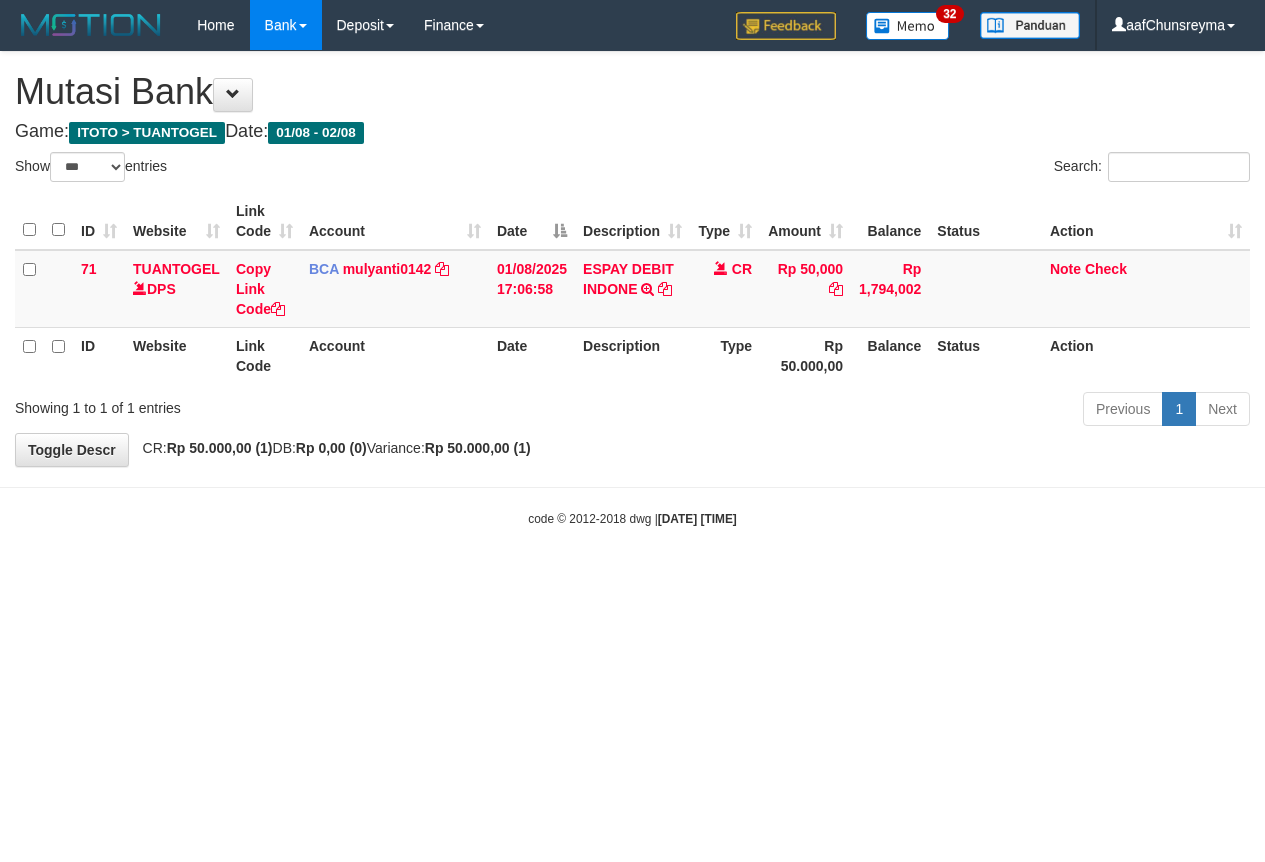 select on "***" 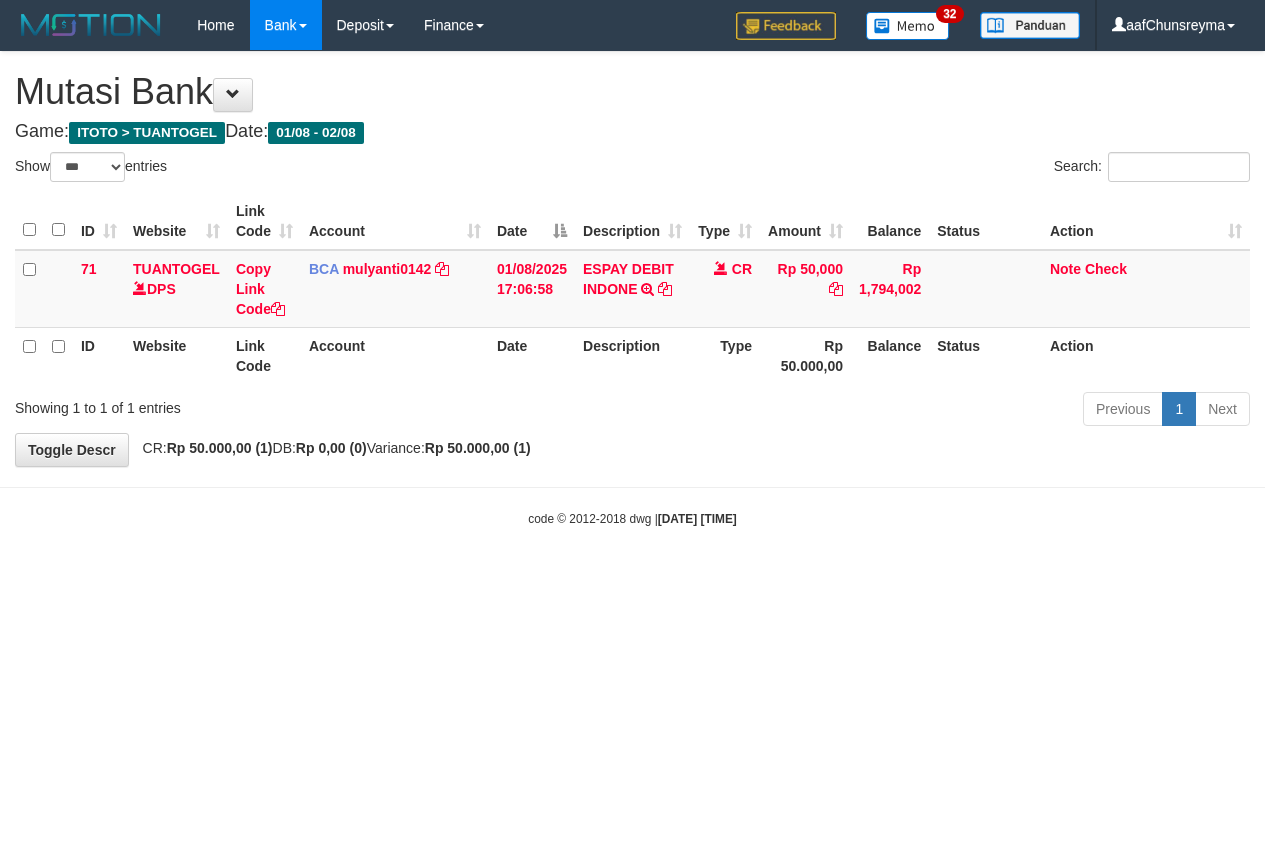 scroll, scrollTop: 0, scrollLeft: 0, axis: both 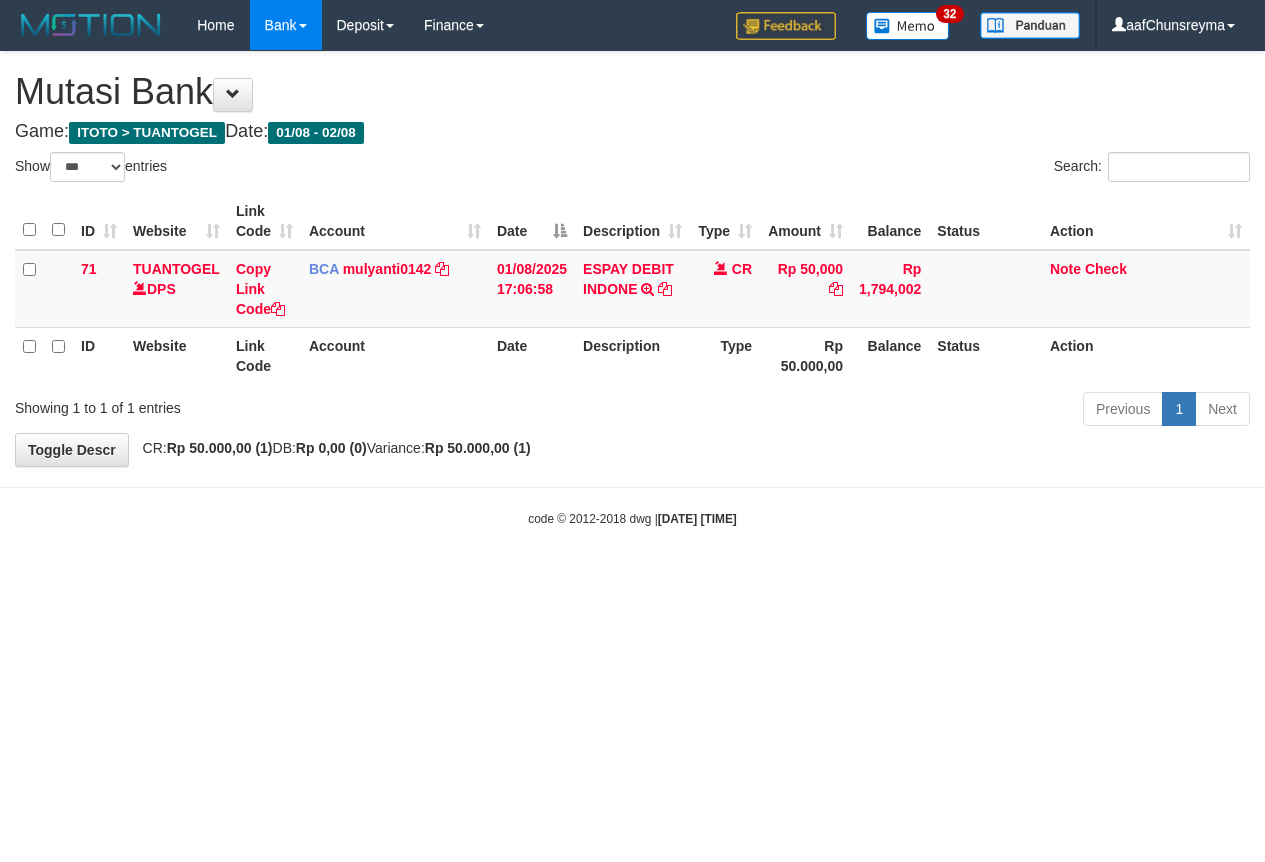 select on "***" 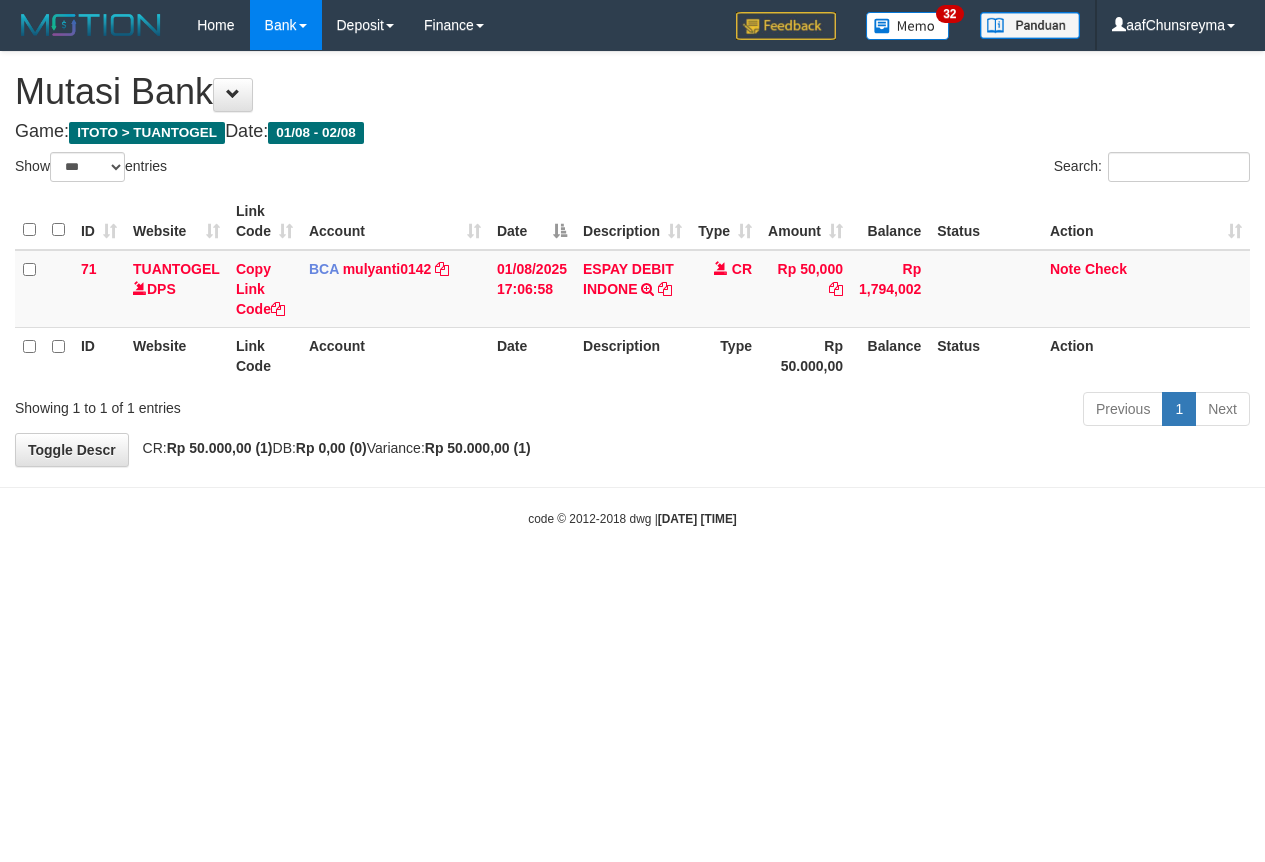 scroll, scrollTop: 0, scrollLeft: 0, axis: both 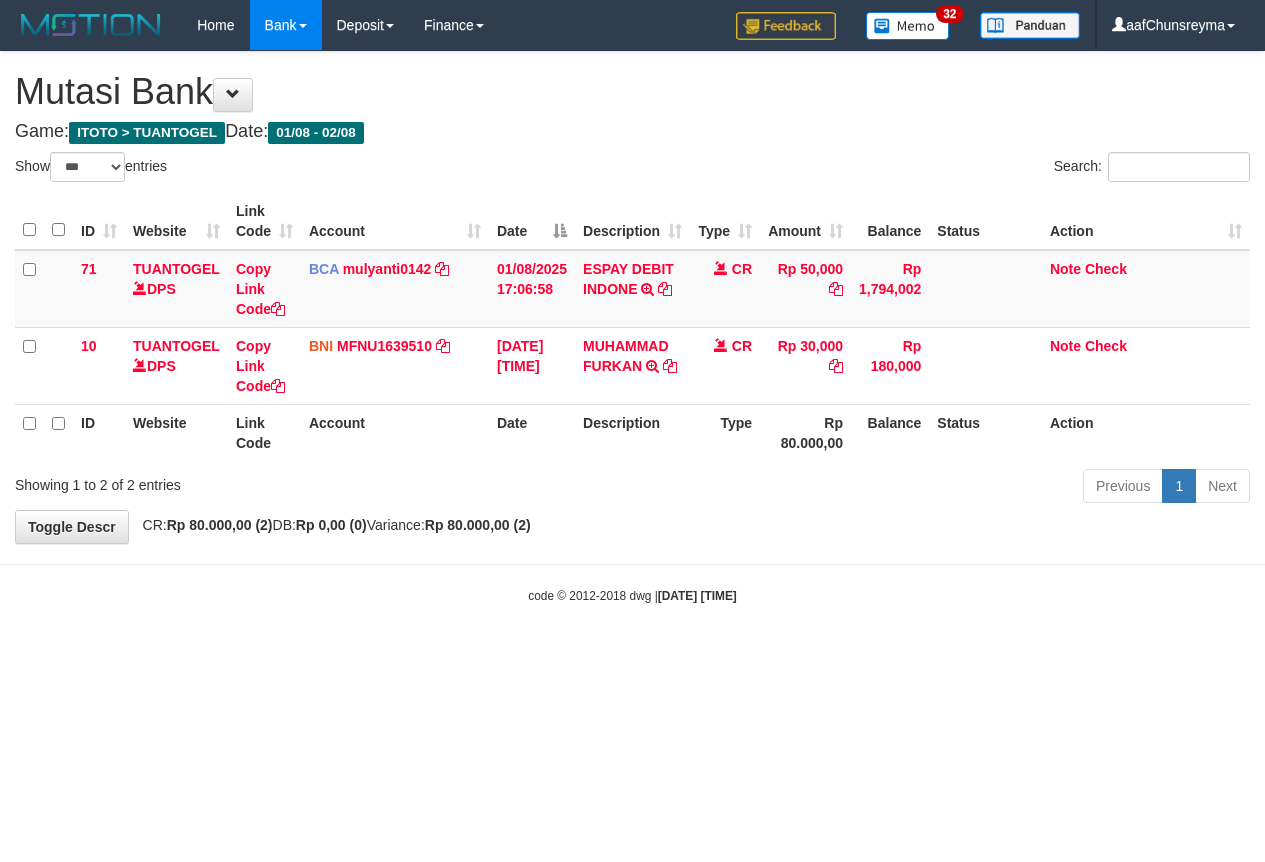 select on "***" 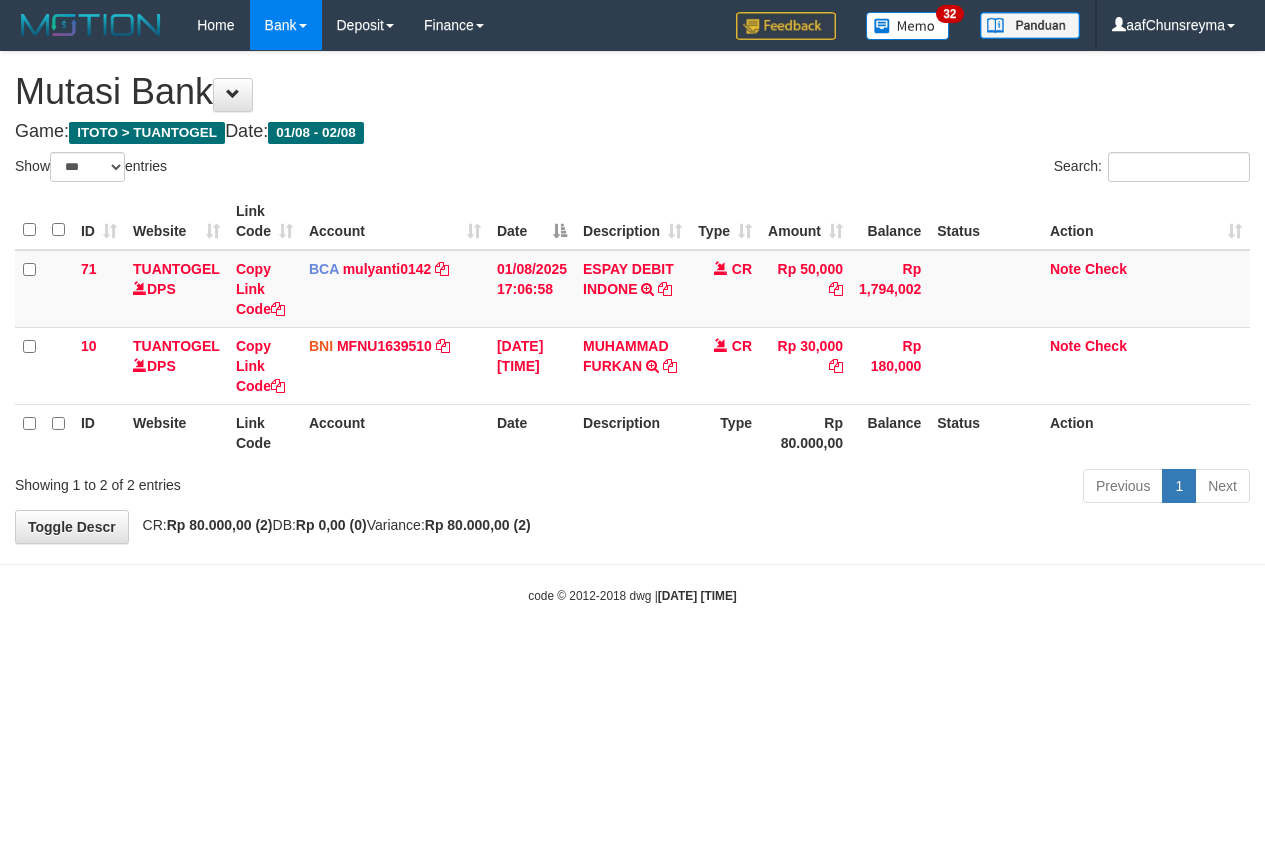 scroll, scrollTop: 0, scrollLeft: 0, axis: both 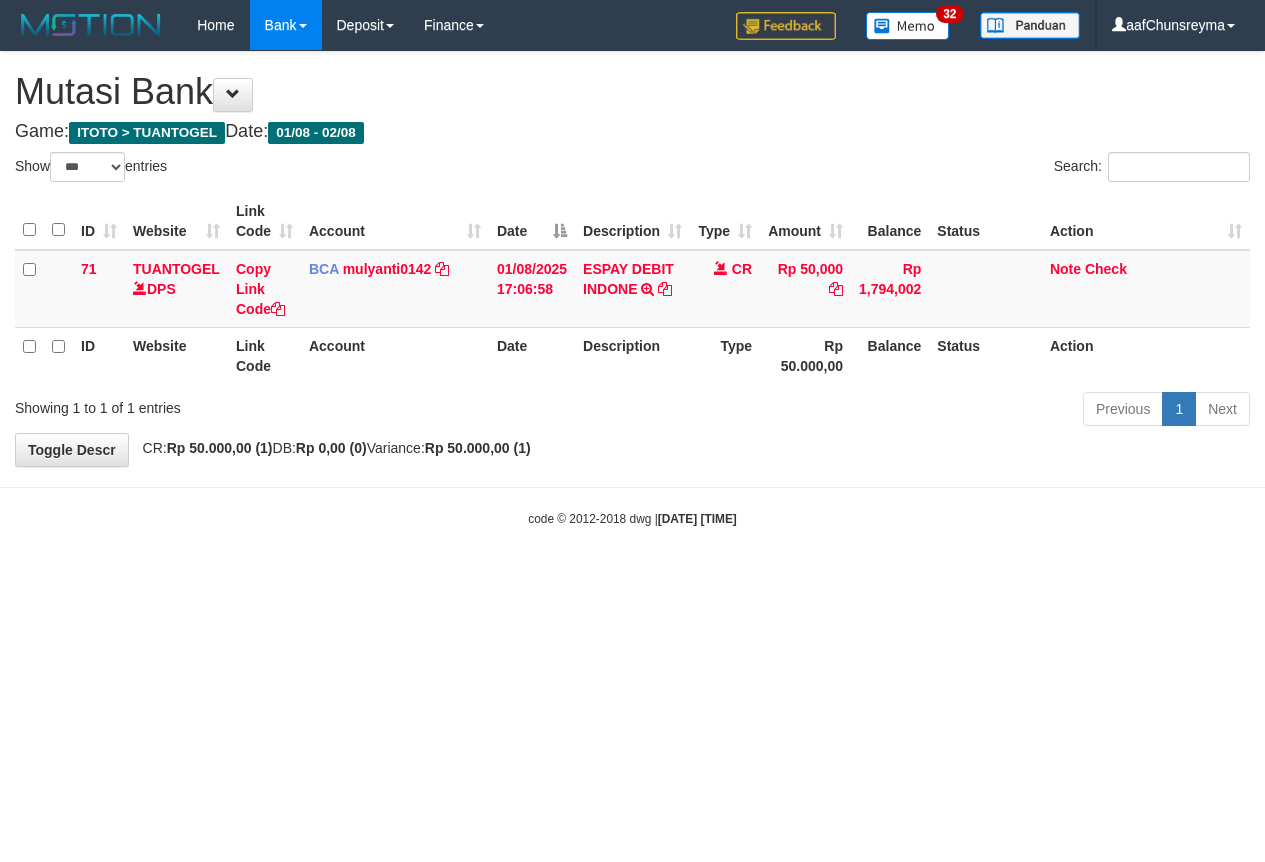 select on "***" 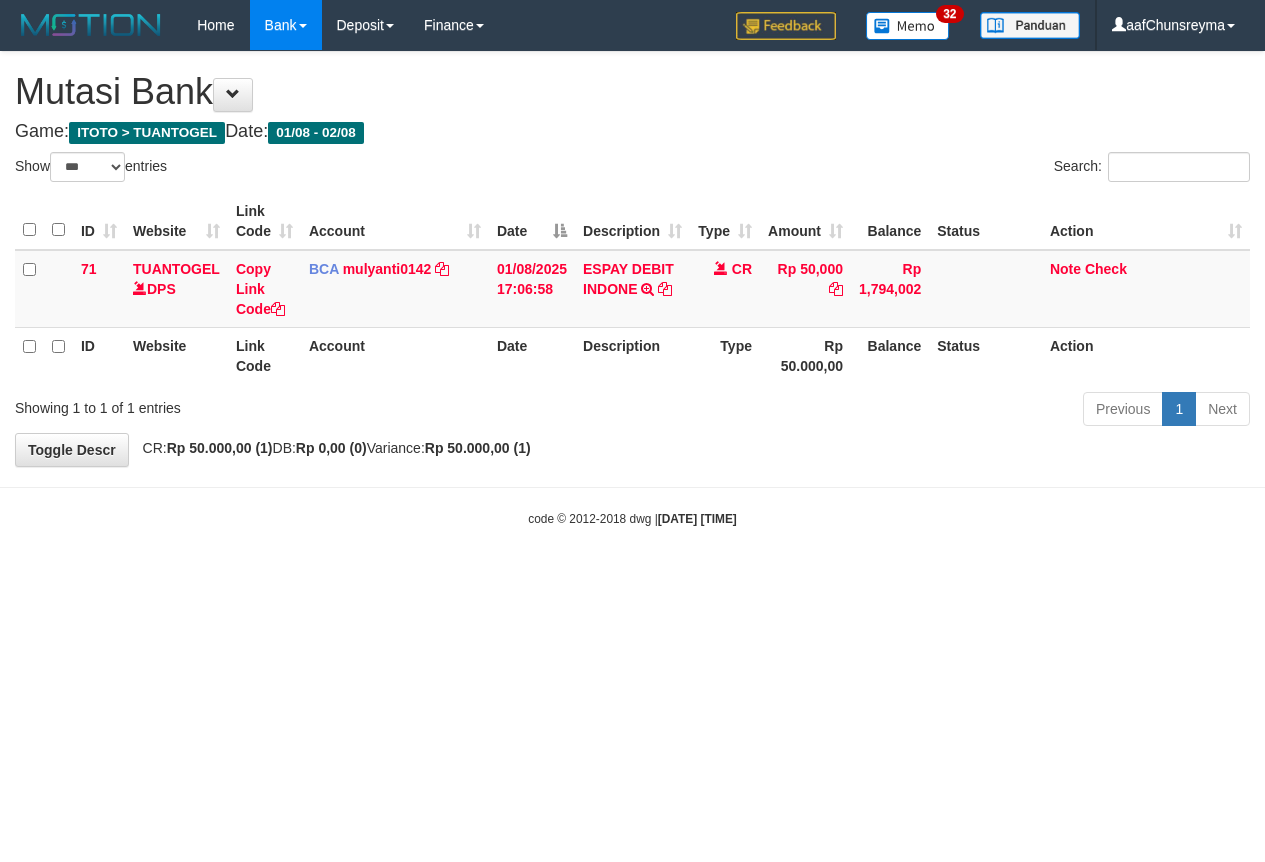 scroll, scrollTop: 0, scrollLeft: 0, axis: both 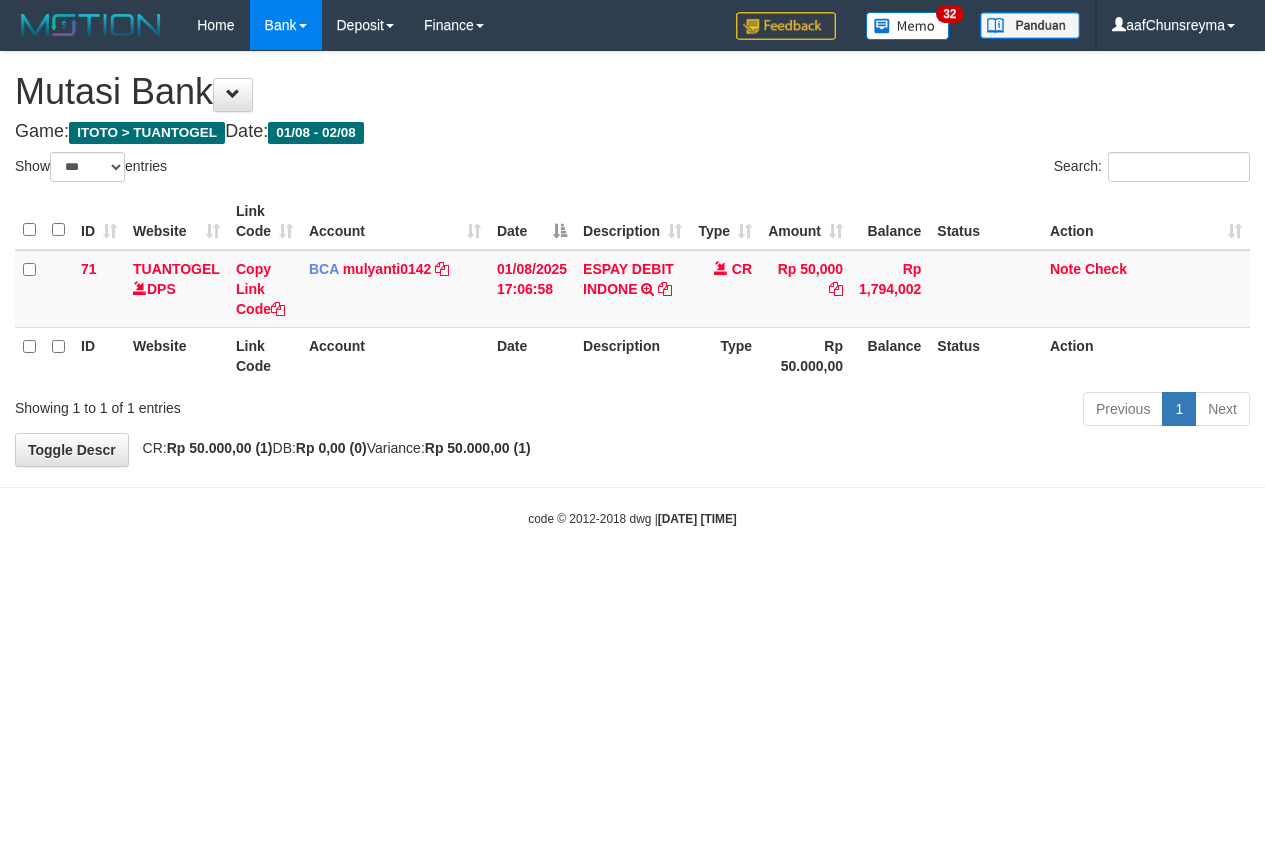 select on "***" 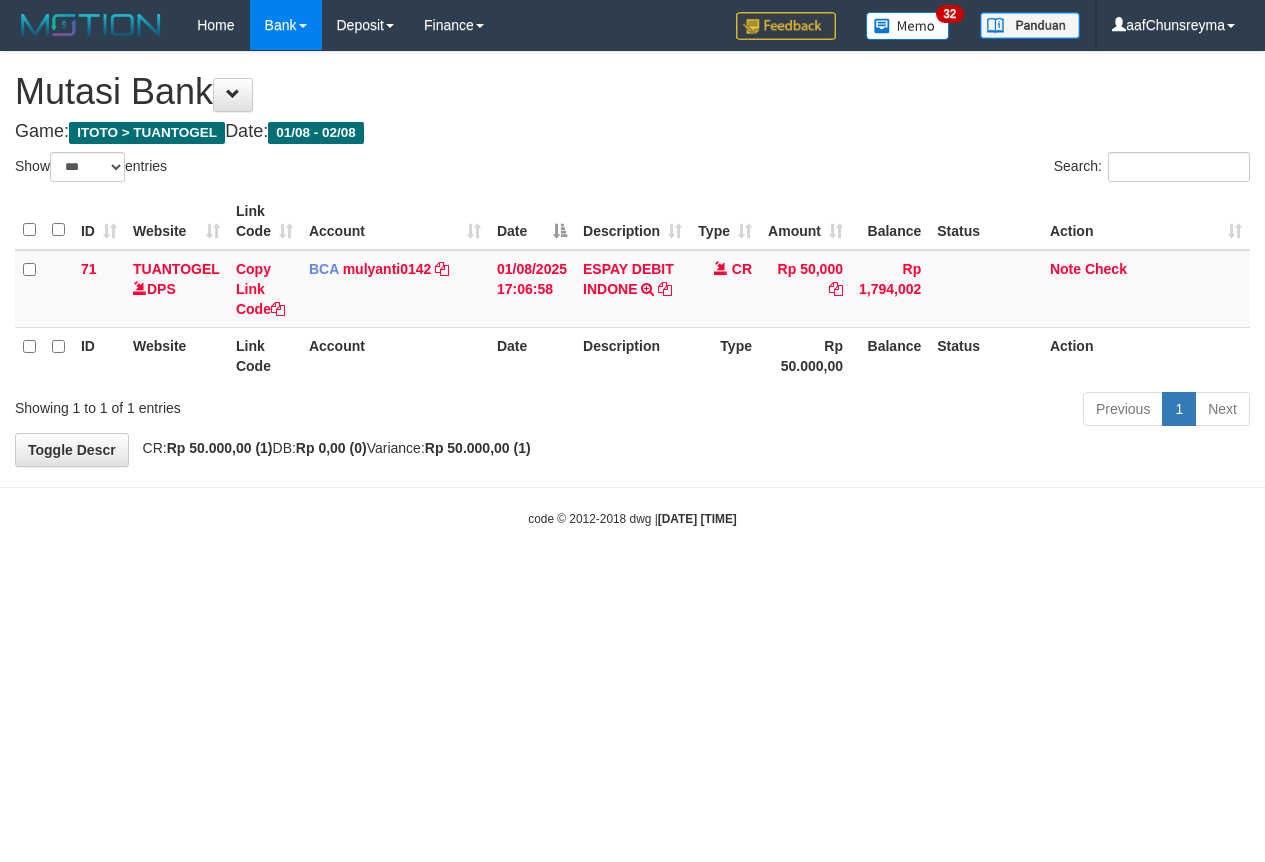 scroll, scrollTop: 0, scrollLeft: 0, axis: both 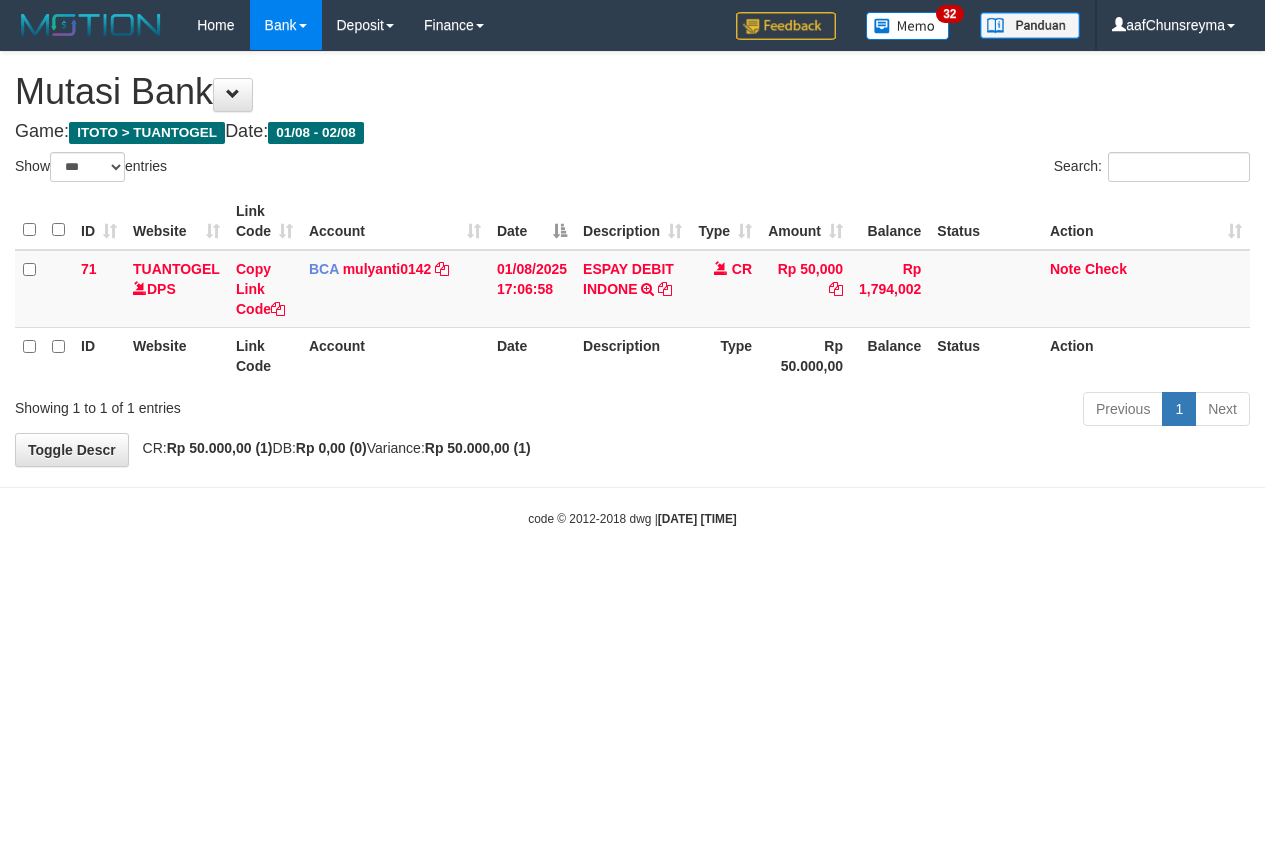 select on "***" 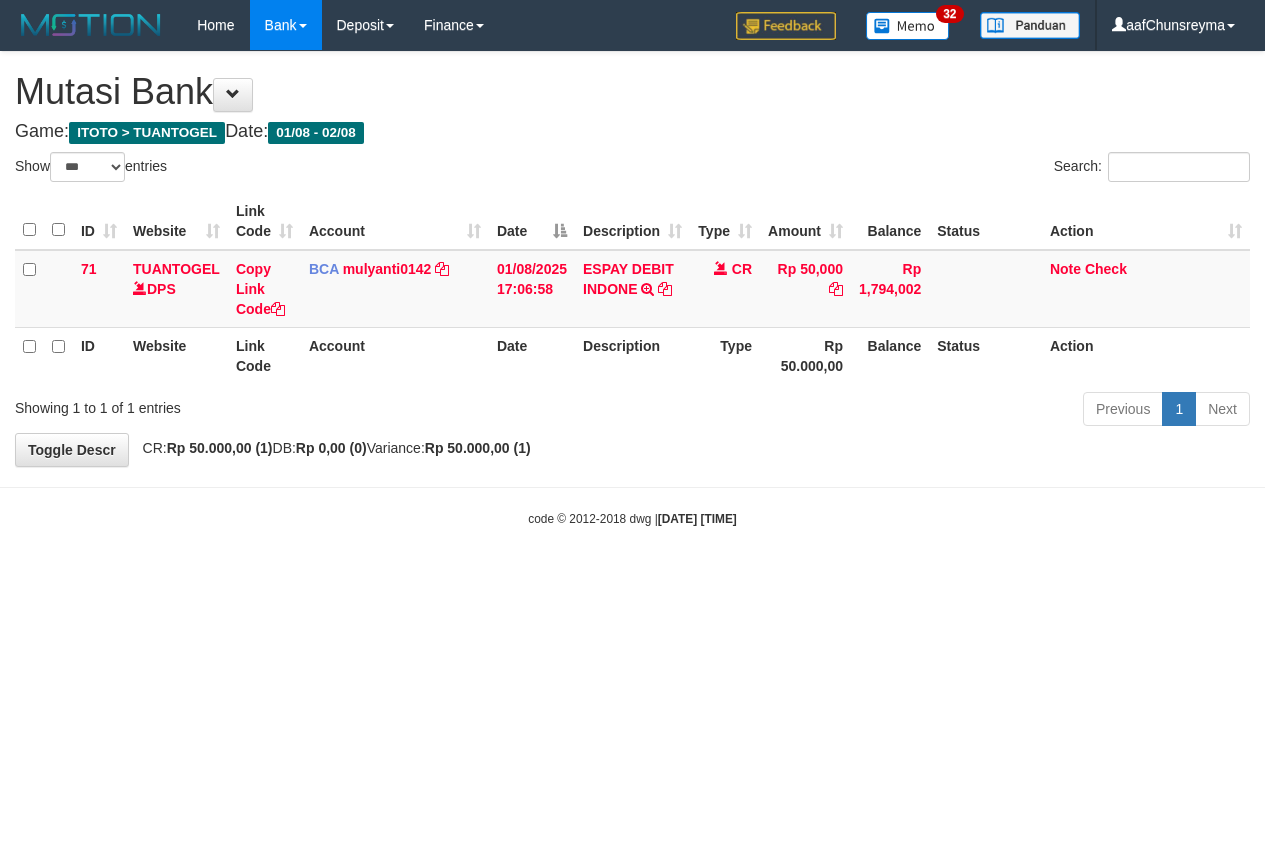 scroll, scrollTop: 0, scrollLeft: 0, axis: both 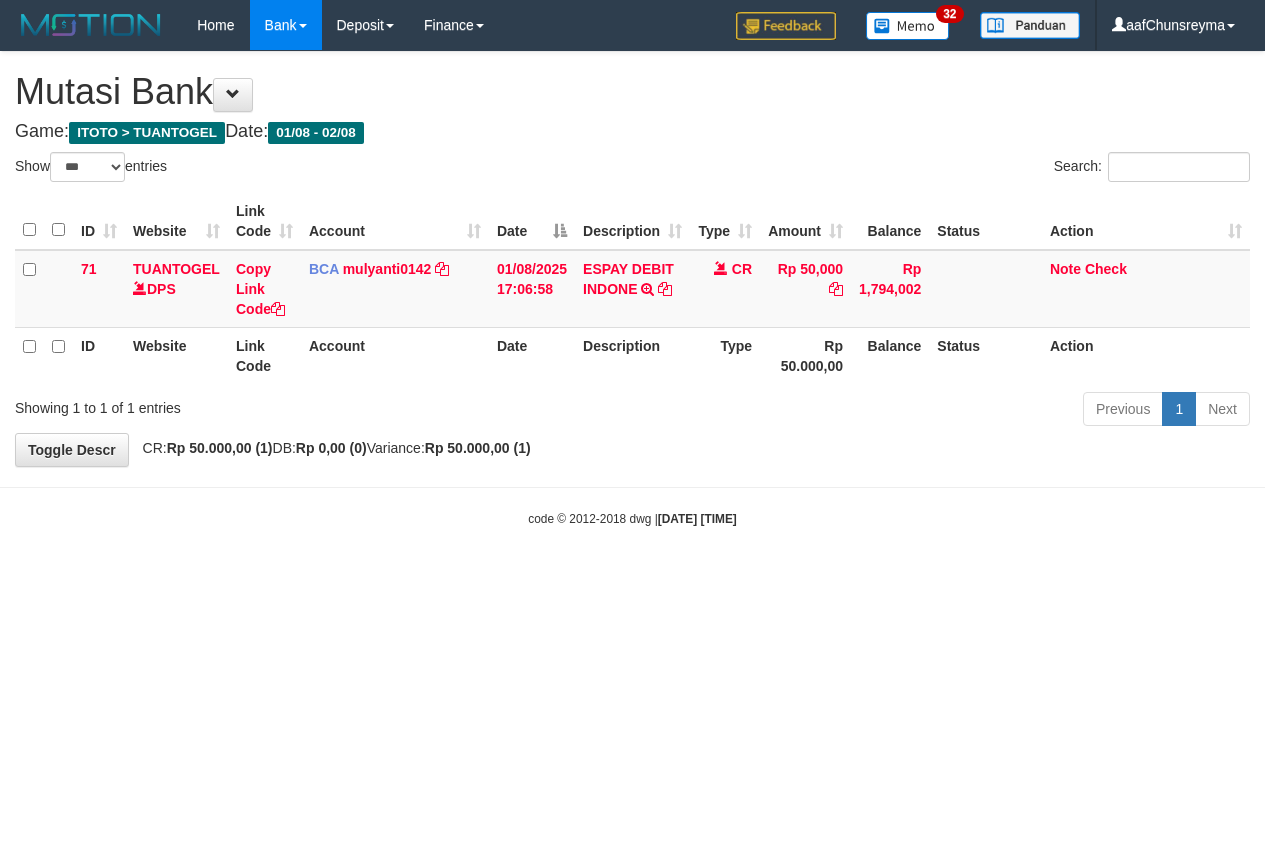 select on "***" 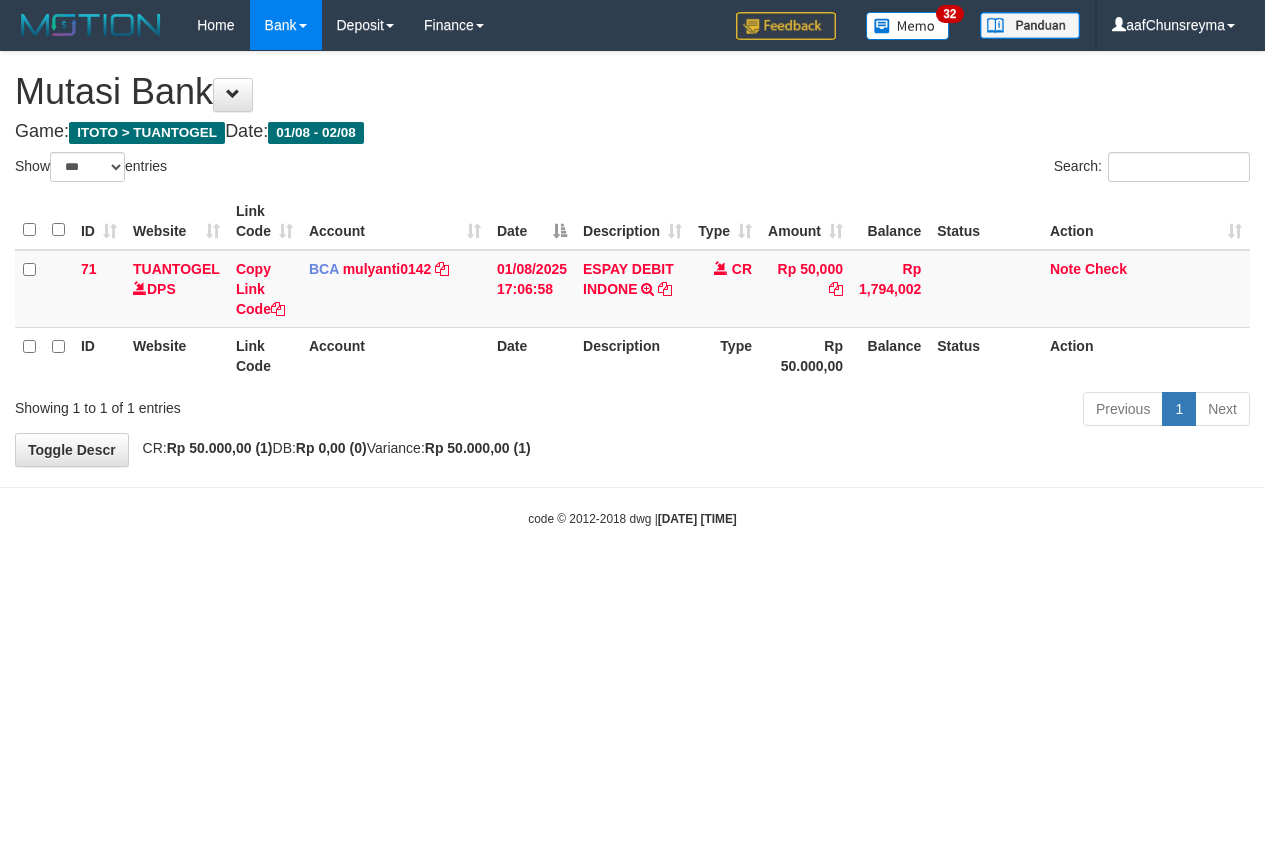 scroll, scrollTop: 0, scrollLeft: 0, axis: both 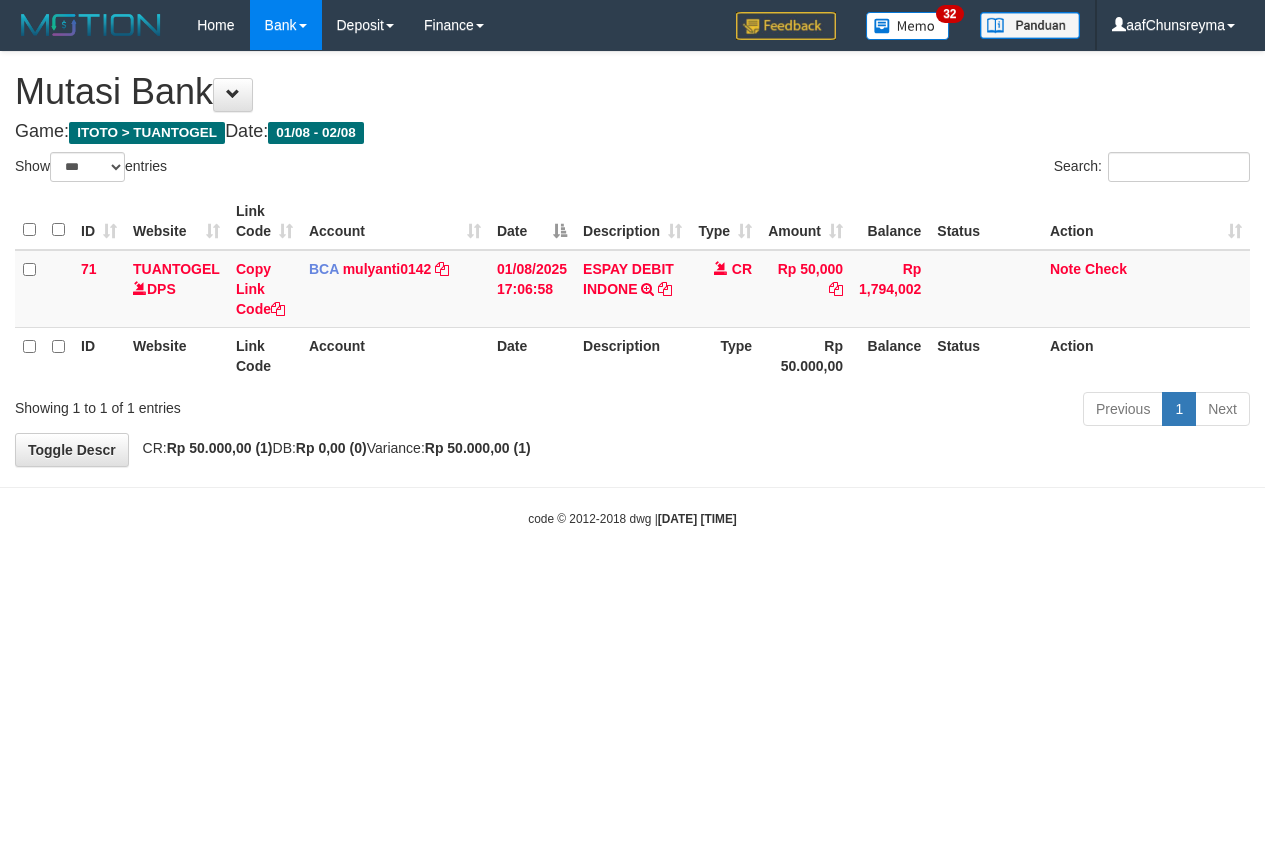 select on "***" 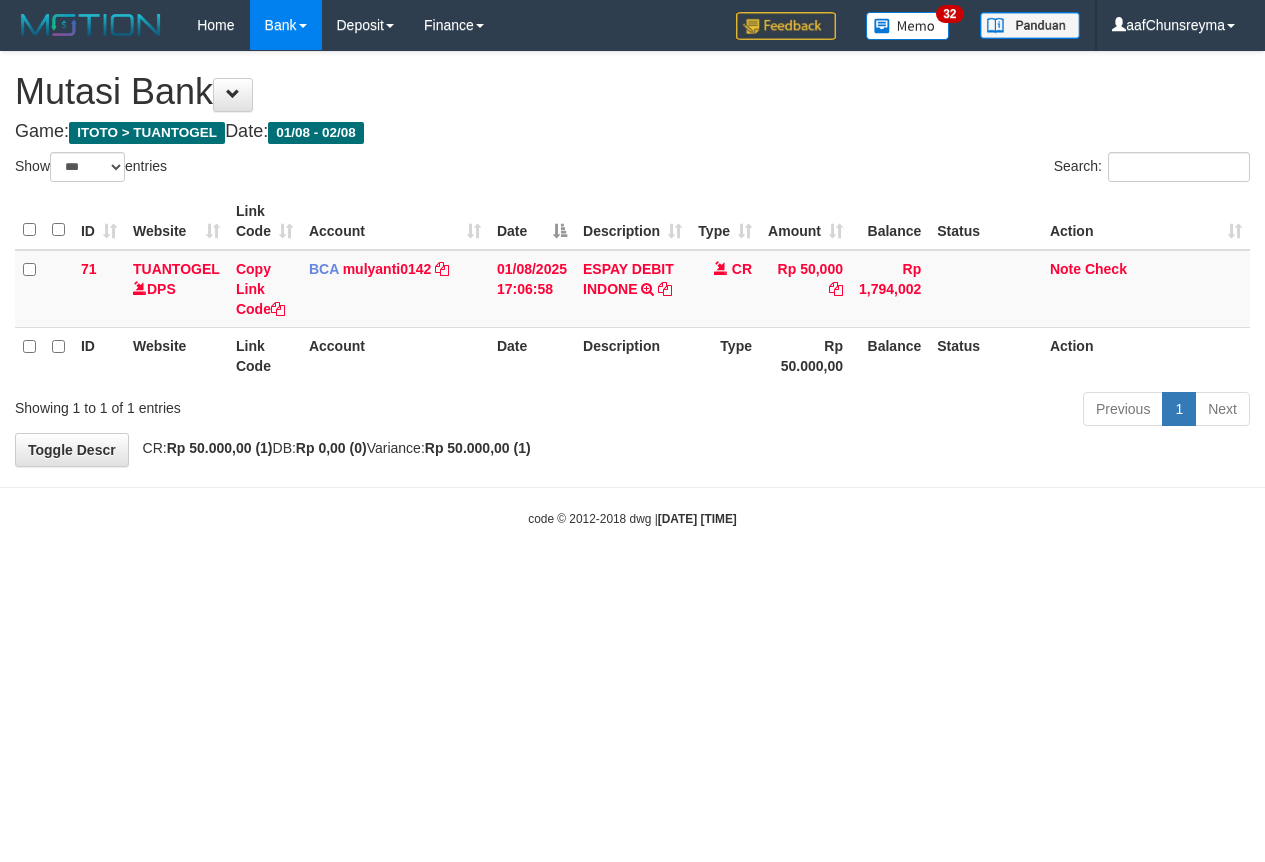 scroll, scrollTop: 0, scrollLeft: 0, axis: both 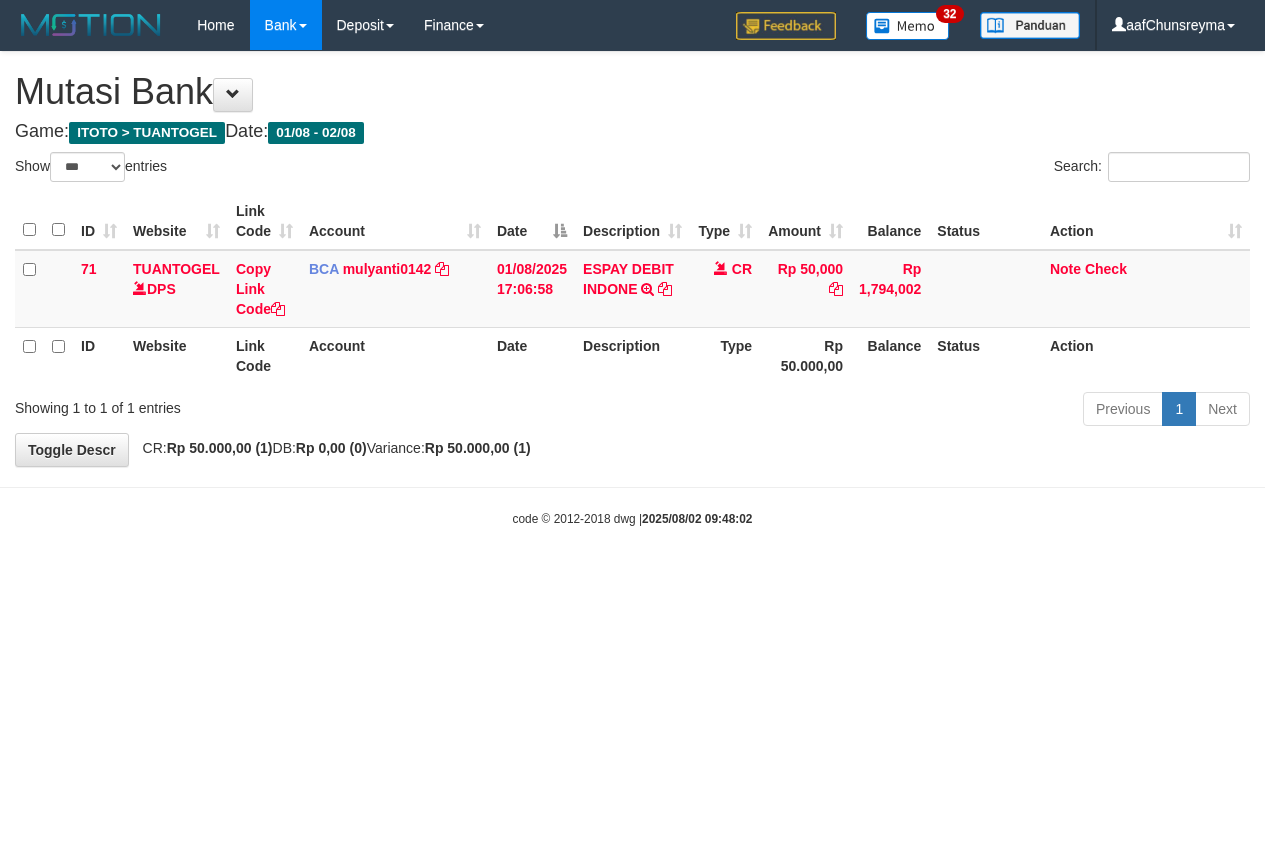 select on "***" 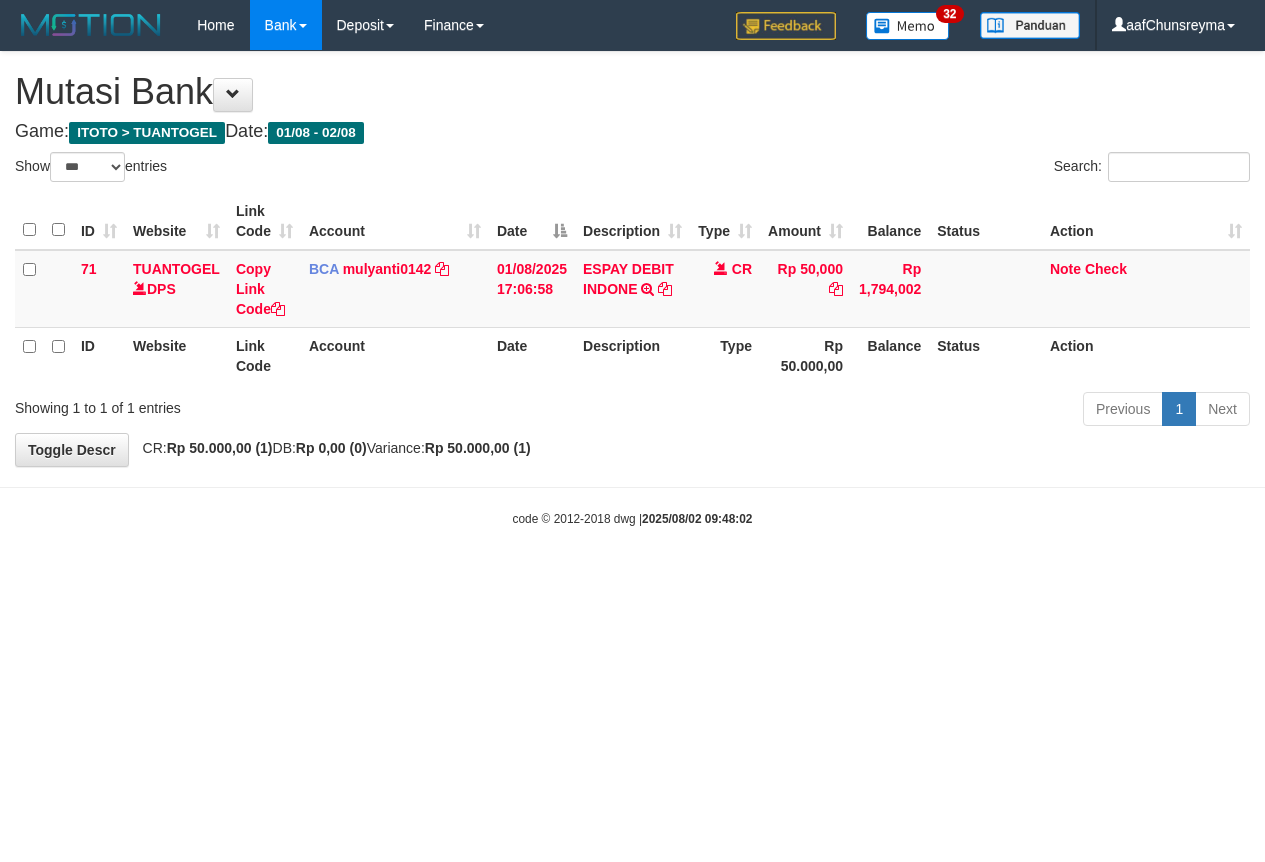 scroll, scrollTop: 0, scrollLeft: 0, axis: both 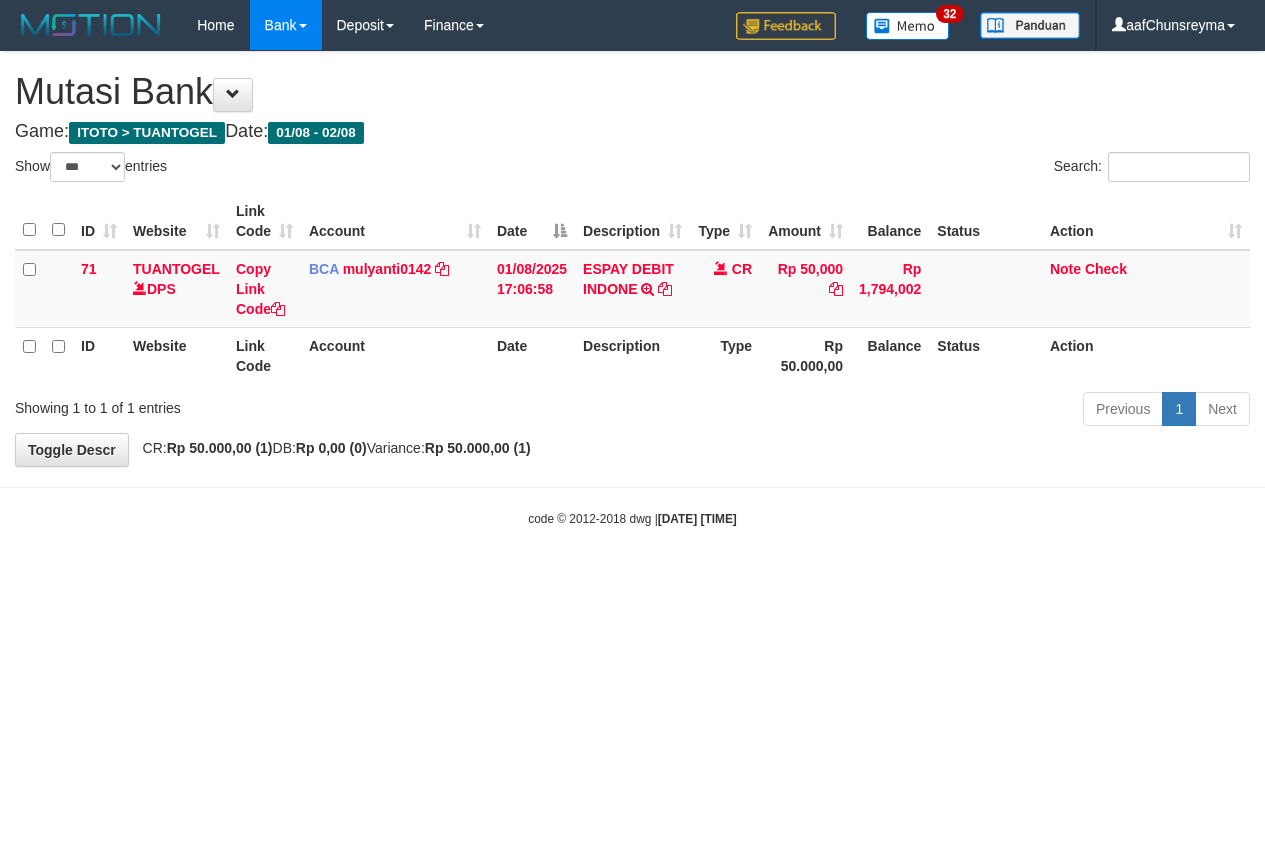 select on "***" 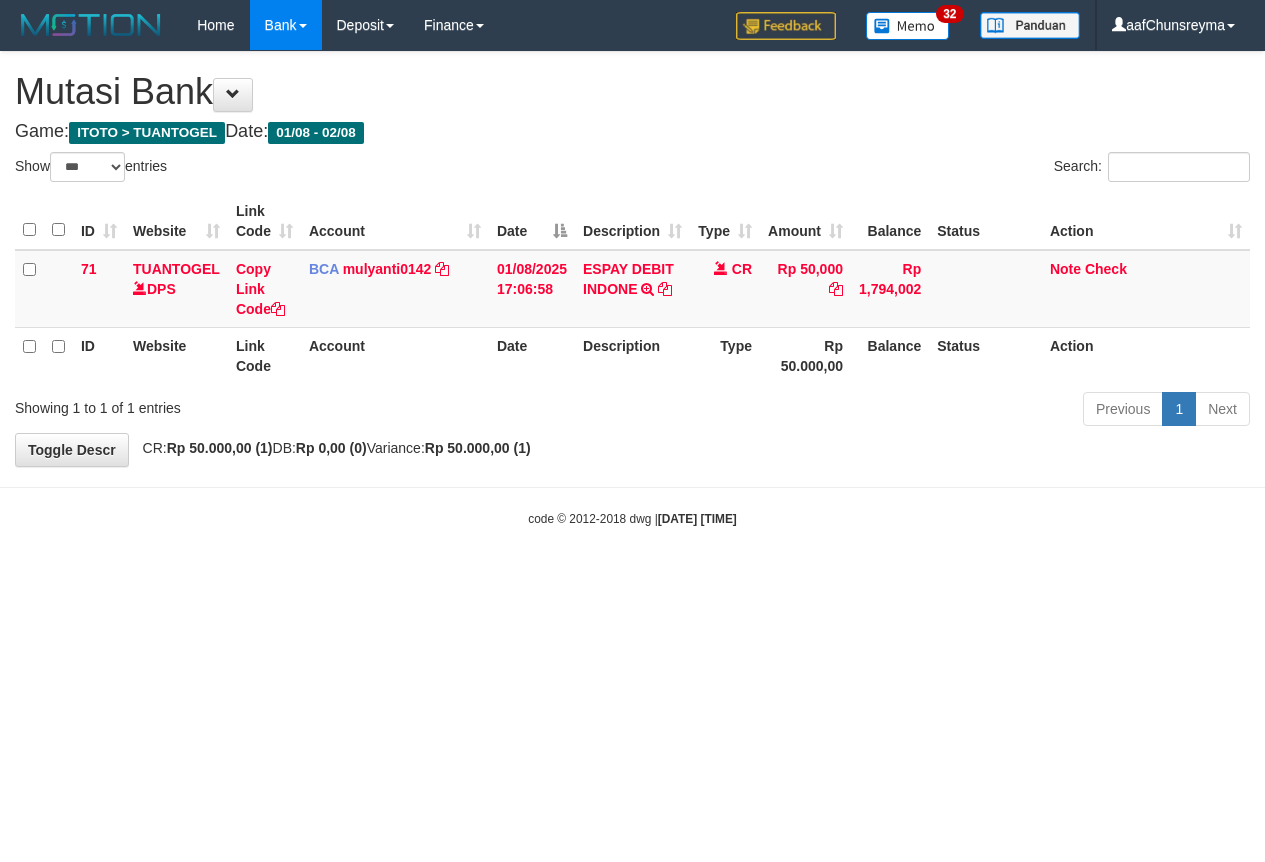 scroll, scrollTop: 0, scrollLeft: 0, axis: both 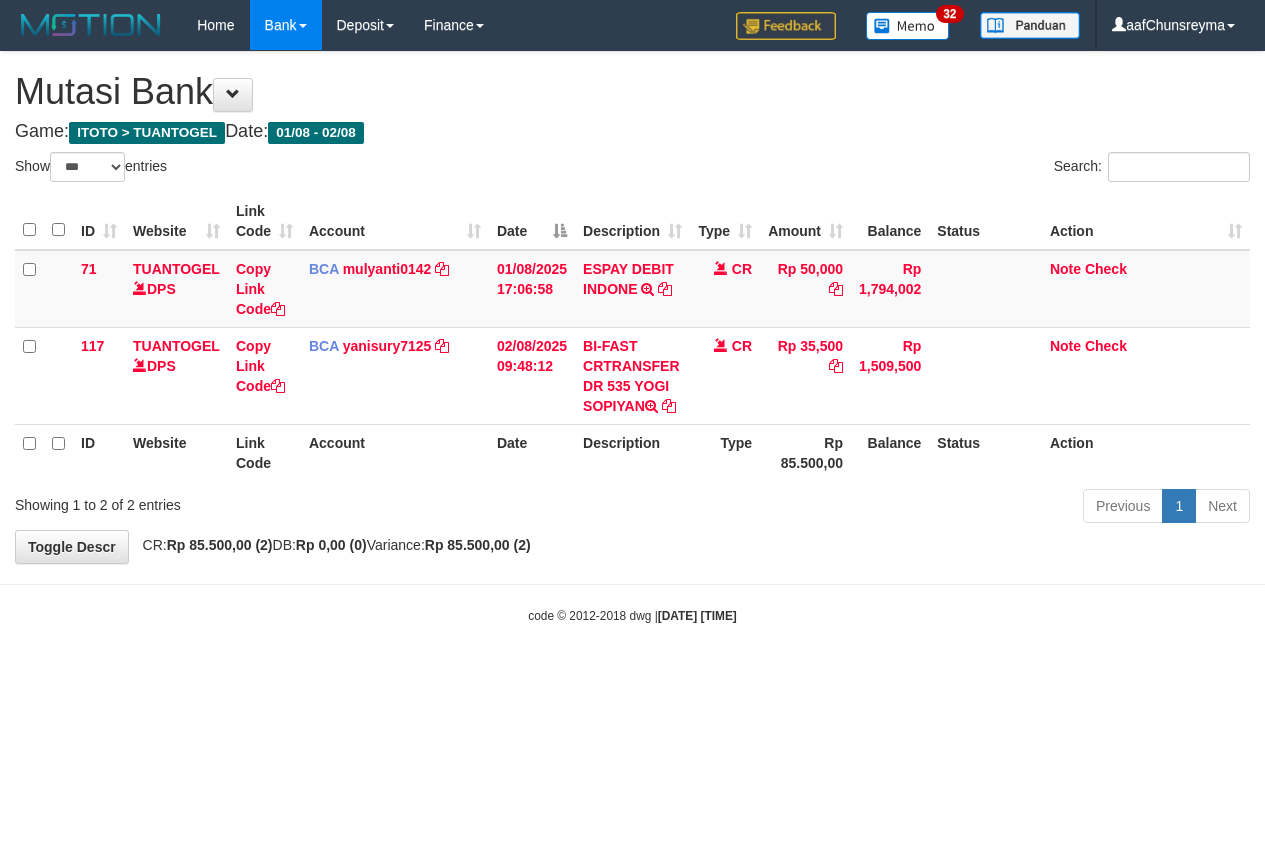 select on "***" 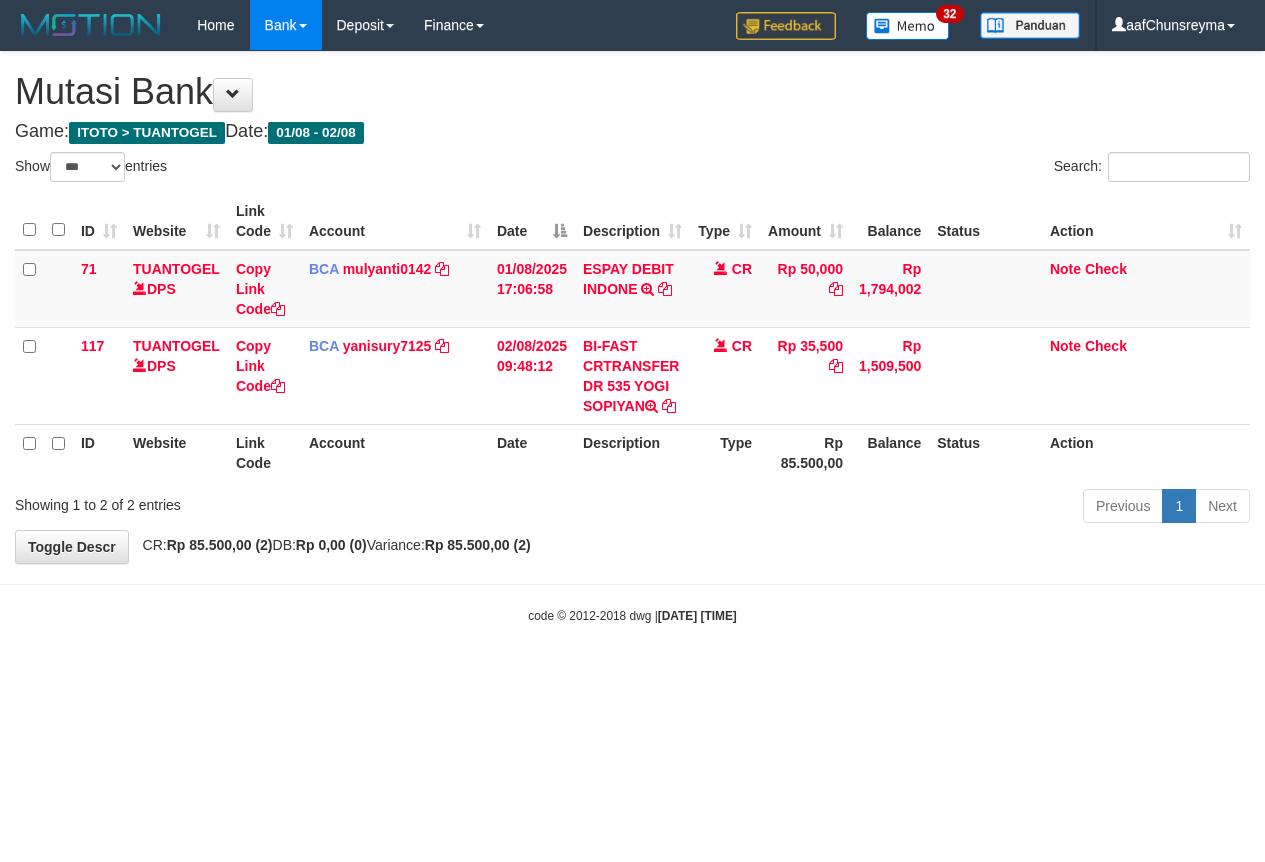 scroll, scrollTop: 0, scrollLeft: 0, axis: both 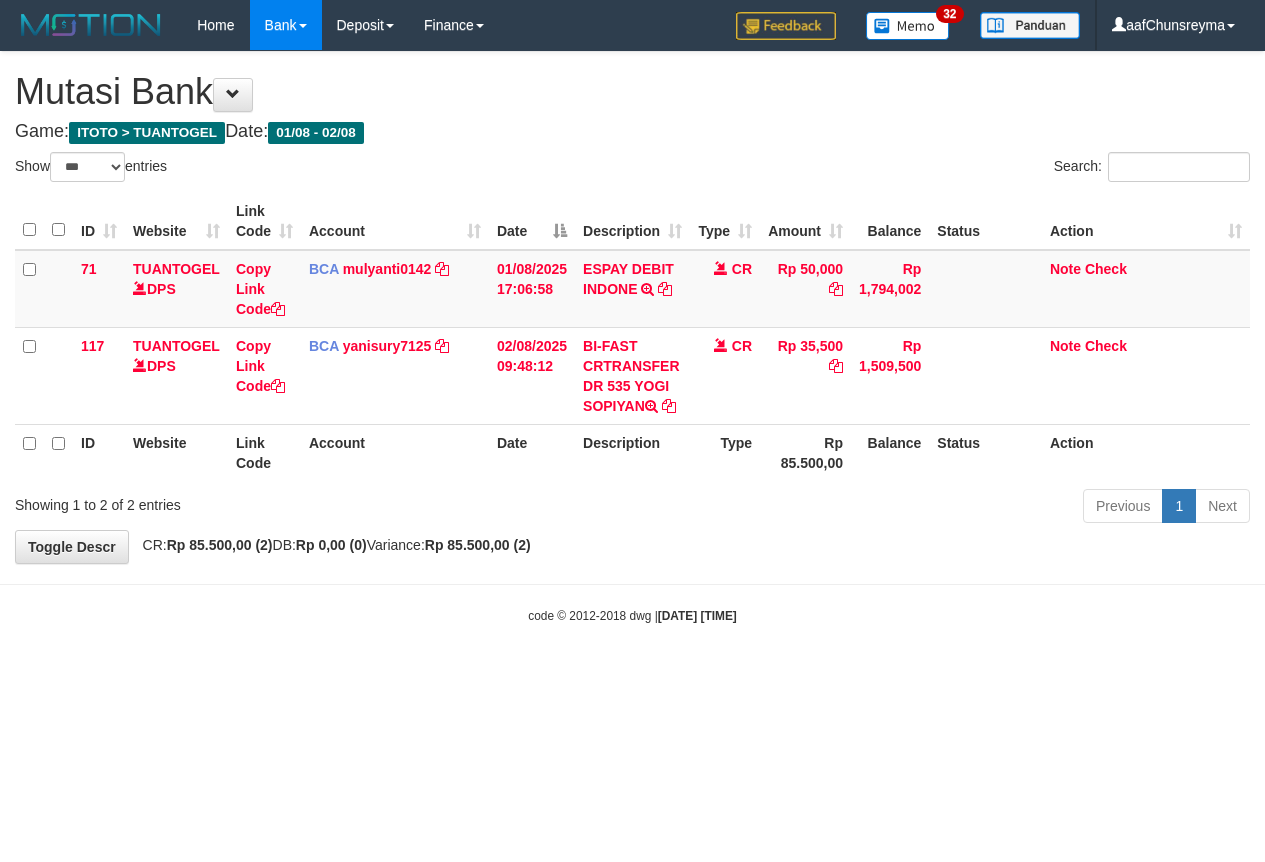 select on "***" 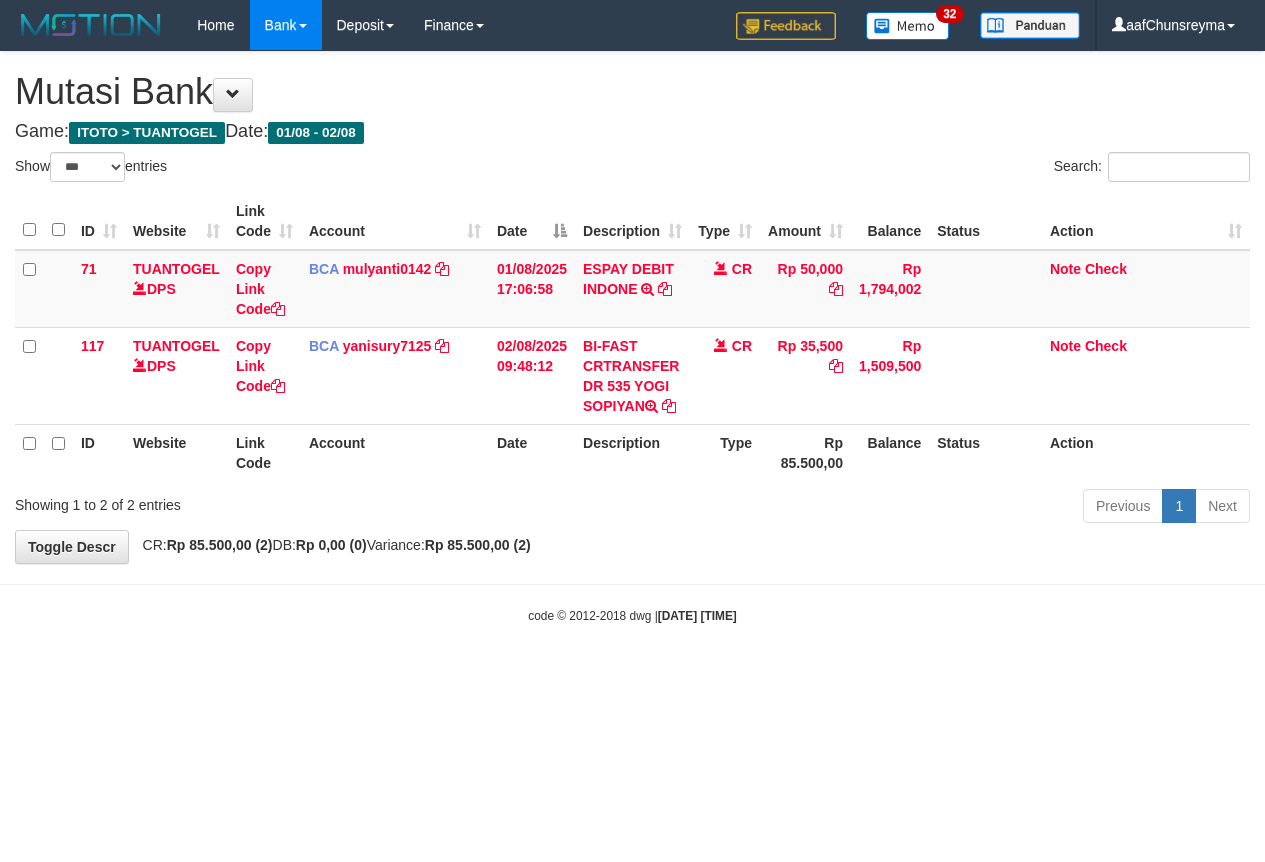 scroll, scrollTop: 0, scrollLeft: 0, axis: both 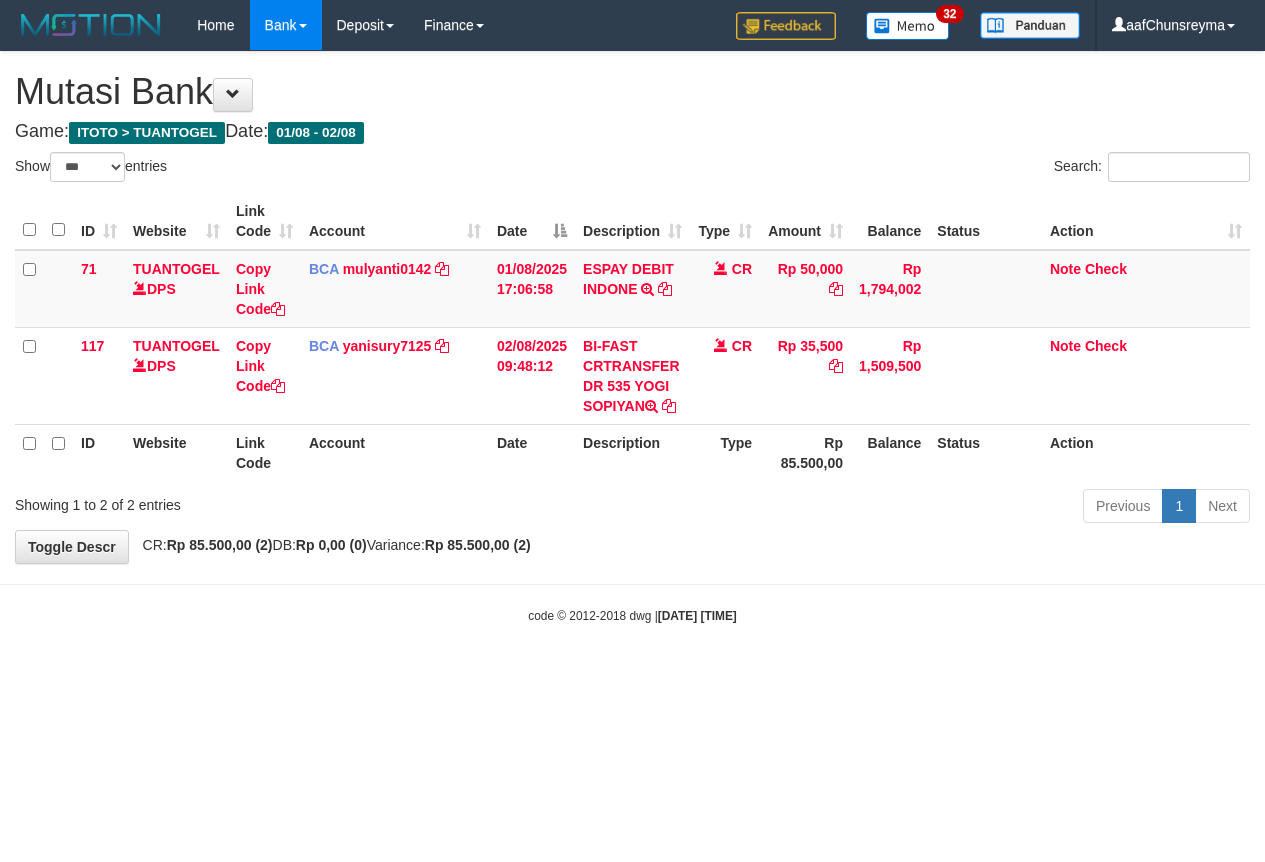 select on "***" 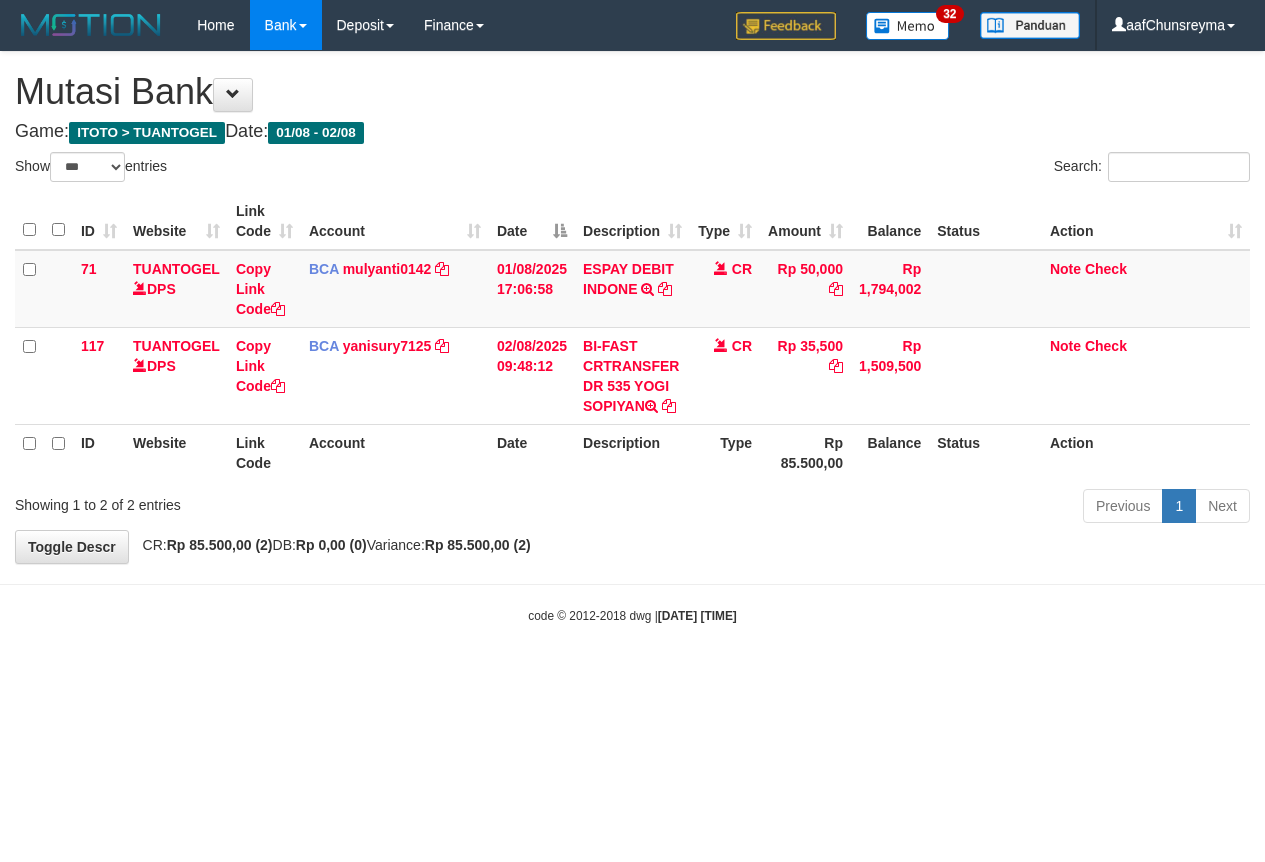 scroll, scrollTop: 0, scrollLeft: 0, axis: both 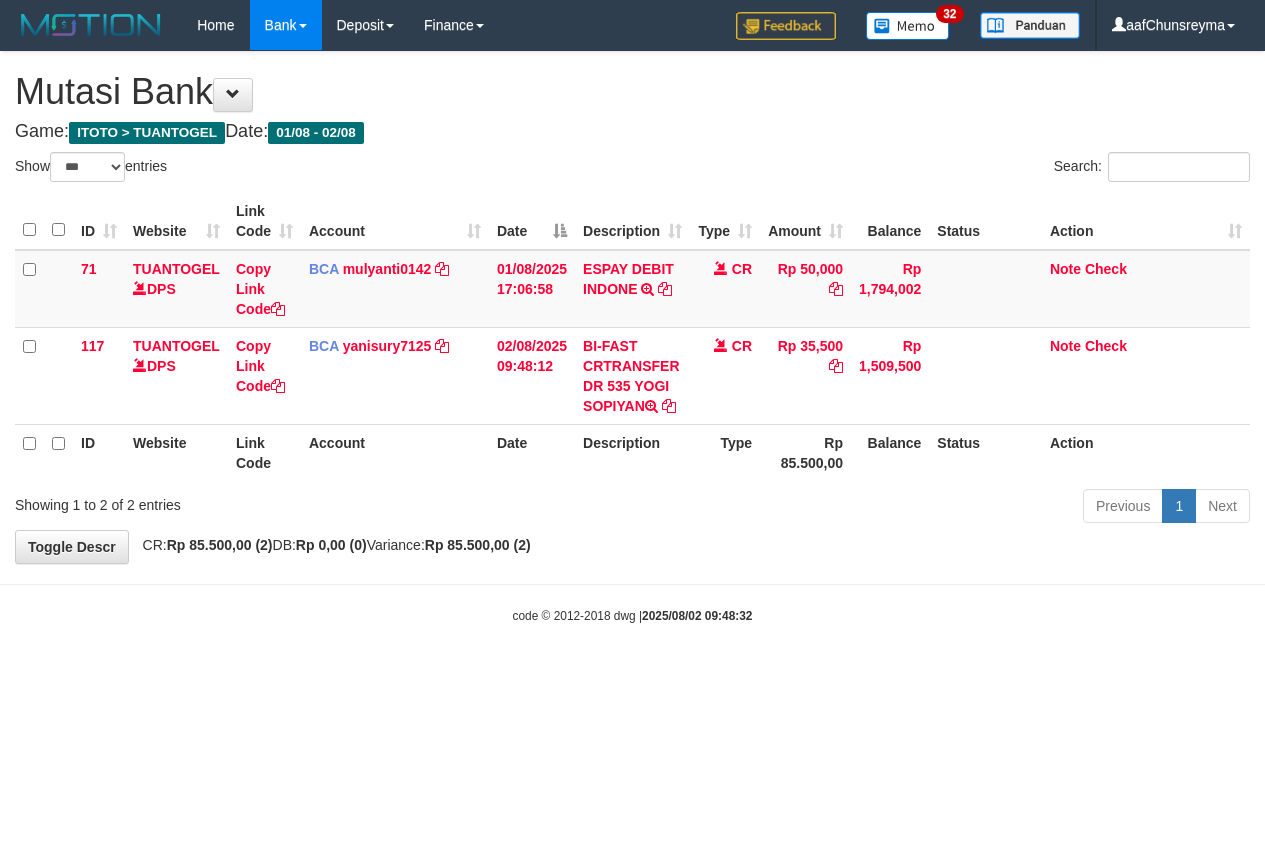 select on "***" 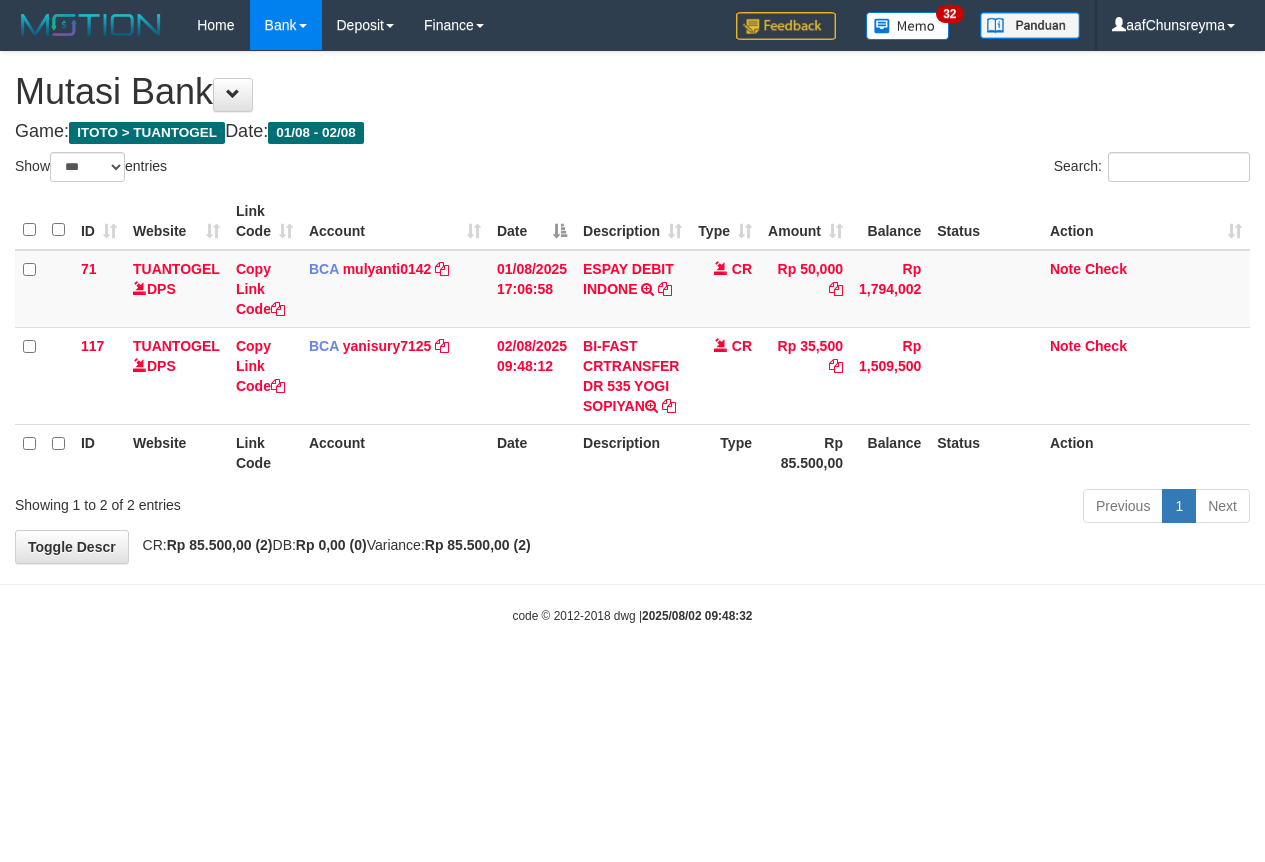 scroll, scrollTop: 0, scrollLeft: 0, axis: both 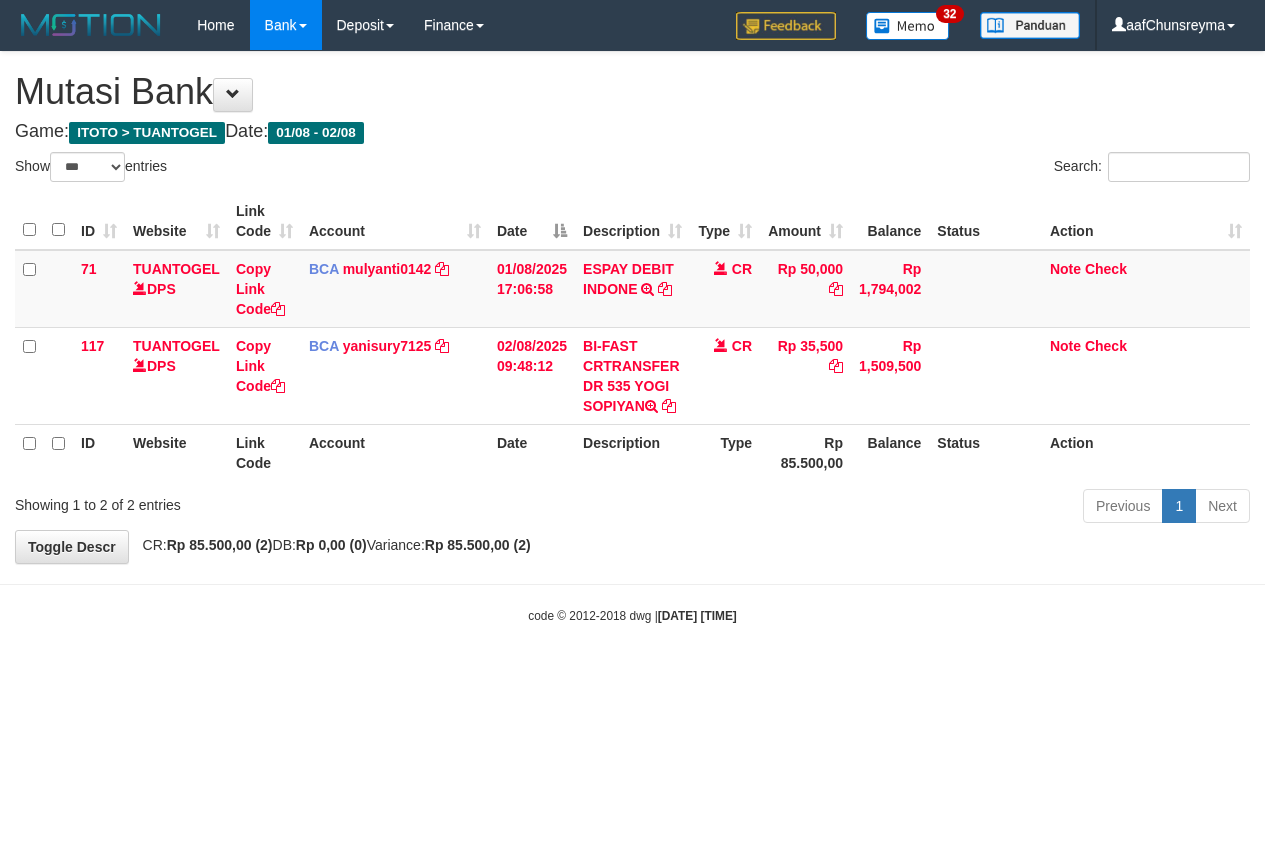select on "***" 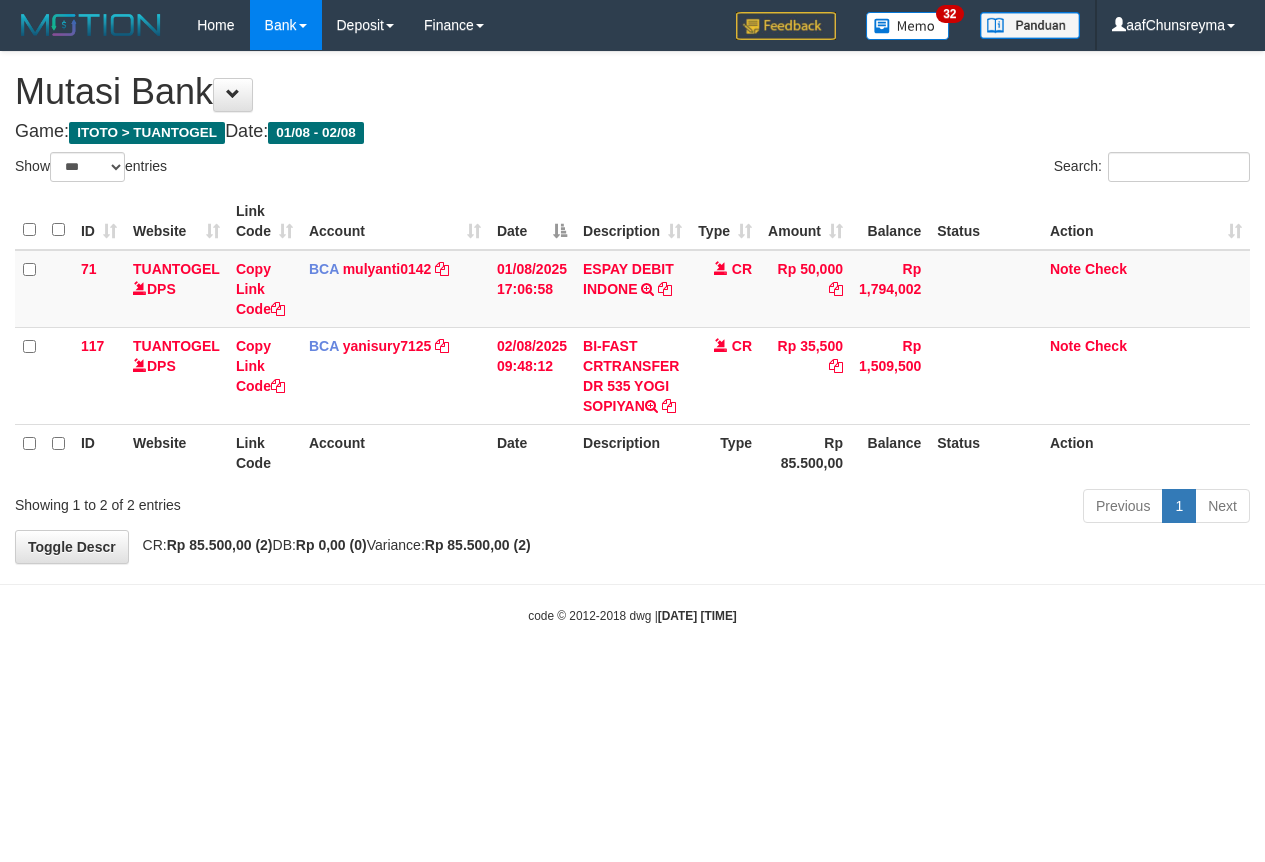 scroll, scrollTop: 0, scrollLeft: 0, axis: both 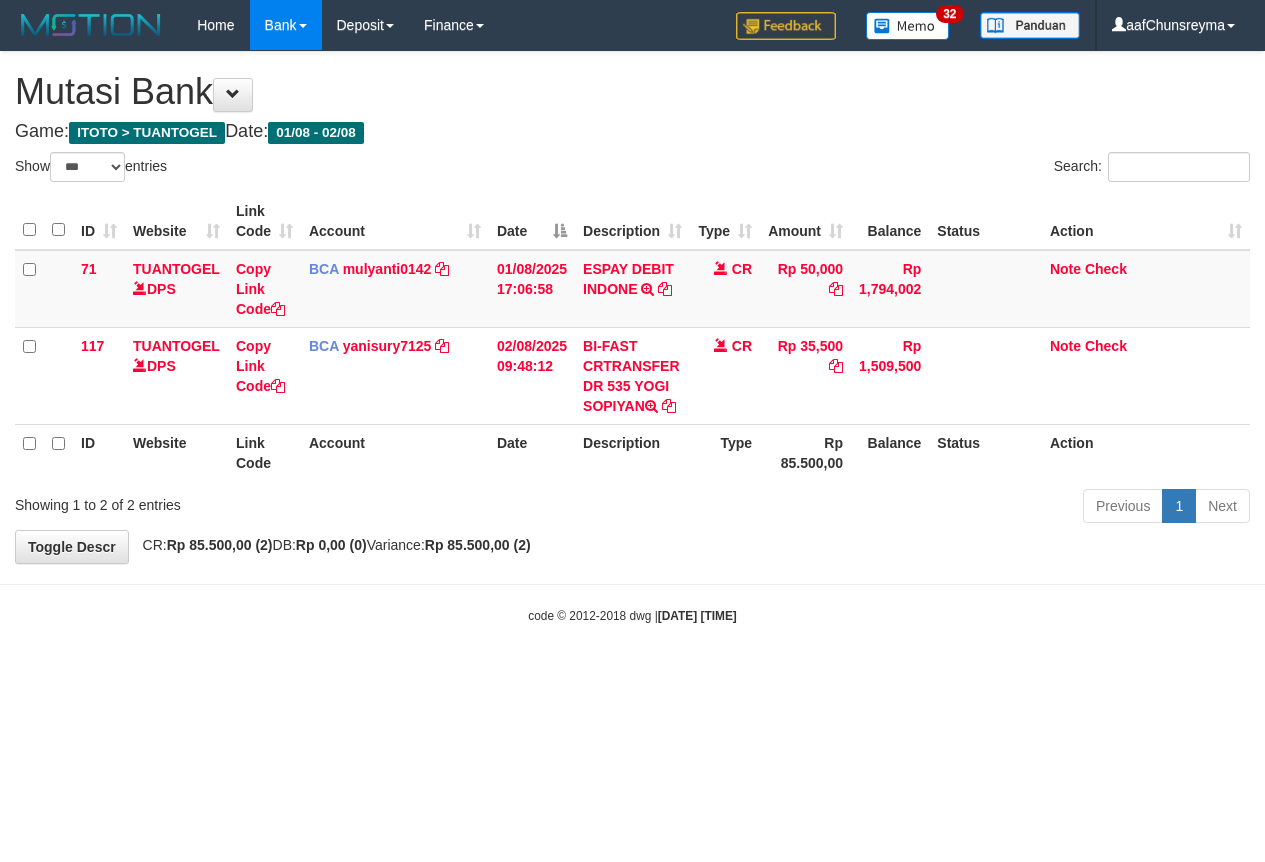select on "***" 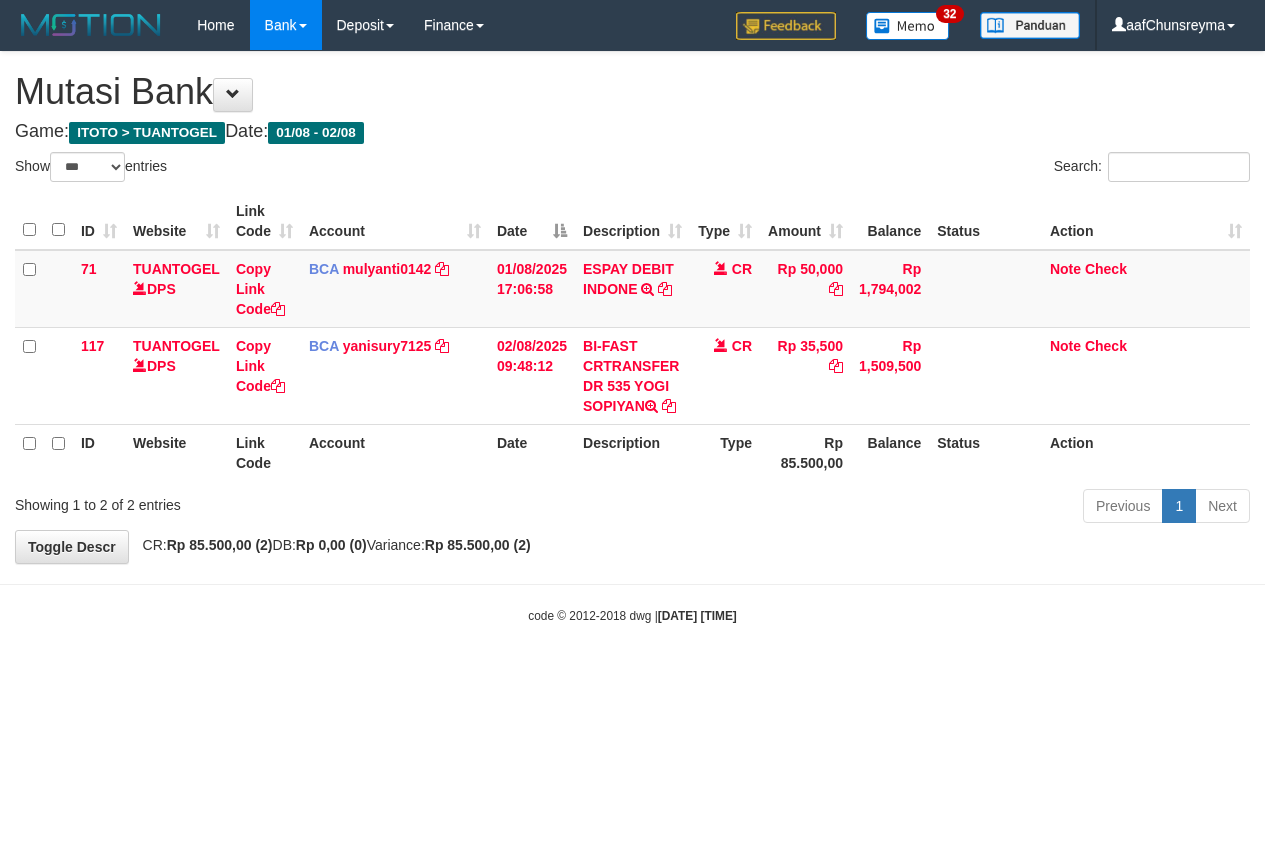 scroll, scrollTop: 0, scrollLeft: 0, axis: both 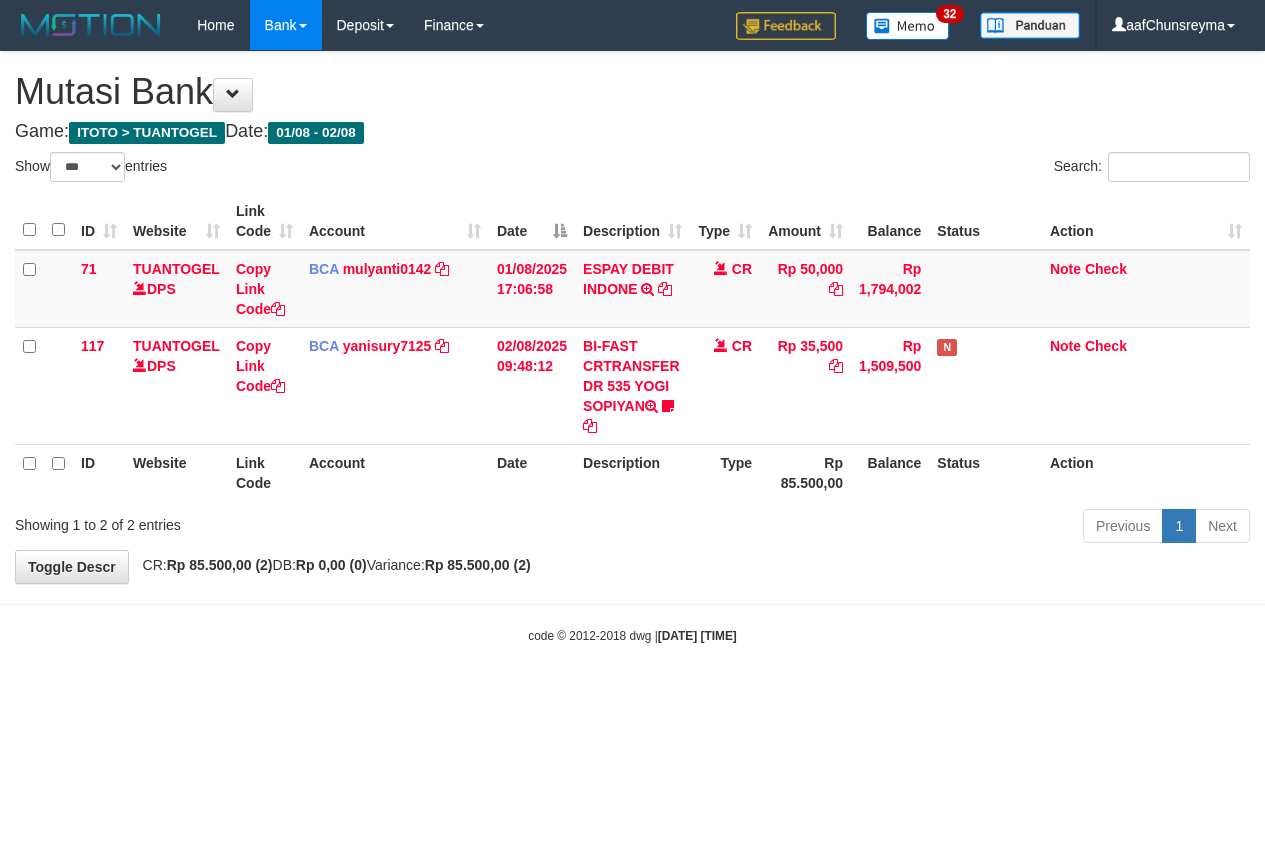 select on "***" 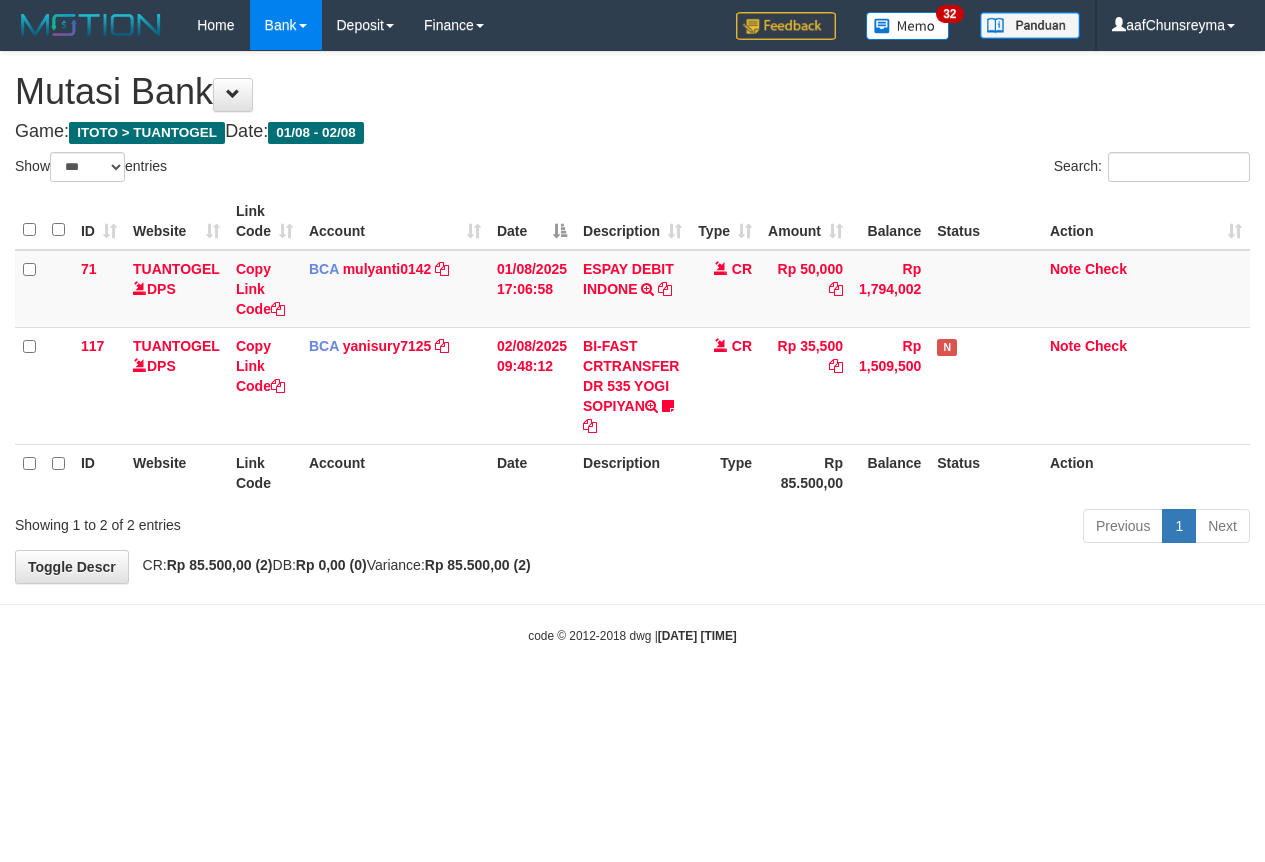 scroll, scrollTop: 0, scrollLeft: 0, axis: both 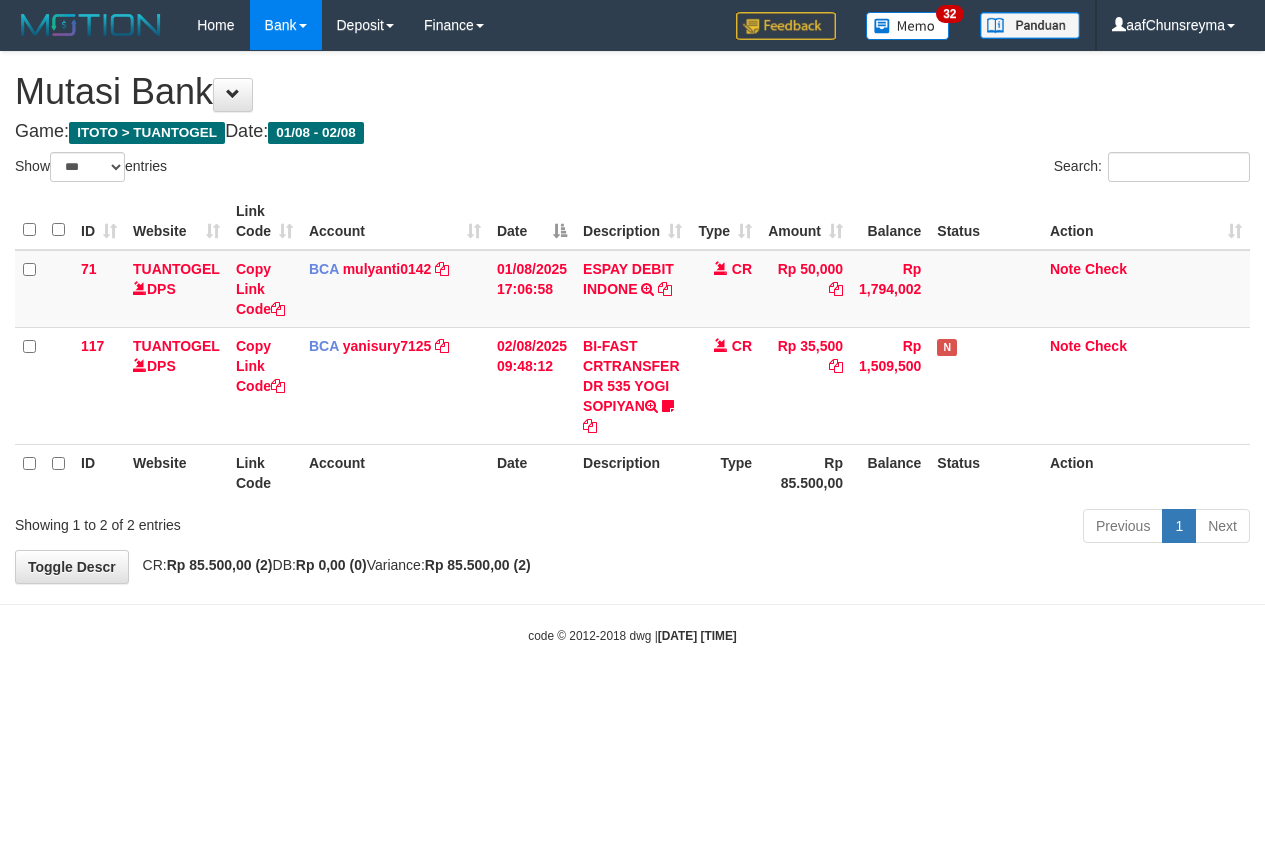 select on "***" 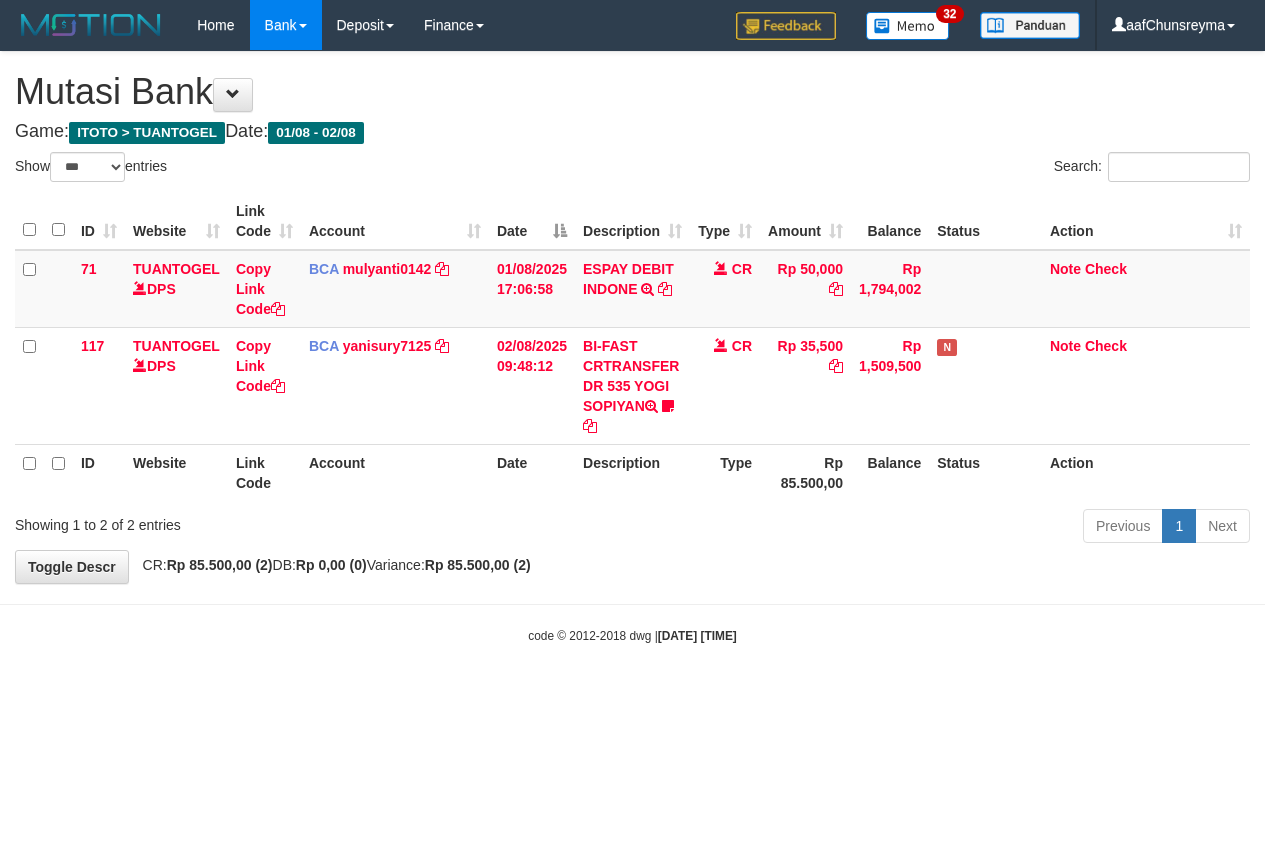 scroll, scrollTop: 0, scrollLeft: 0, axis: both 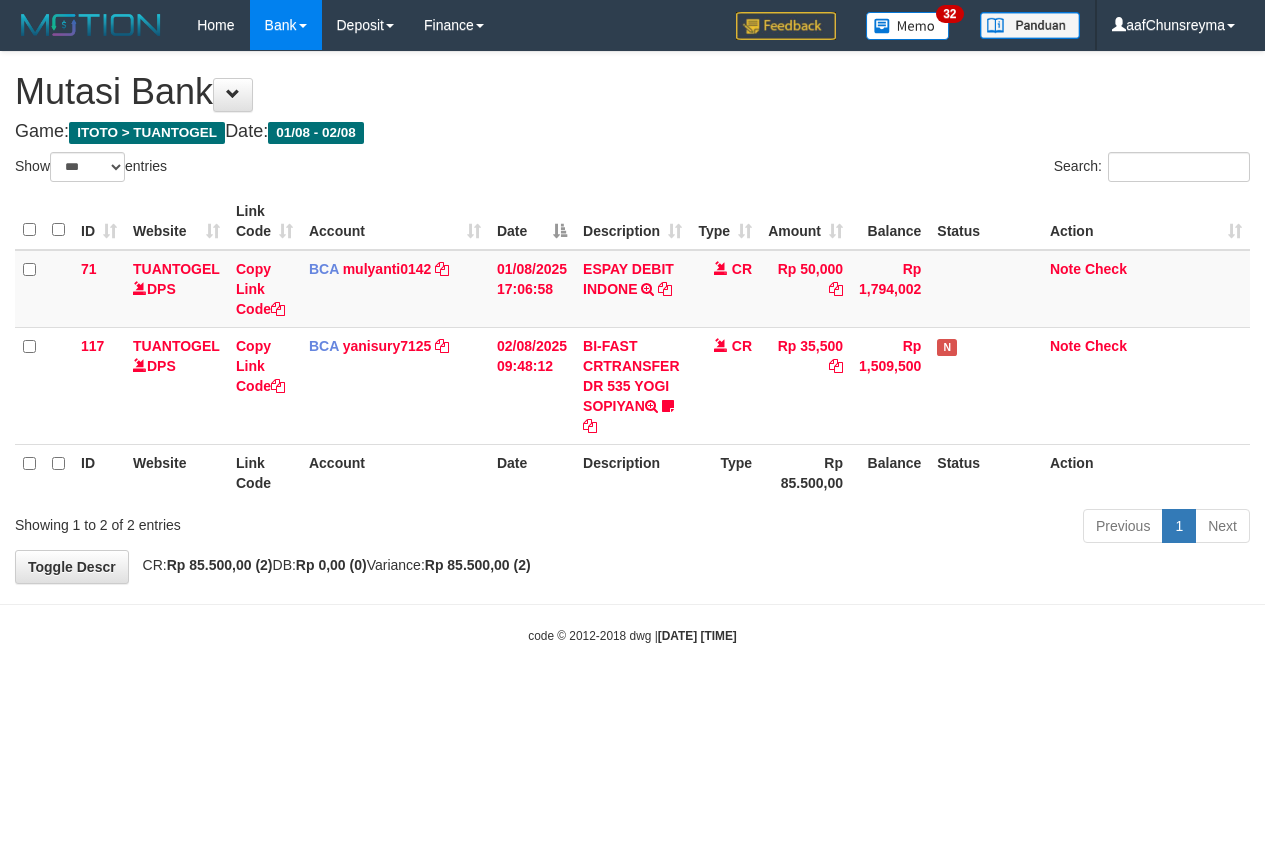 select on "***" 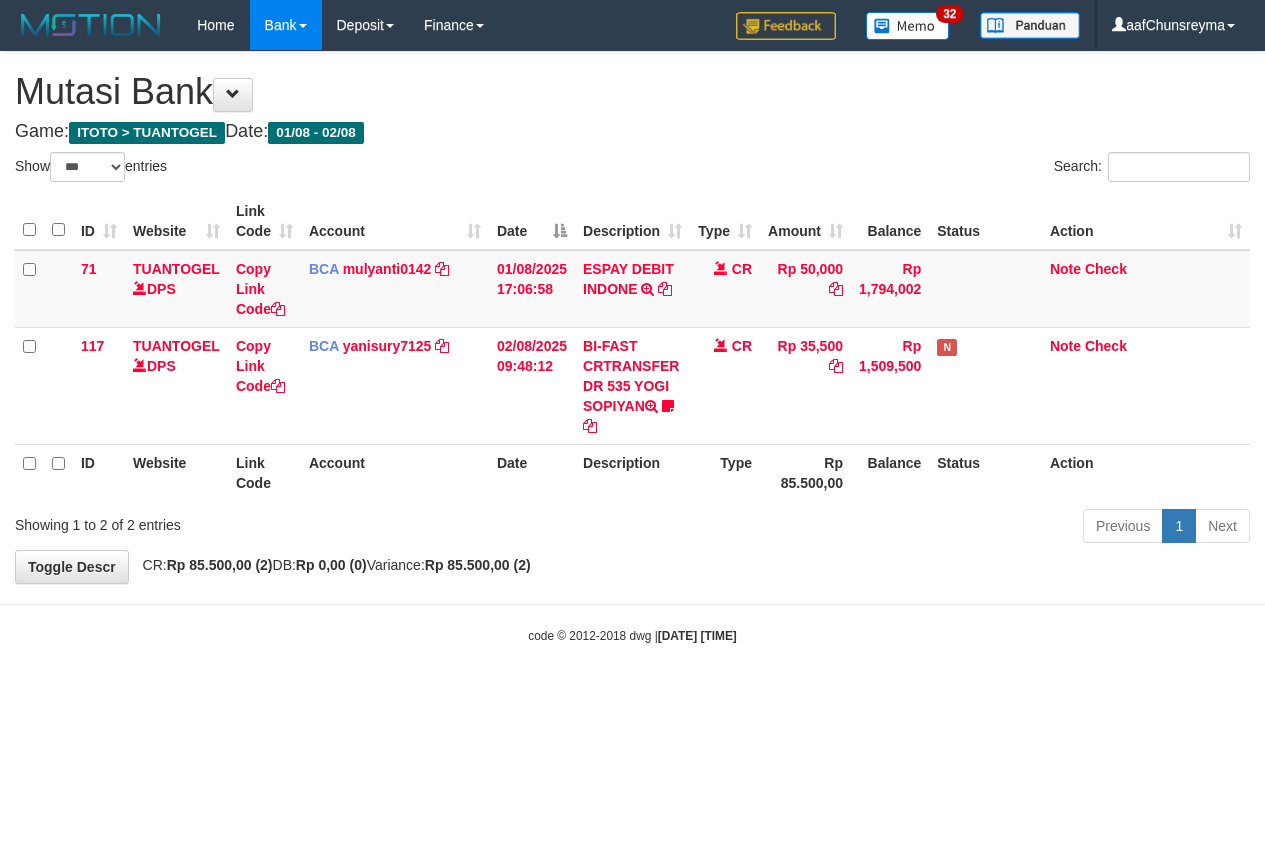 scroll, scrollTop: 0, scrollLeft: 0, axis: both 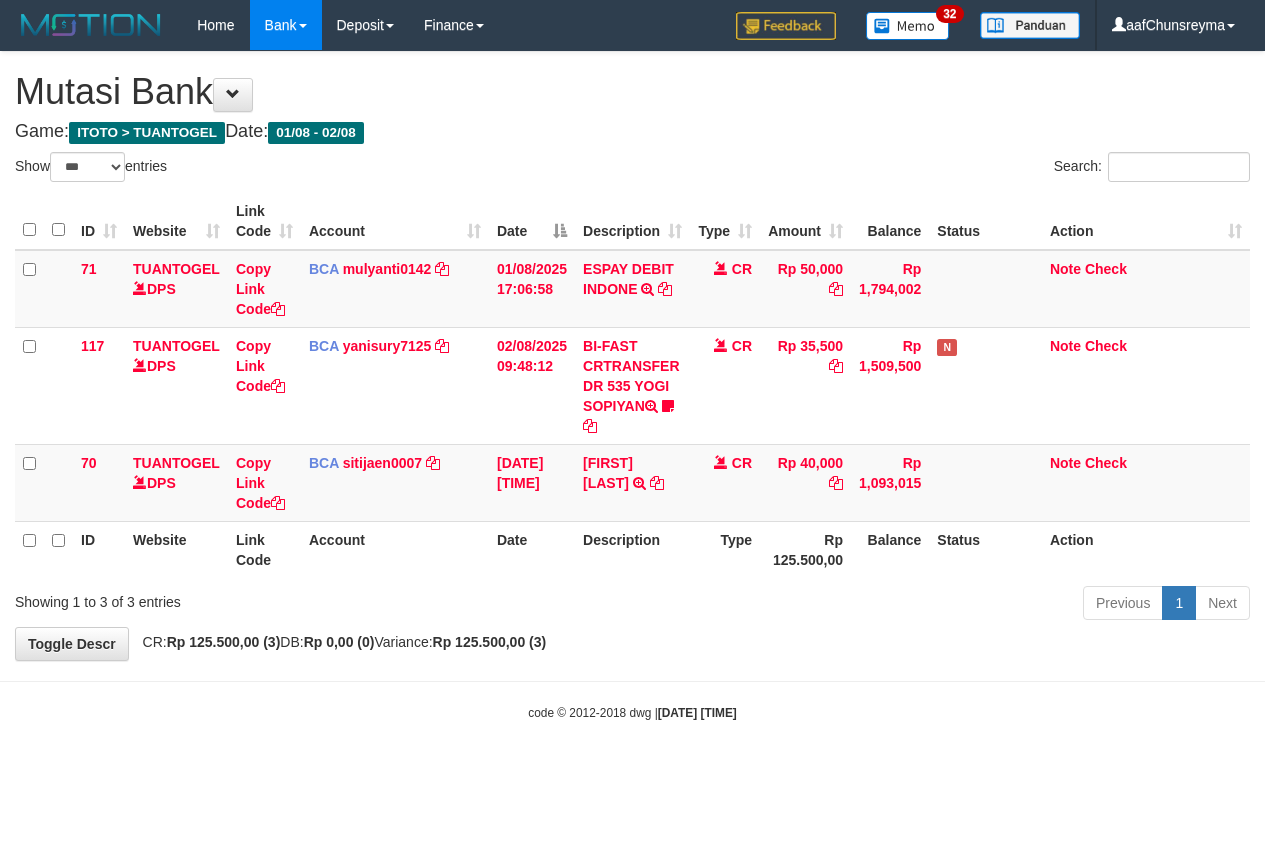 select on "***" 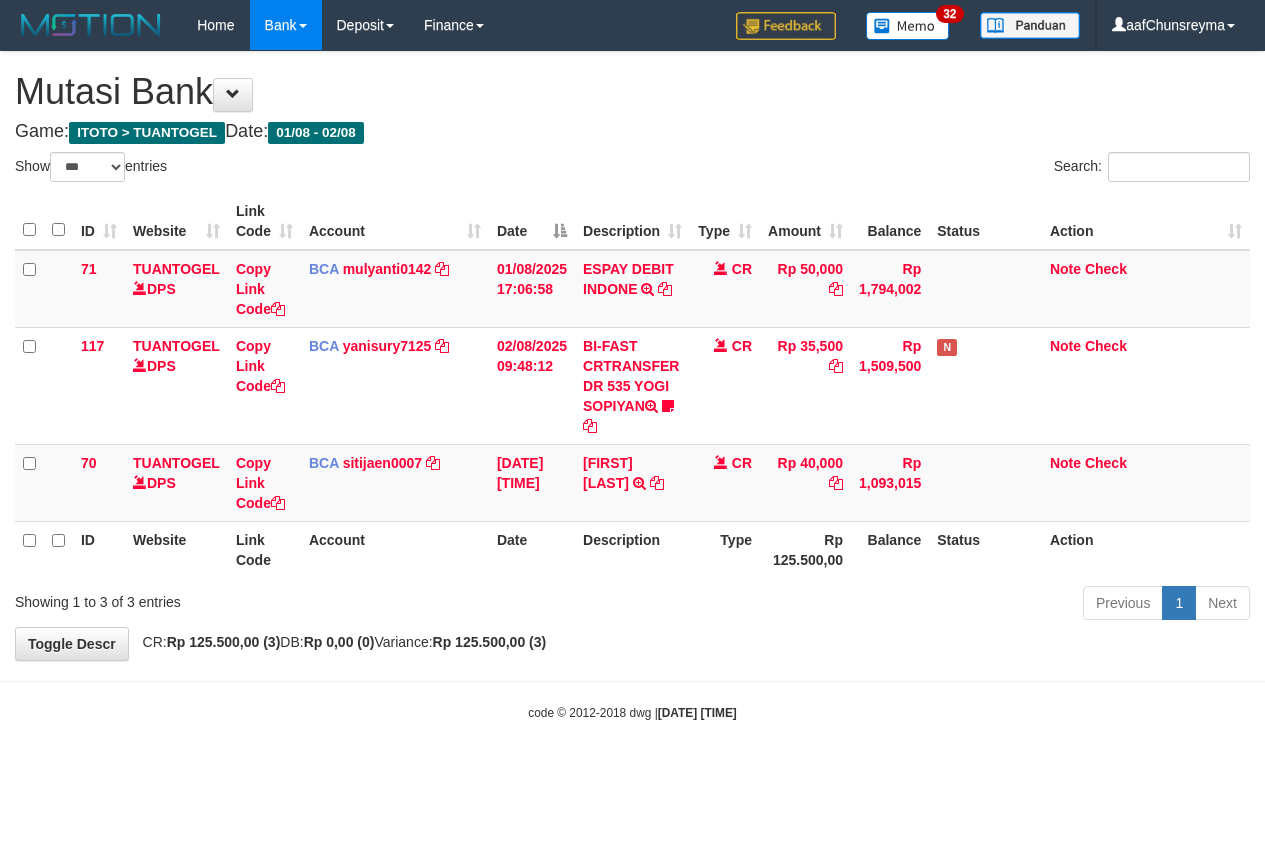 scroll, scrollTop: 0, scrollLeft: 0, axis: both 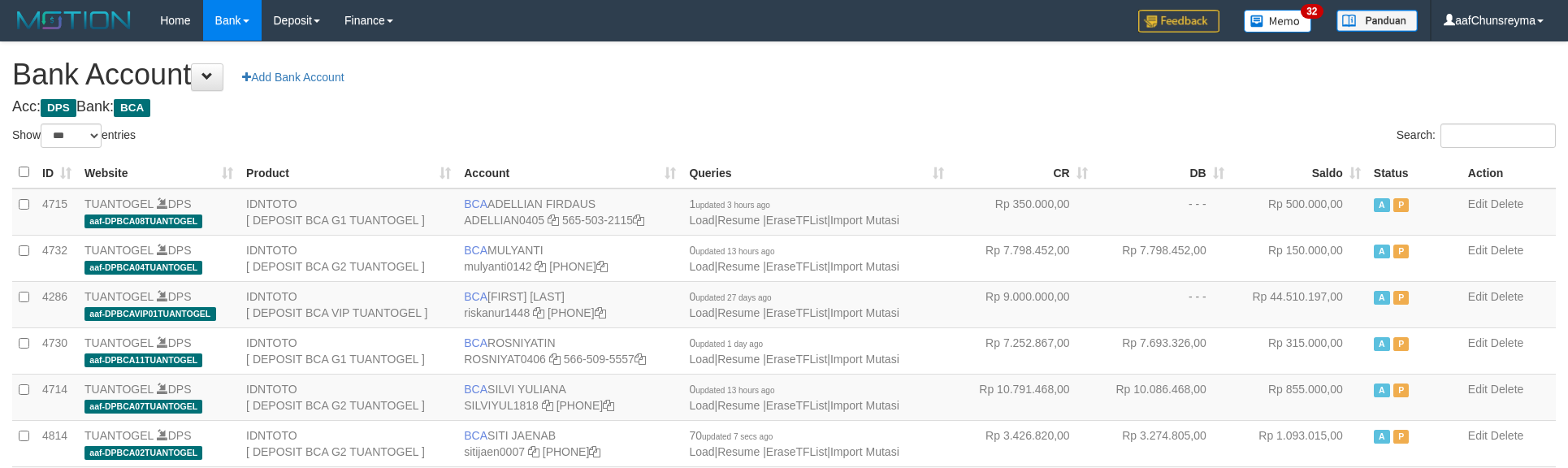 select on "***" 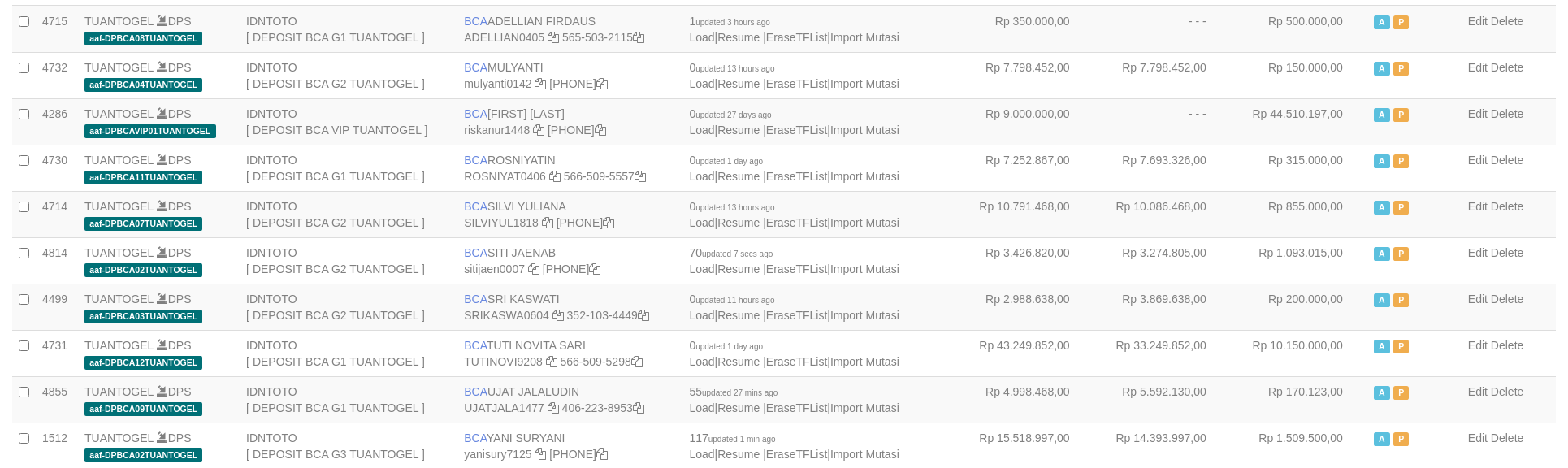 scroll, scrollTop: 216, scrollLeft: 0, axis: vertical 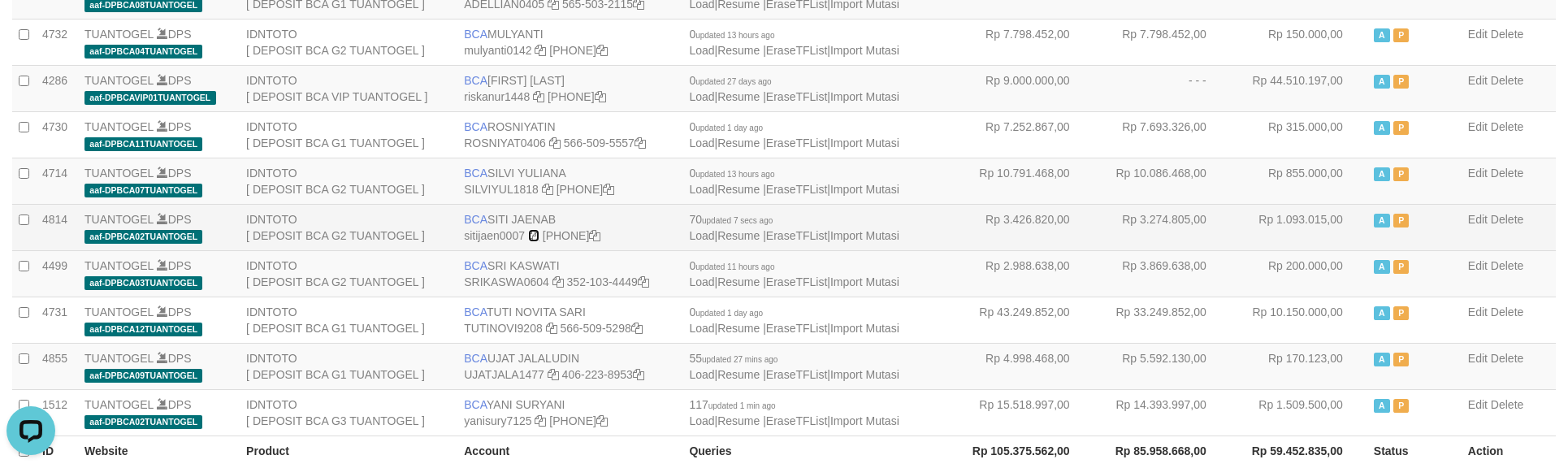 click at bounding box center (534, 236) 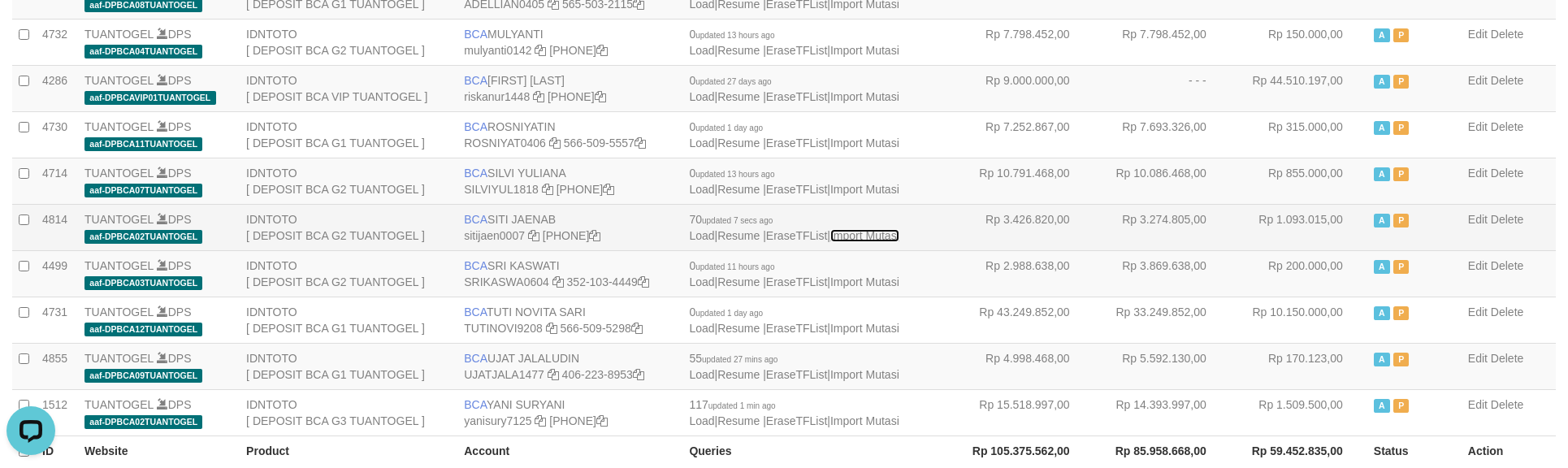 click on "Import Mutasi" at bounding box center [864, 236] 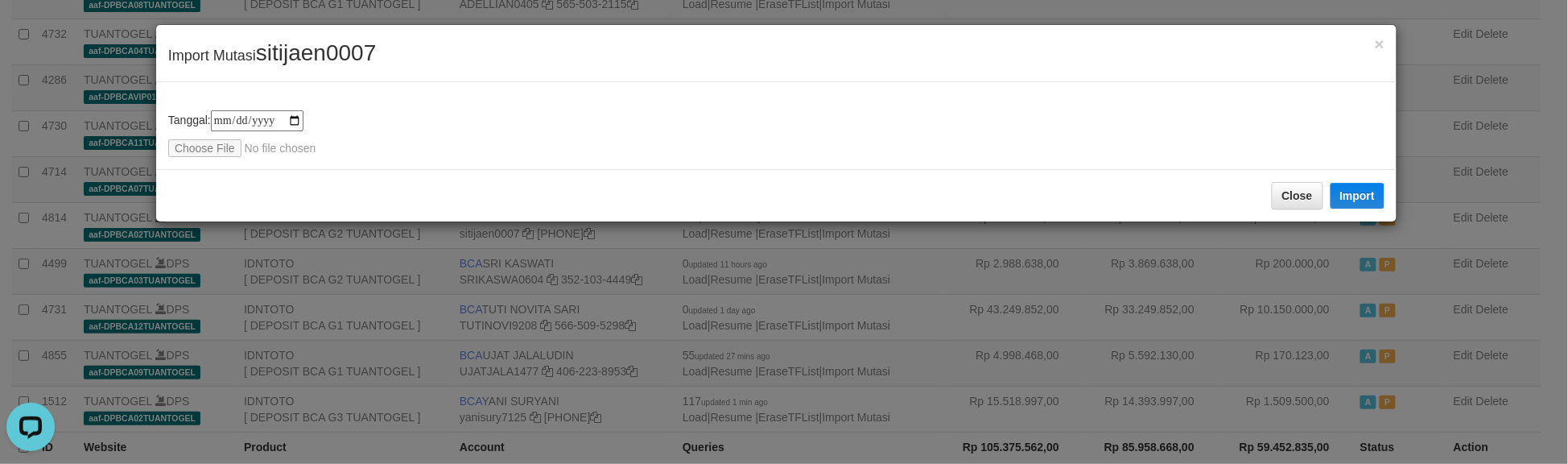 type on "**********" 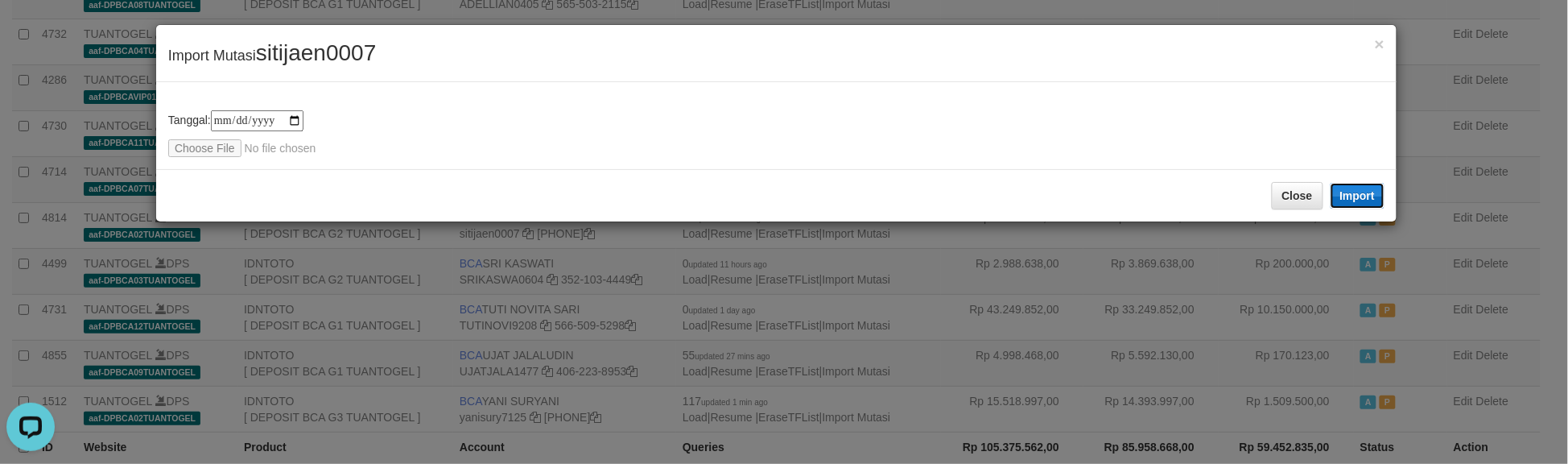 click on "Import" at bounding box center [1358, 196] 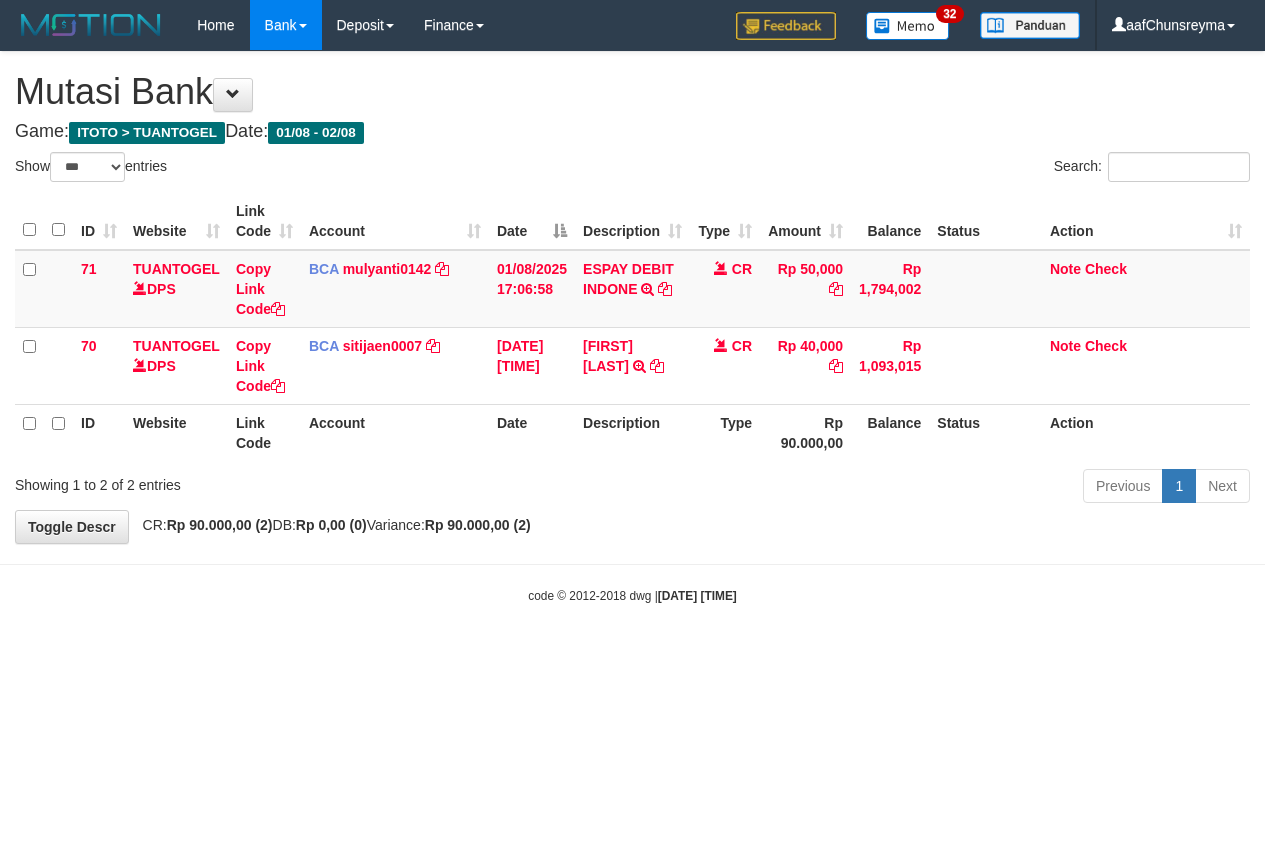 select on "***" 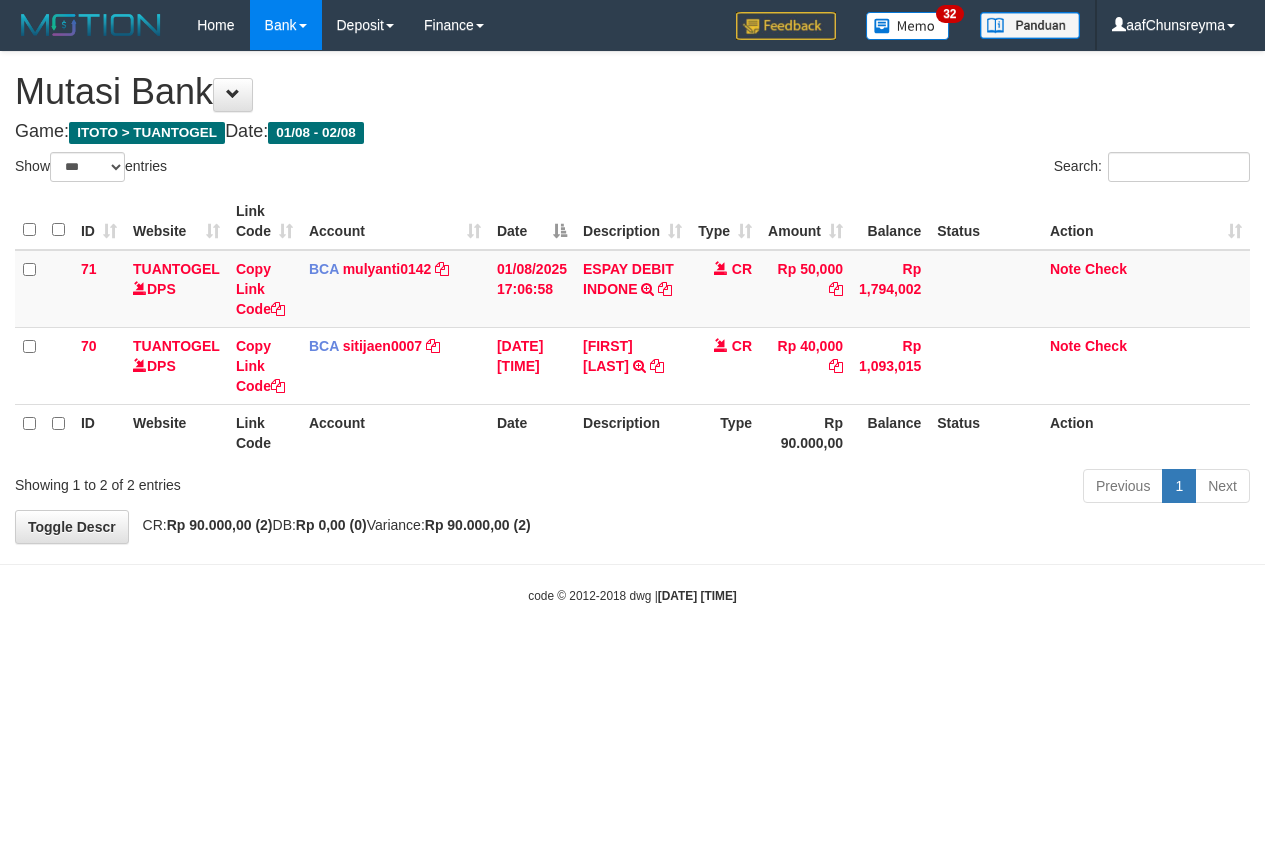 scroll, scrollTop: 0, scrollLeft: 0, axis: both 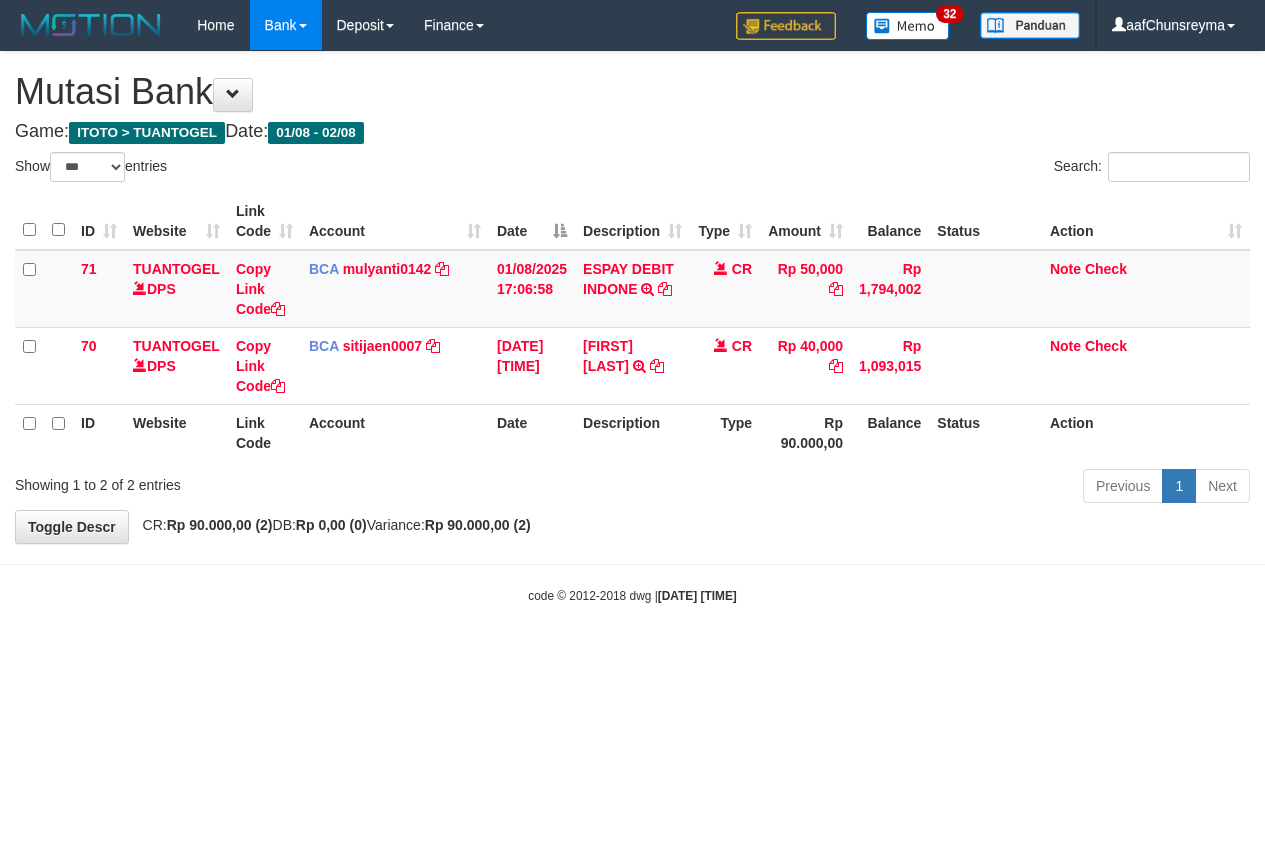 select on "***" 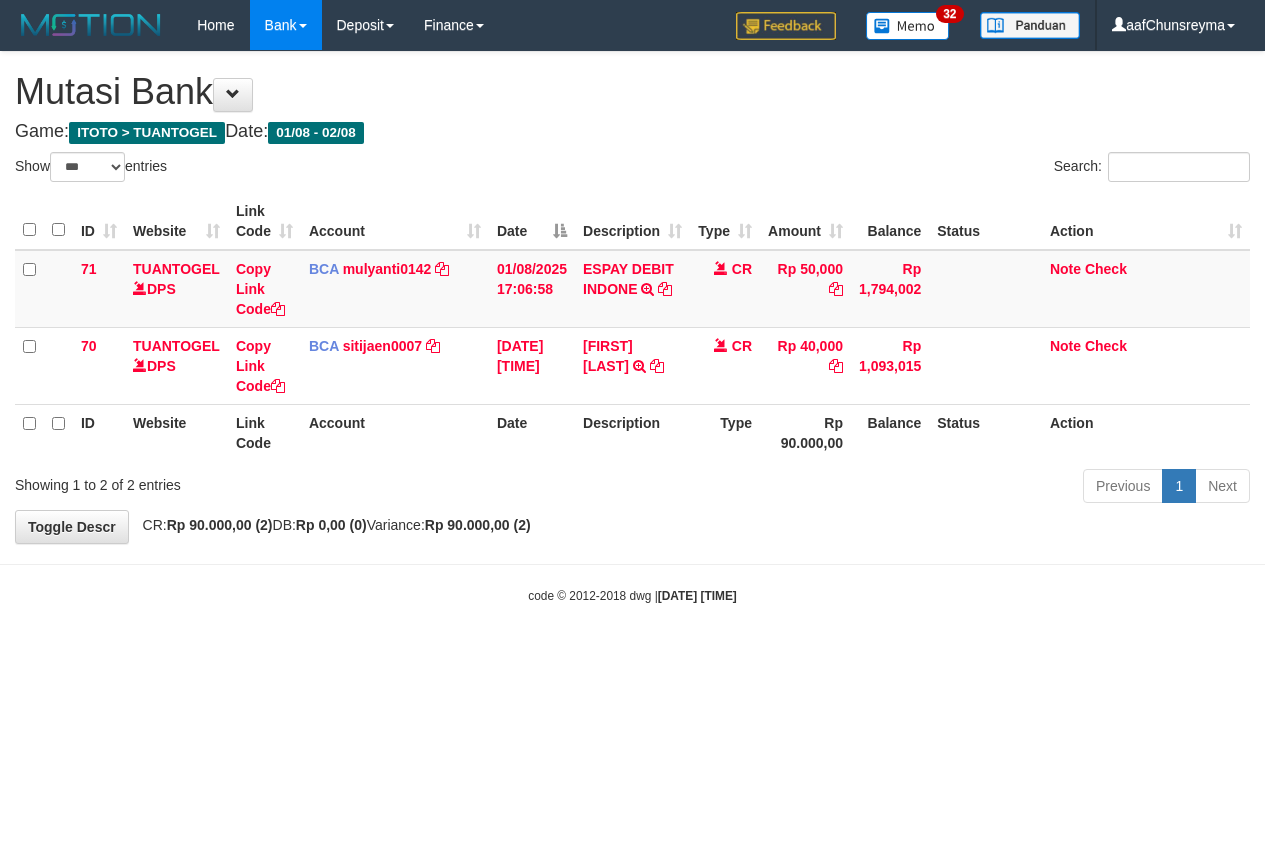 scroll, scrollTop: 0, scrollLeft: 0, axis: both 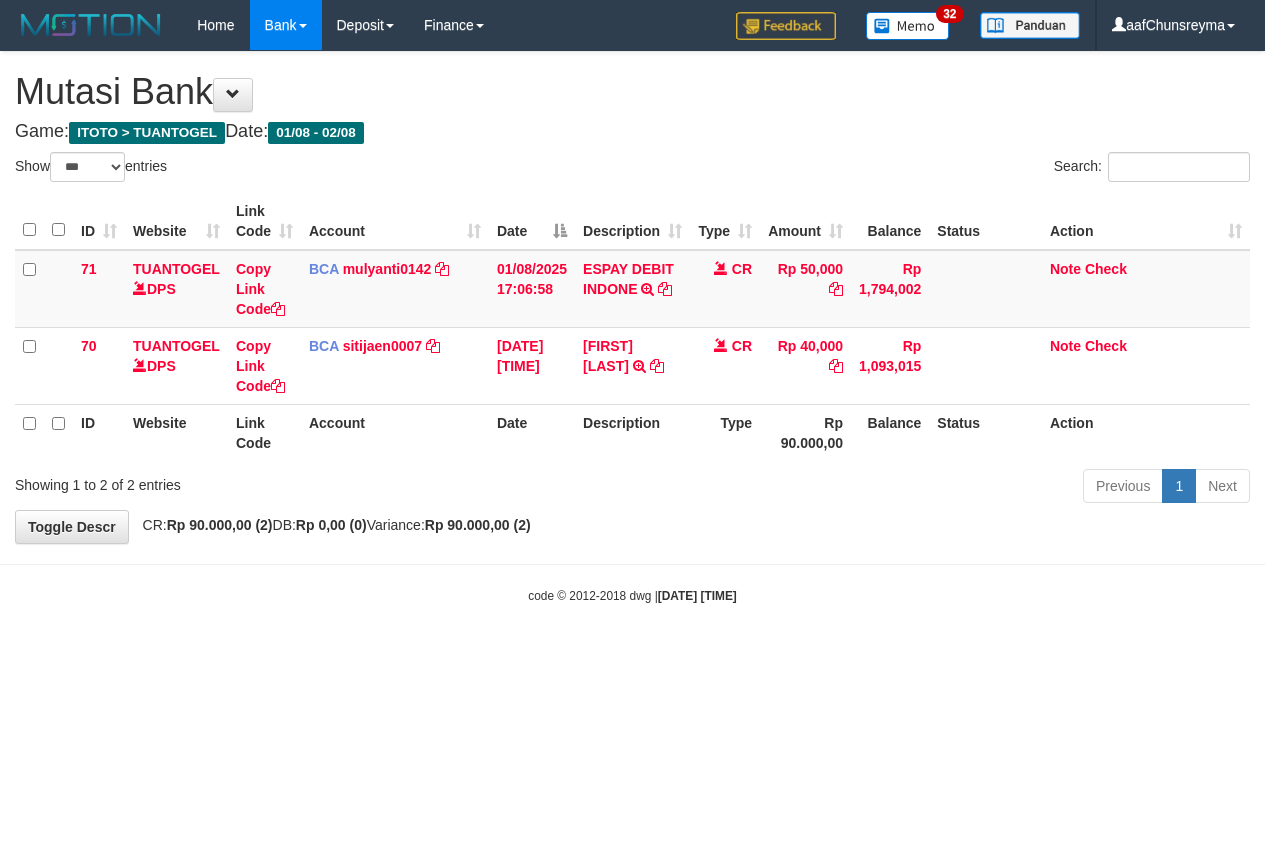 select on "***" 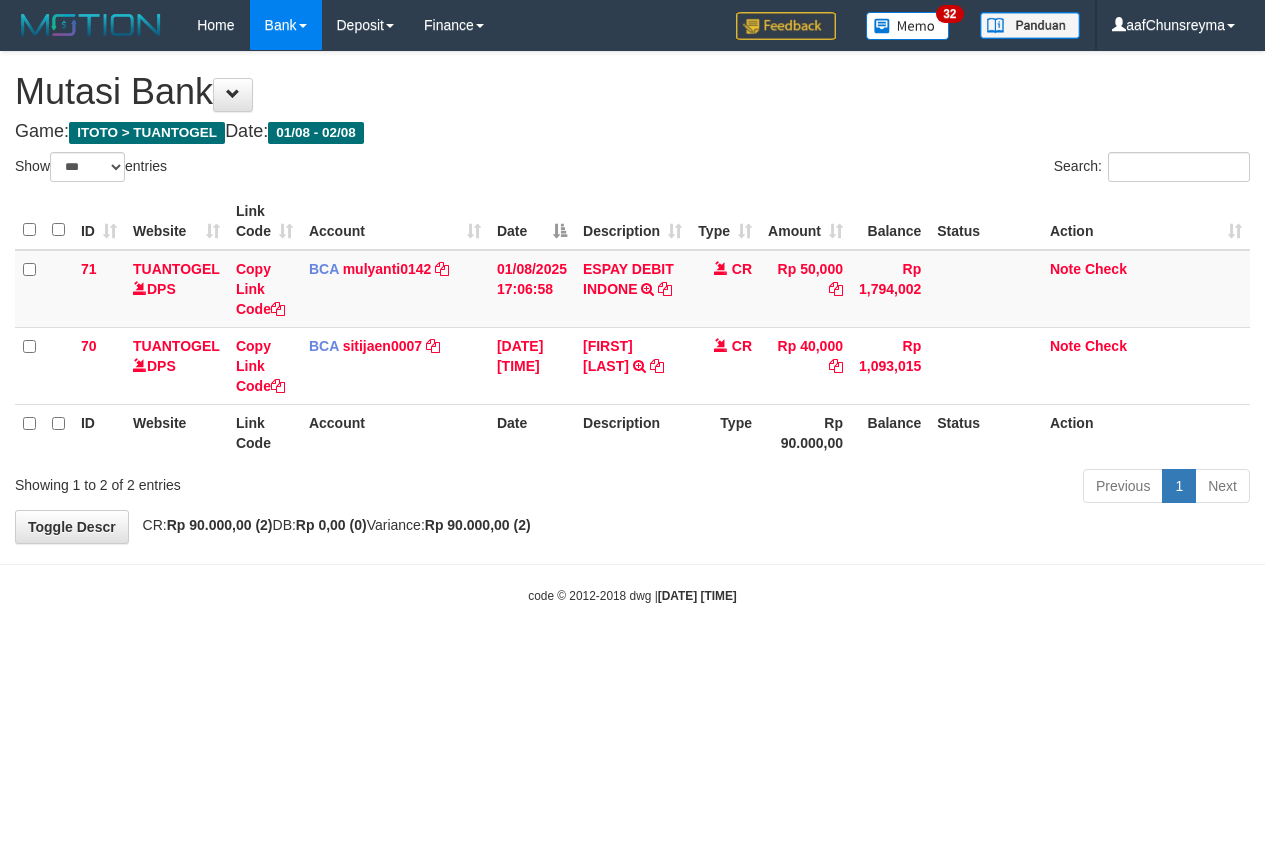 scroll, scrollTop: 0, scrollLeft: 0, axis: both 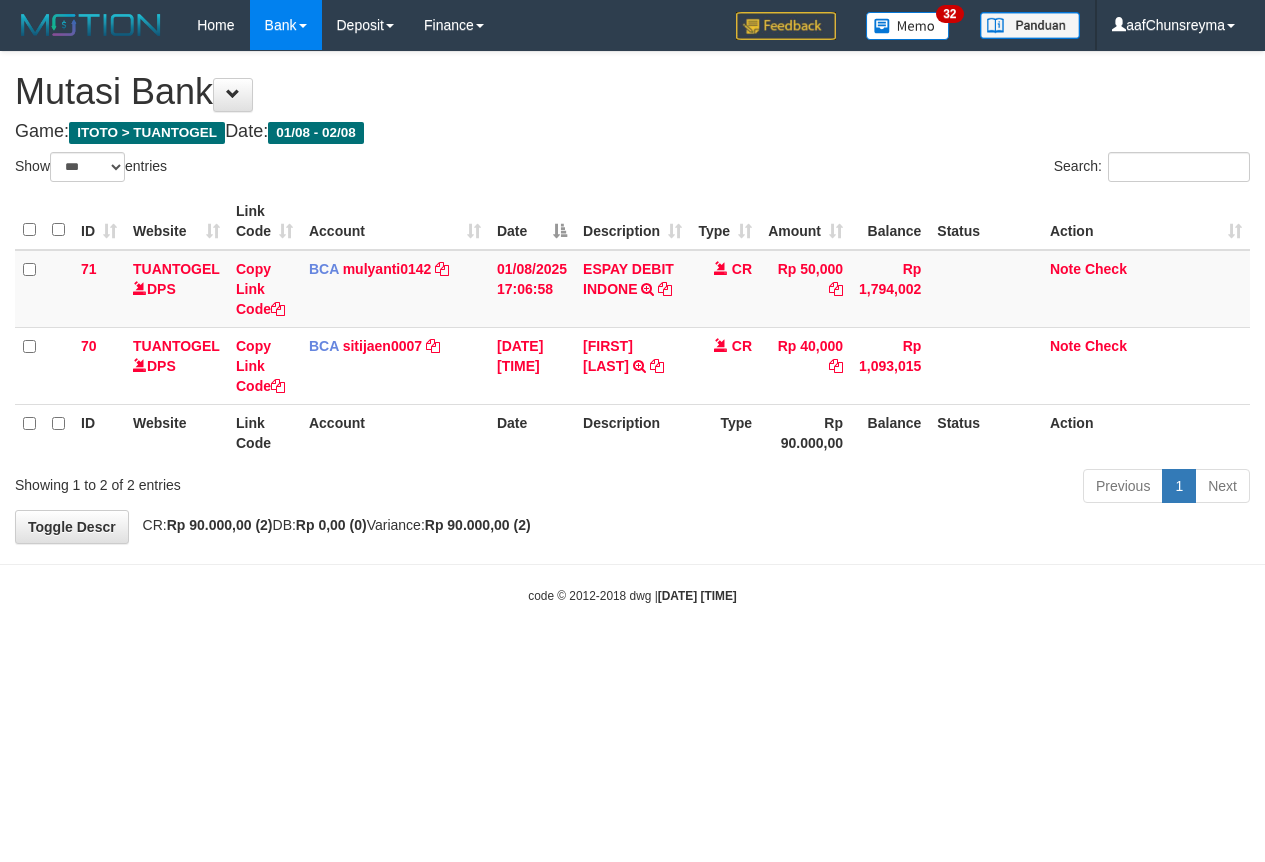 select on "***" 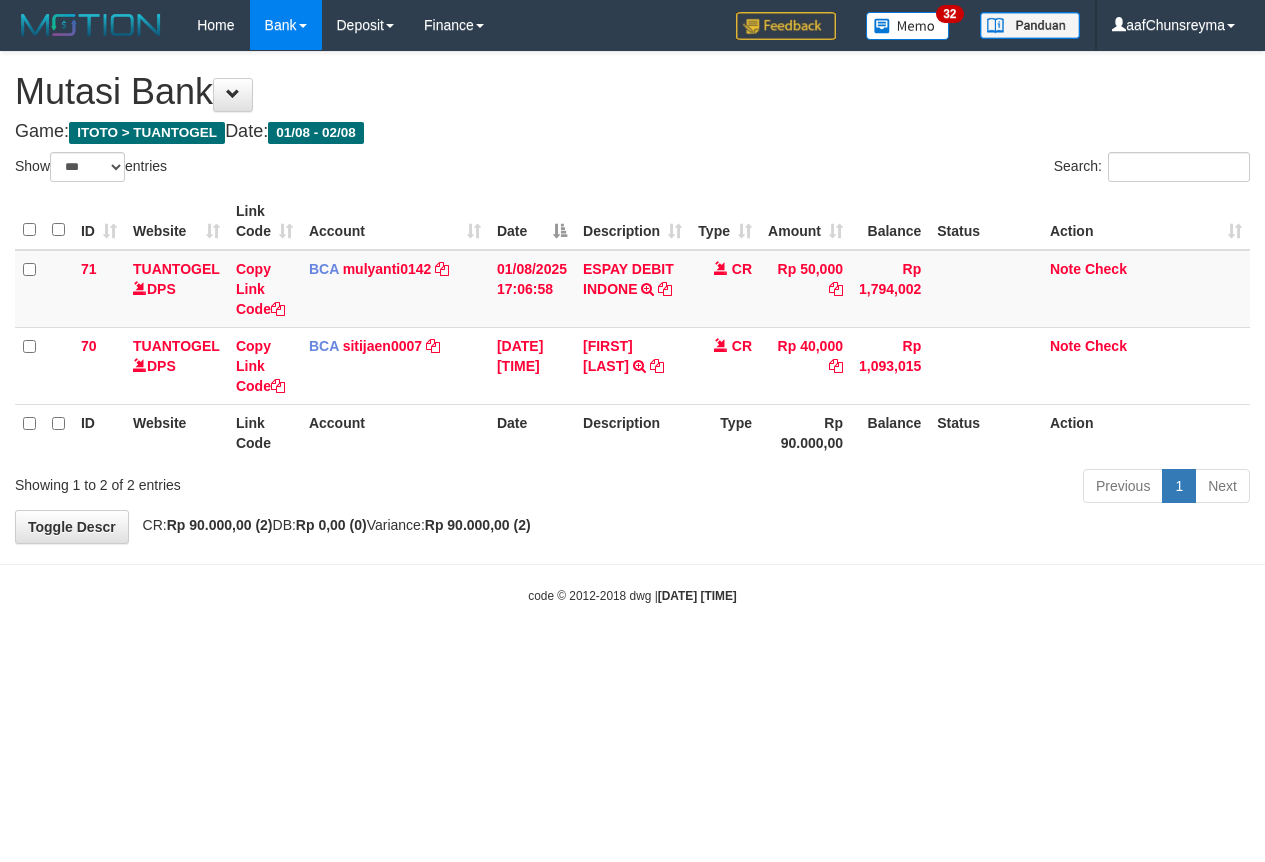 scroll, scrollTop: 0, scrollLeft: 0, axis: both 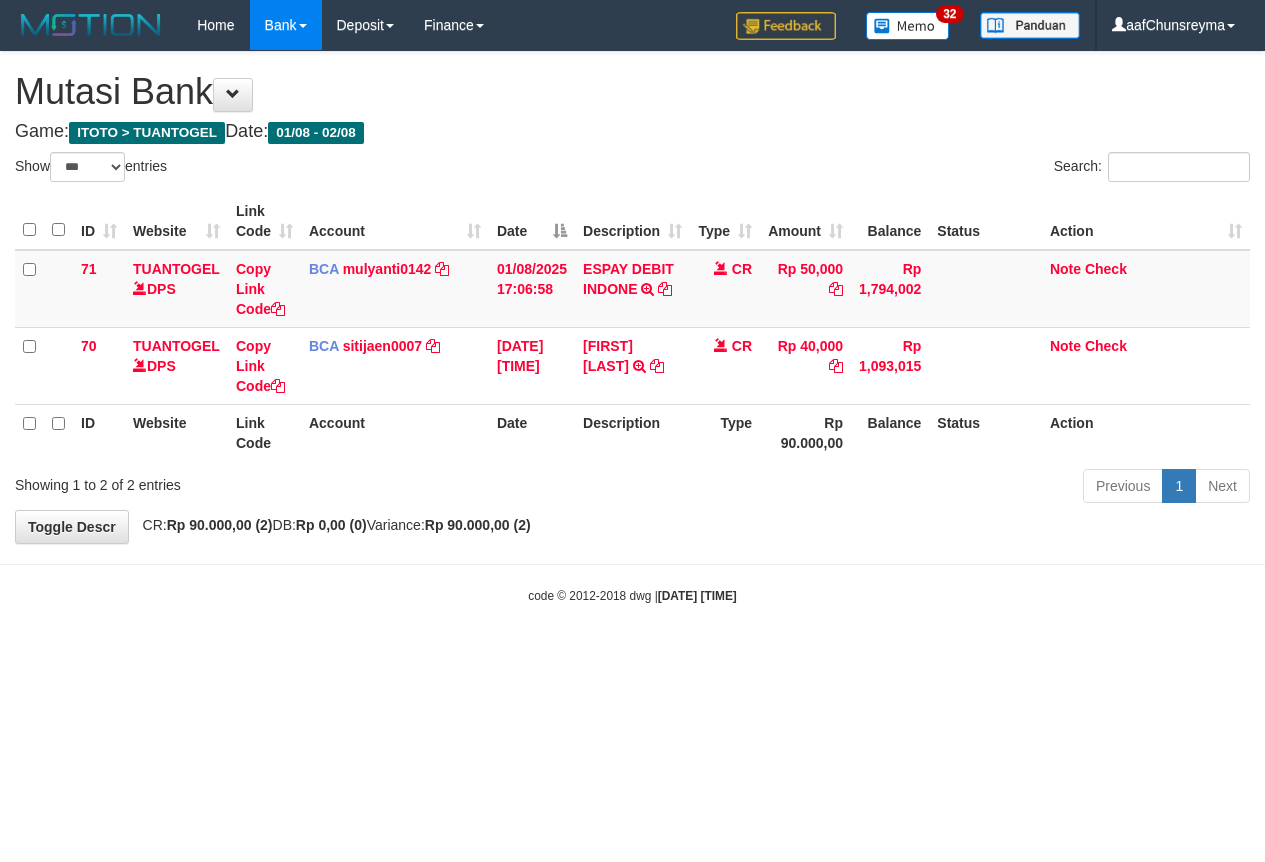 select on "***" 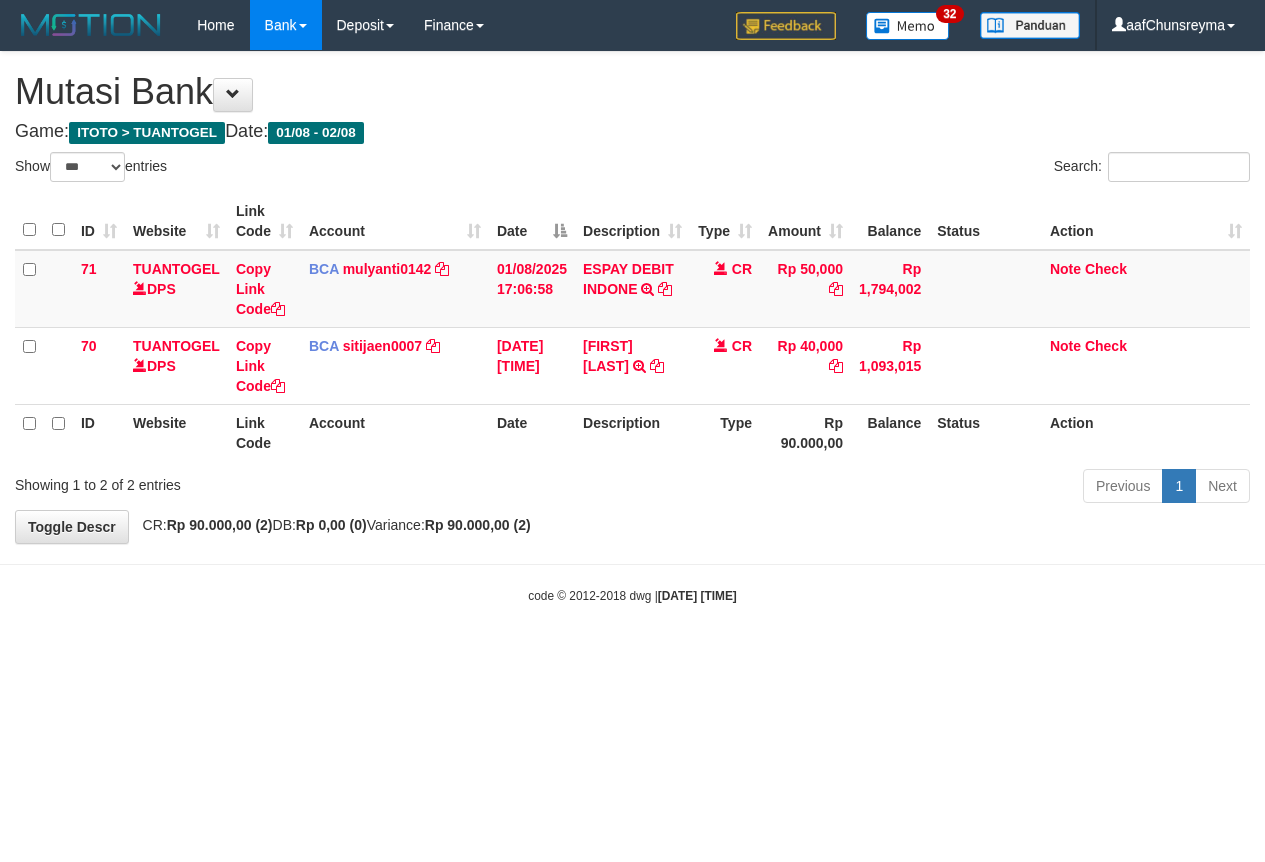 scroll, scrollTop: 0, scrollLeft: 0, axis: both 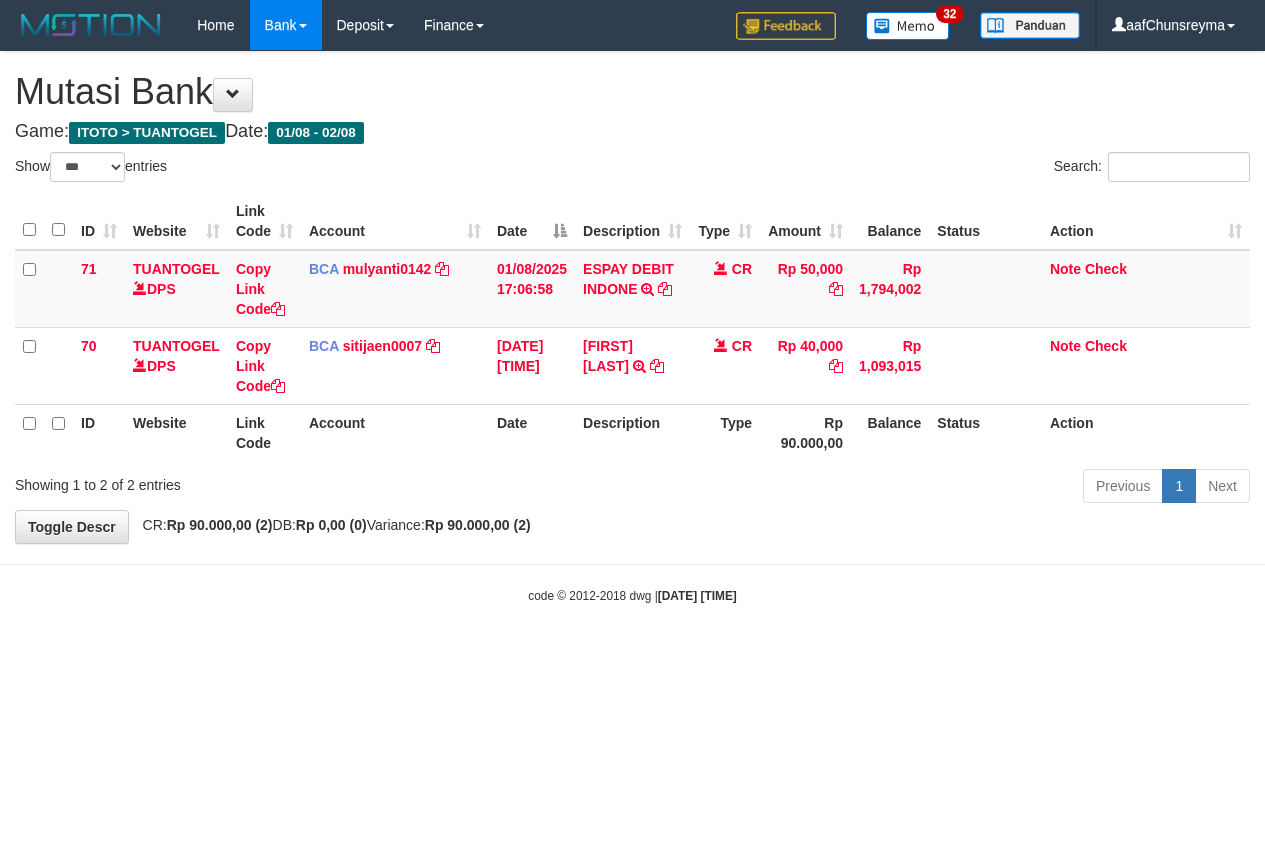 select on "***" 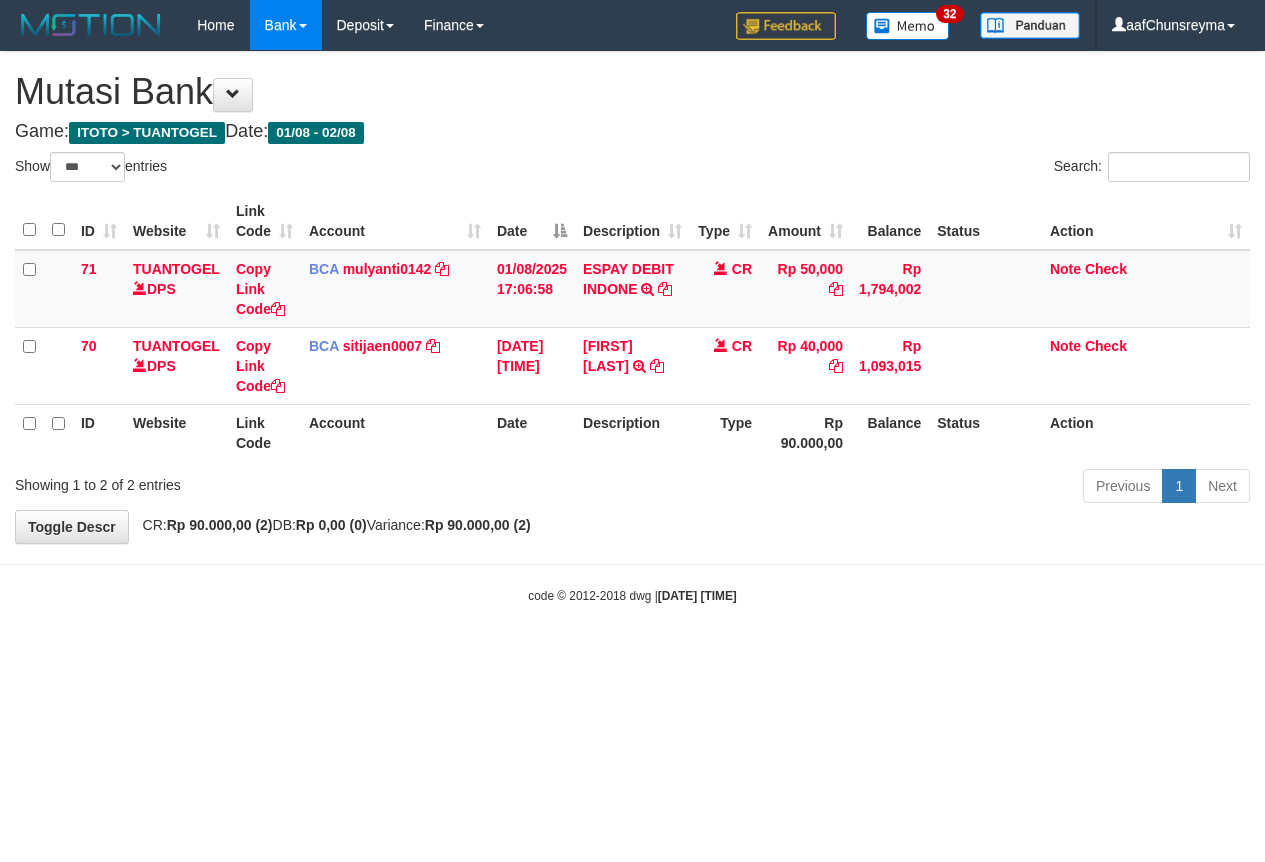 scroll, scrollTop: 0, scrollLeft: 0, axis: both 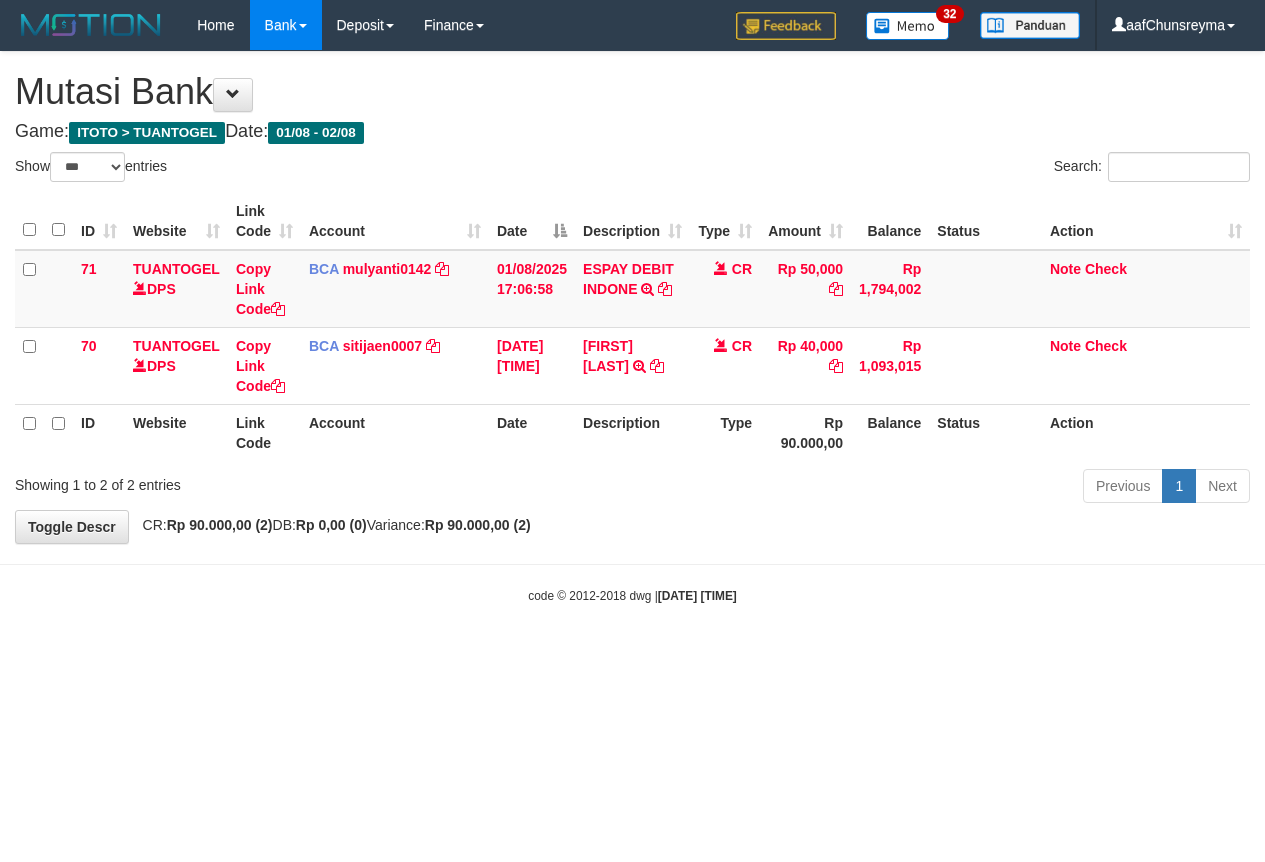 select on "***" 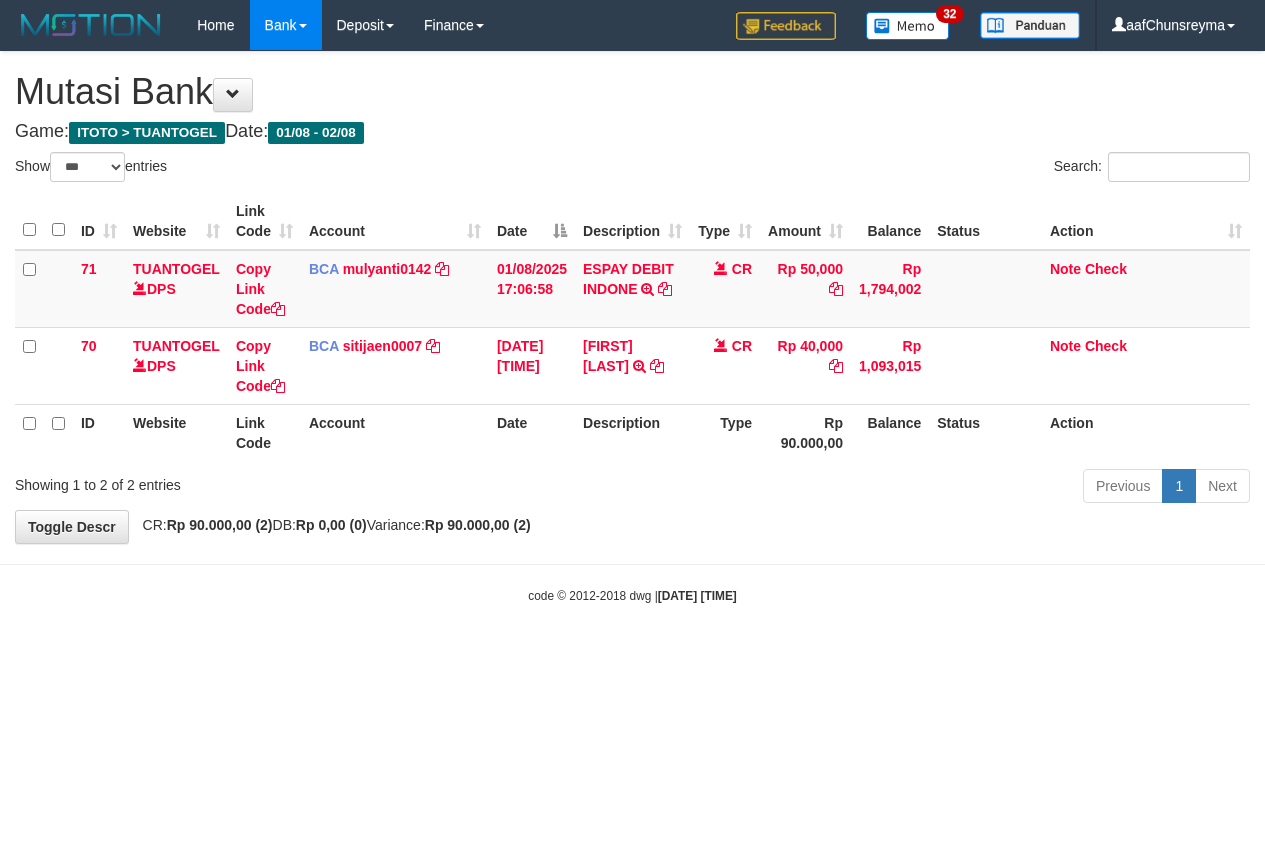 scroll, scrollTop: 0, scrollLeft: 0, axis: both 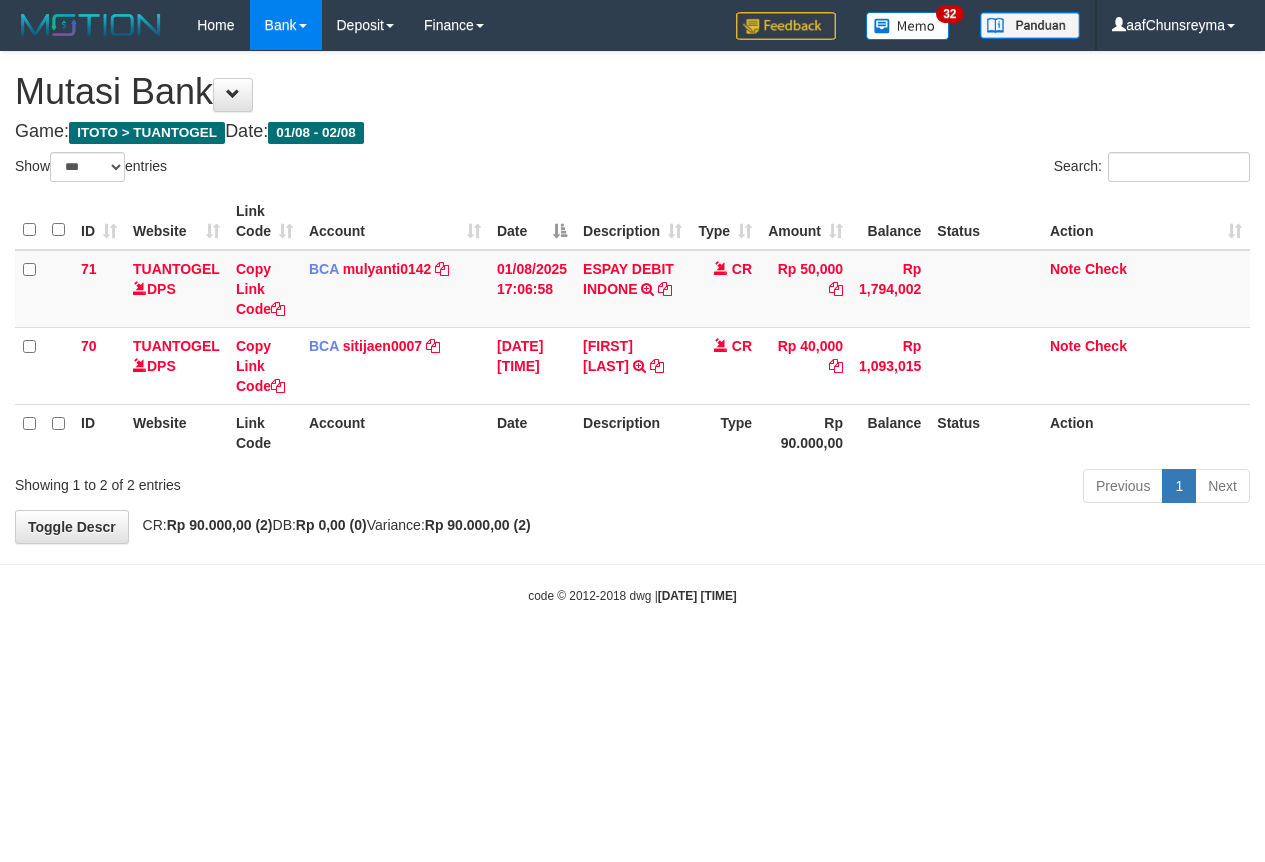 select on "***" 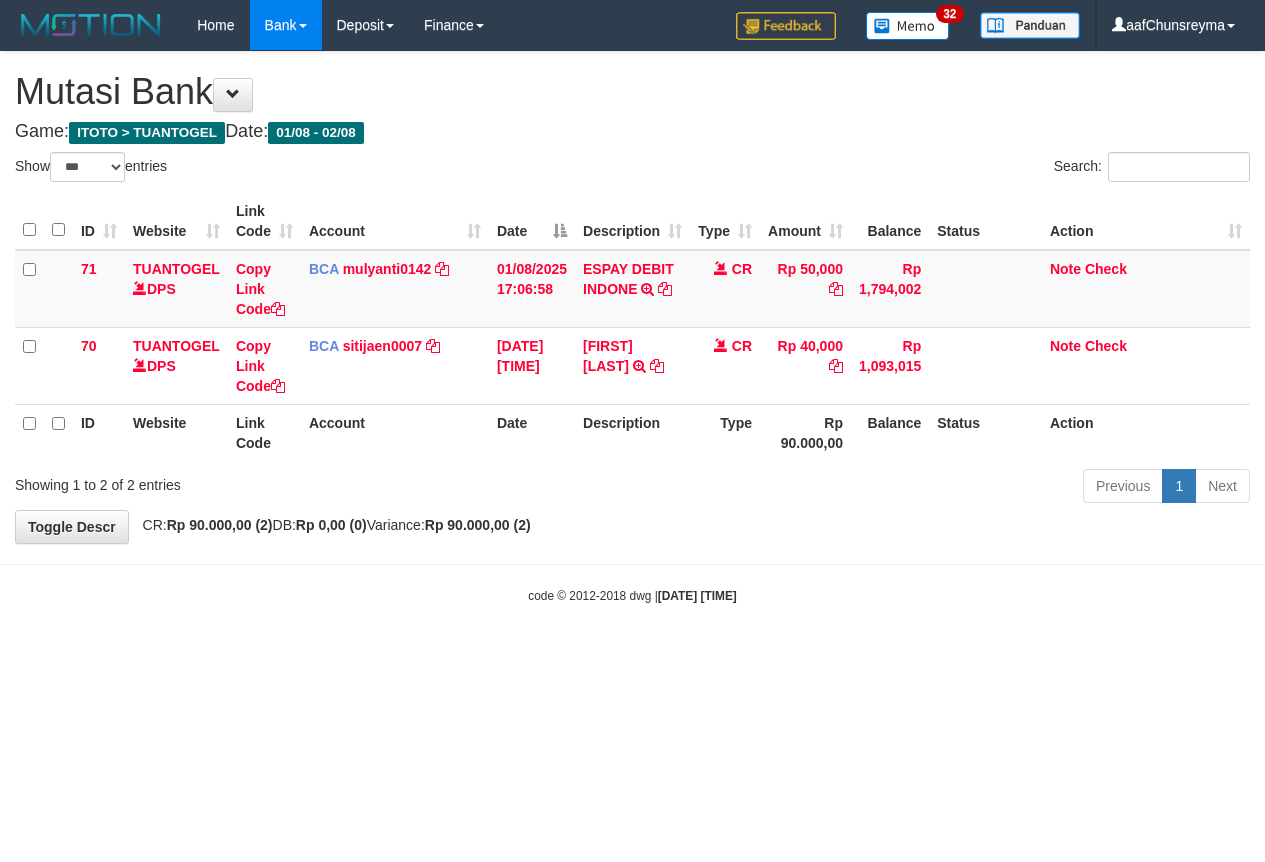scroll, scrollTop: 0, scrollLeft: 0, axis: both 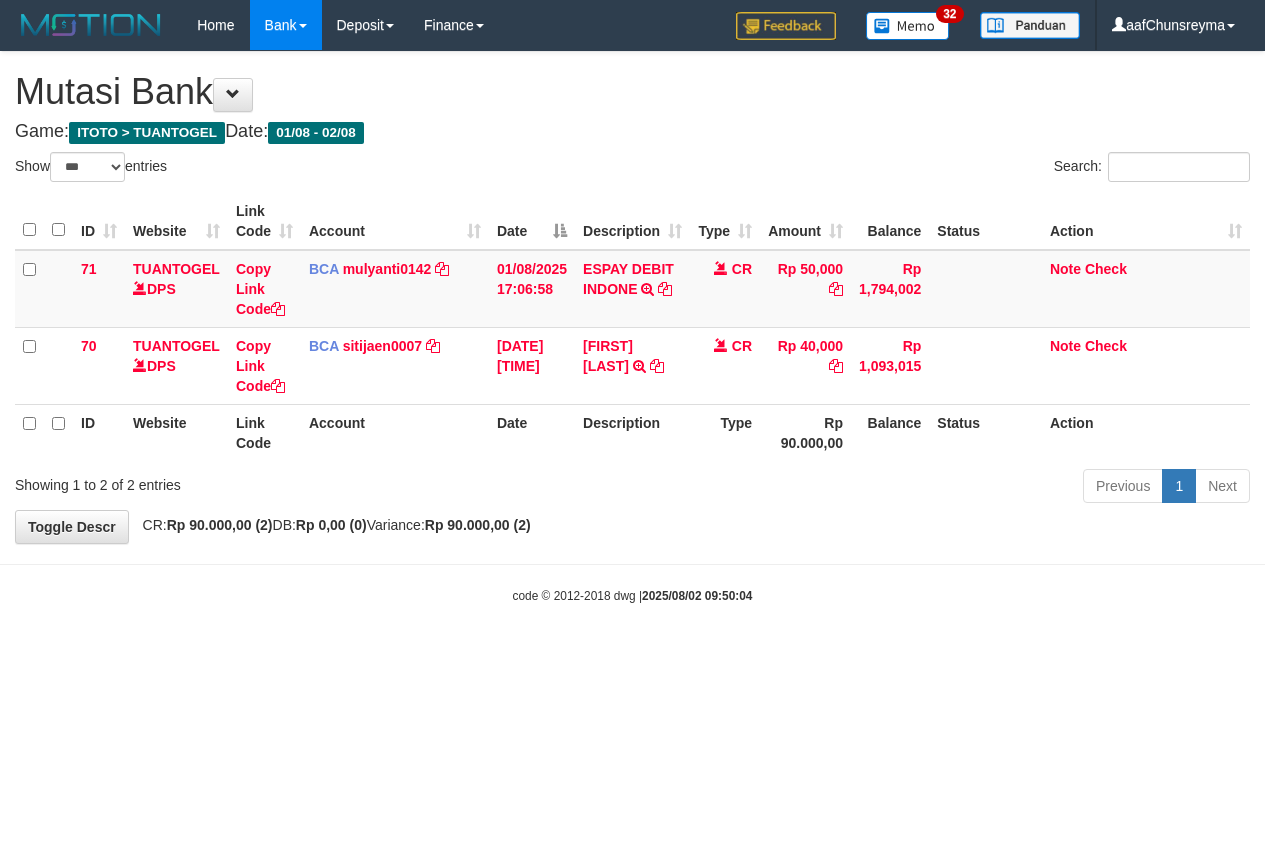 select on "***" 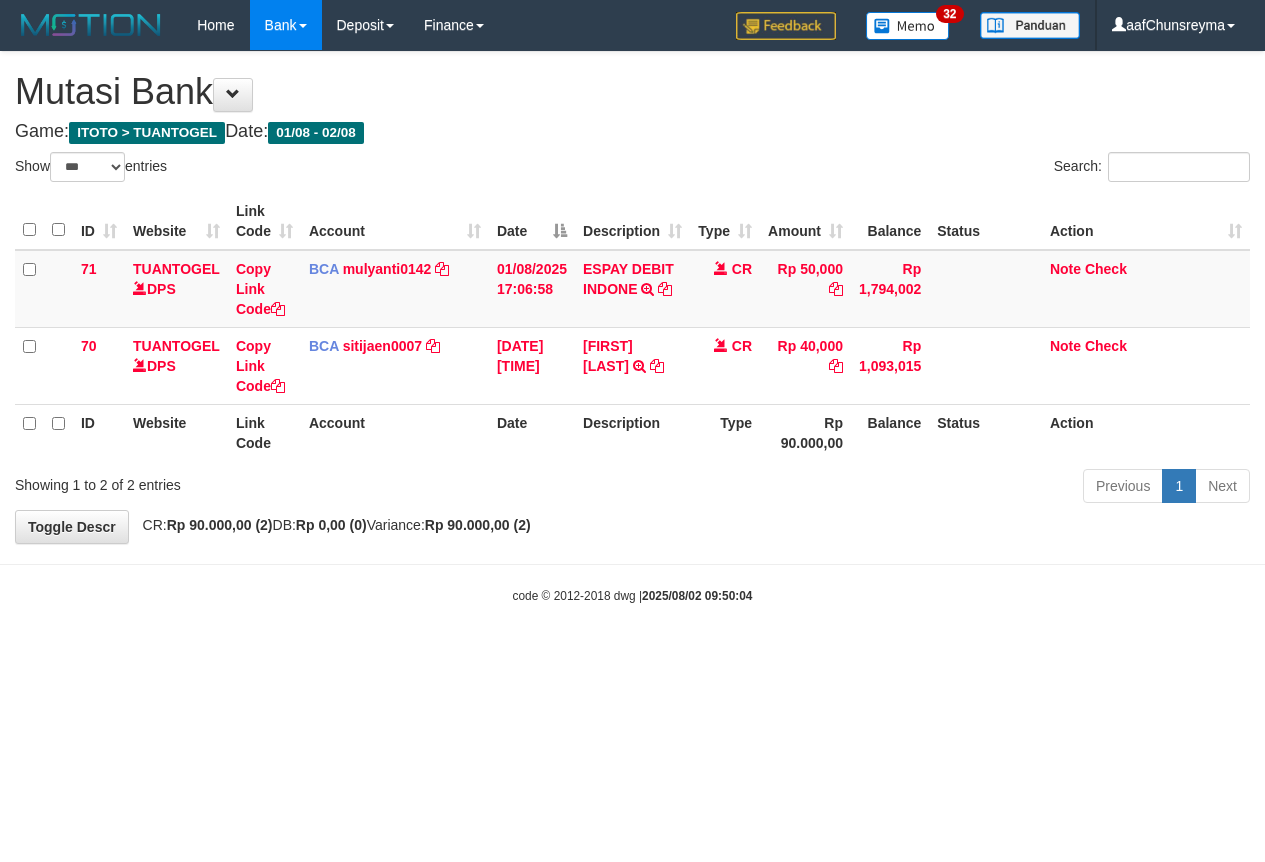 scroll, scrollTop: 0, scrollLeft: 0, axis: both 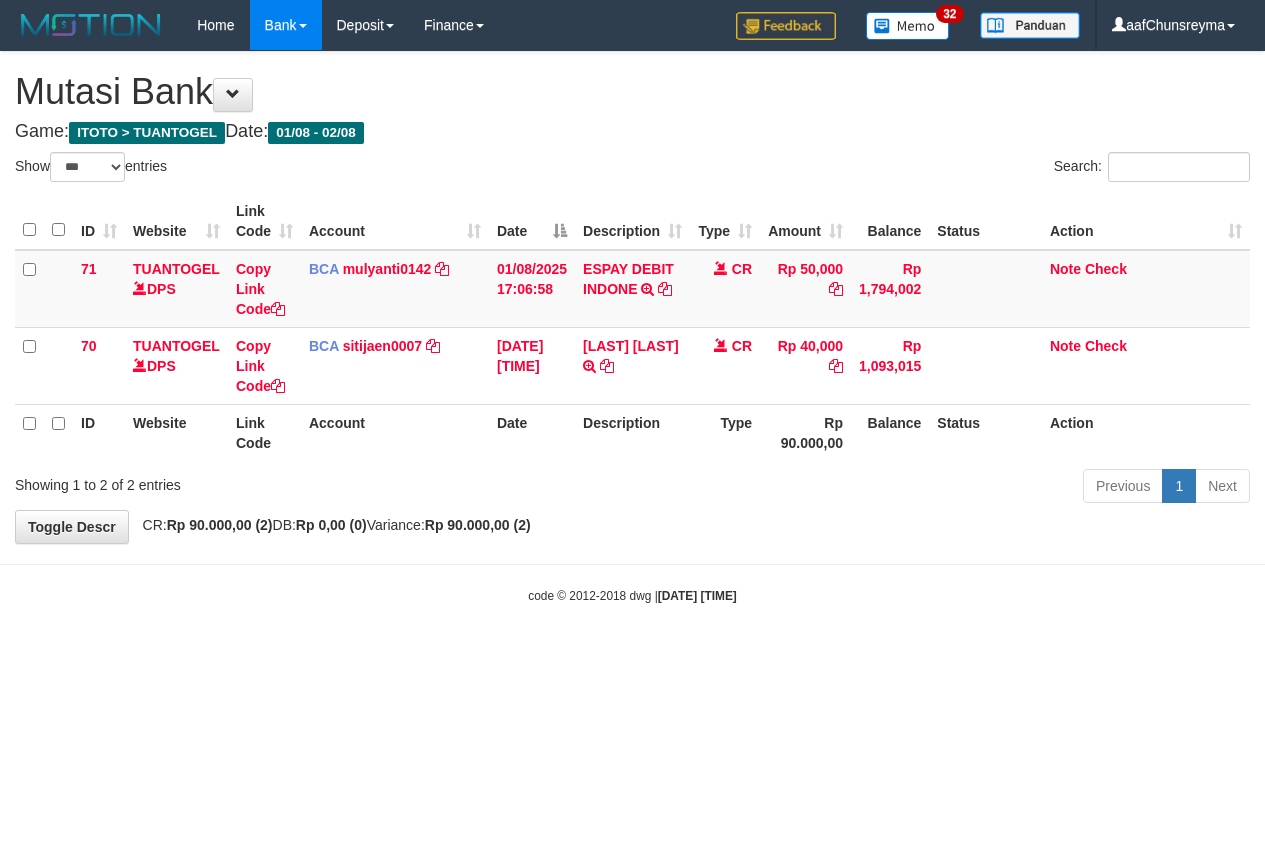 select on "***" 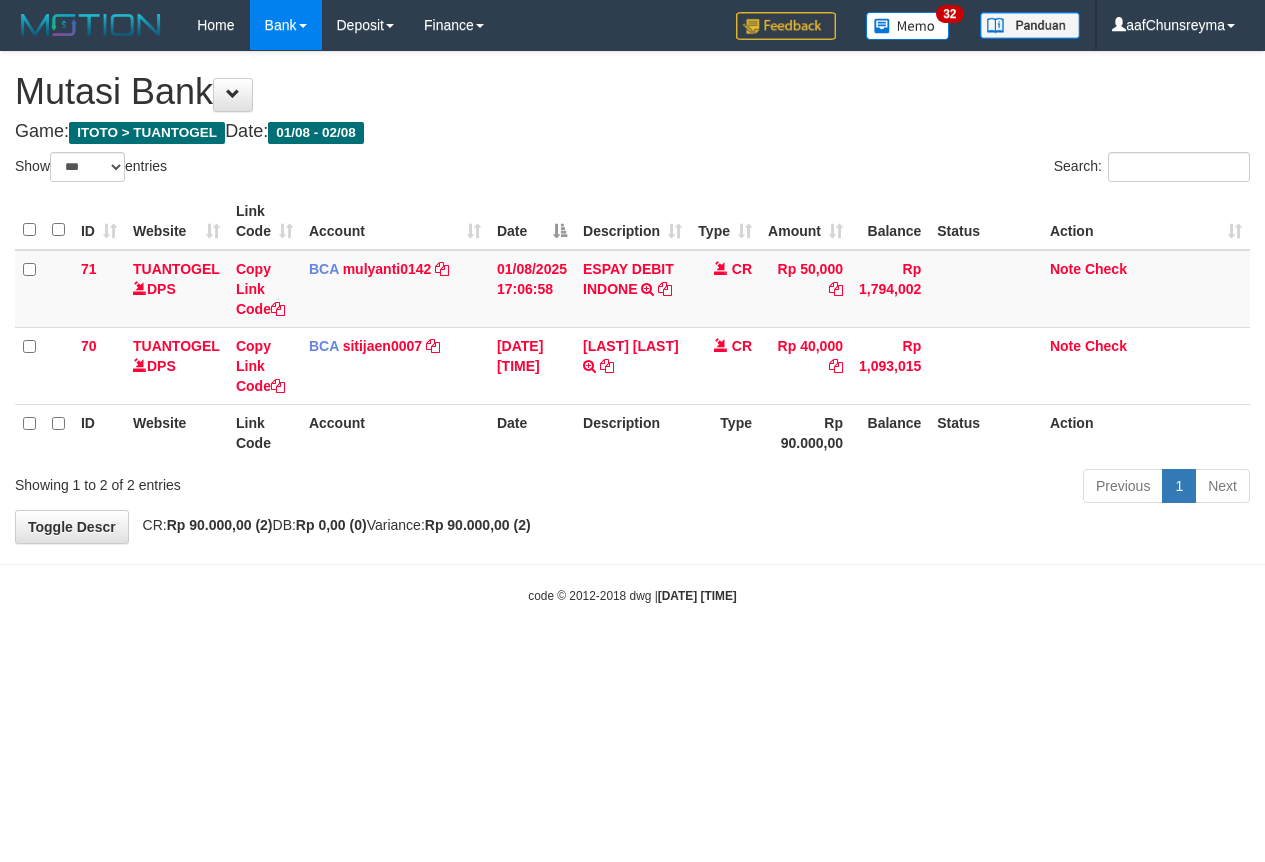 scroll, scrollTop: 0, scrollLeft: 0, axis: both 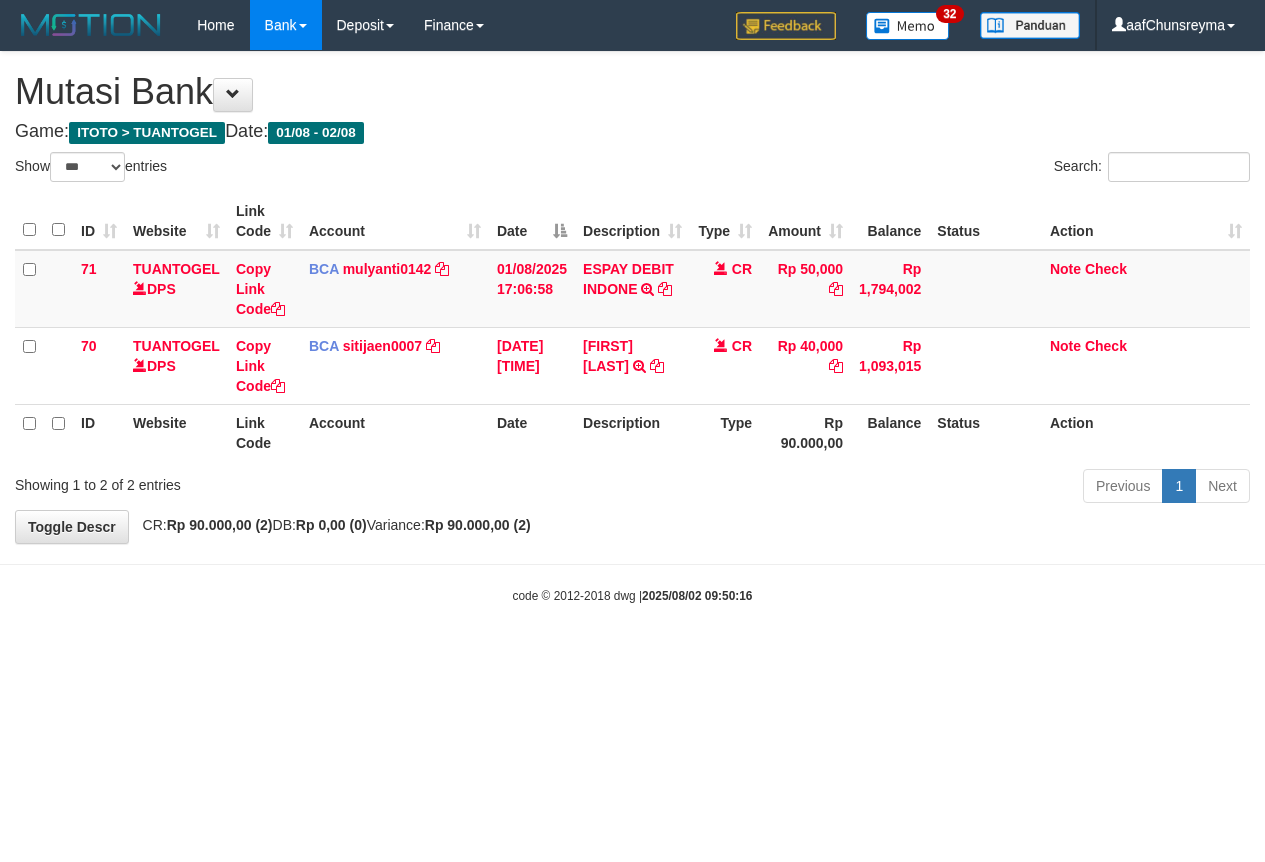 select on "***" 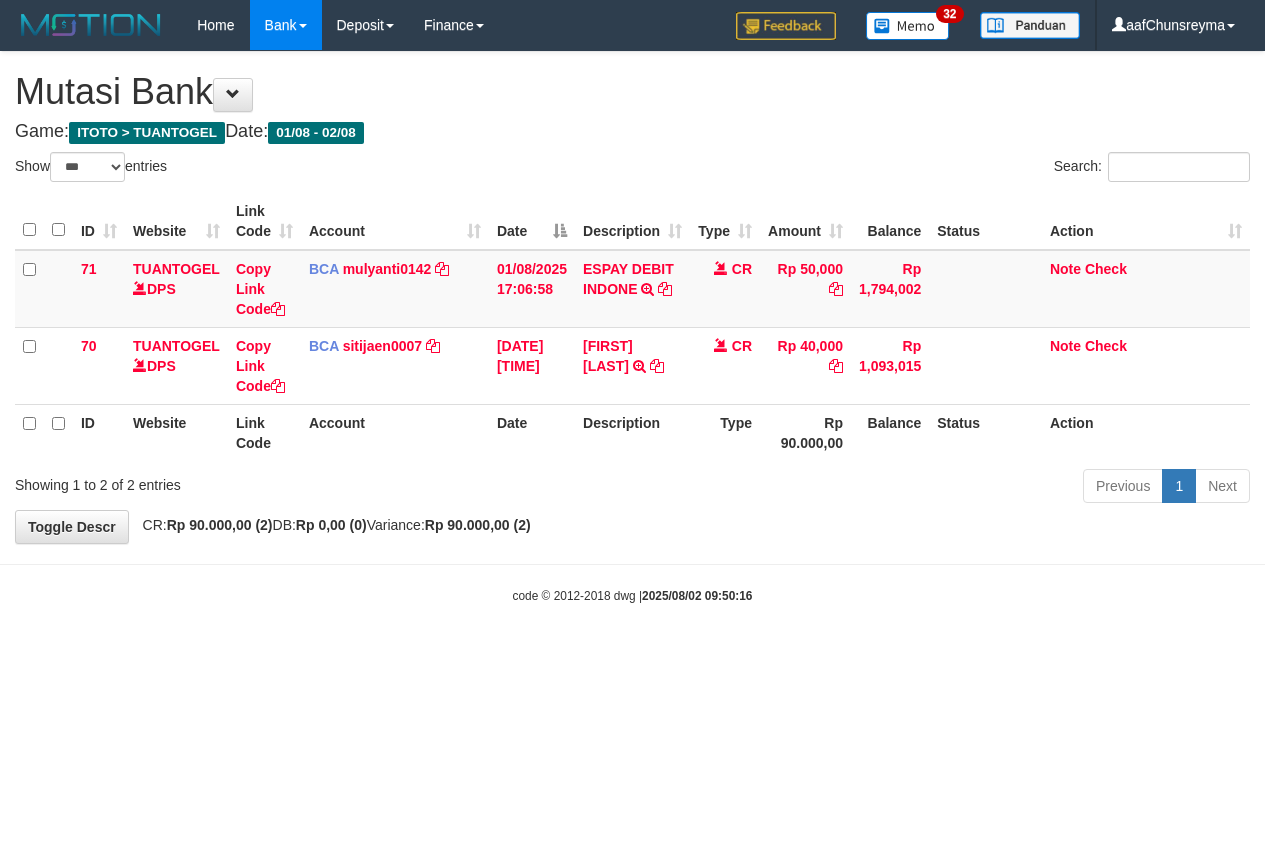 scroll, scrollTop: 0, scrollLeft: 0, axis: both 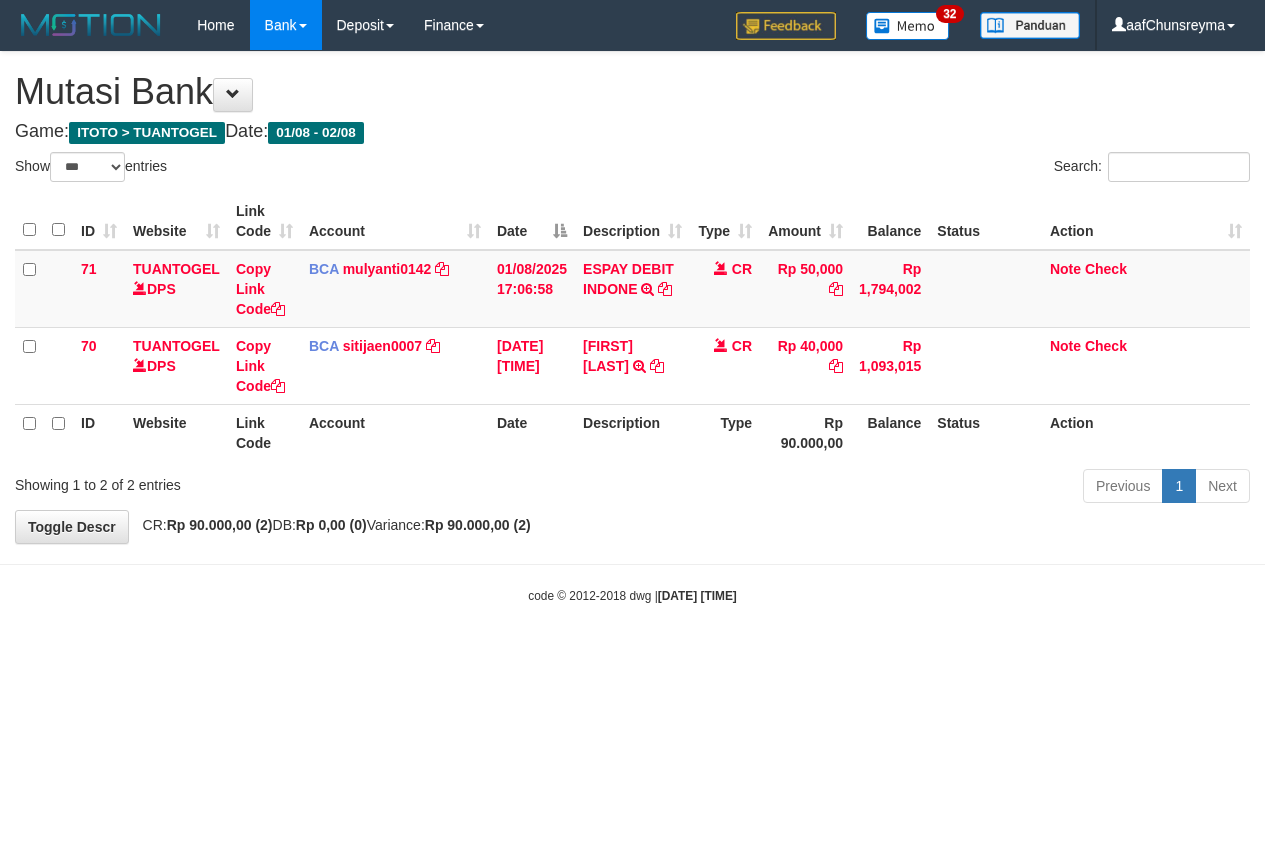 select on "***" 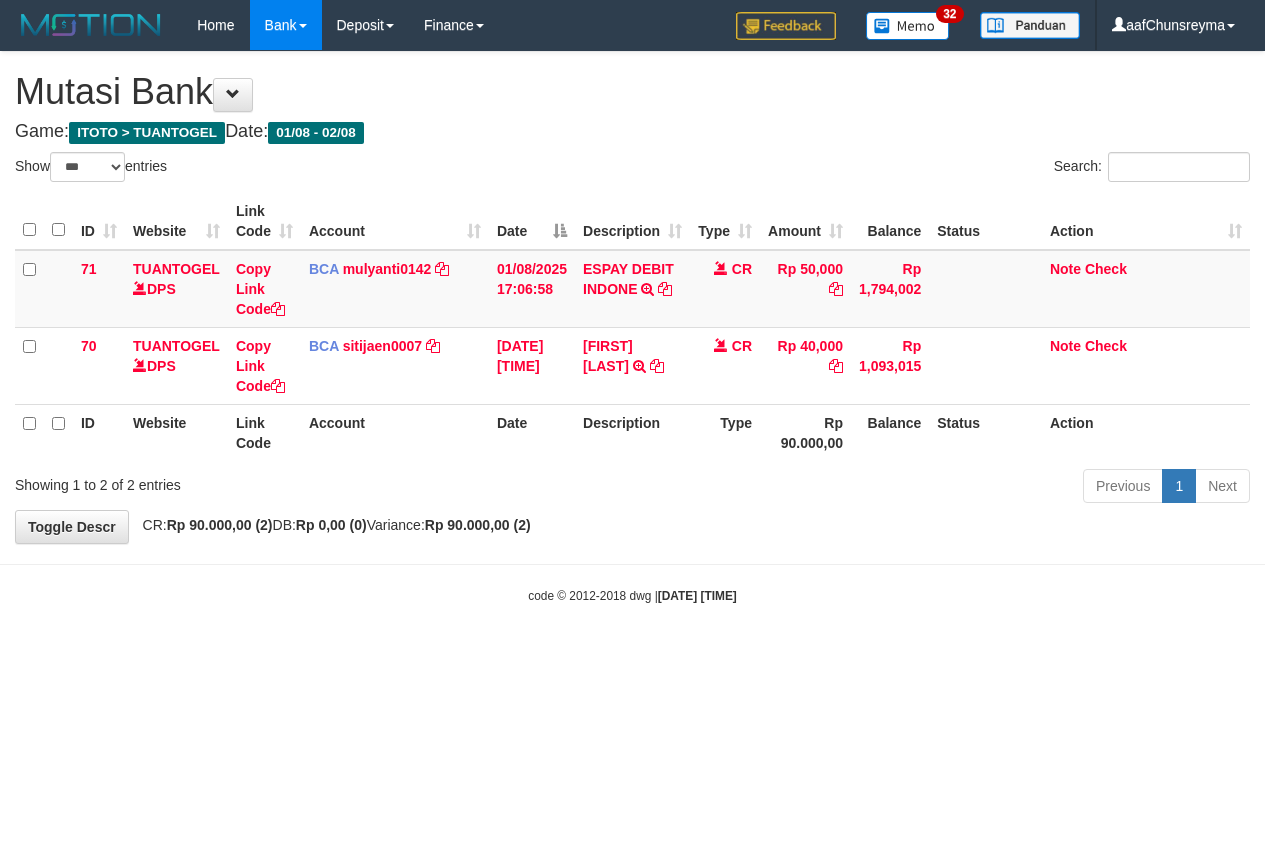 scroll, scrollTop: 0, scrollLeft: 0, axis: both 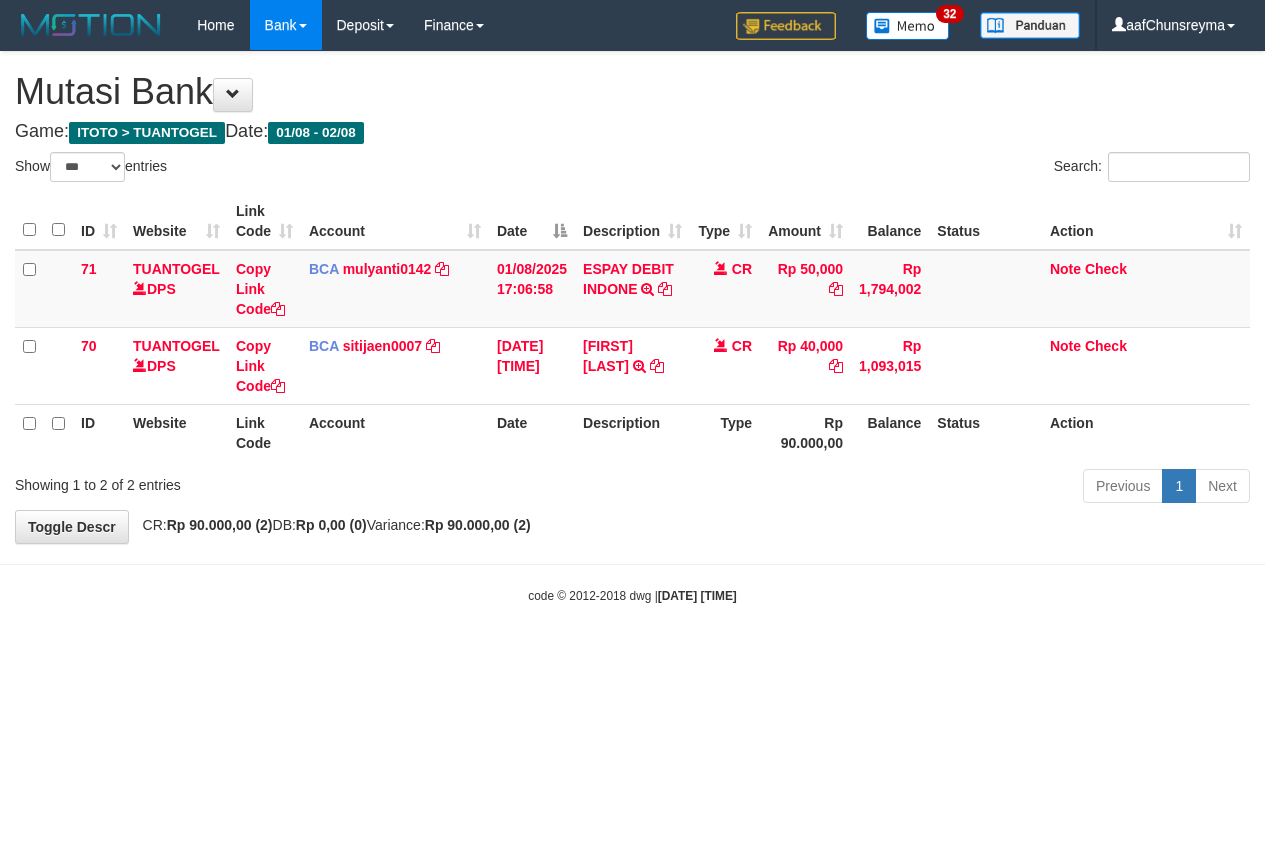 select on "***" 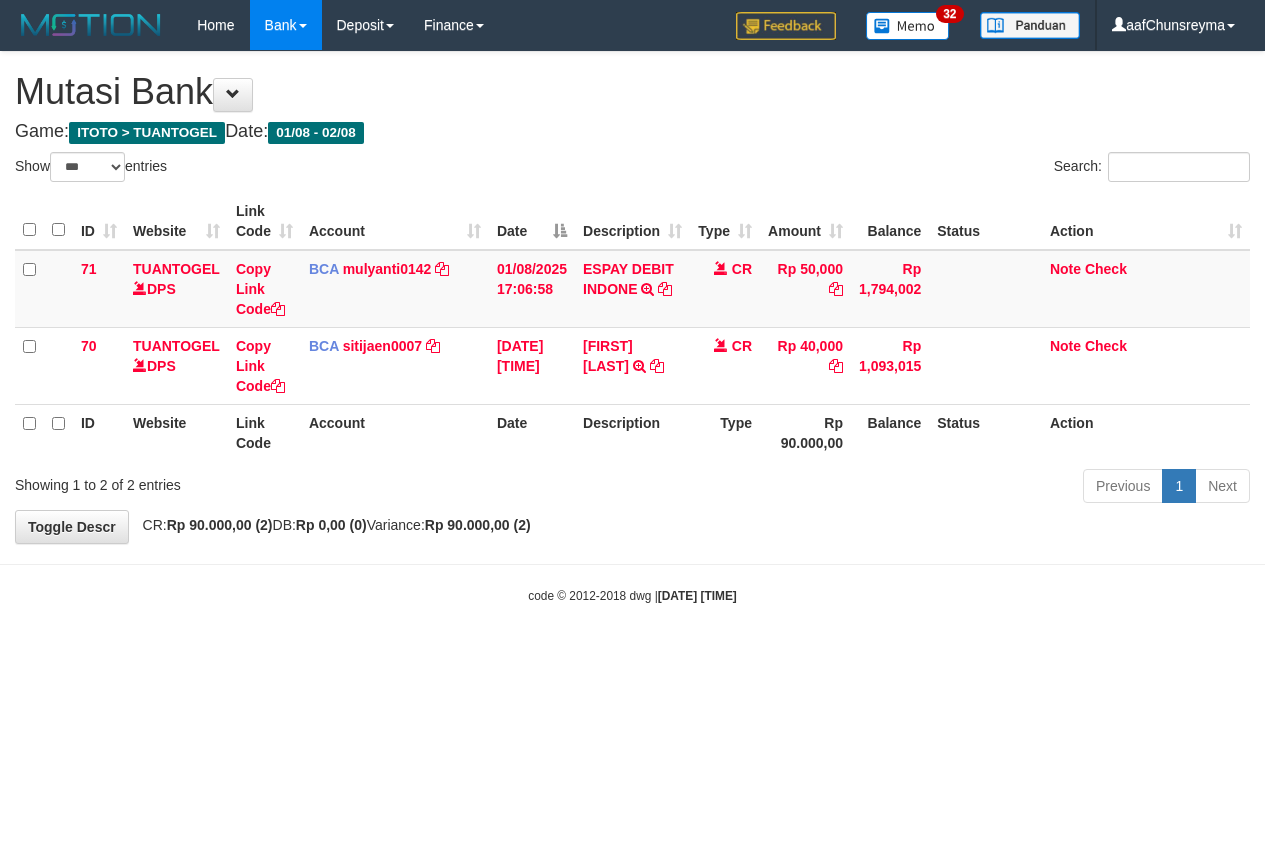 scroll, scrollTop: 0, scrollLeft: 0, axis: both 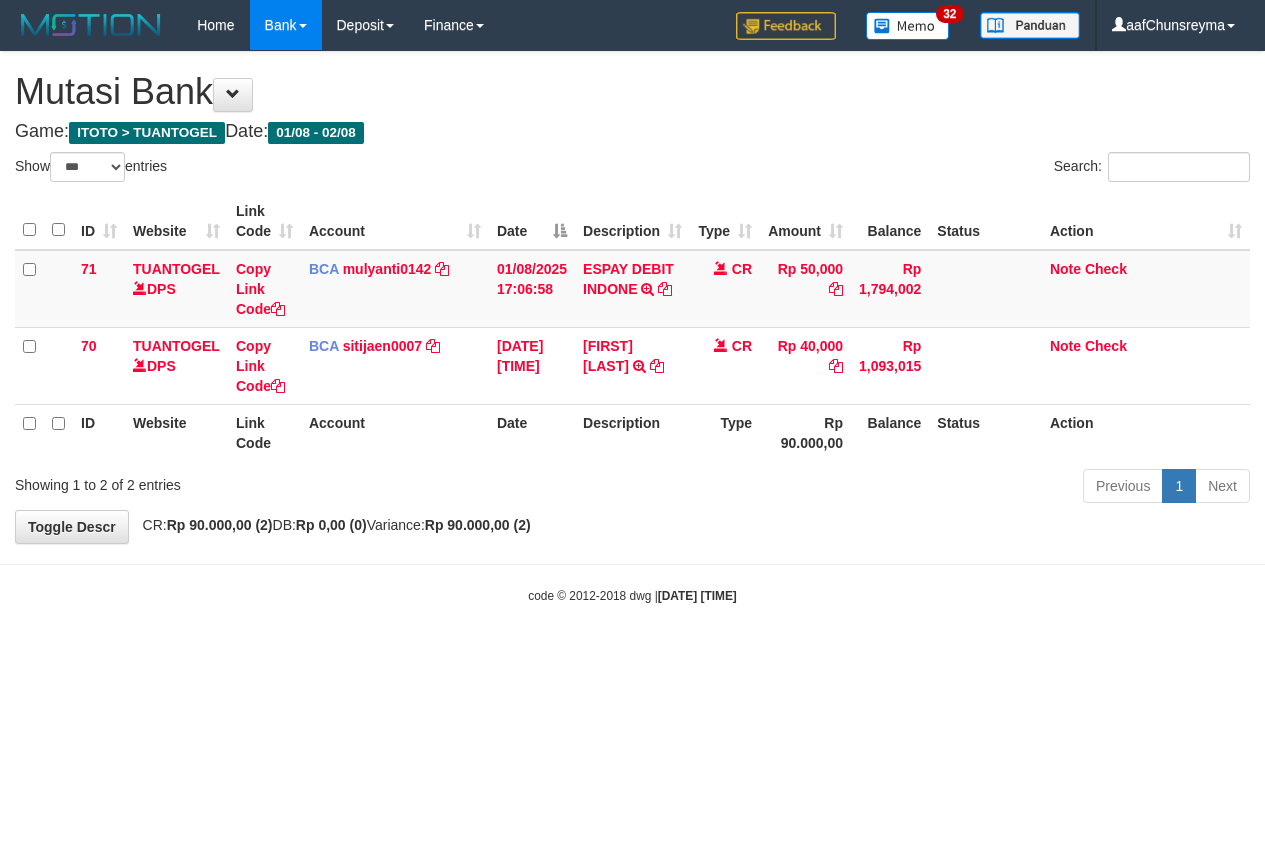 select on "***" 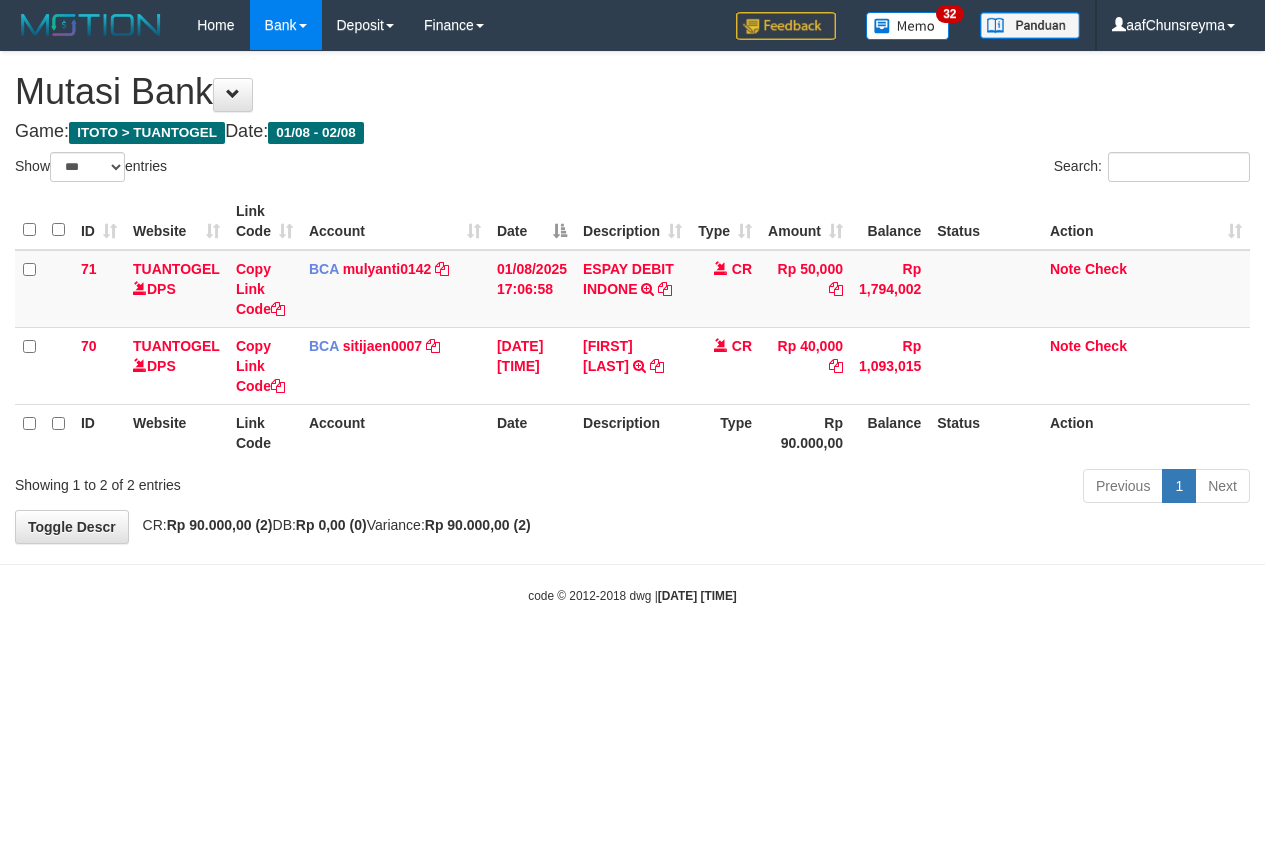 scroll, scrollTop: 0, scrollLeft: 0, axis: both 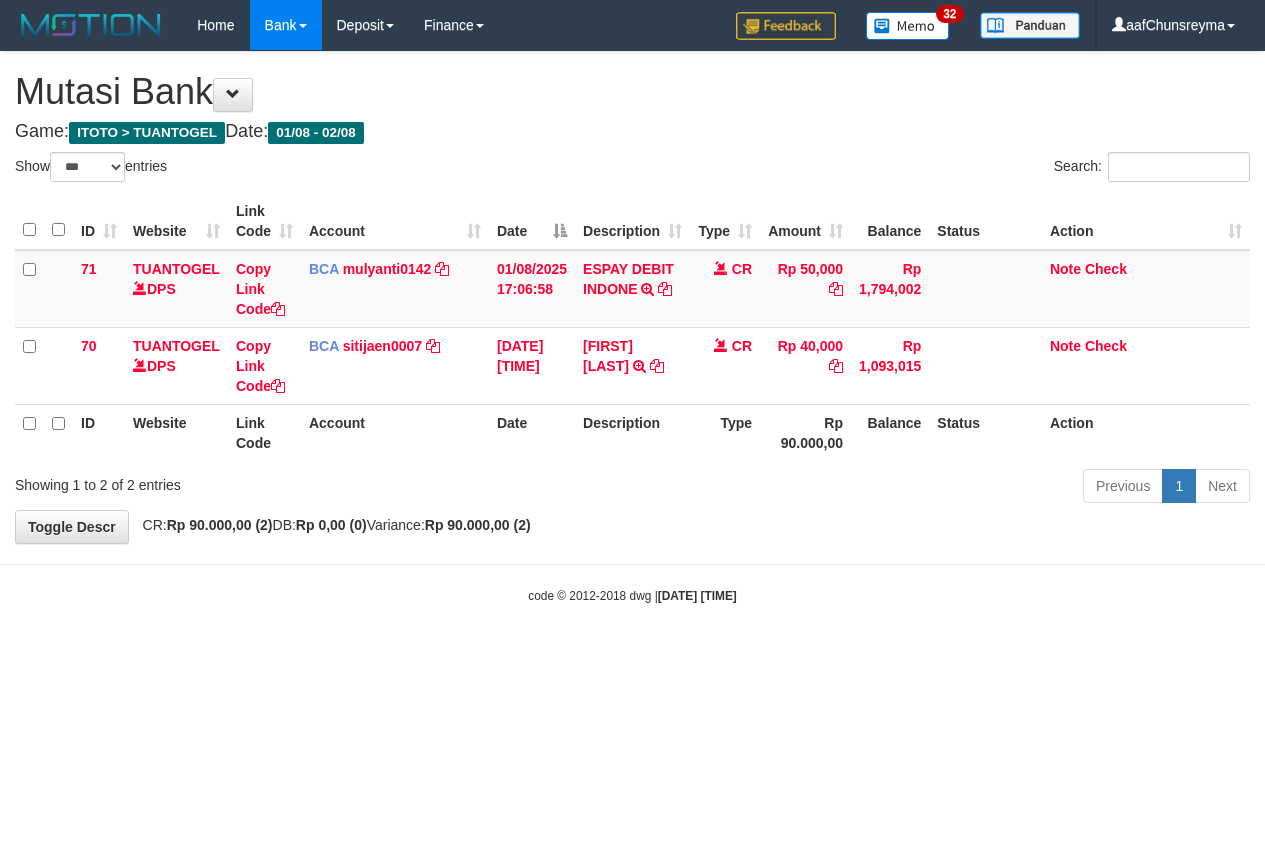 select on "***" 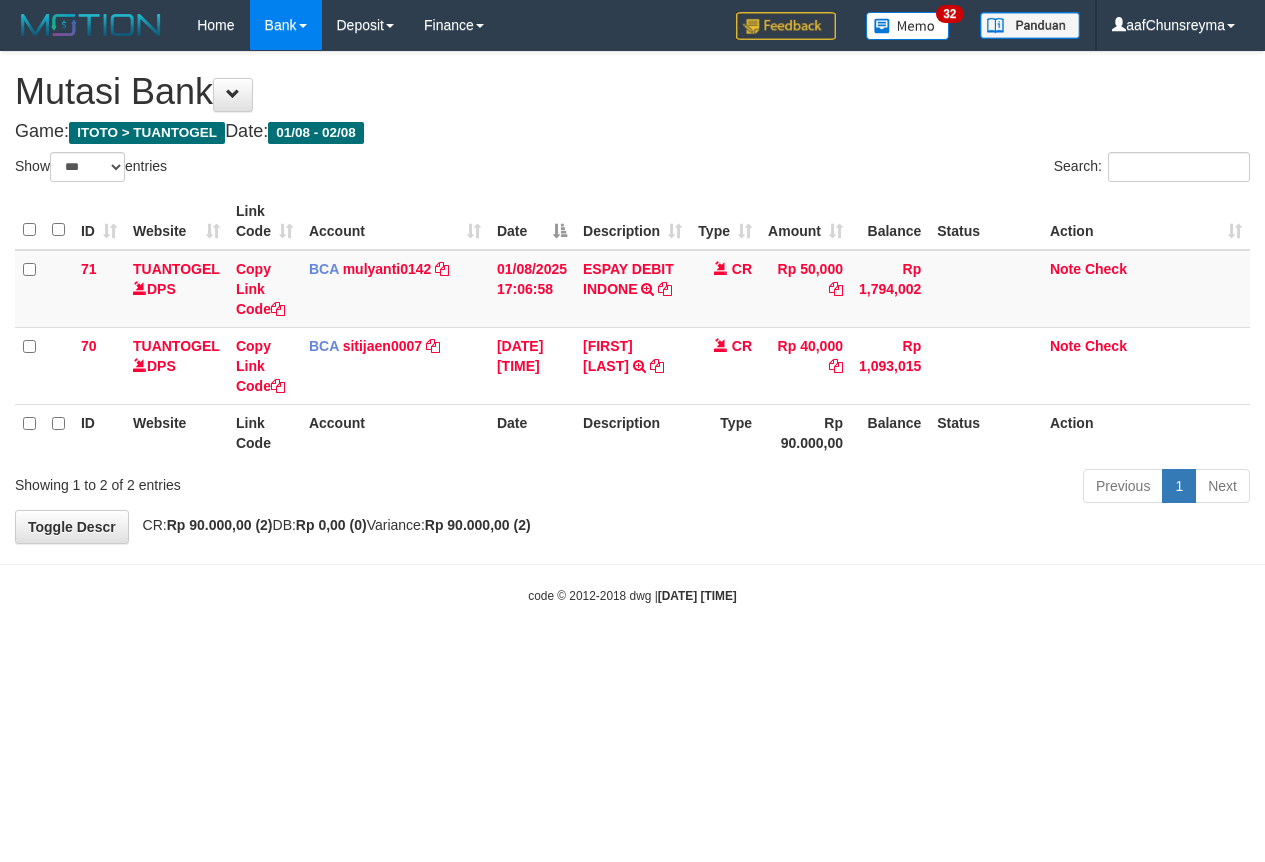 scroll, scrollTop: 0, scrollLeft: 0, axis: both 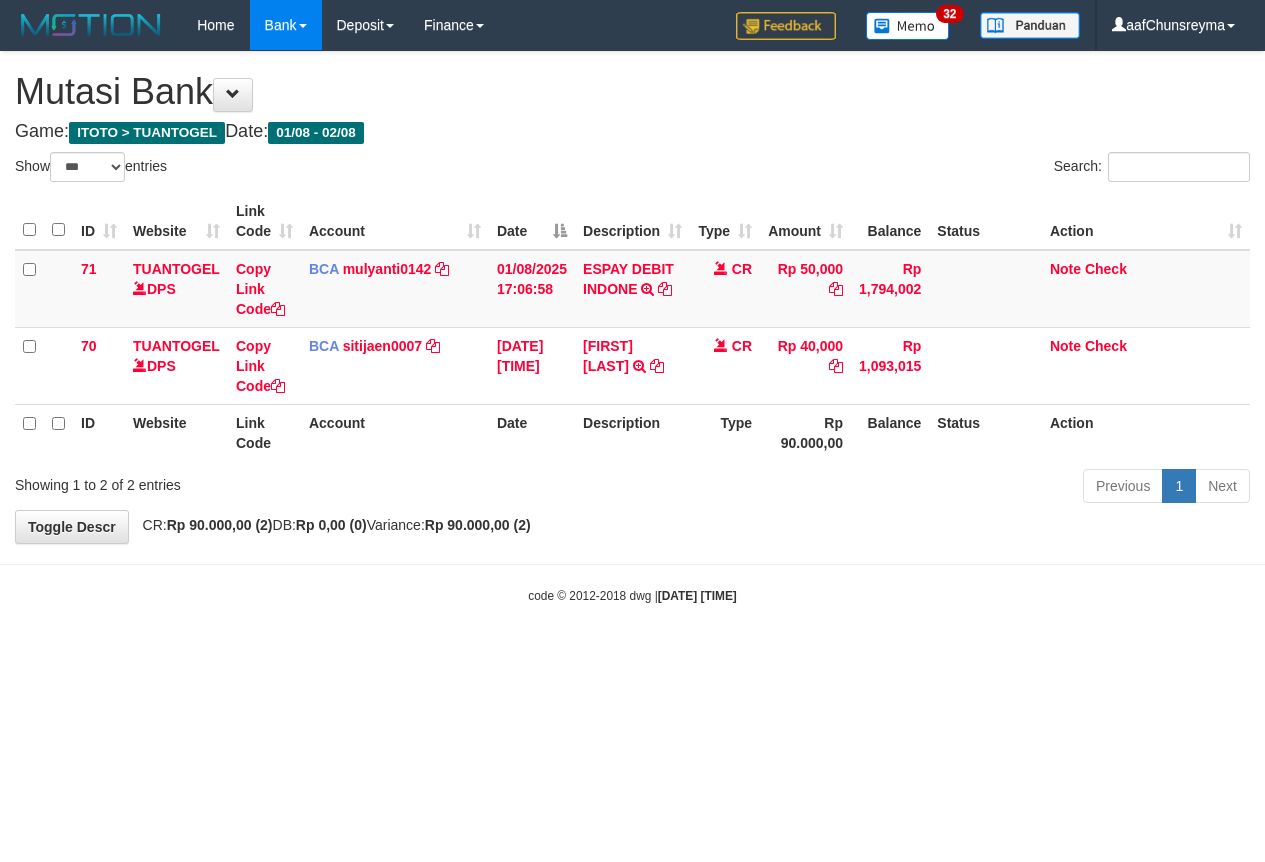 select on "***" 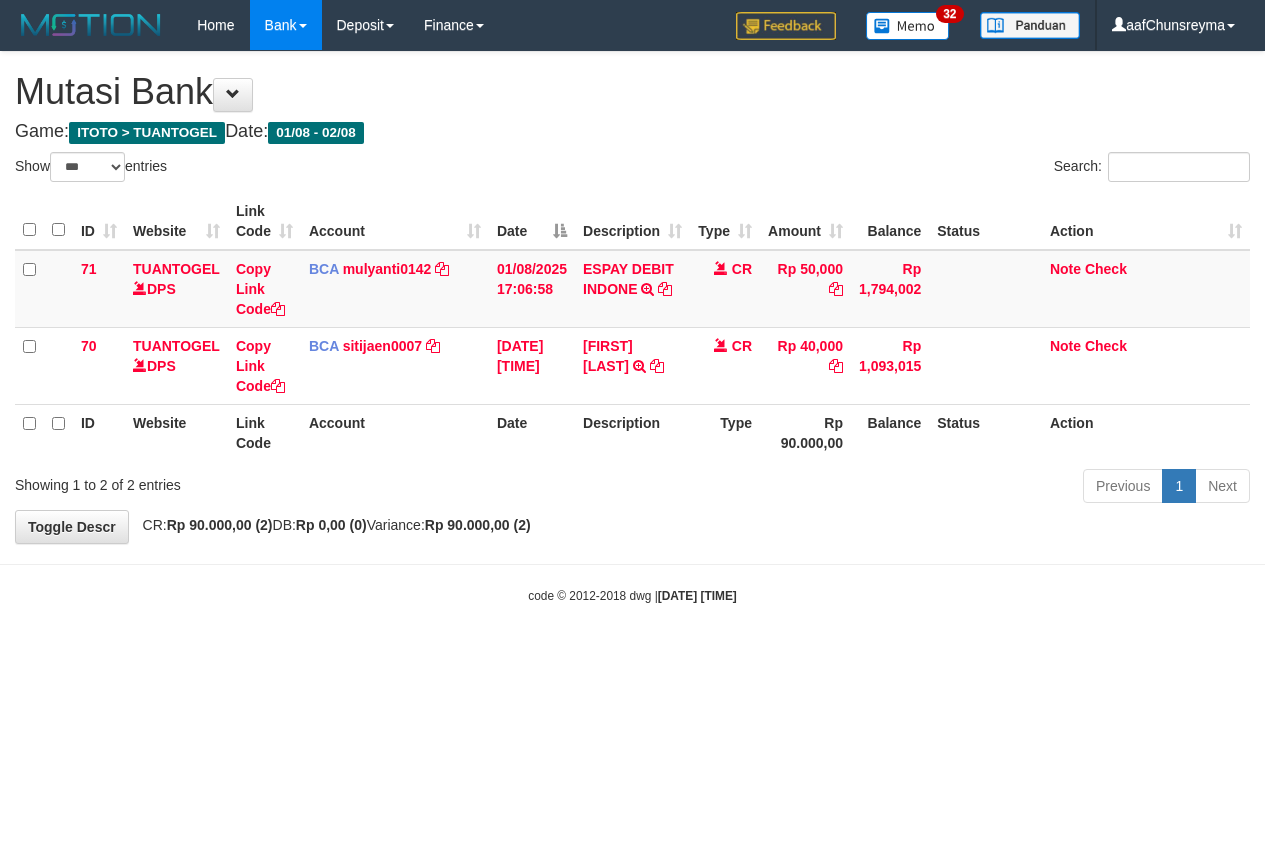 scroll, scrollTop: 0, scrollLeft: 0, axis: both 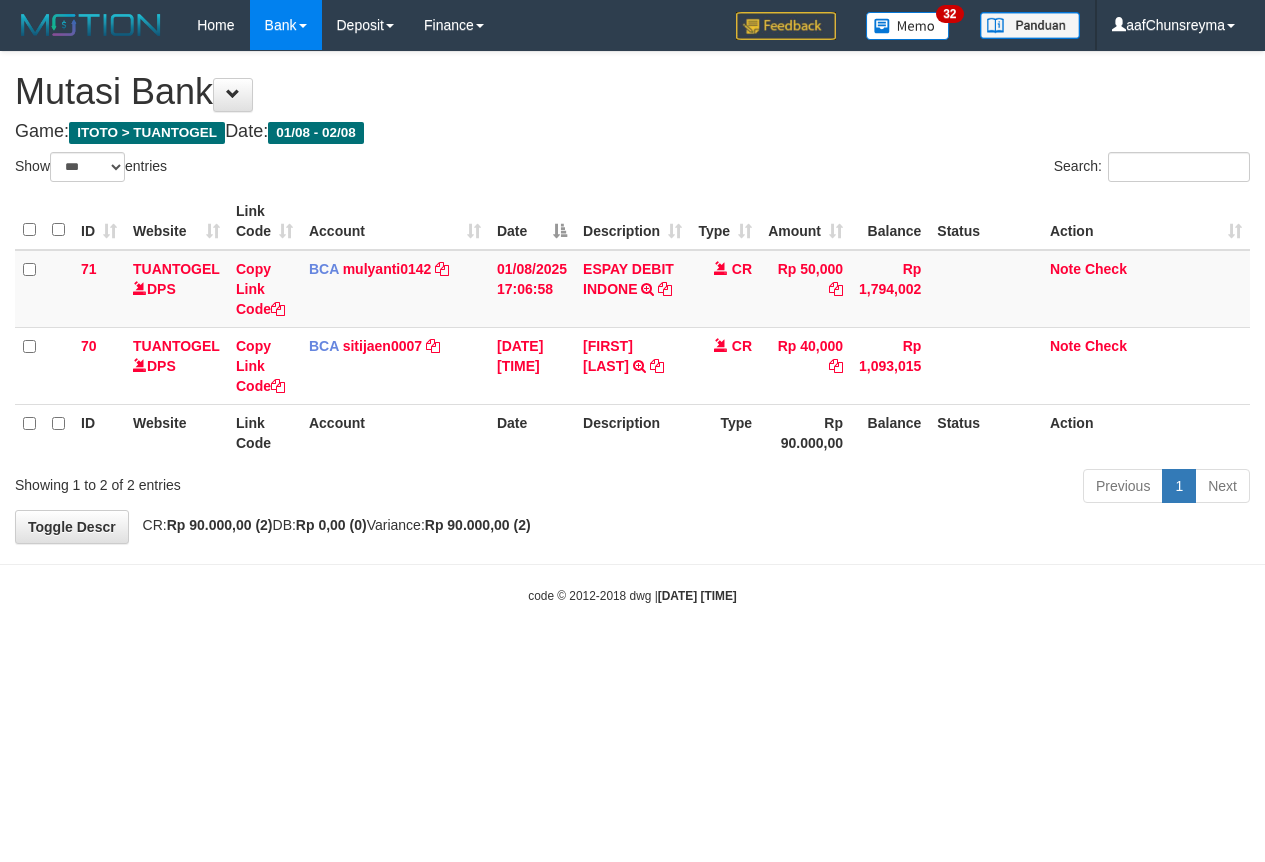 select on "***" 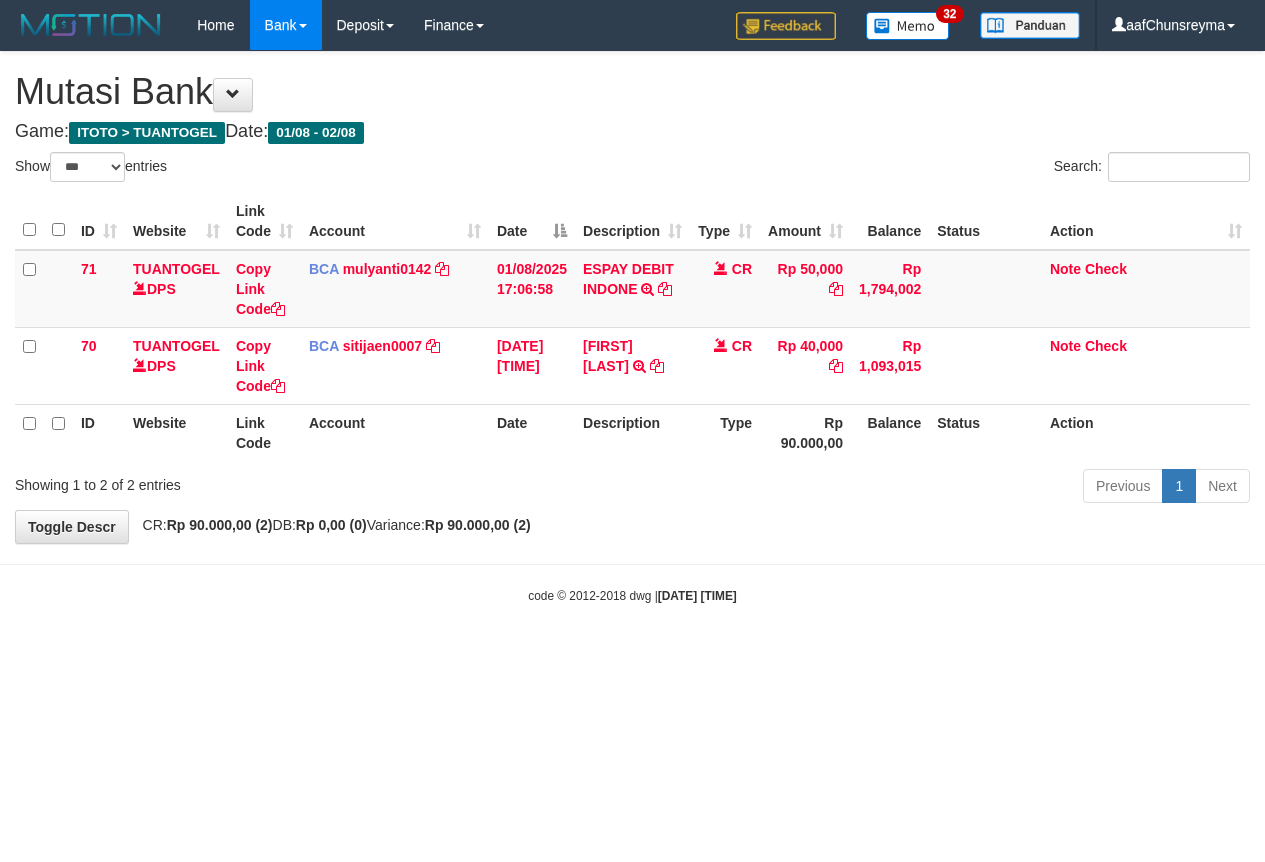scroll, scrollTop: 0, scrollLeft: 0, axis: both 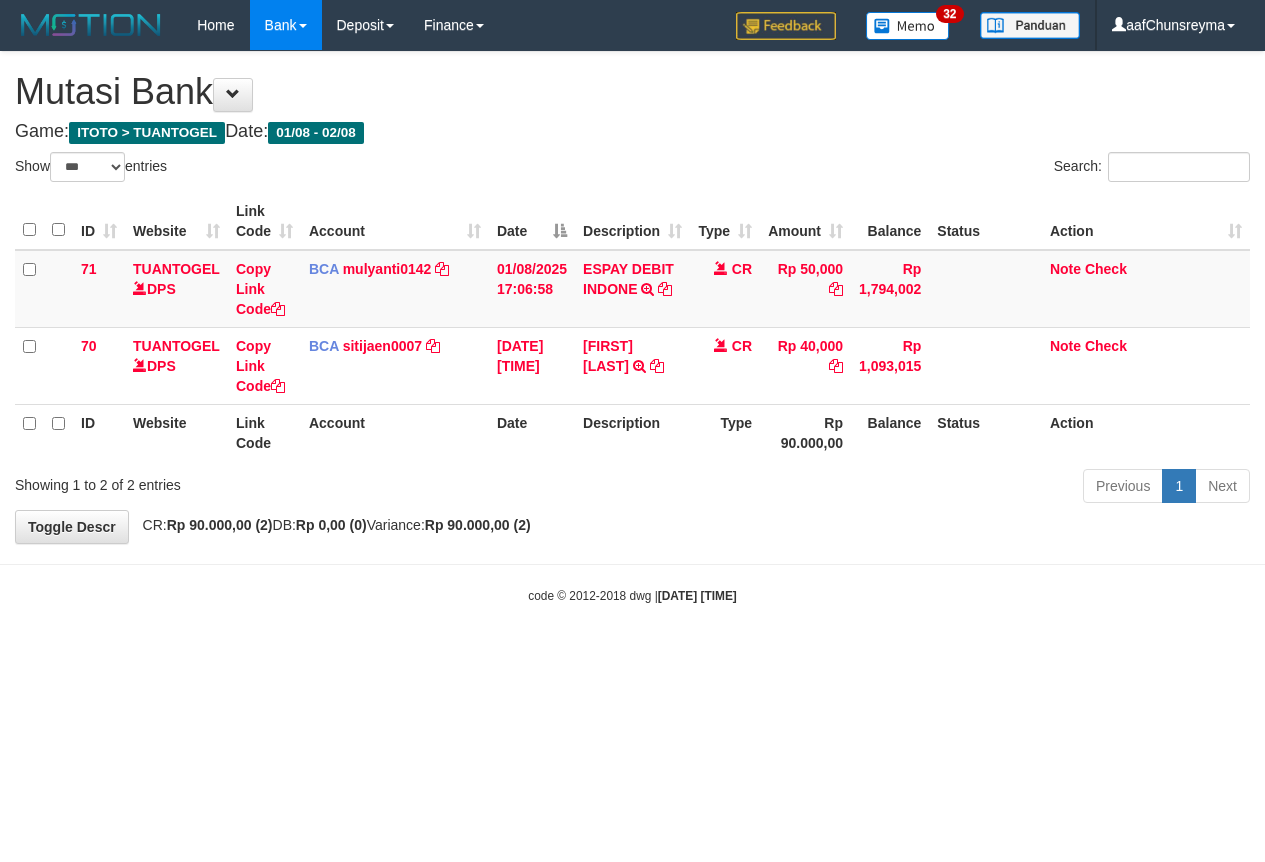 select on "***" 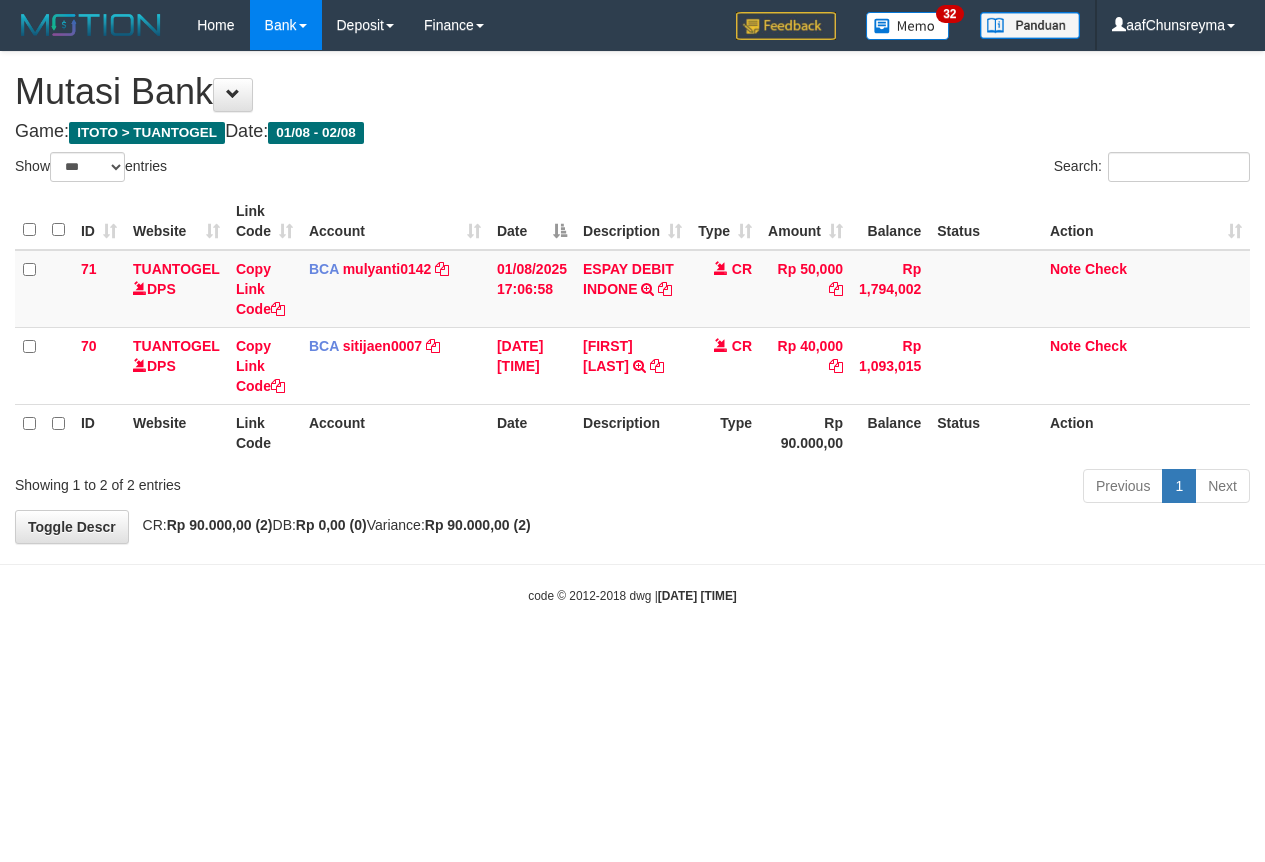 scroll, scrollTop: 0, scrollLeft: 0, axis: both 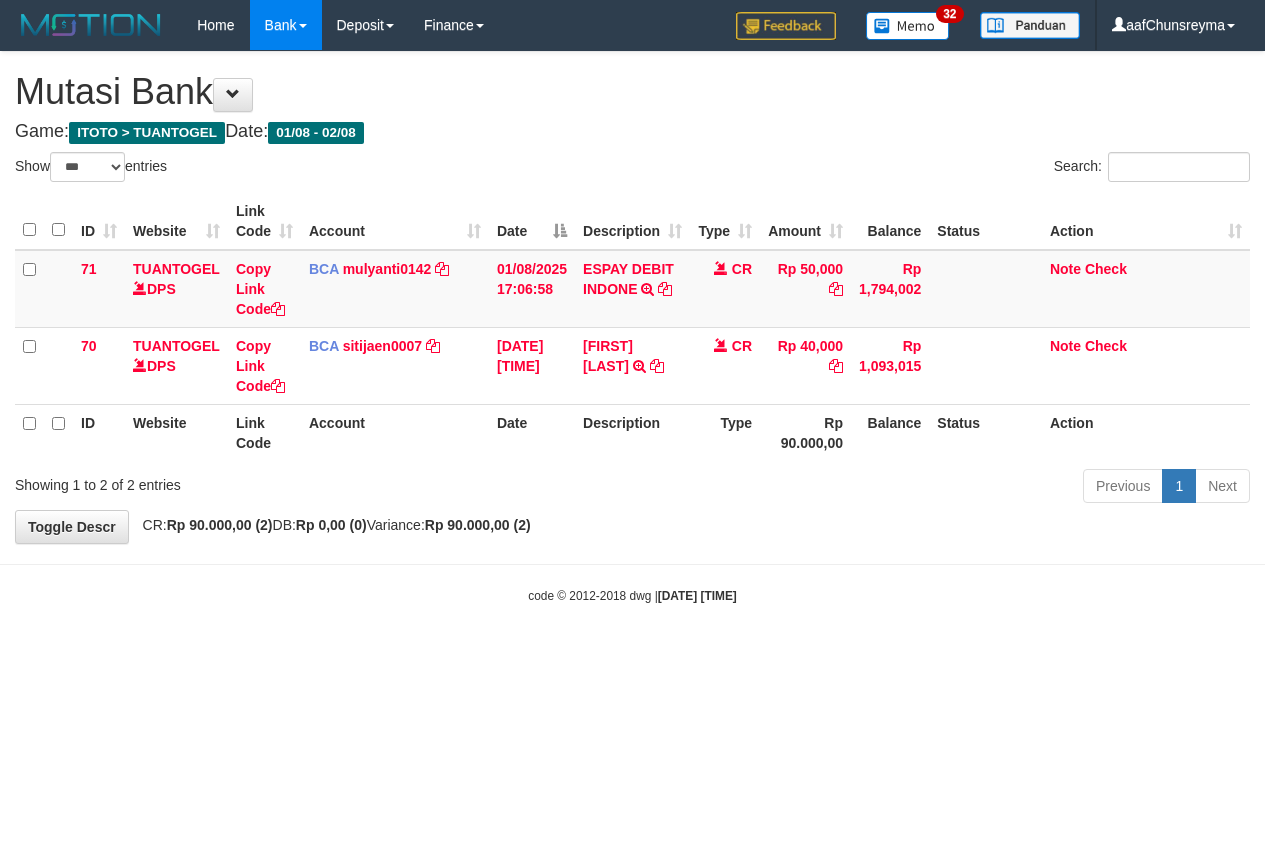 select on "***" 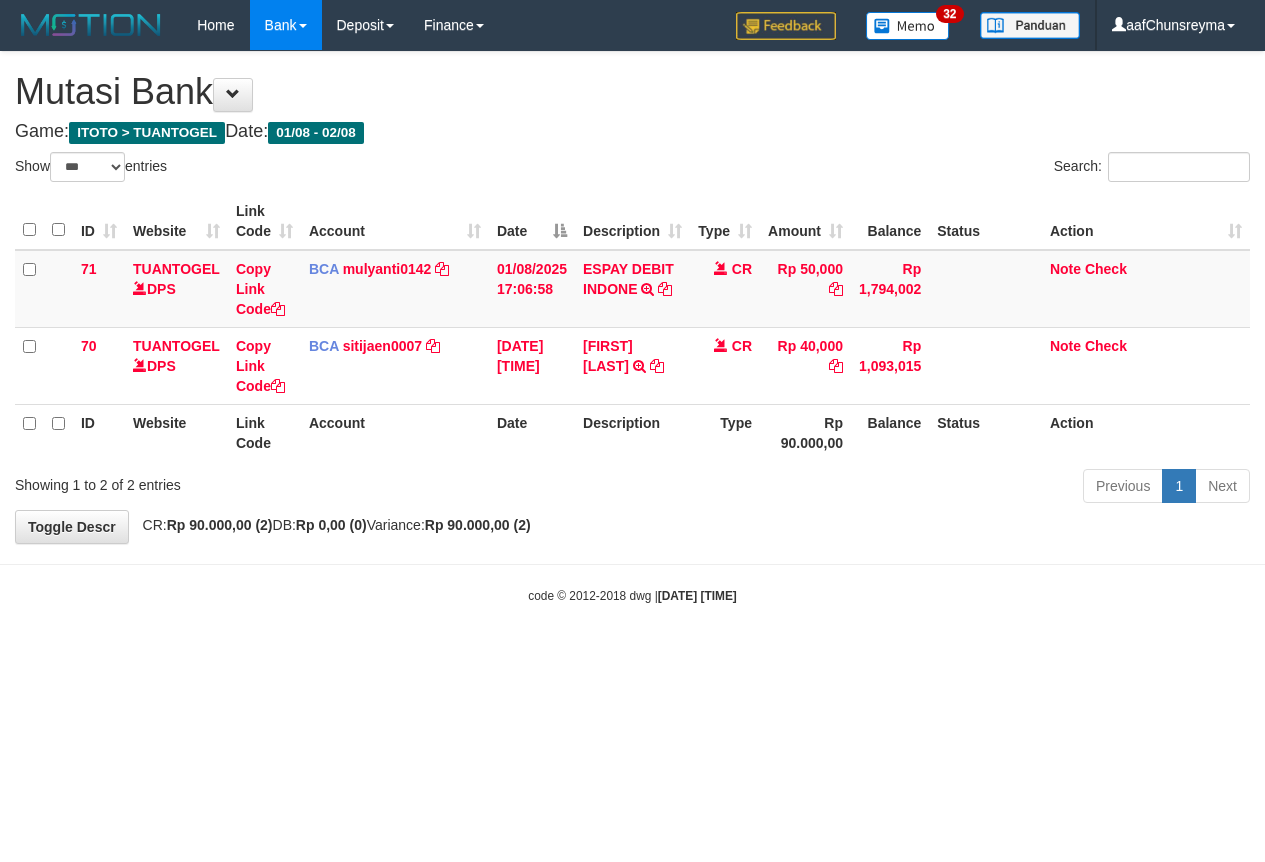 scroll, scrollTop: 0, scrollLeft: 0, axis: both 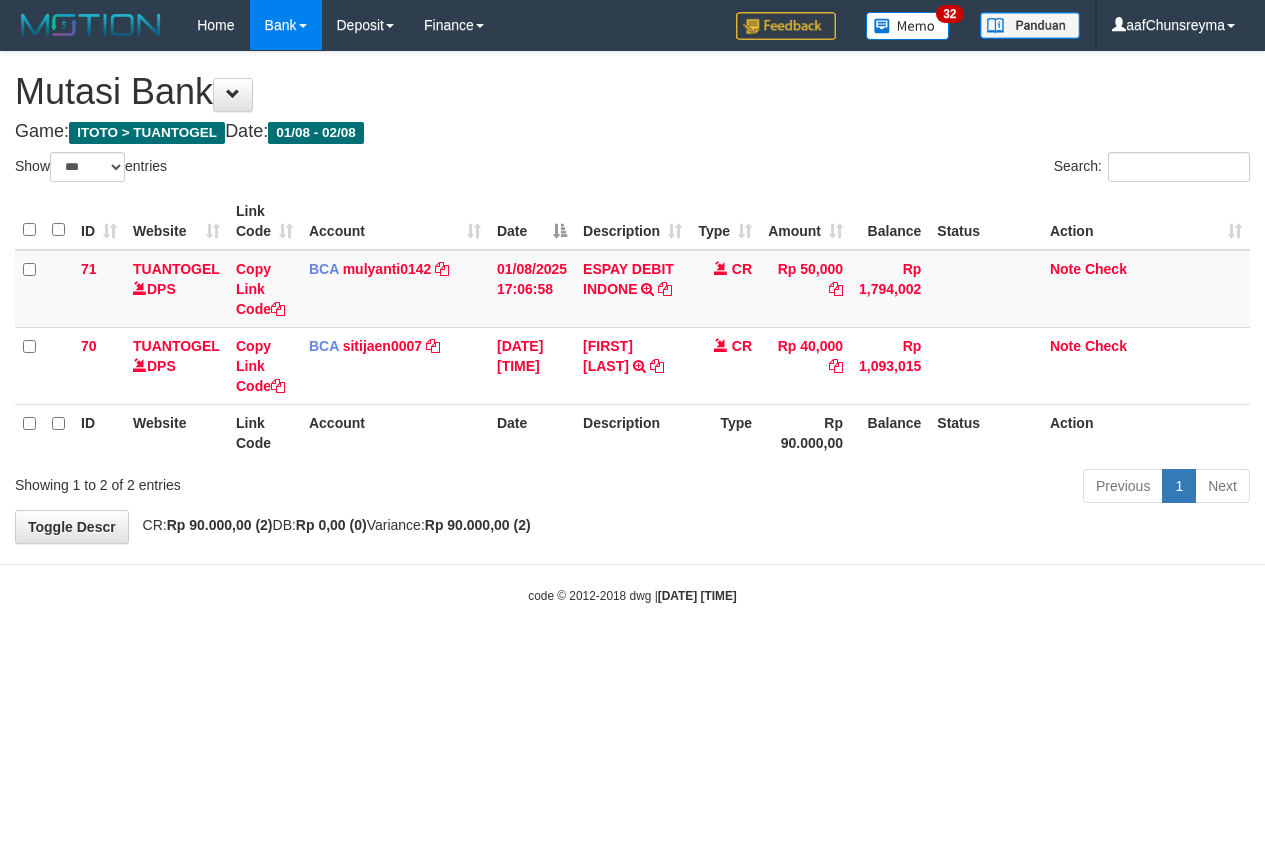 select on "***" 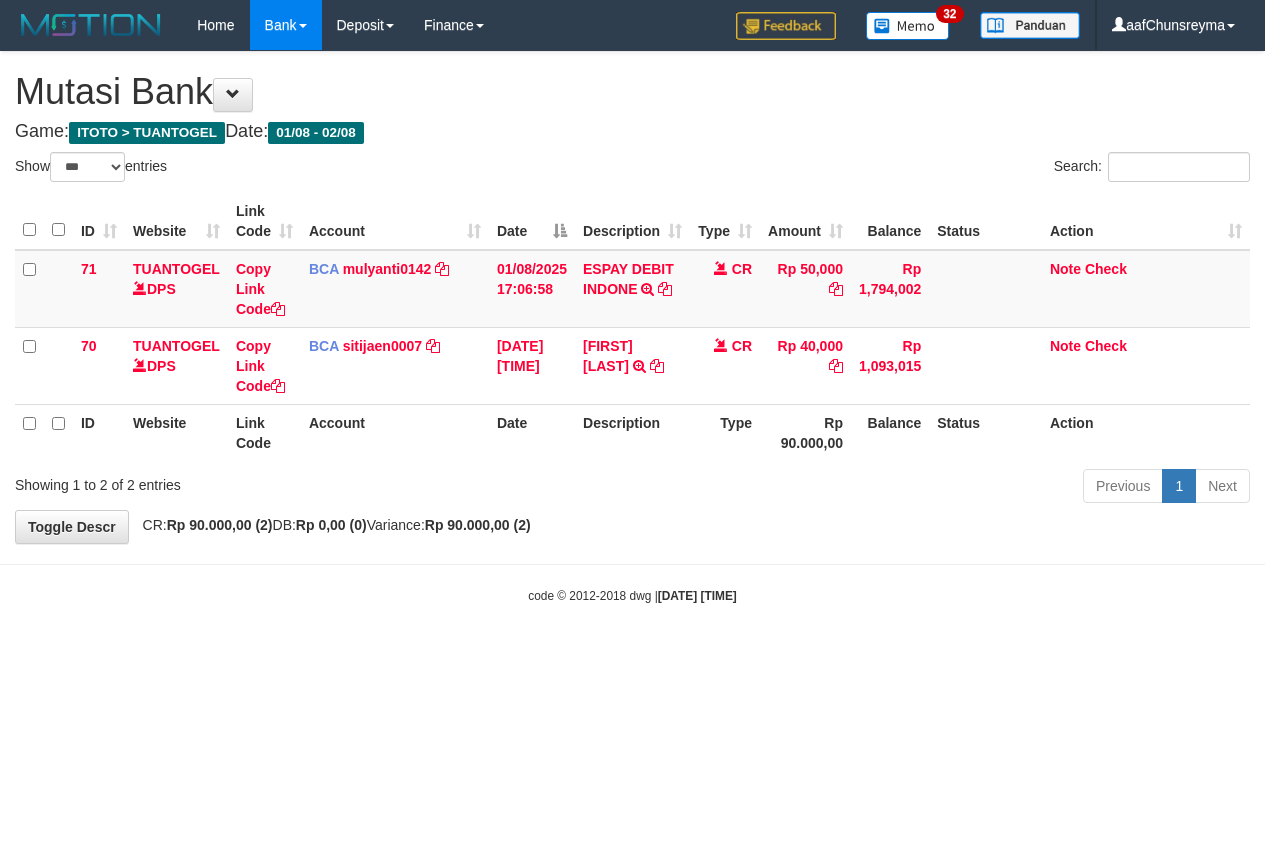 scroll, scrollTop: 0, scrollLeft: 0, axis: both 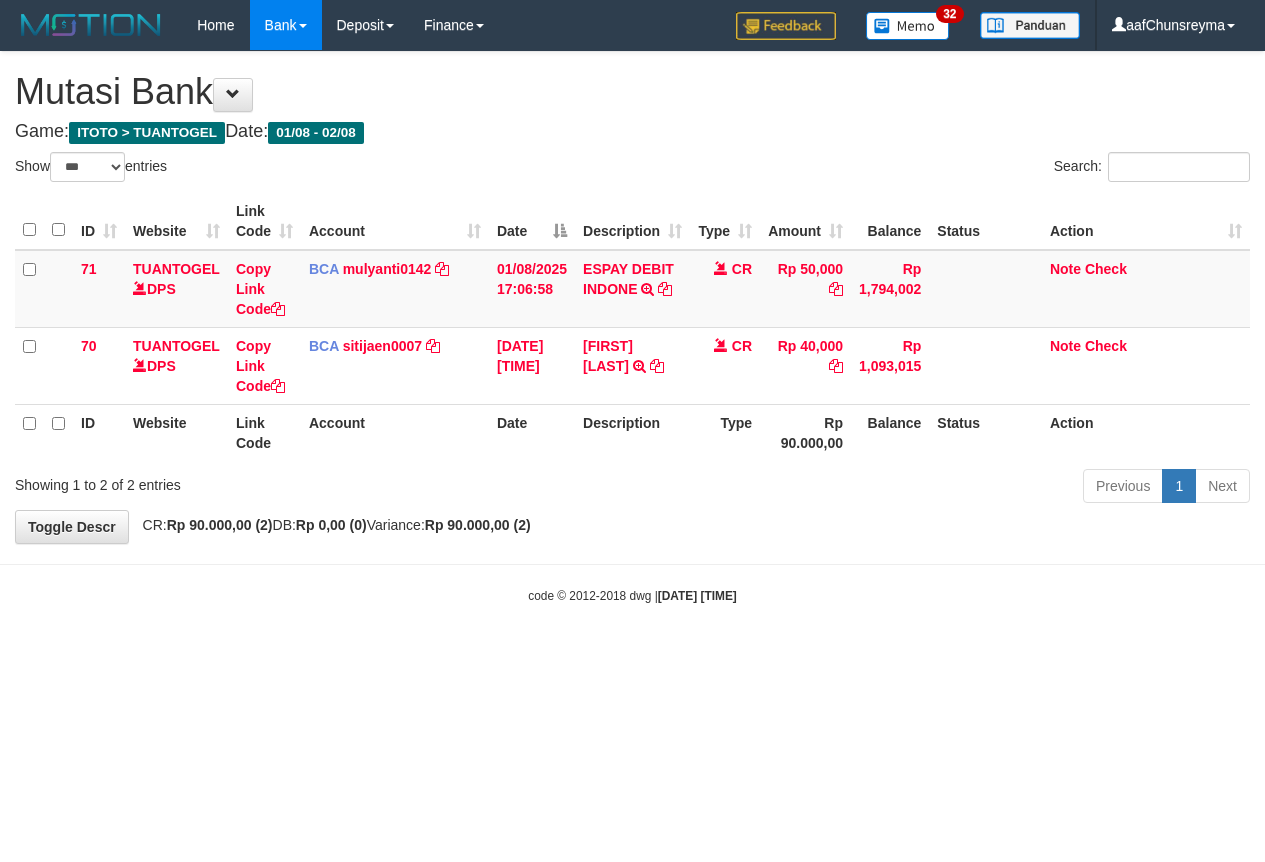 select on "***" 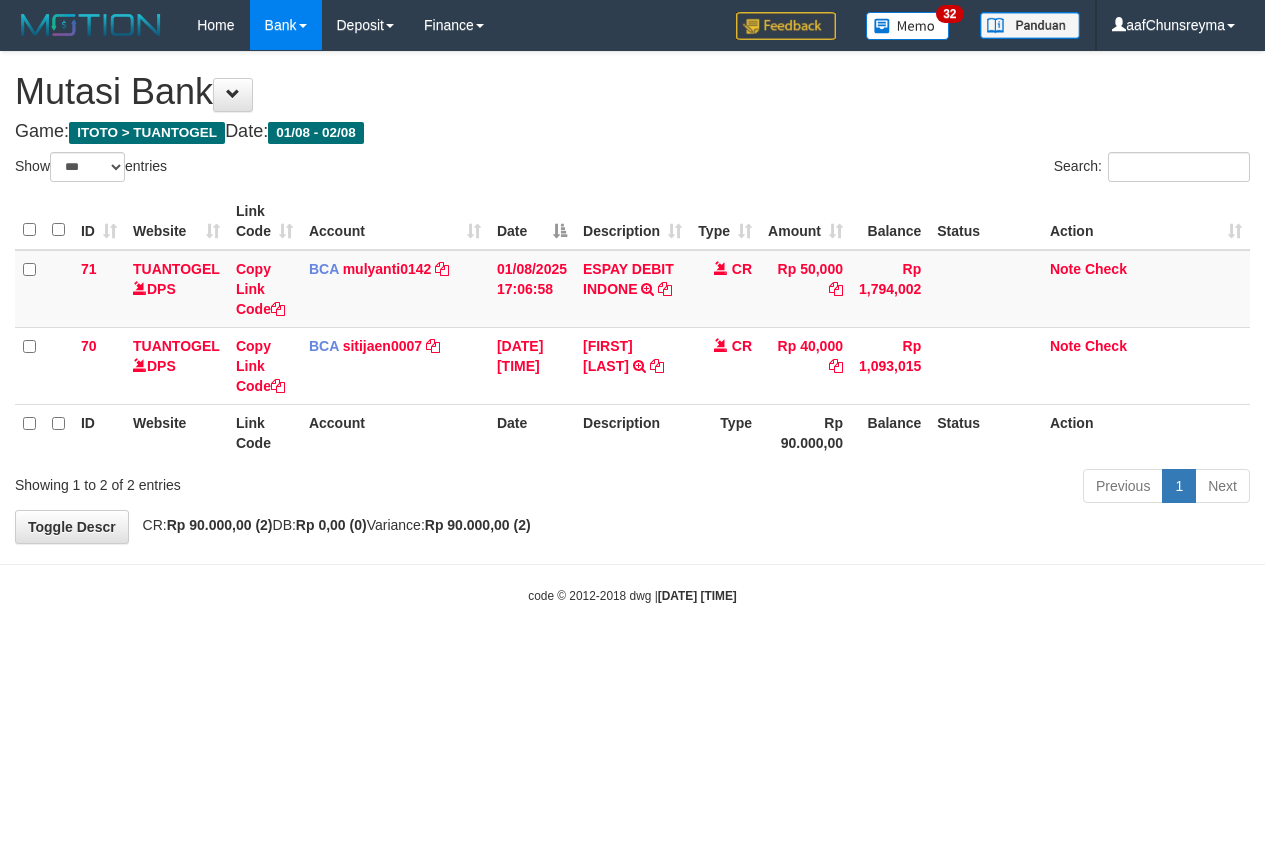 scroll, scrollTop: 0, scrollLeft: 0, axis: both 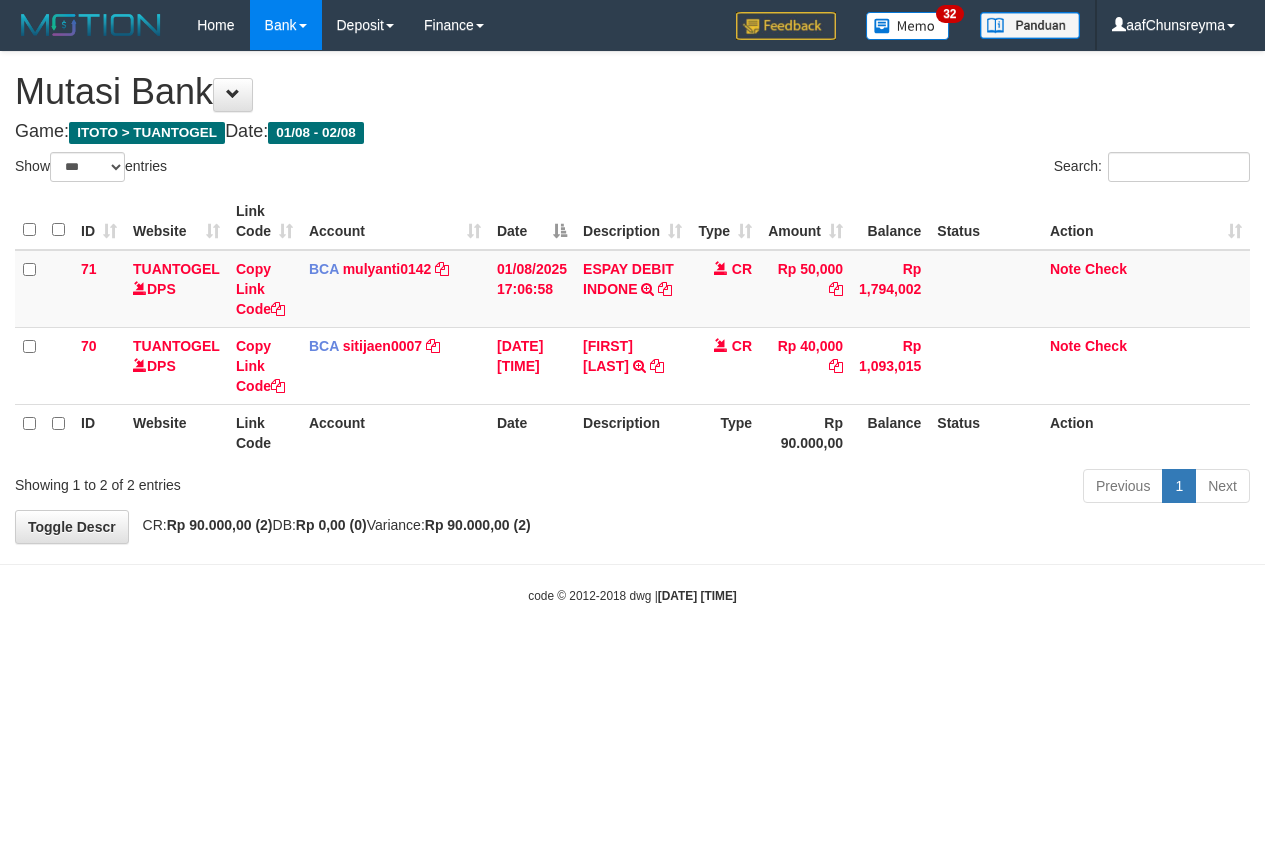 select on "***" 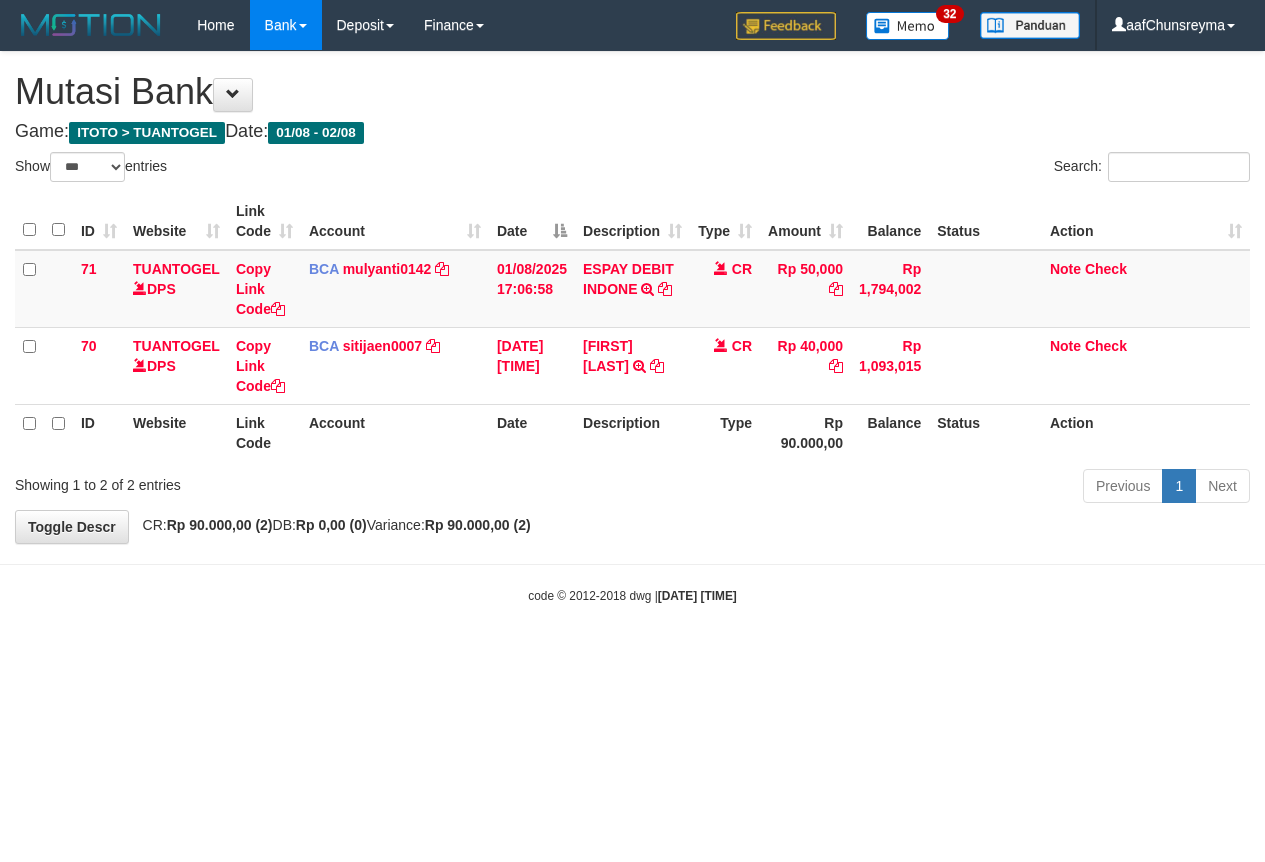 scroll, scrollTop: 0, scrollLeft: 0, axis: both 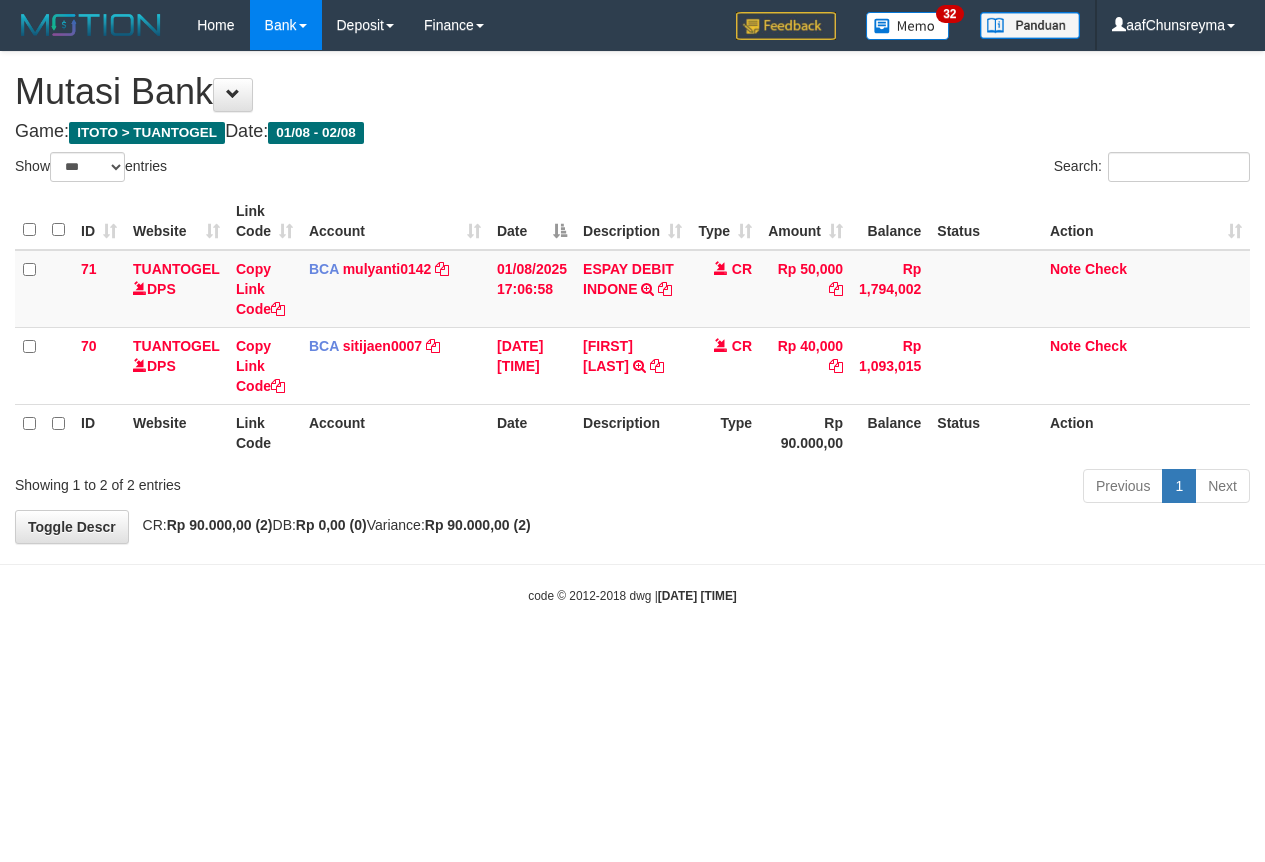 select on "***" 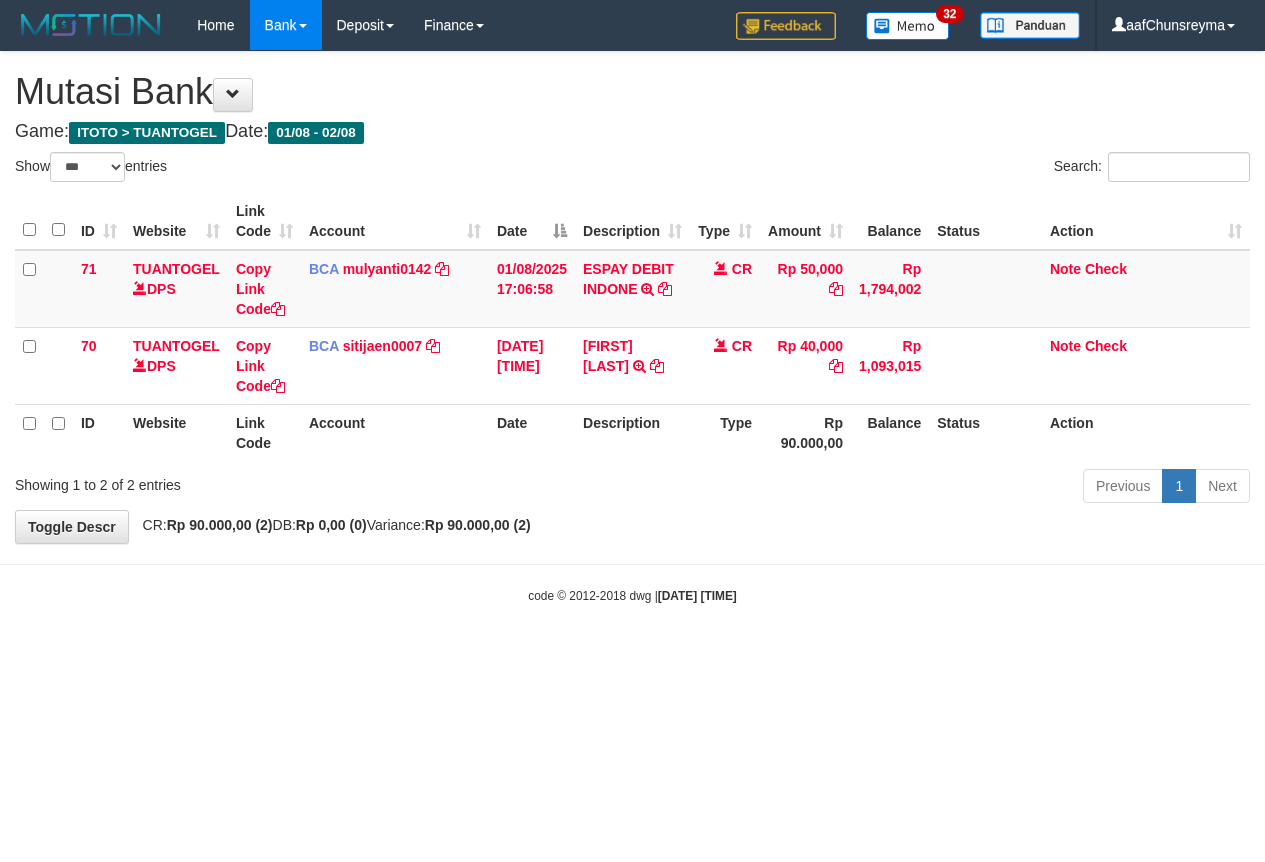 scroll, scrollTop: 0, scrollLeft: 0, axis: both 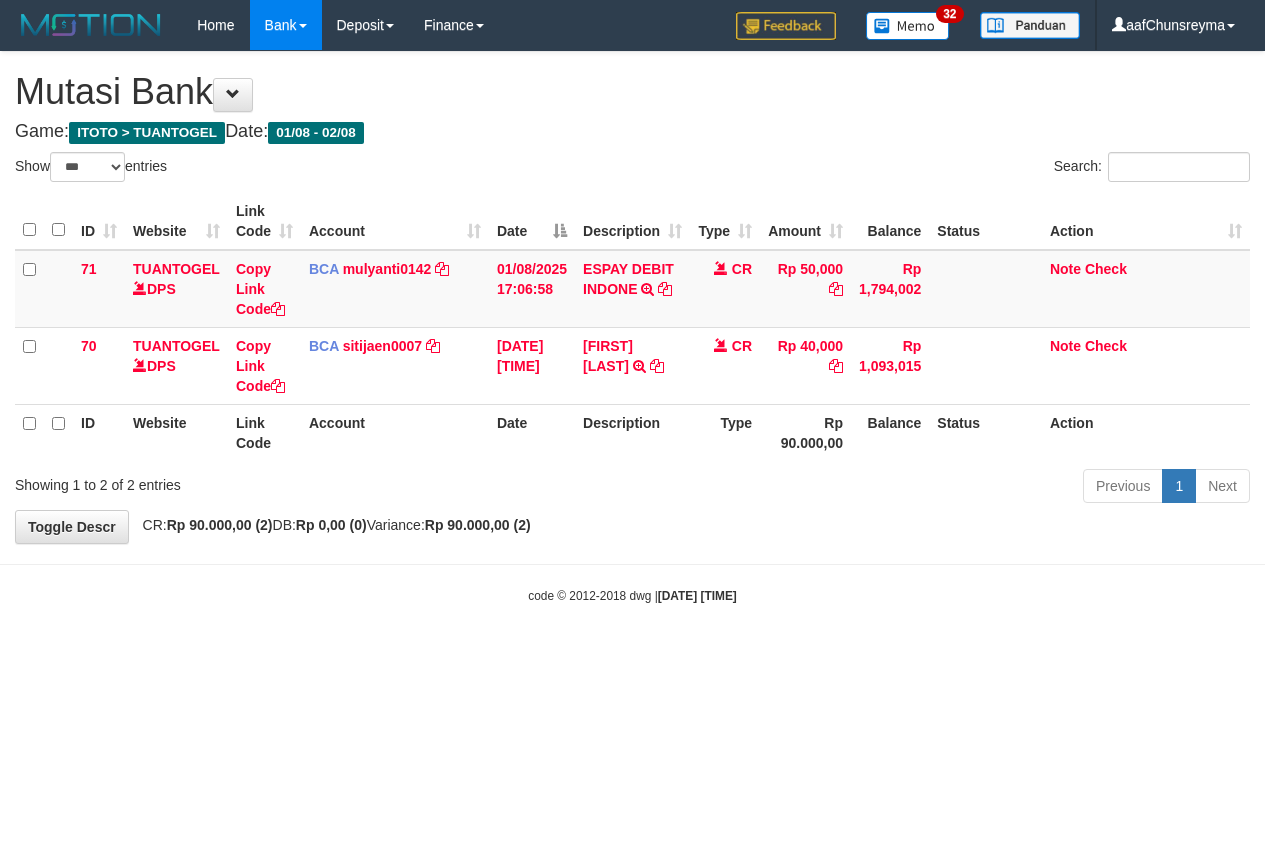 select on "***" 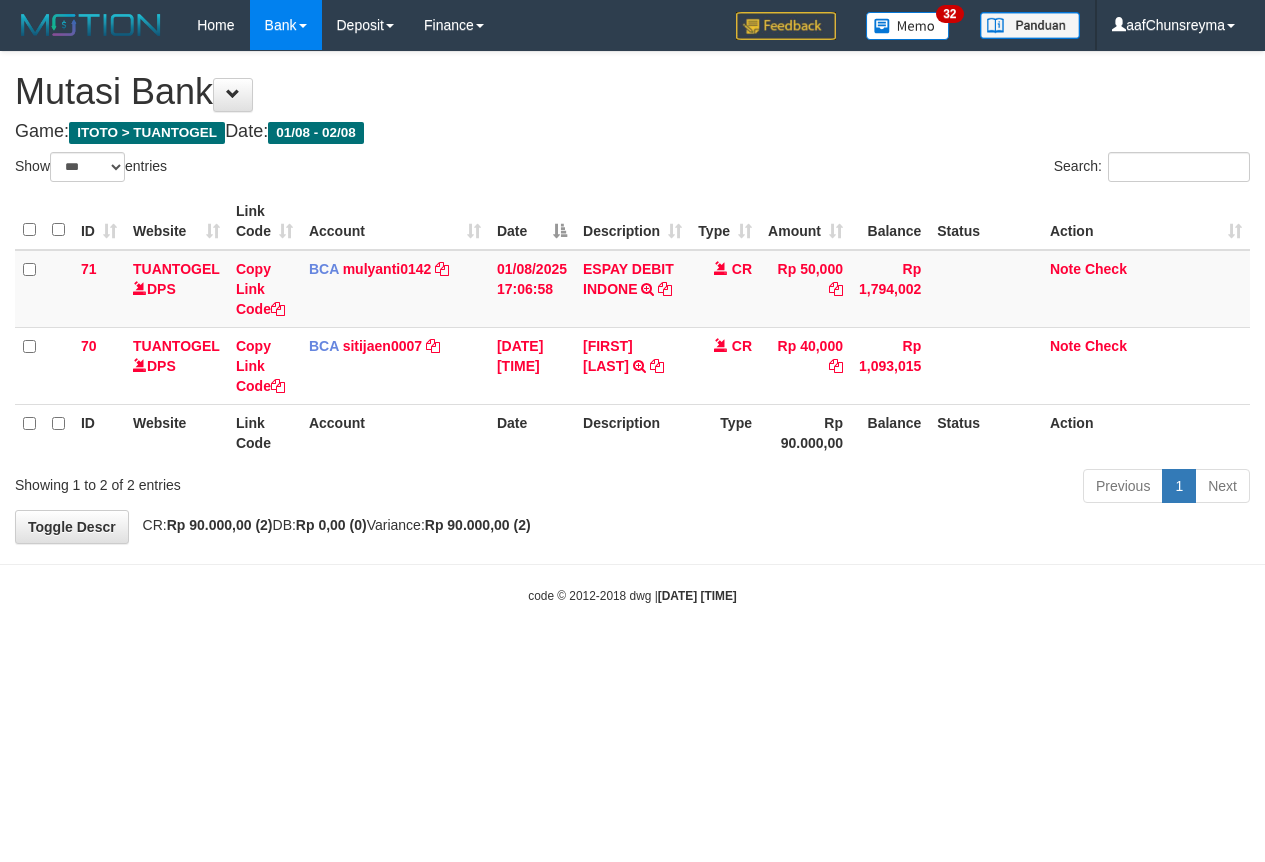 scroll, scrollTop: 0, scrollLeft: 0, axis: both 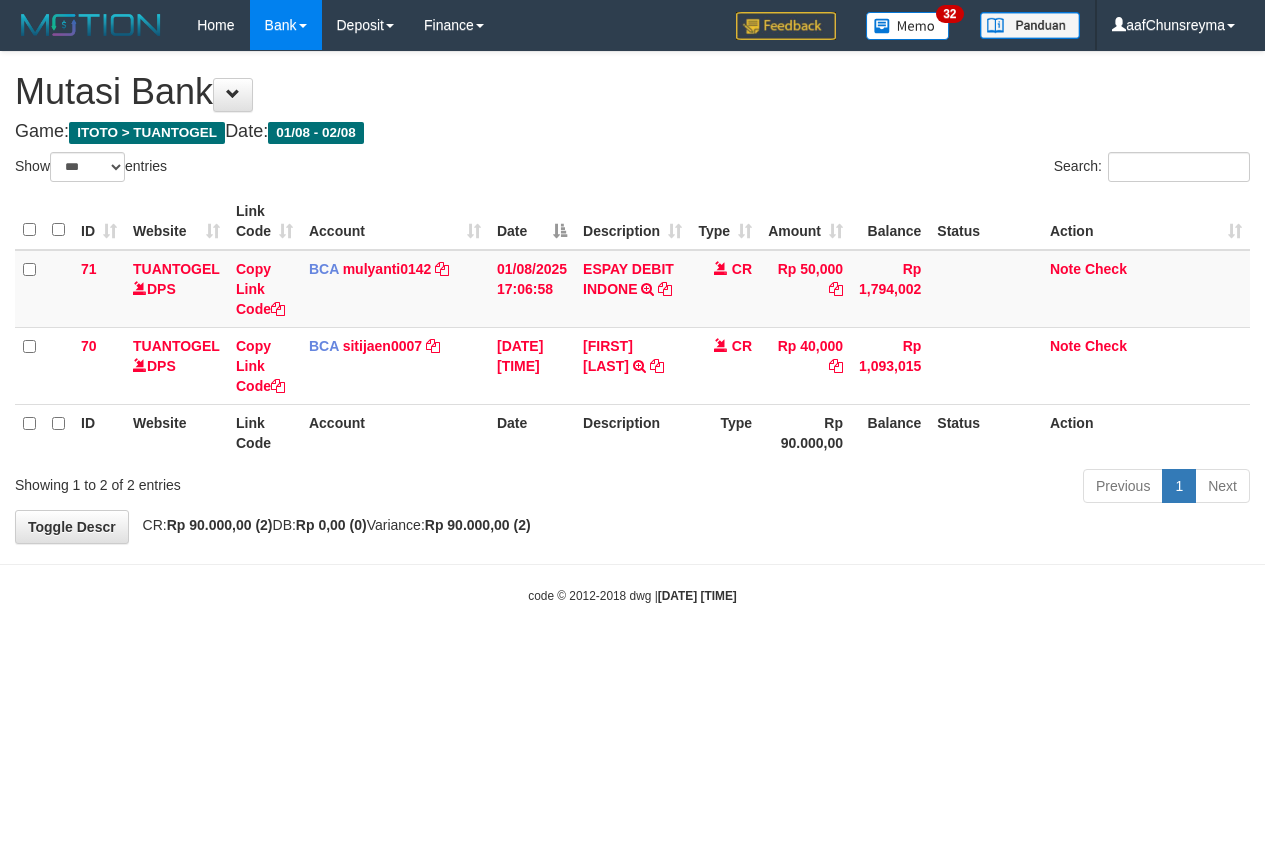 select on "***" 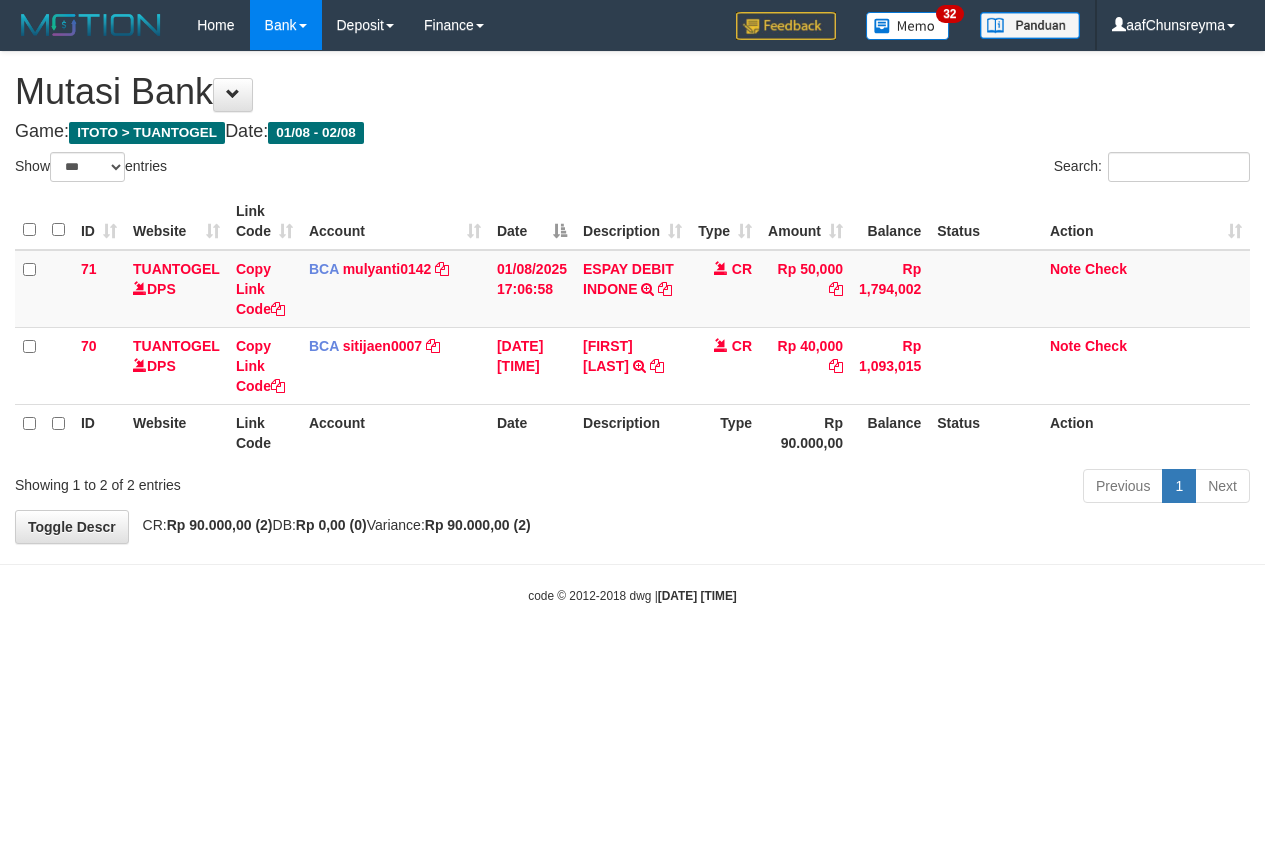 scroll, scrollTop: 0, scrollLeft: 0, axis: both 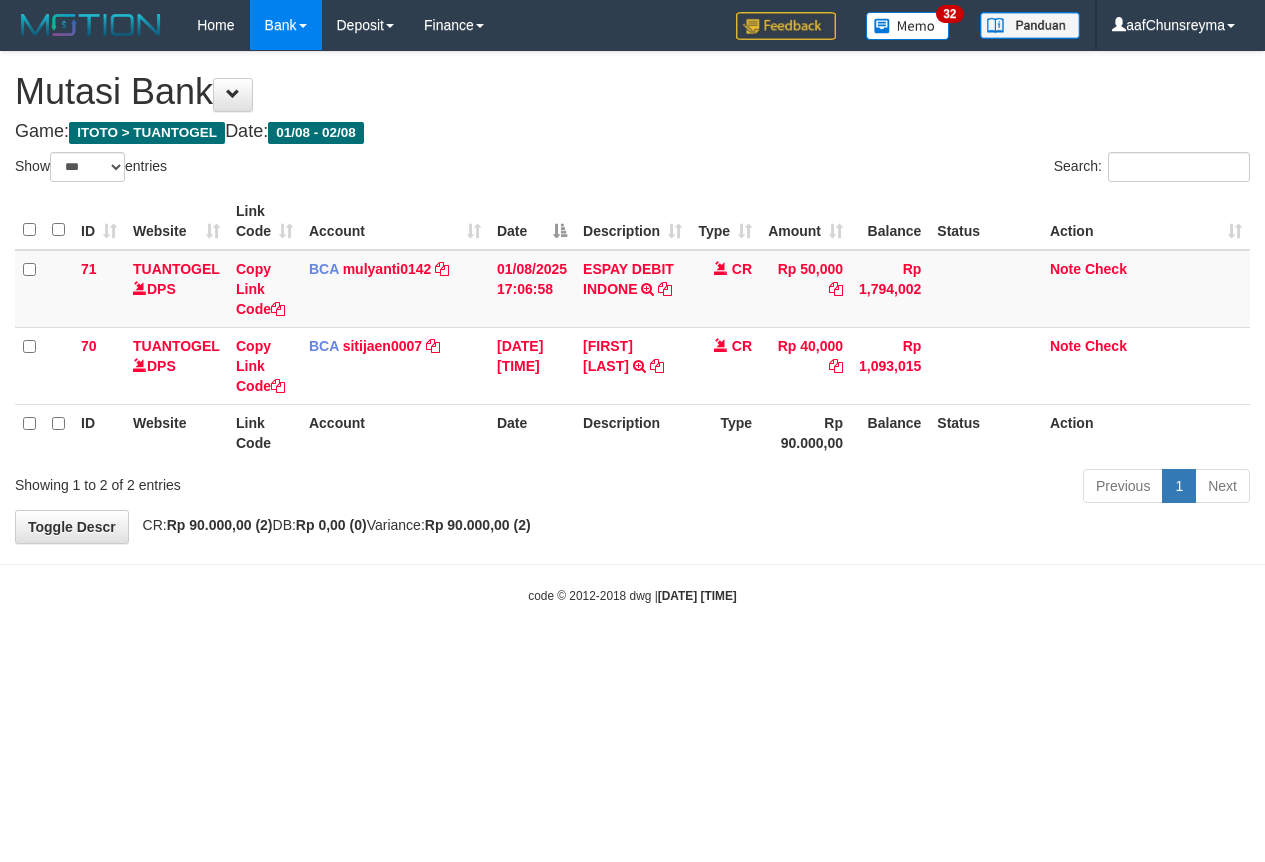 select on "***" 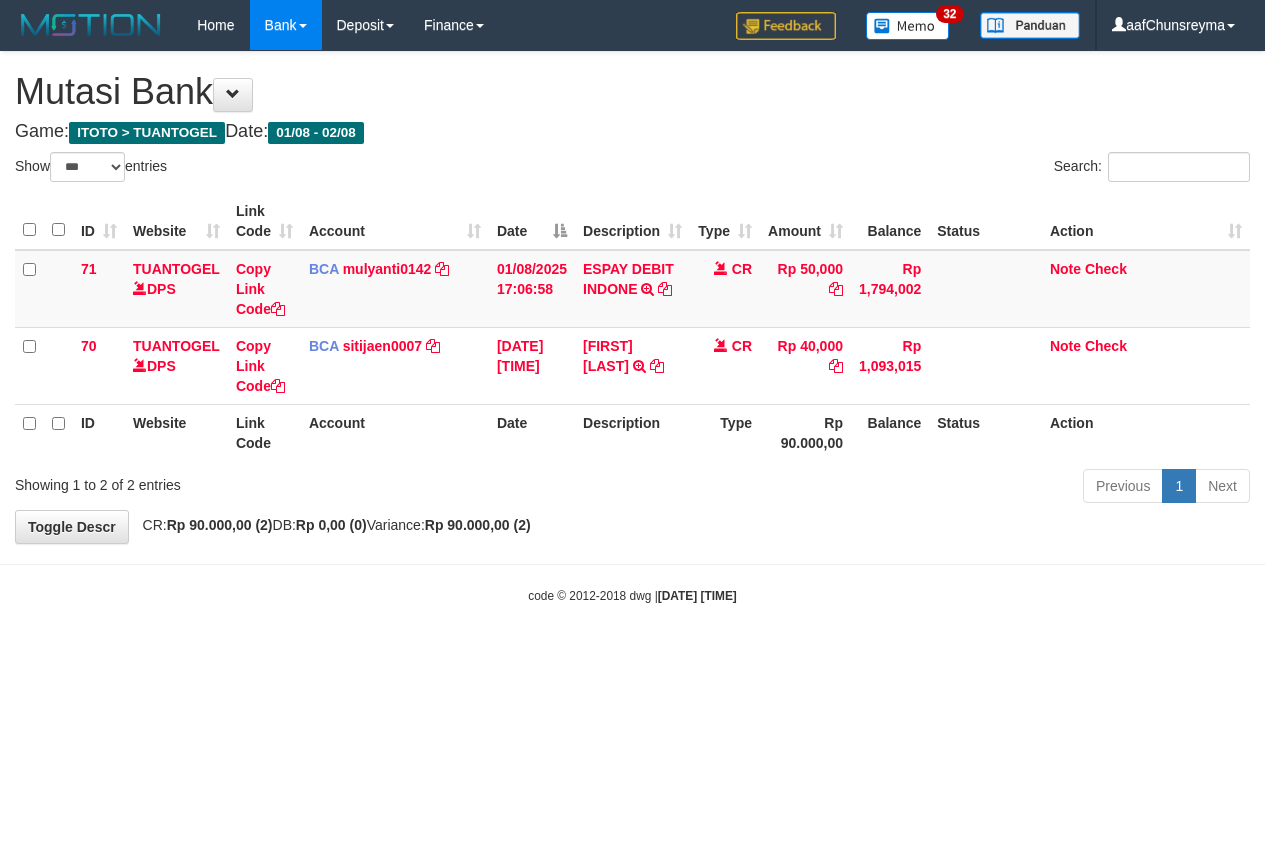 scroll, scrollTop: 0, scrollLeft: 0, axis: both 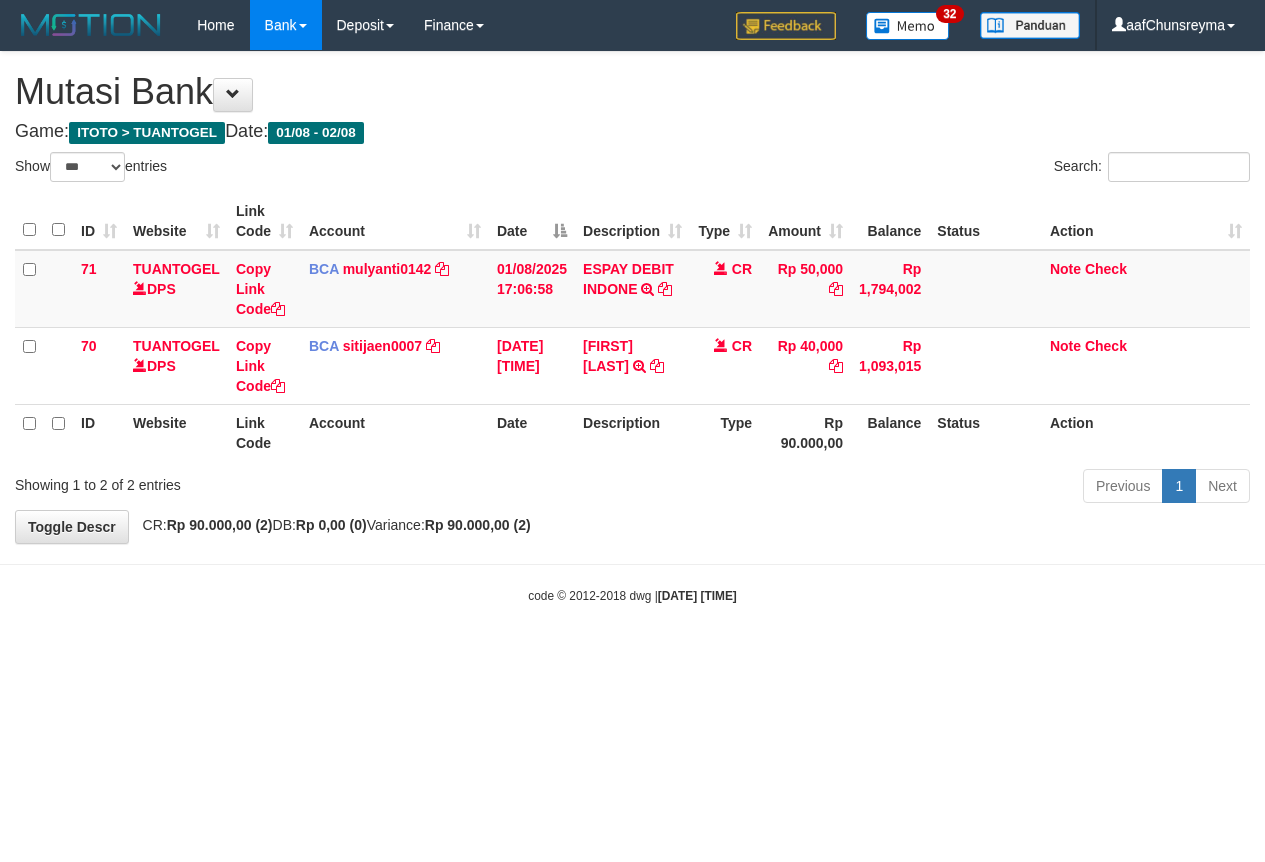 select on "***" 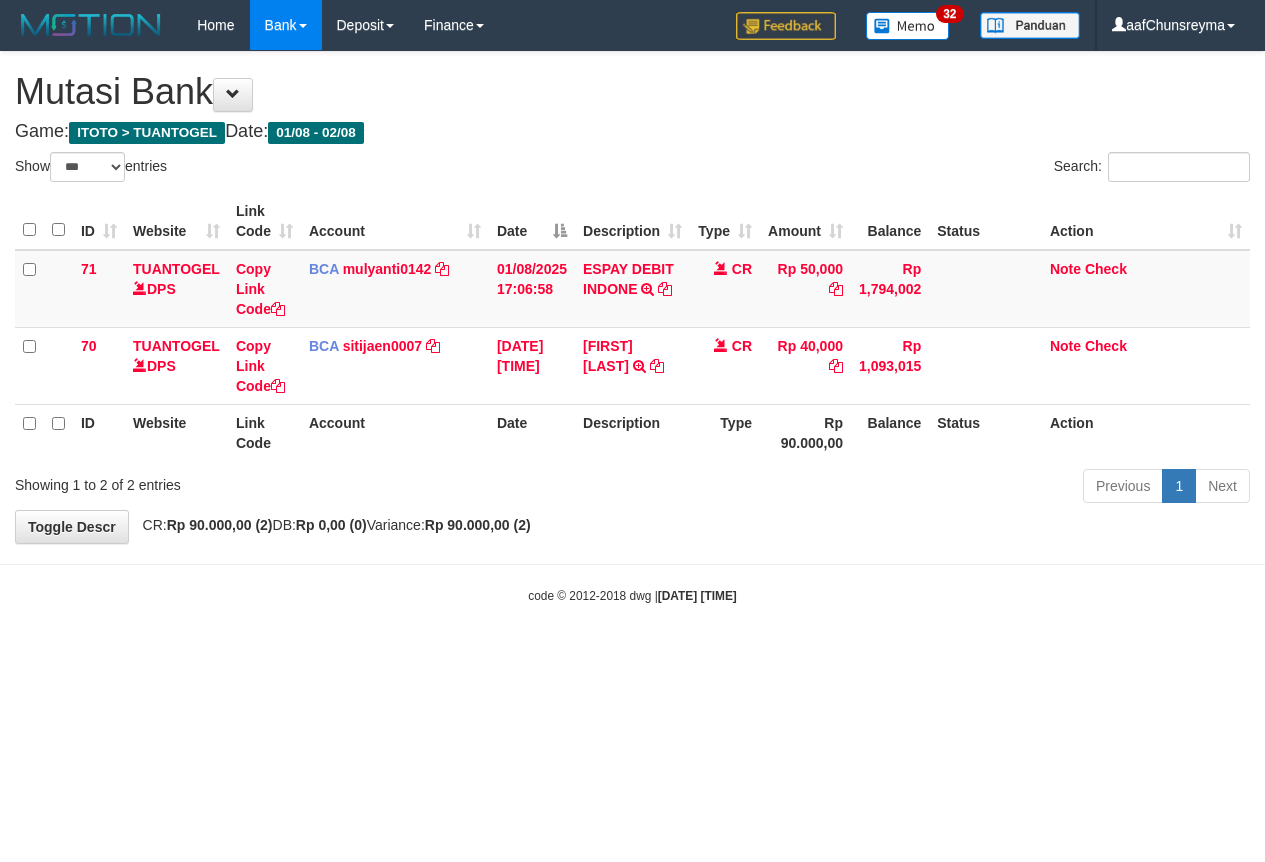 scroll, scrollTop: 0, scrollLeft: 0, axis: both 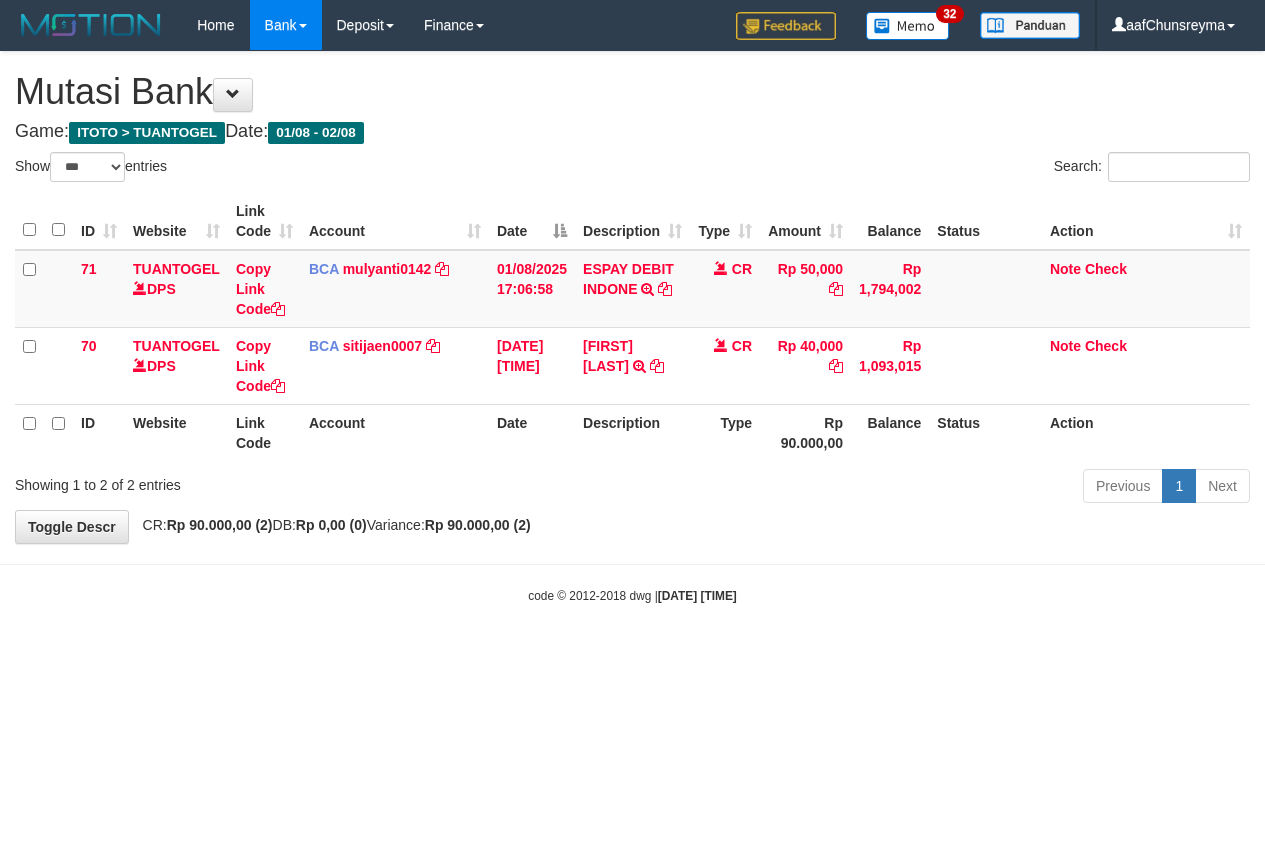 select on "***" 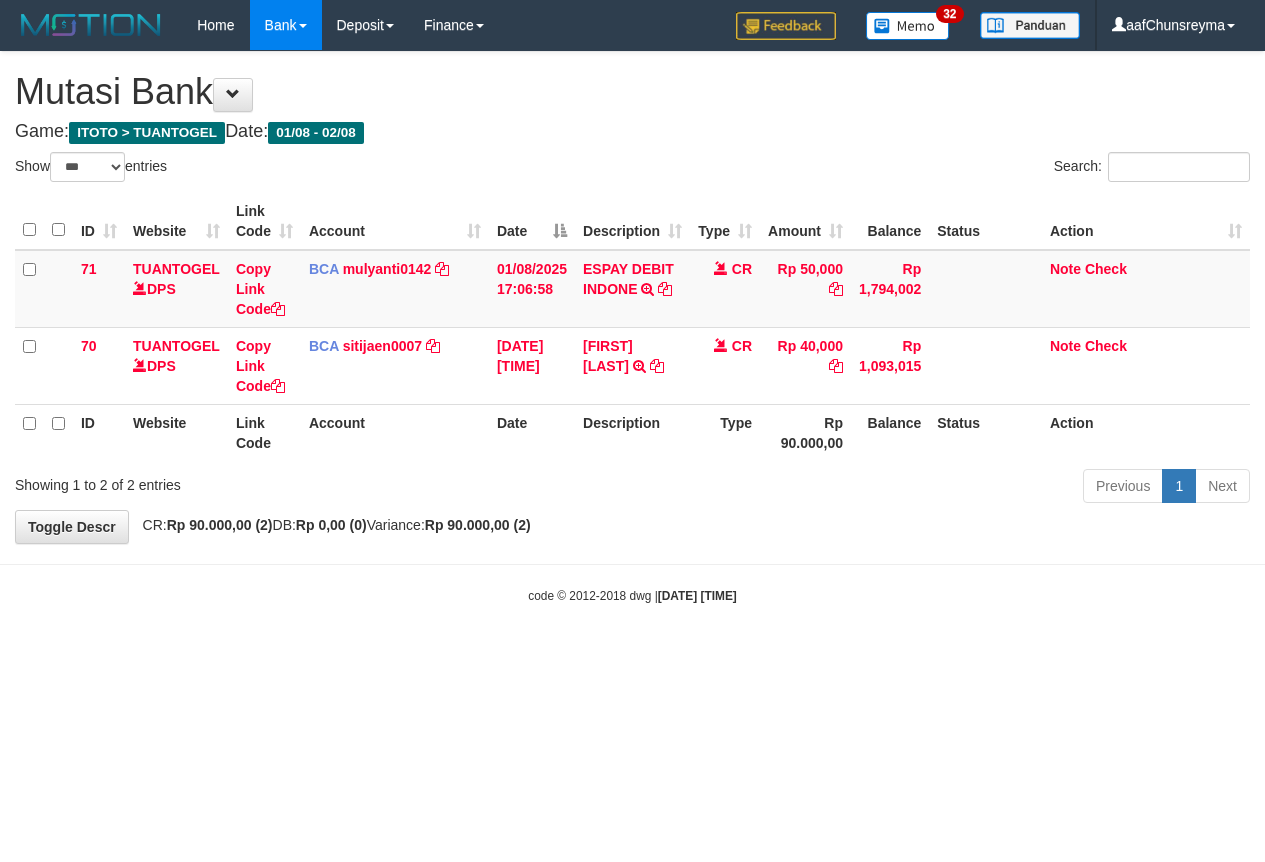 scroll, scrollTop: 0, scrollLeft: 0, axis: both 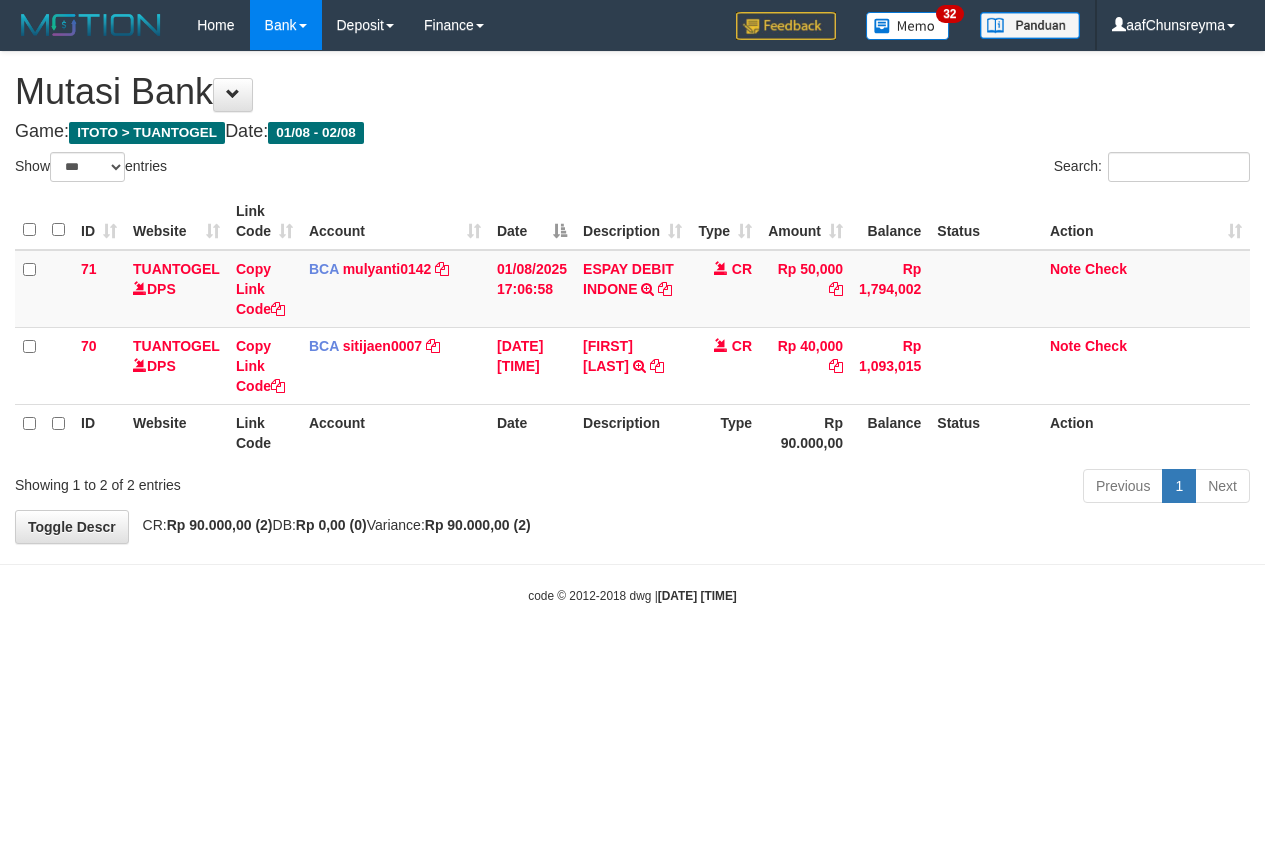 select on "***" 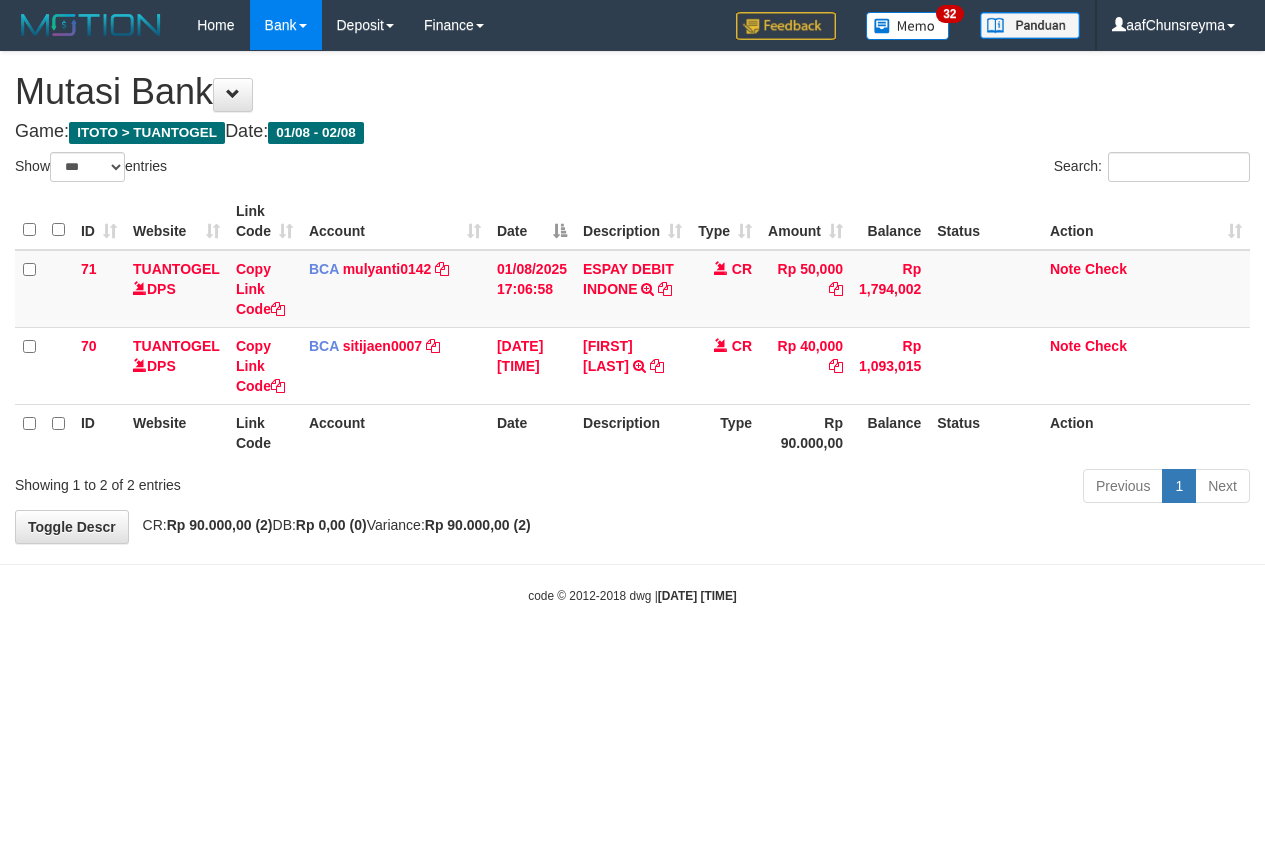 scroll, scrollTop: 0, scrollLeft: 0, axis: both 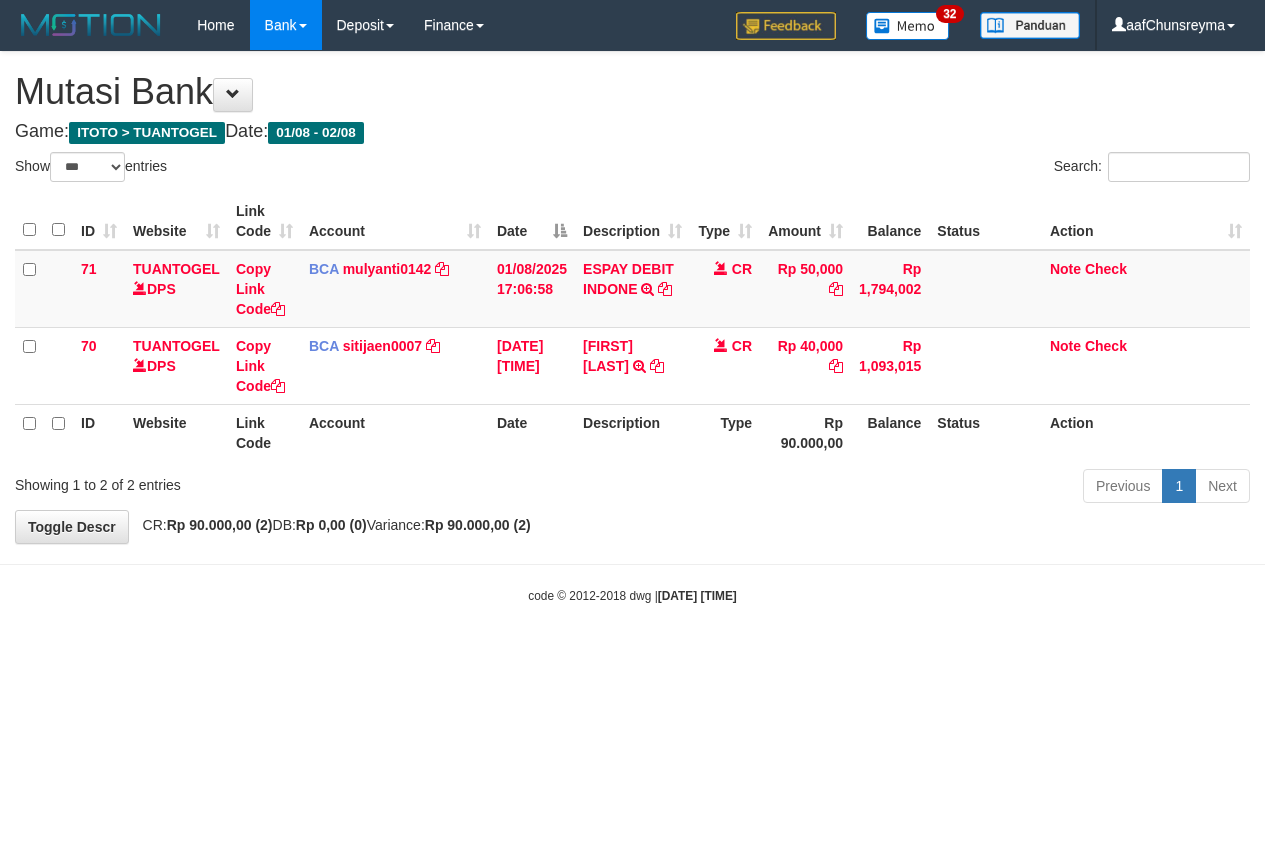 select on "***" 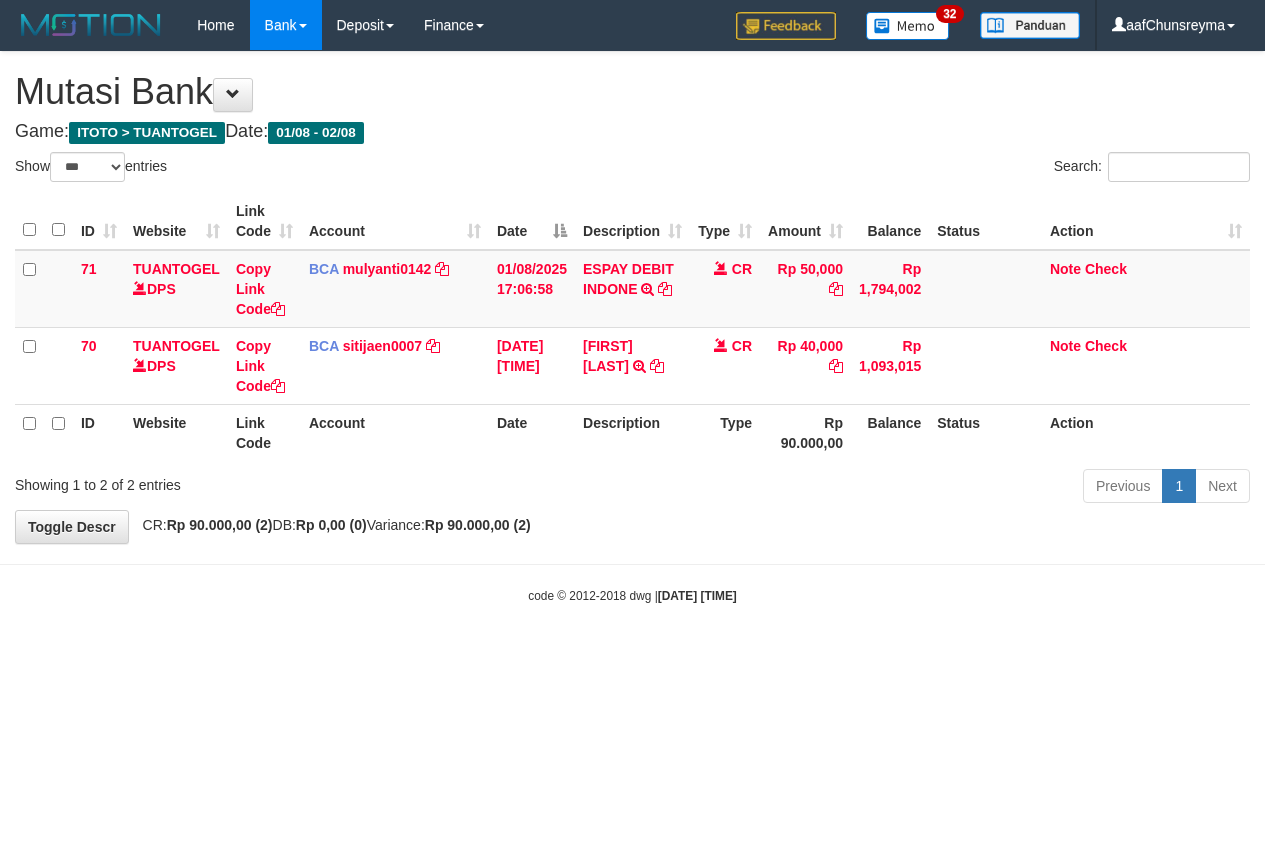 scroll, scrollTop: 0, scrollLeft: 0, axis: both 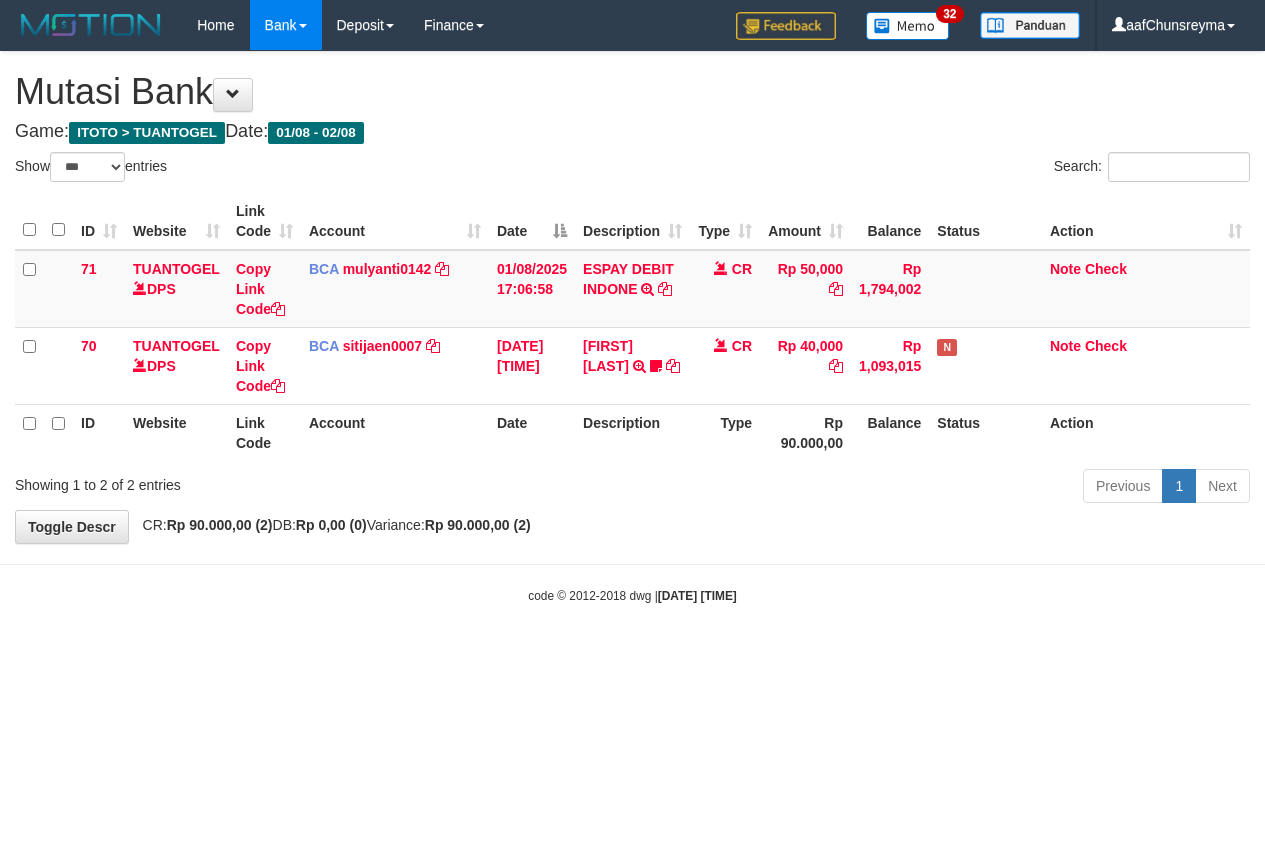 select on "***" 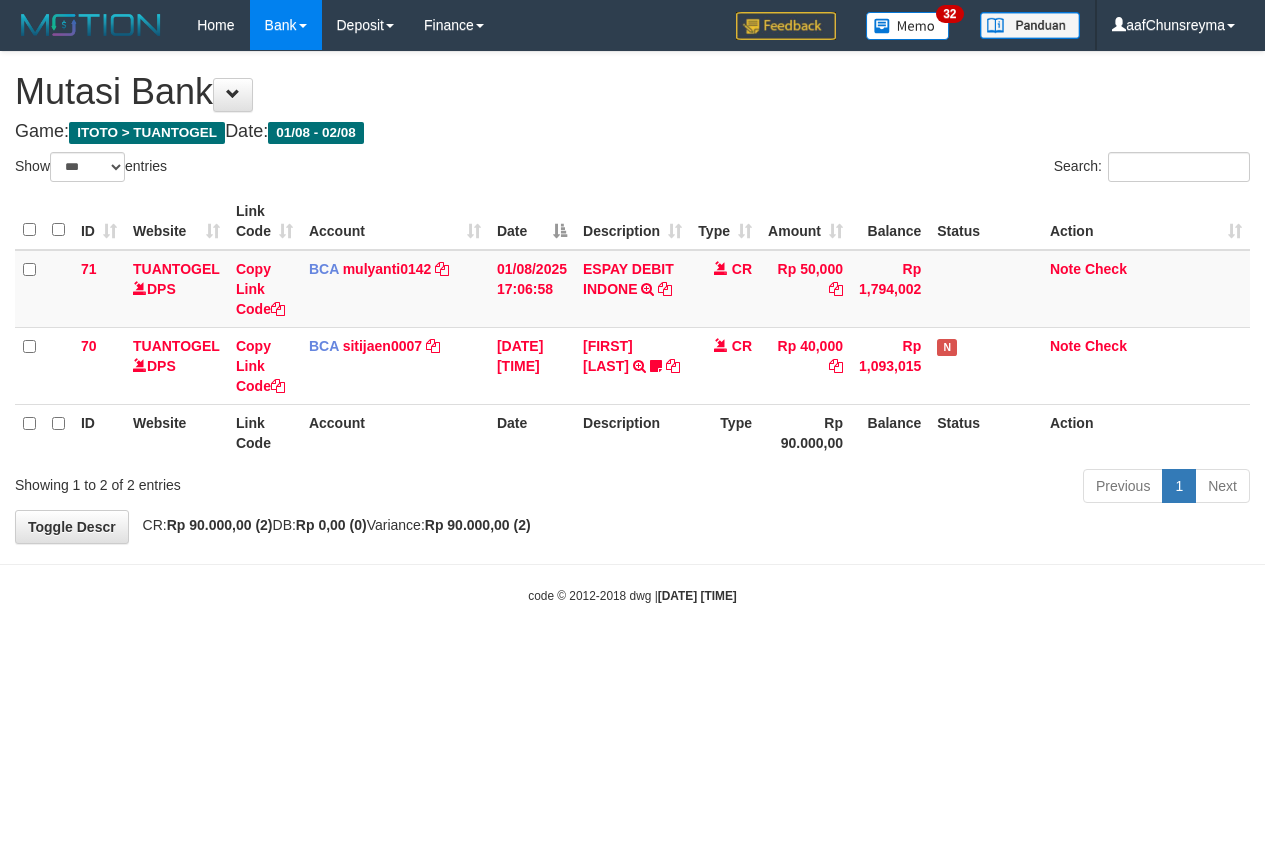 scroll, scrollTop: 0, scrollLeft: 0, axis: both 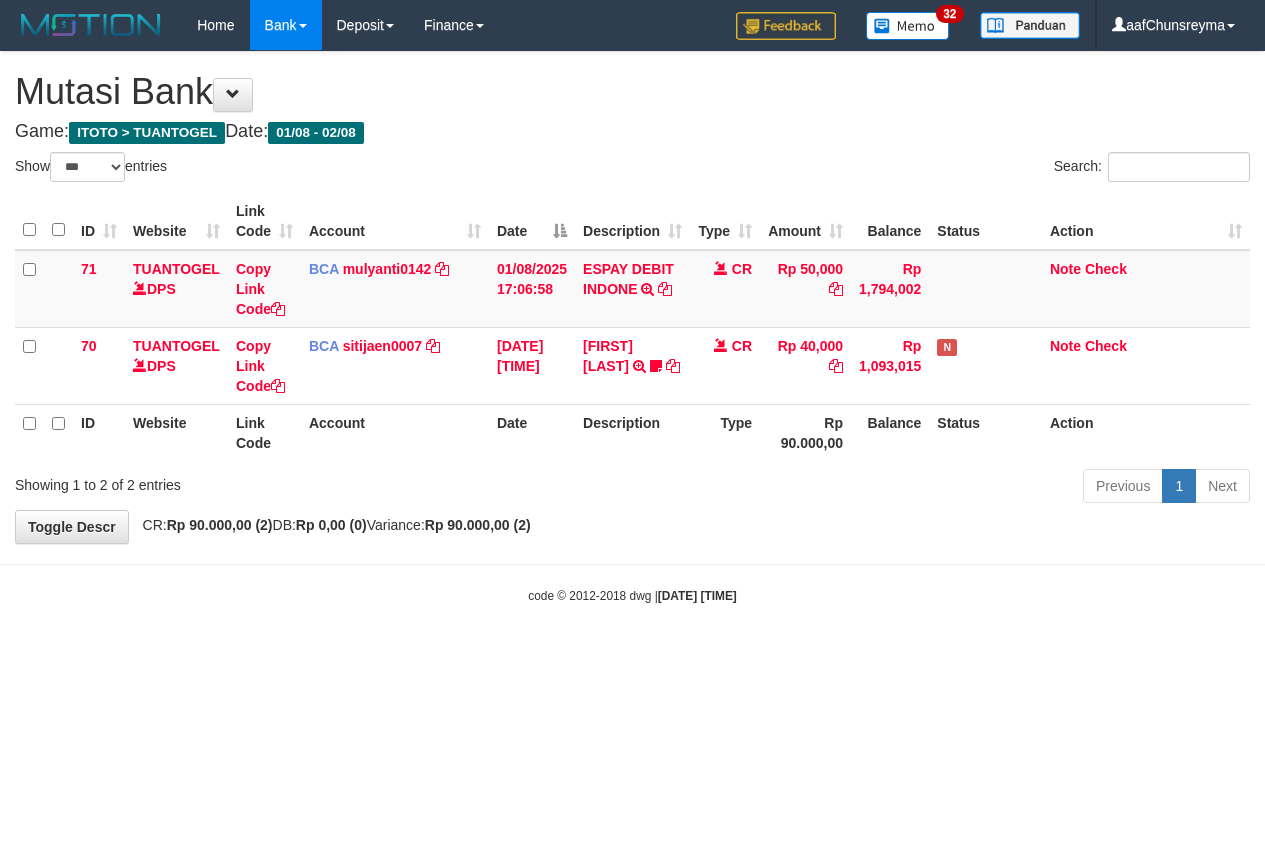 select on "***" 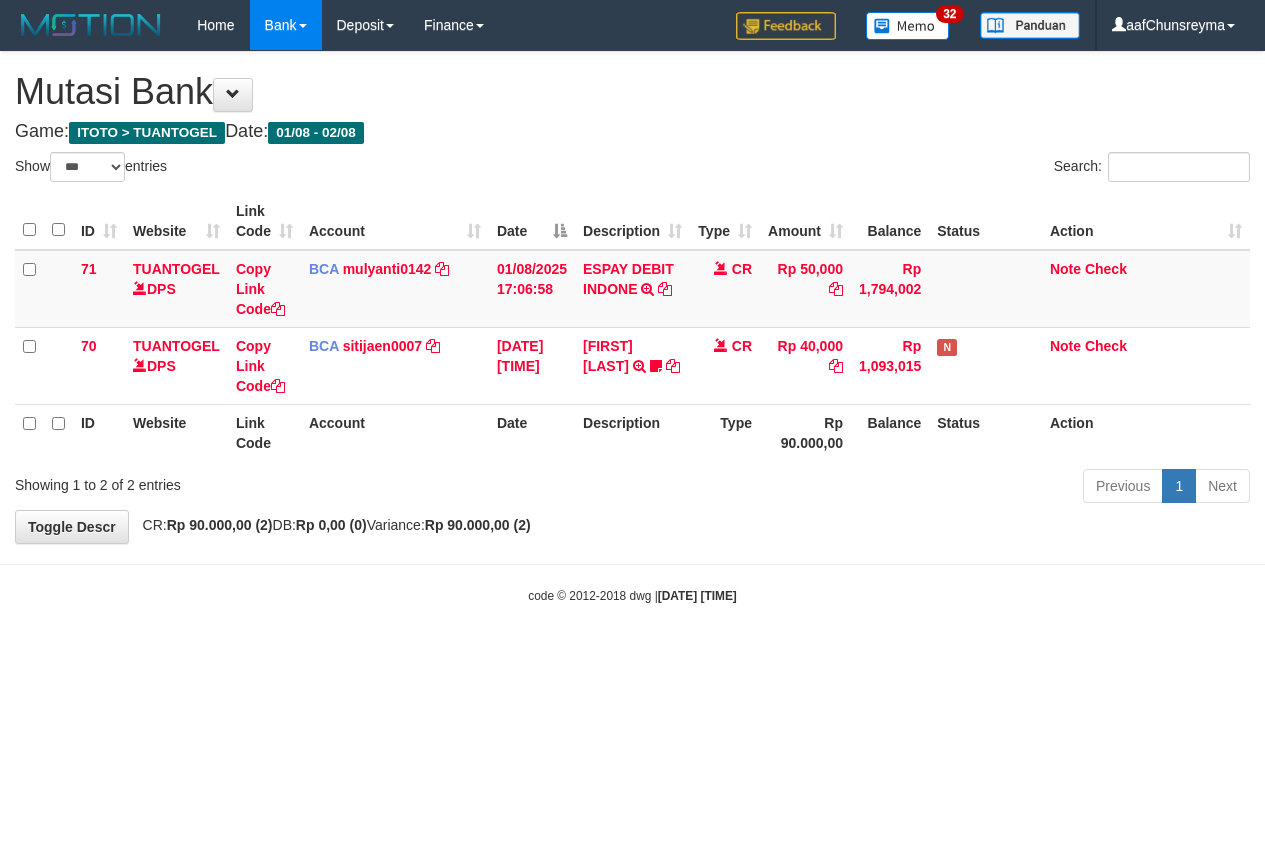scroll, scrollTop: 0, scrollLeft: 0, axis: both 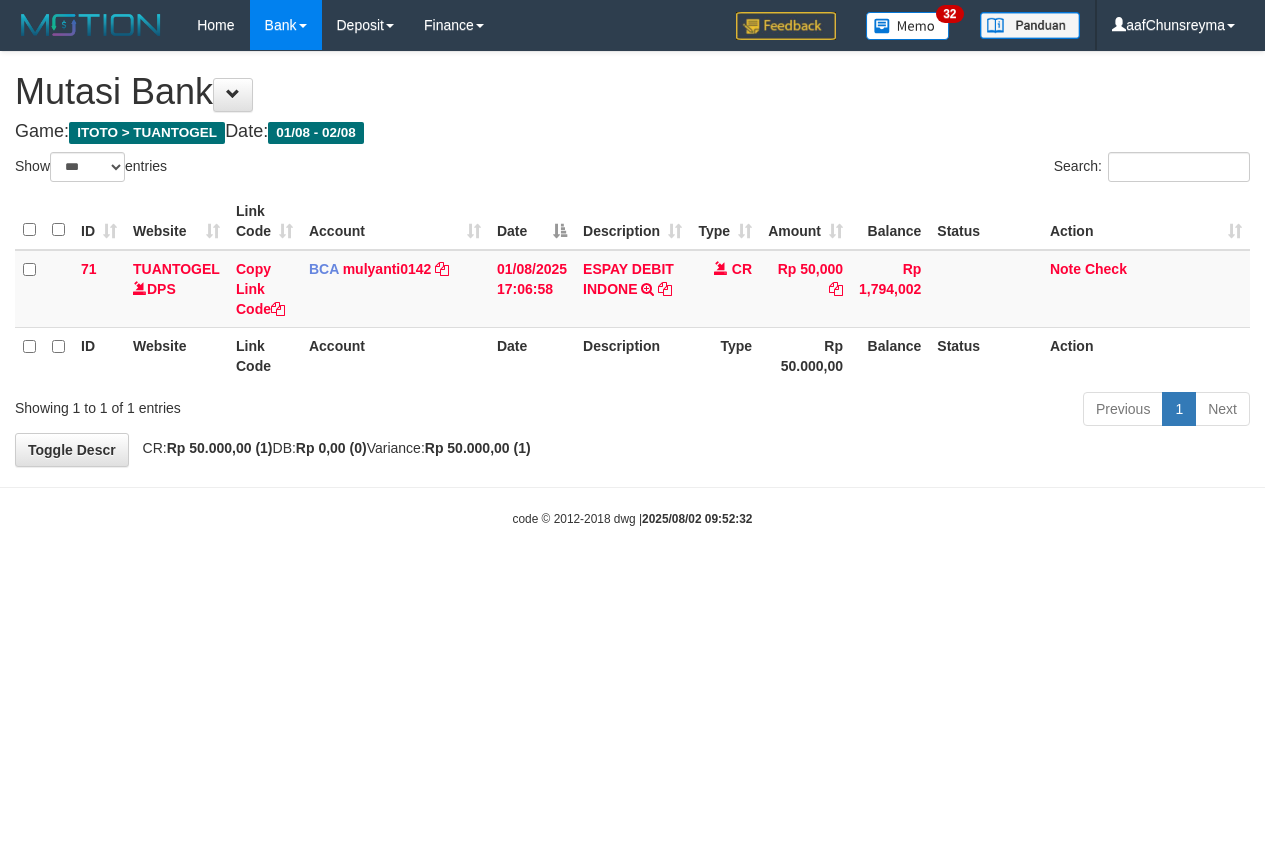 select on "***" 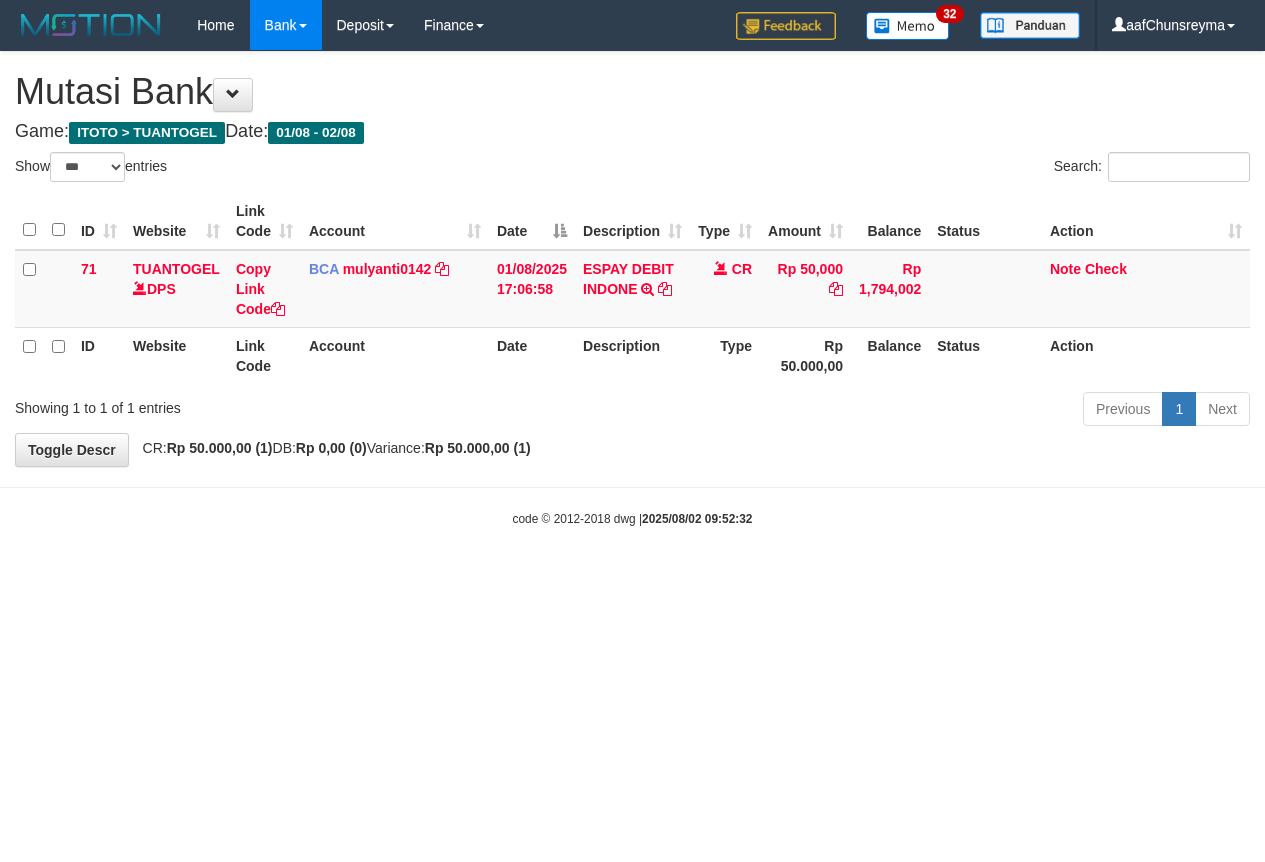 scroll, scrollTop: 0, scrollLeft: 0, axis: both 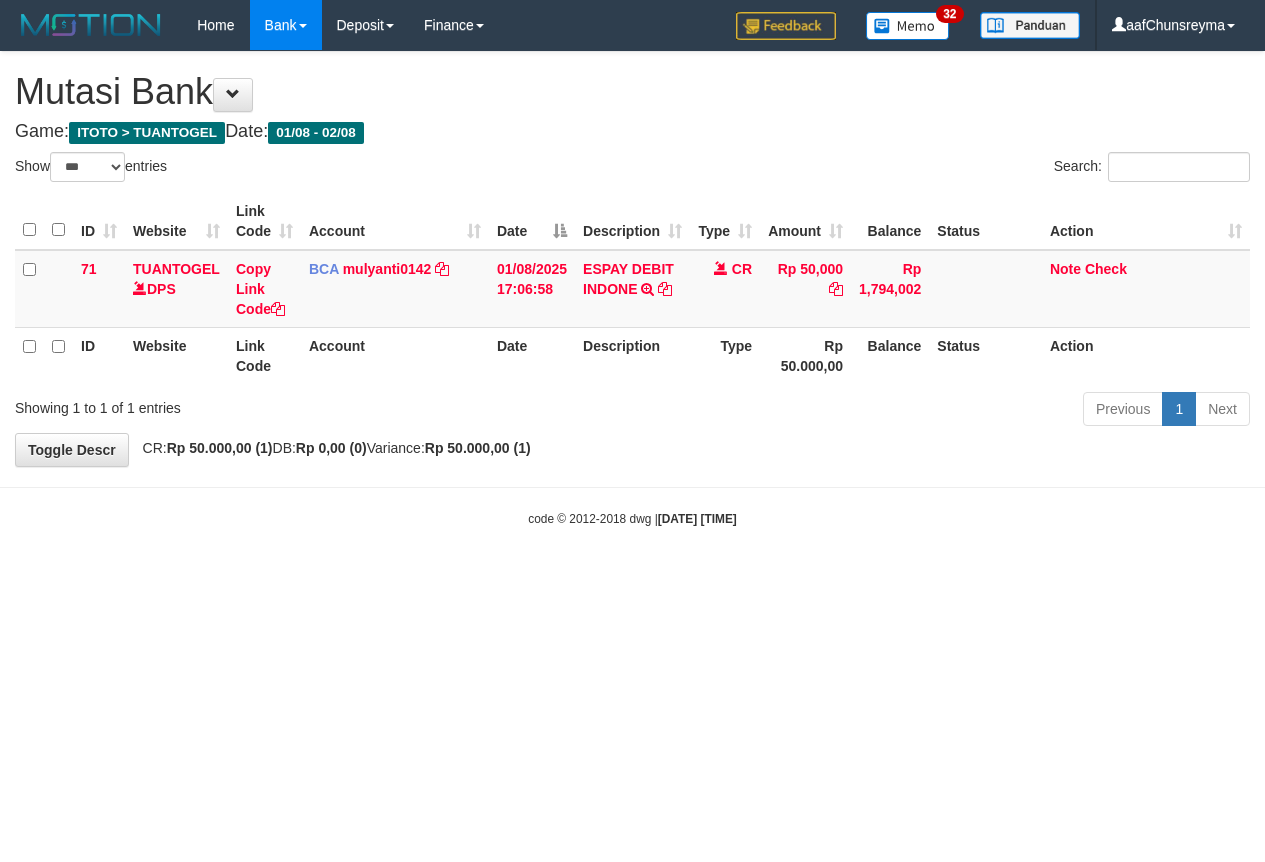 select on "***" 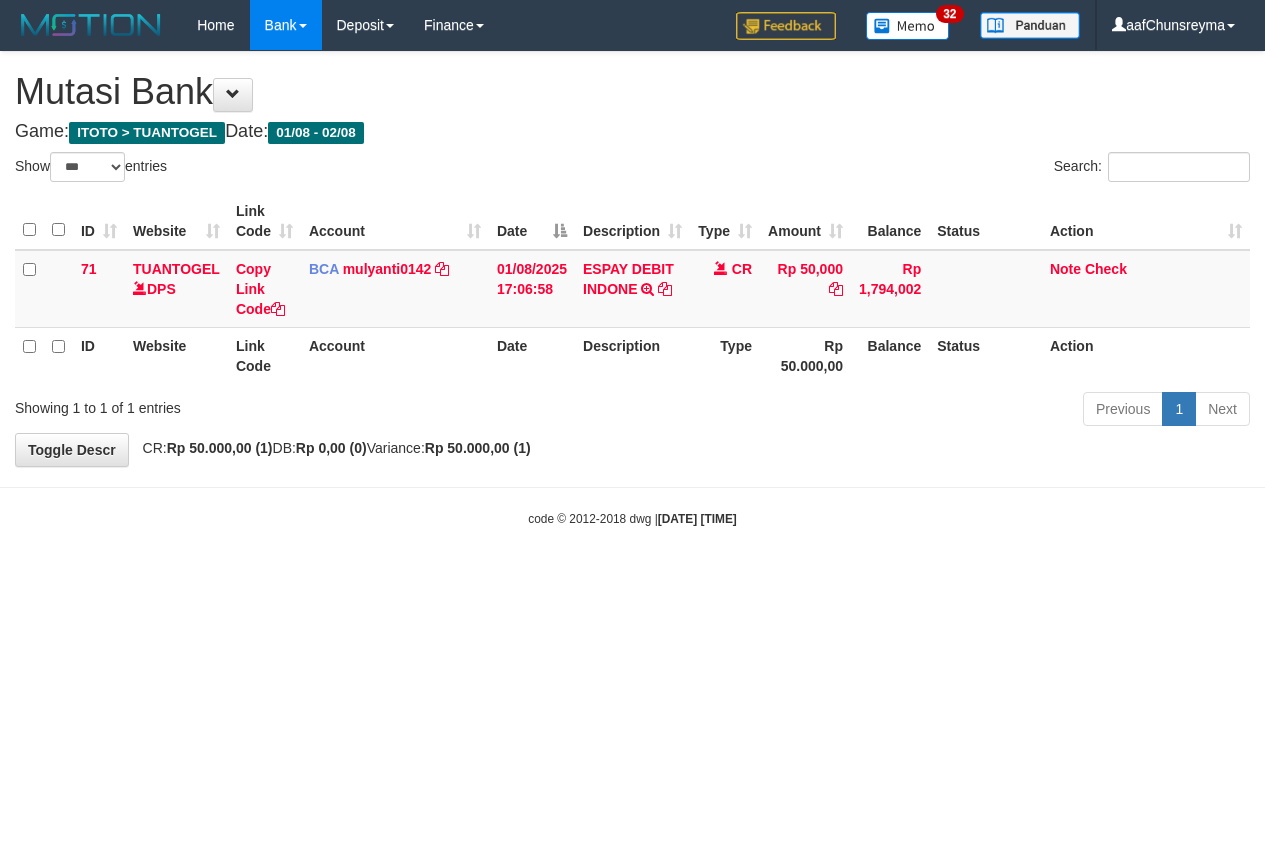 scroll, scrollTop: 0, scrollLeft: 0, axis: both 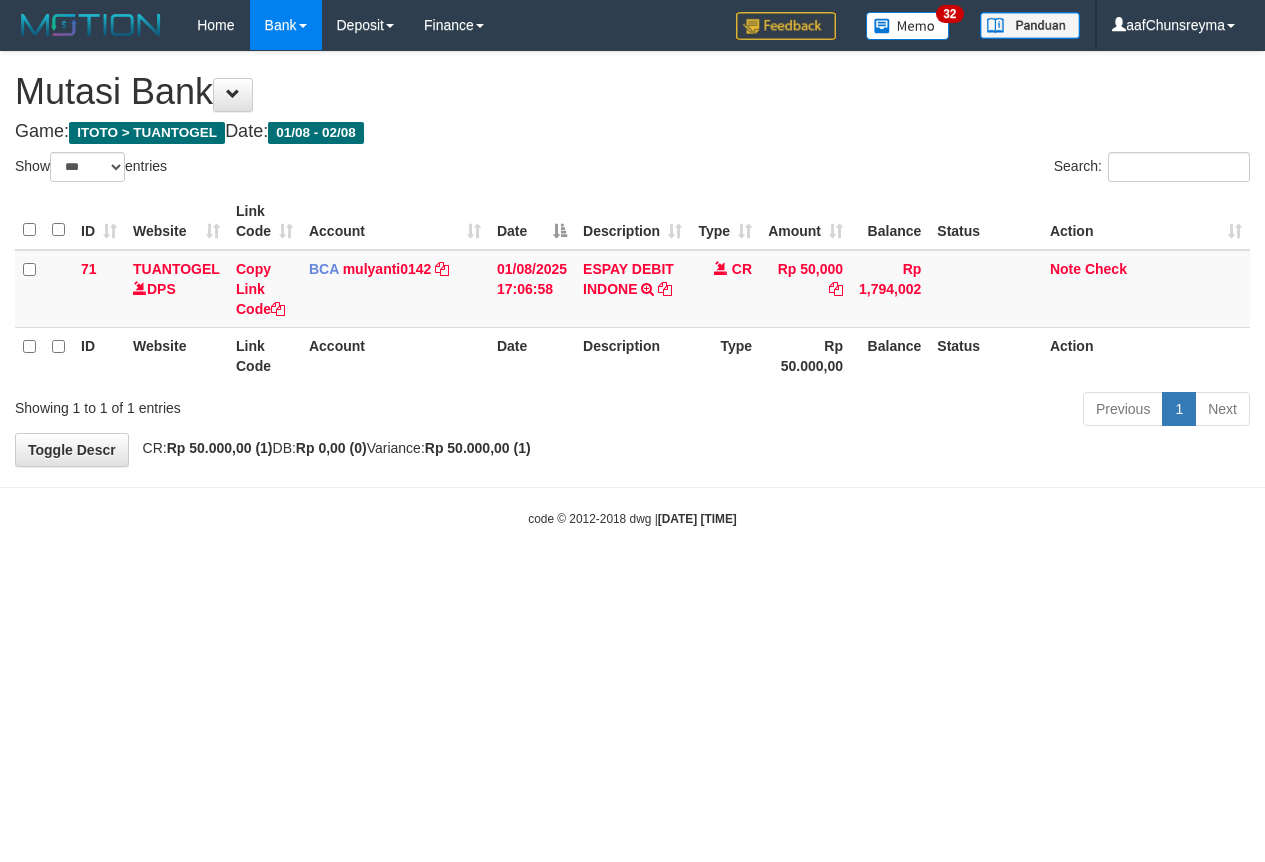 select on "***" 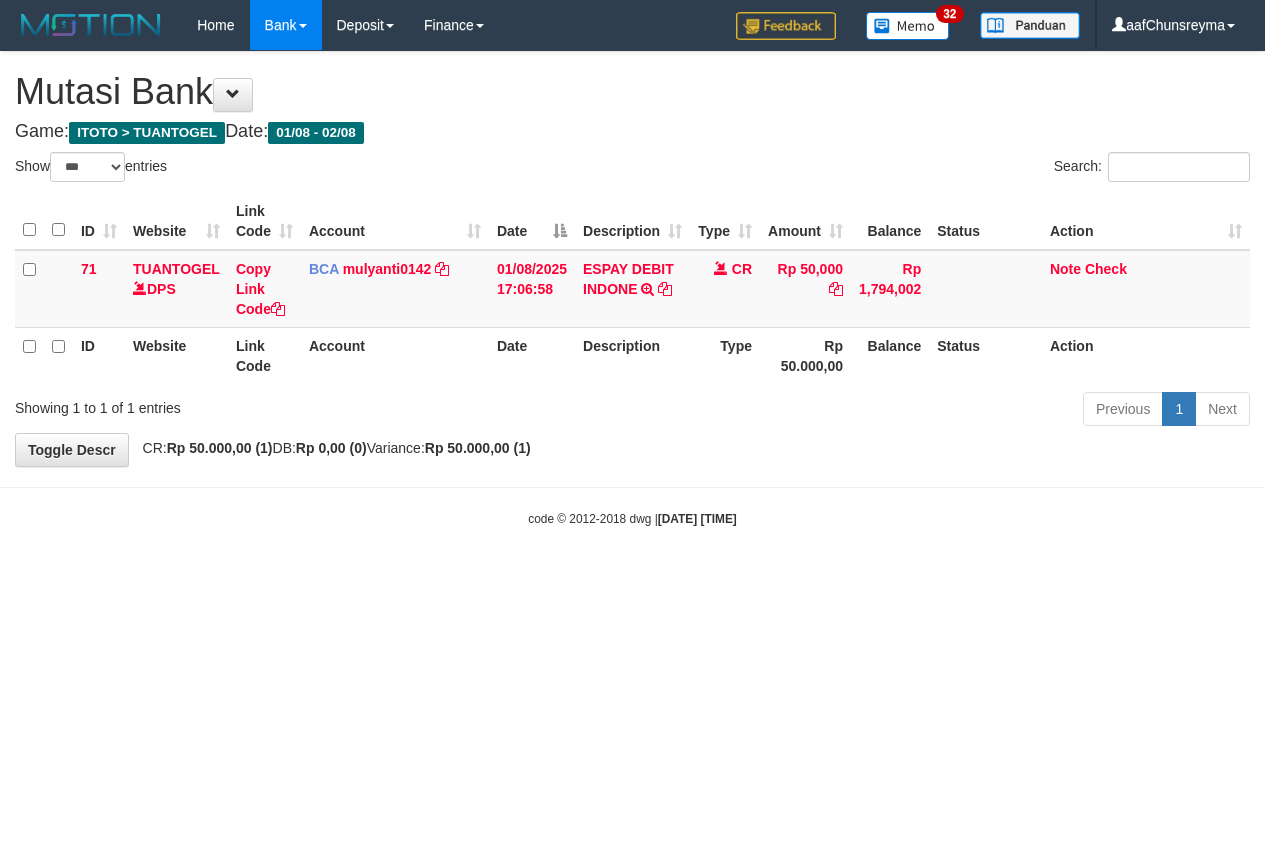 scroll, scrollTop: 0, scrollLeft: 0, axis: both 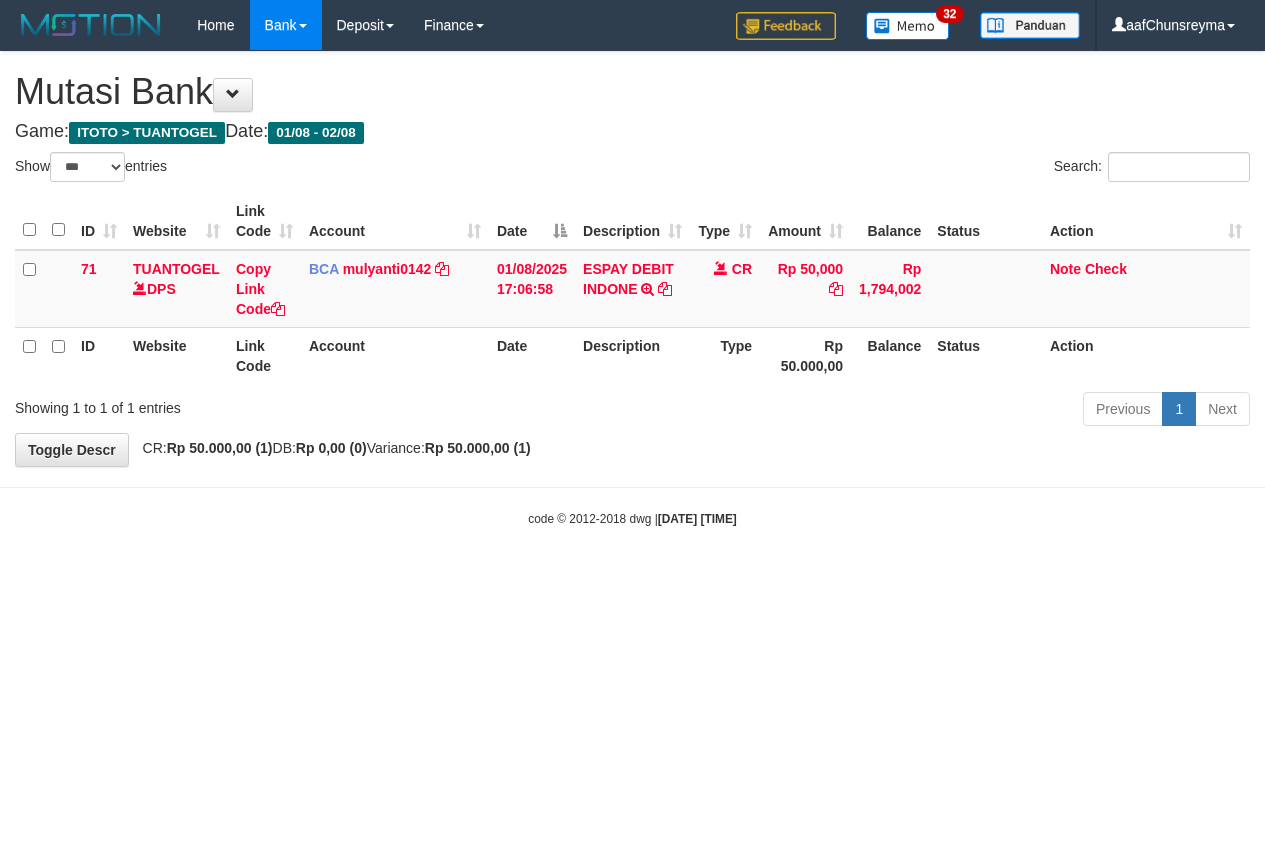 select on "***" 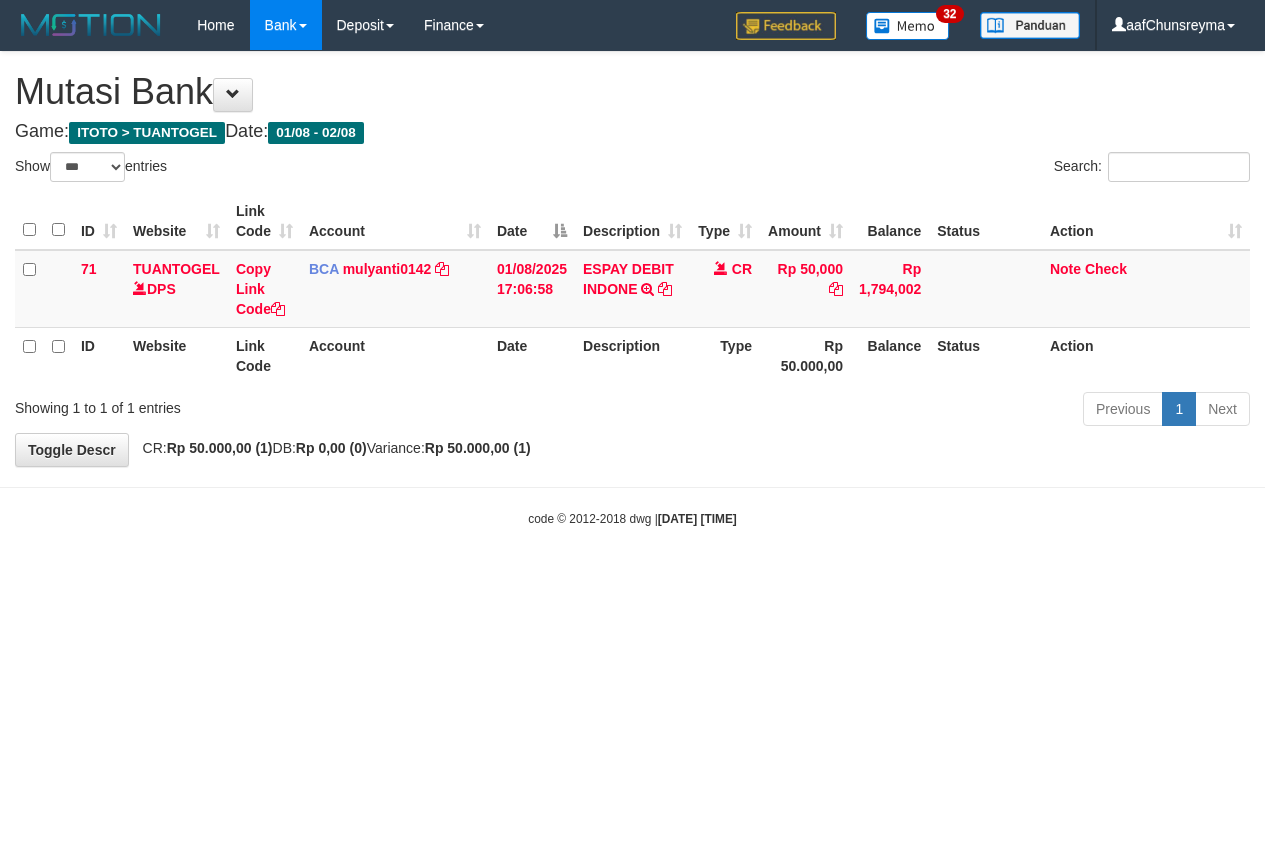 scroll, scrollTop: 0, scrollLeft: 0, axis: both 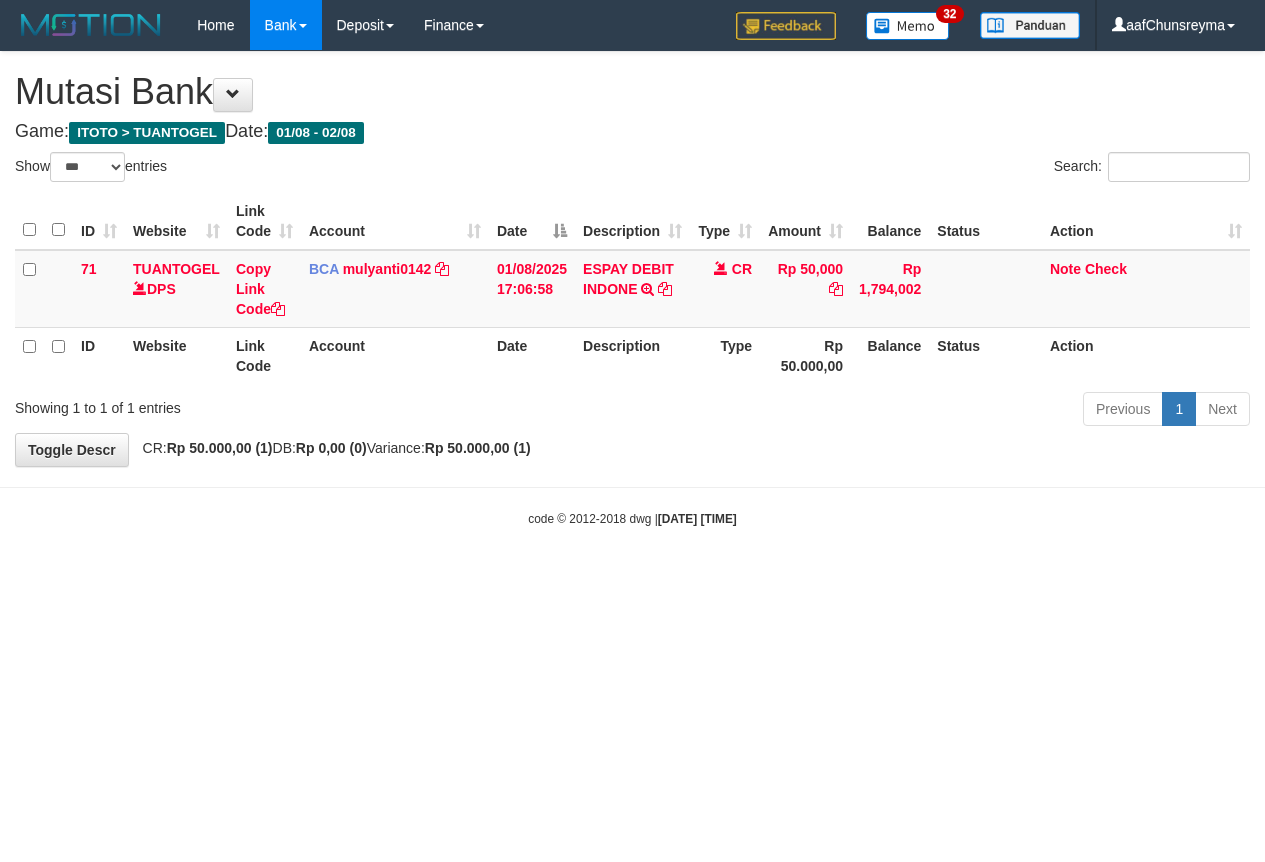 select on "***" 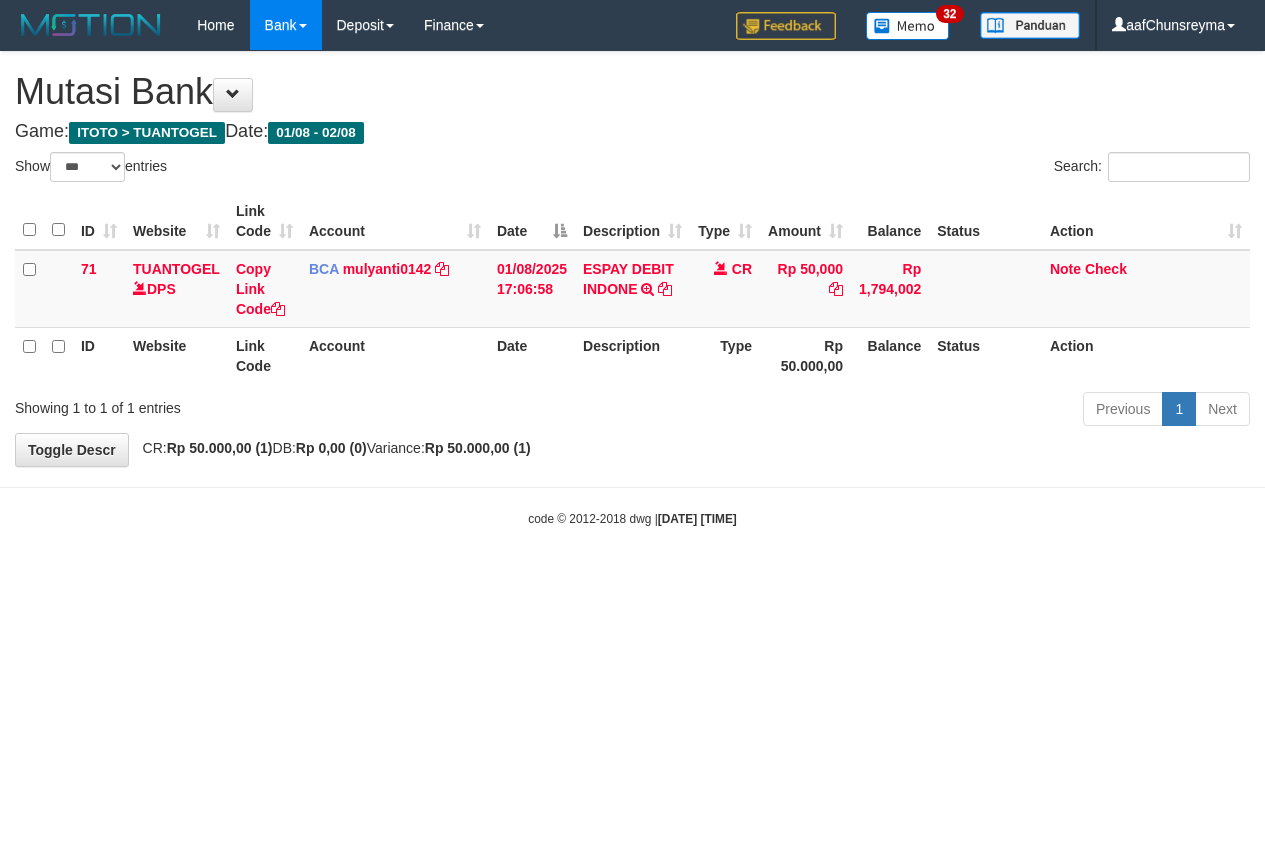 scroll, scrollTop: 0, scrollLeft: 0, axis: both 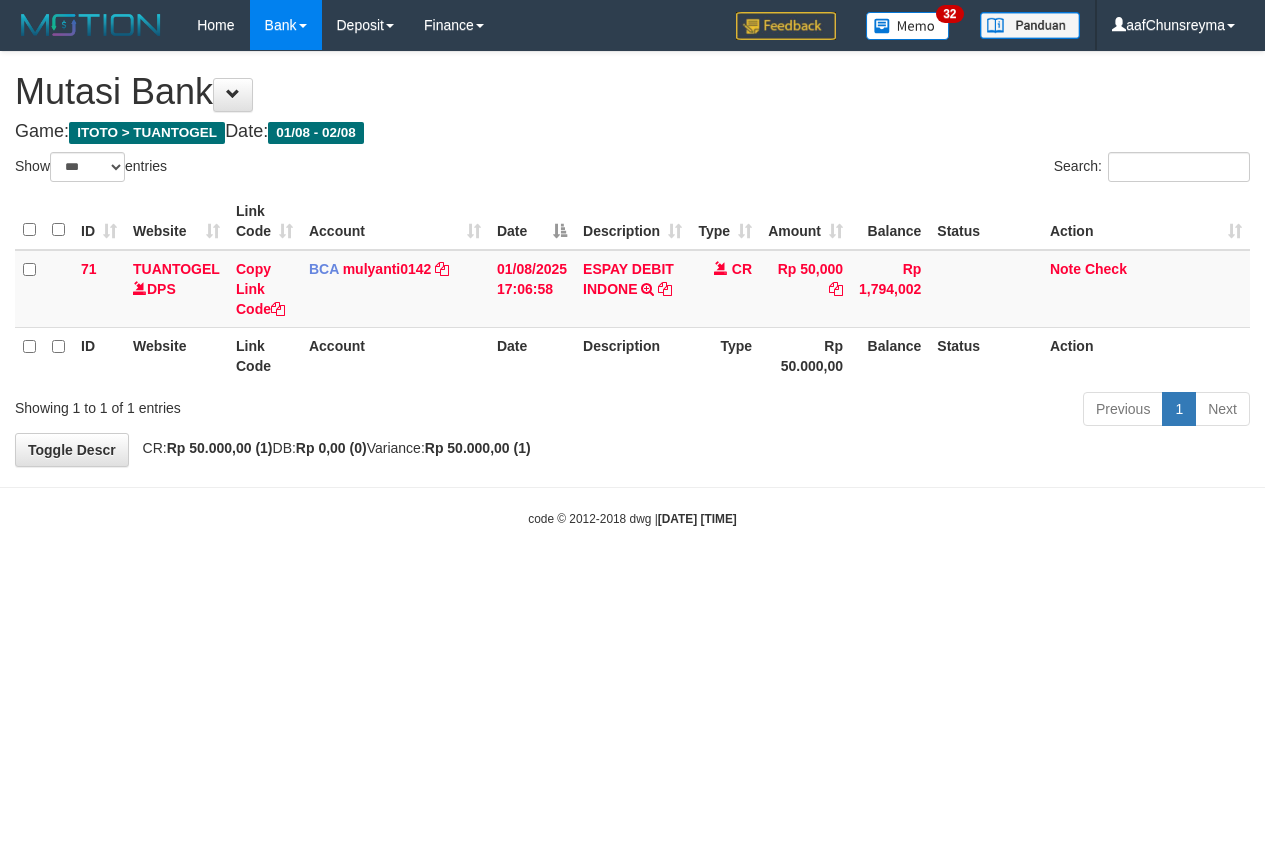 select on "***" 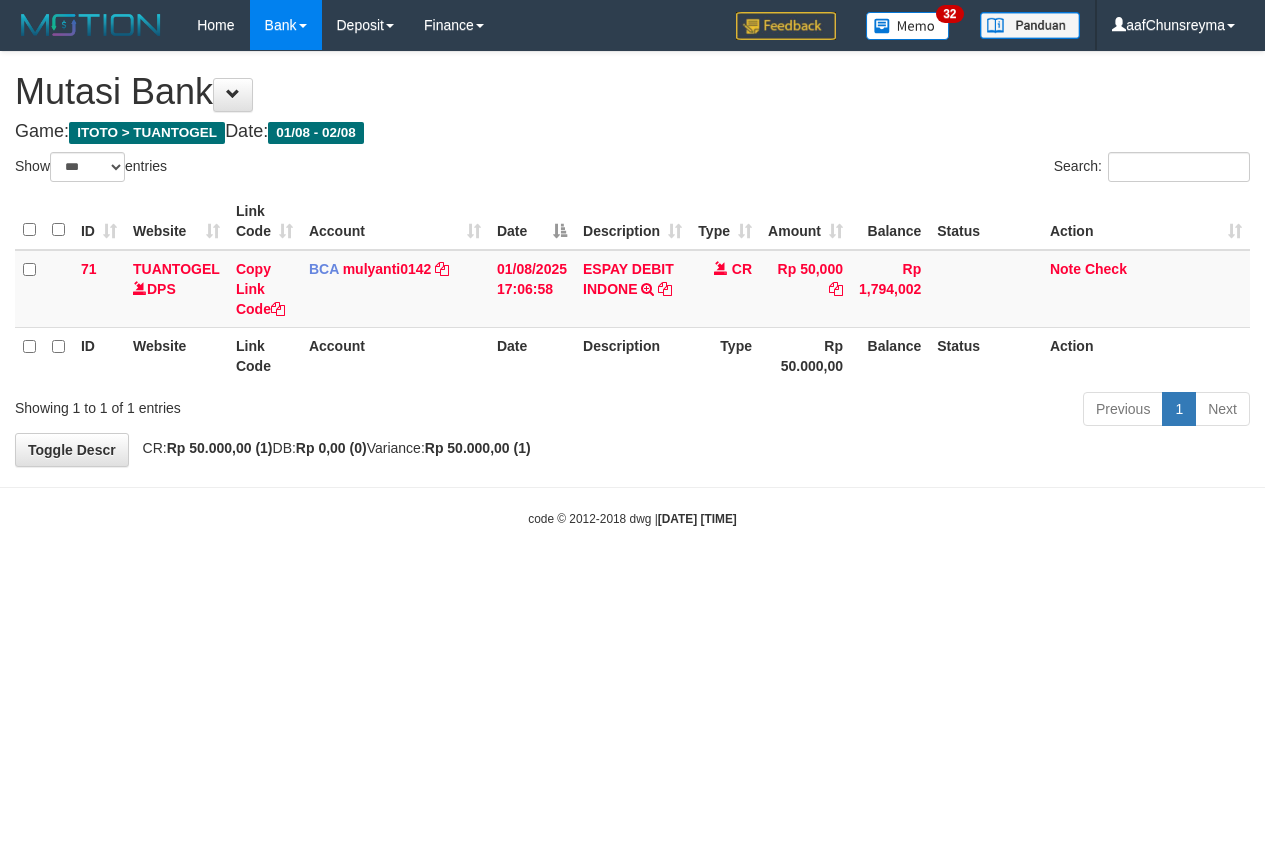 scroll, scrollTop: 0, scrollLeft: 0, axis: both 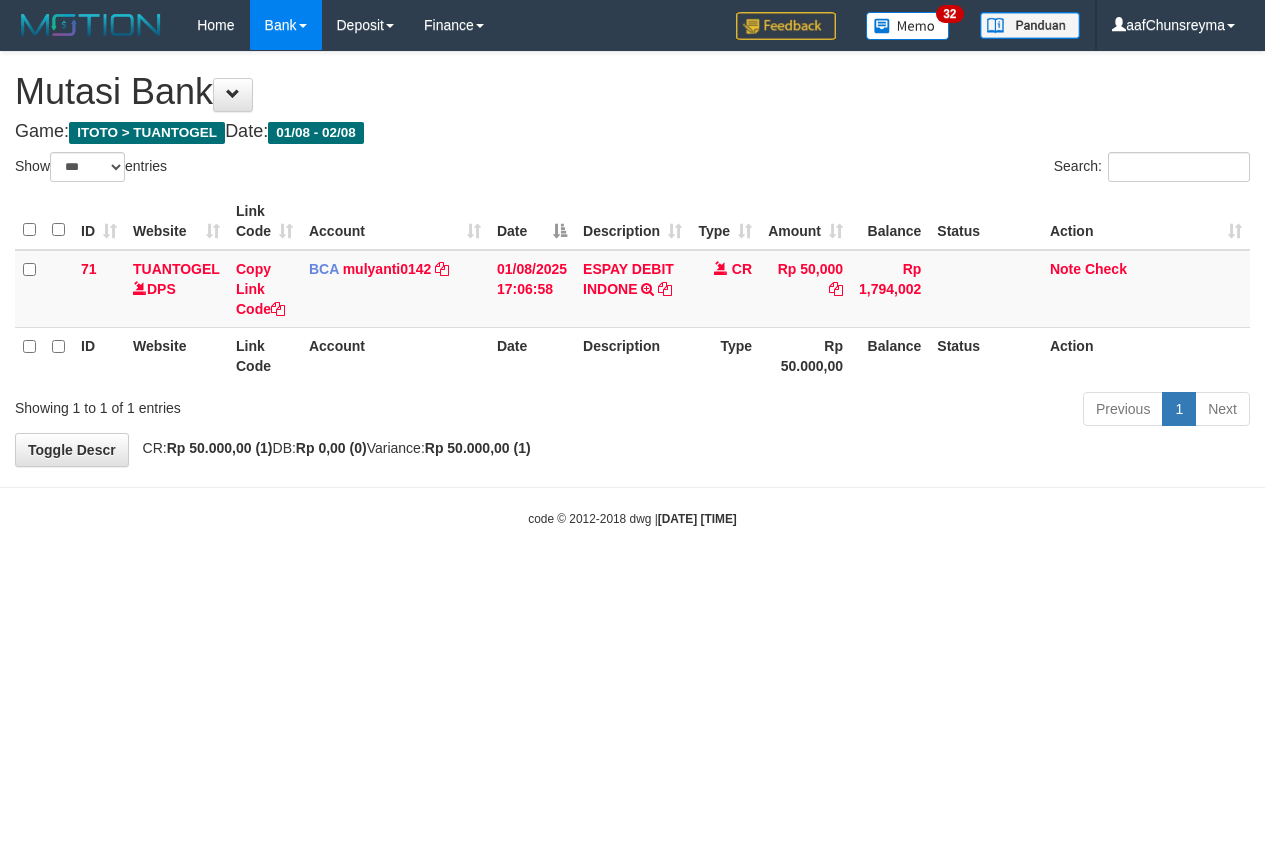 select on "***" 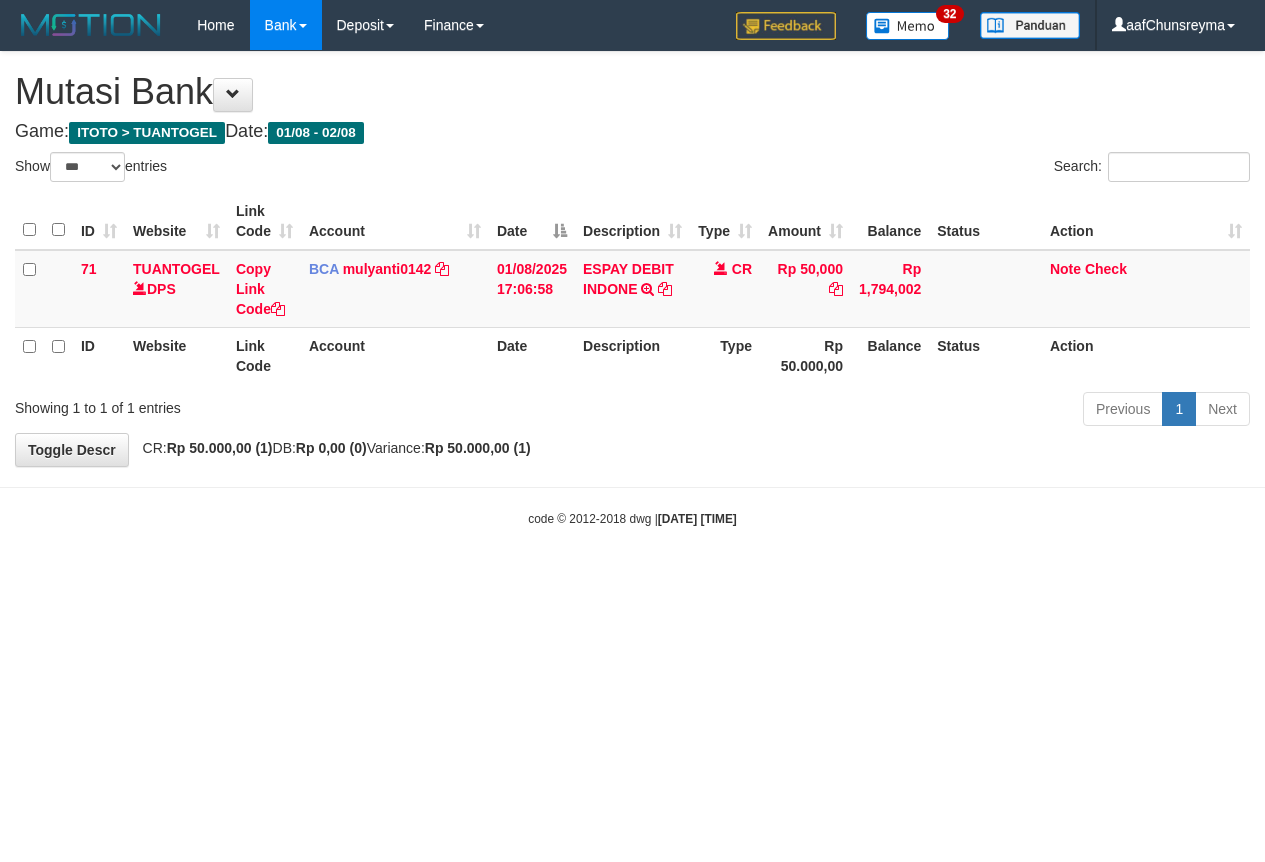 scroll, scrollTop: 0, scrollLeft: 0, axis: both 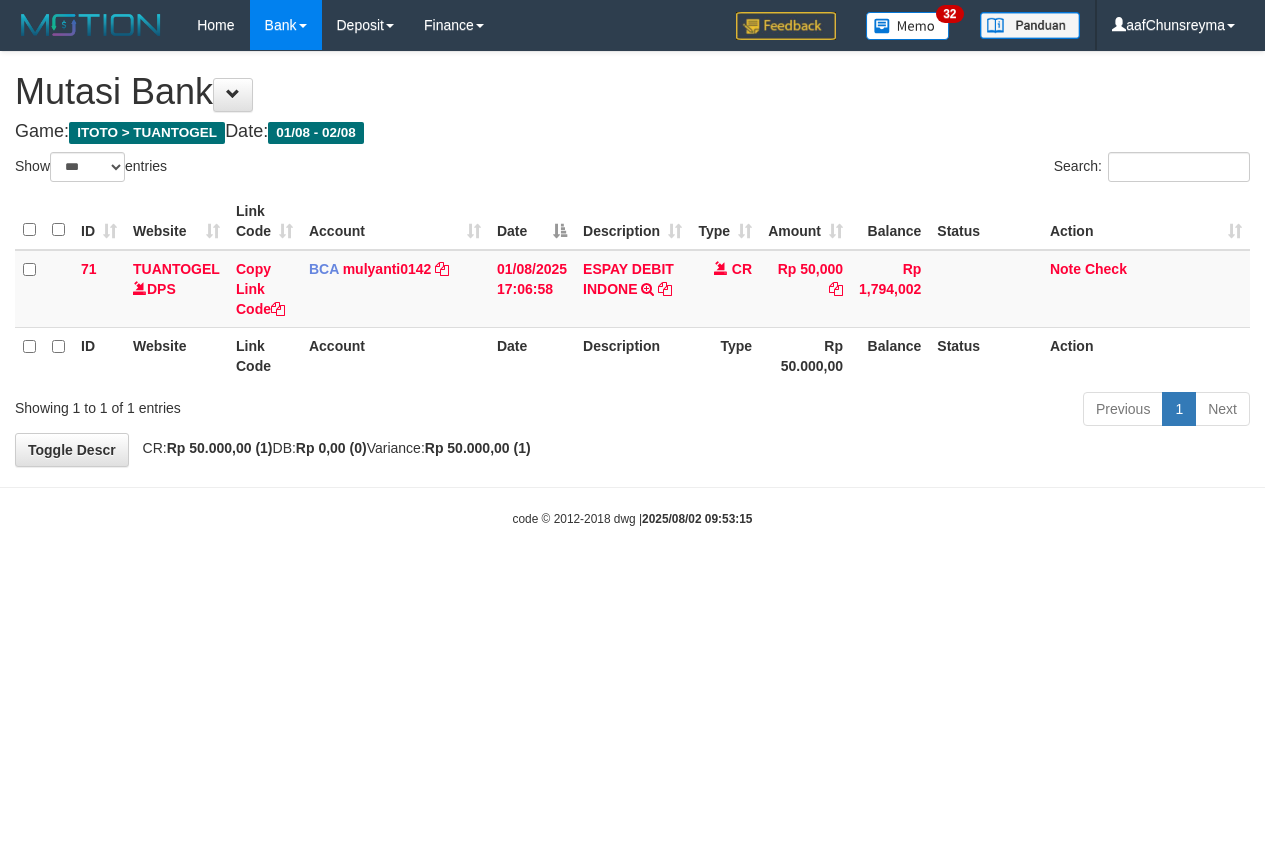 select on "***" 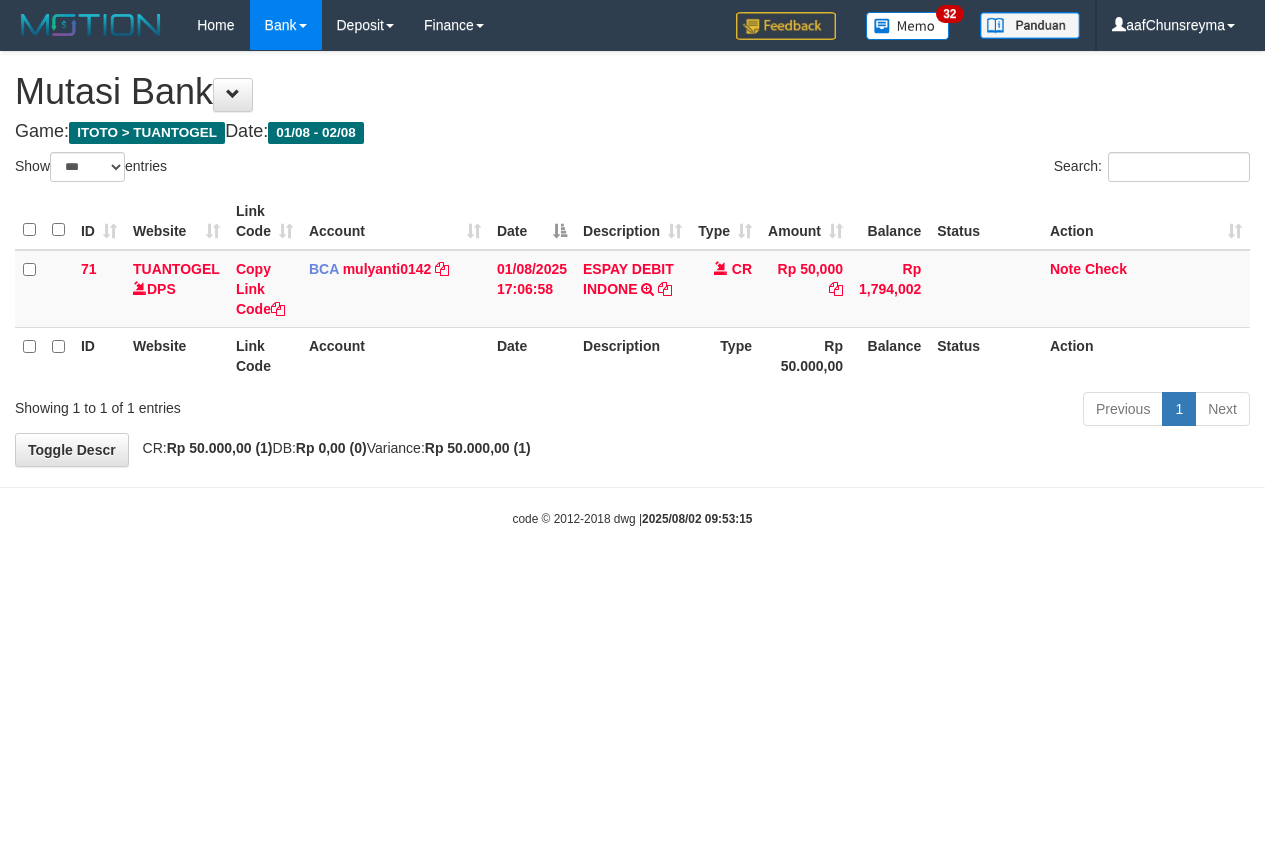 scroll, scrollTop: 0, scrollLeft: 0, axis: both 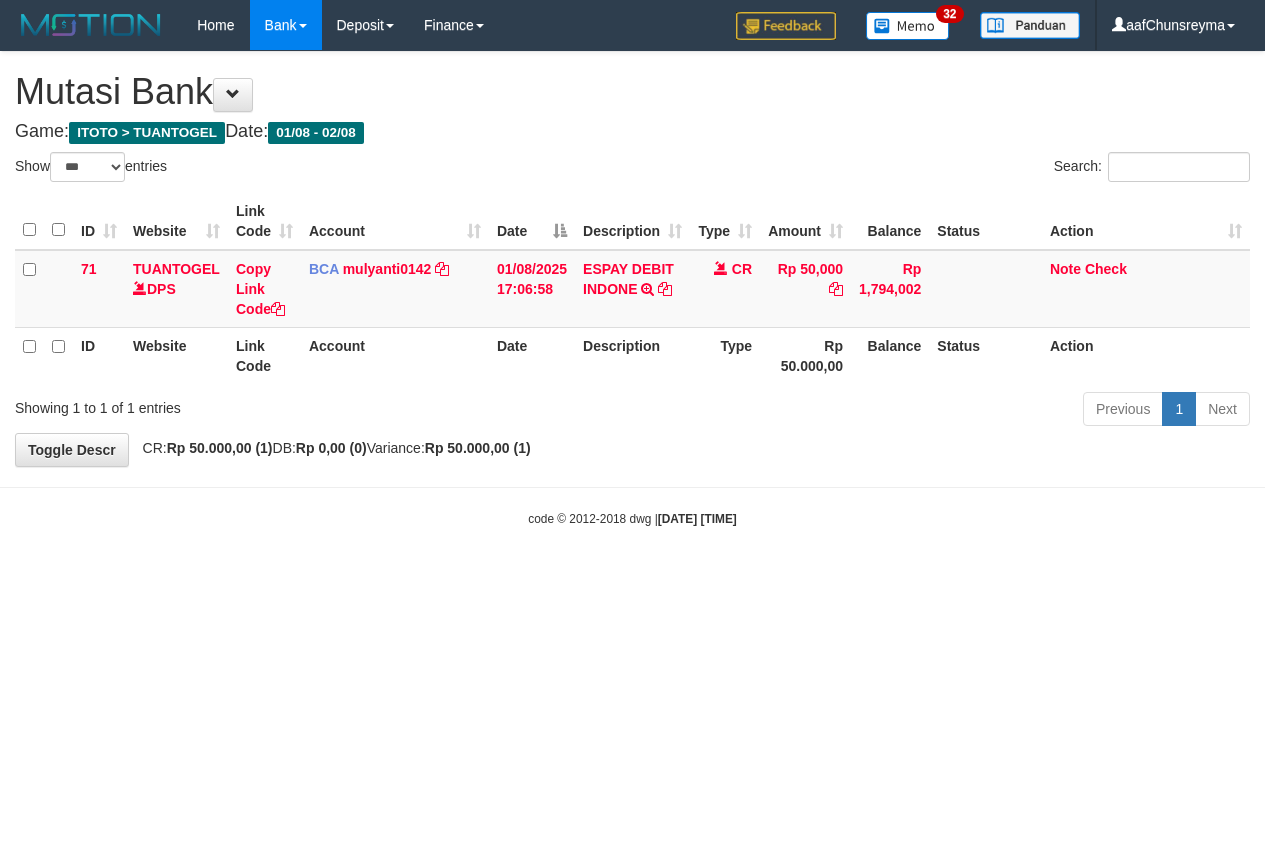 select on "***" 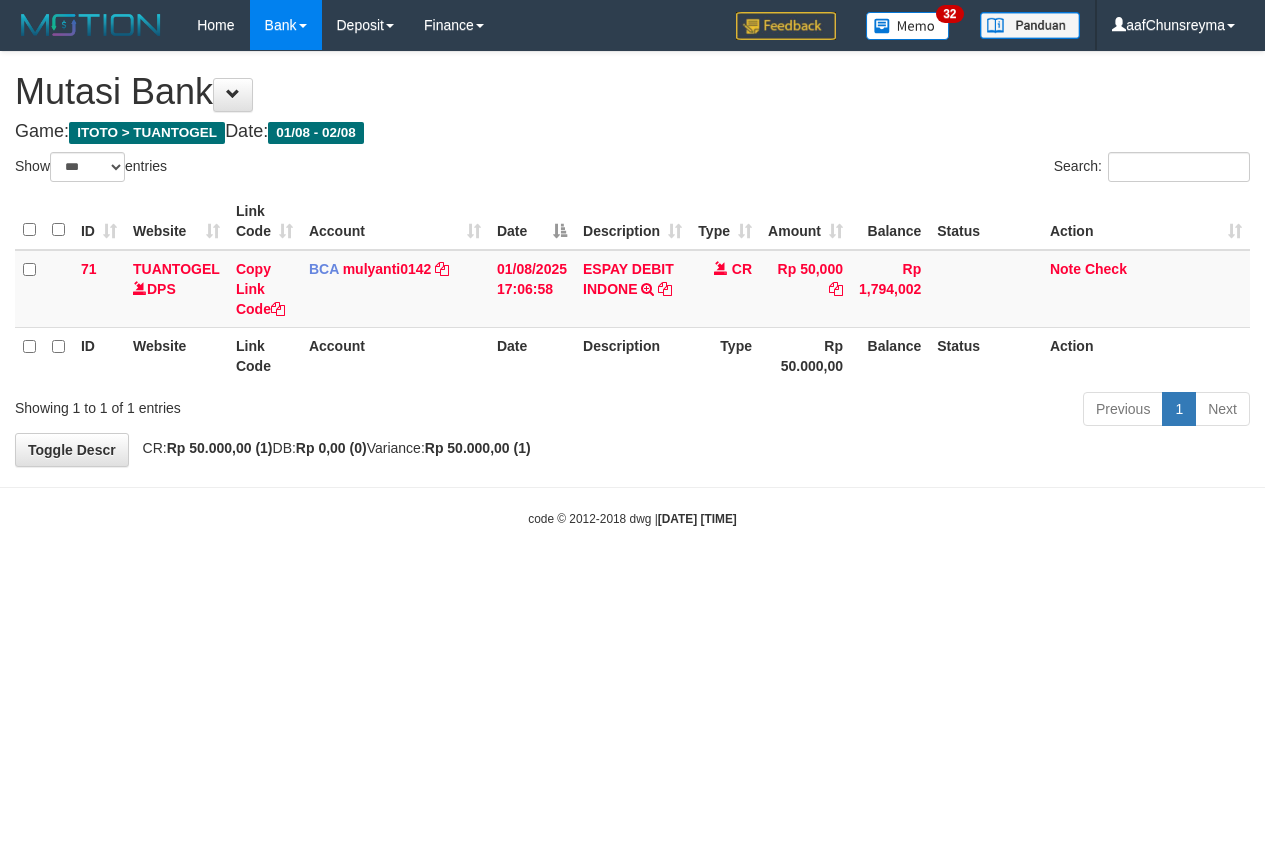 scroll, scrollTop: 0, scrollLeft: 0, axis: both 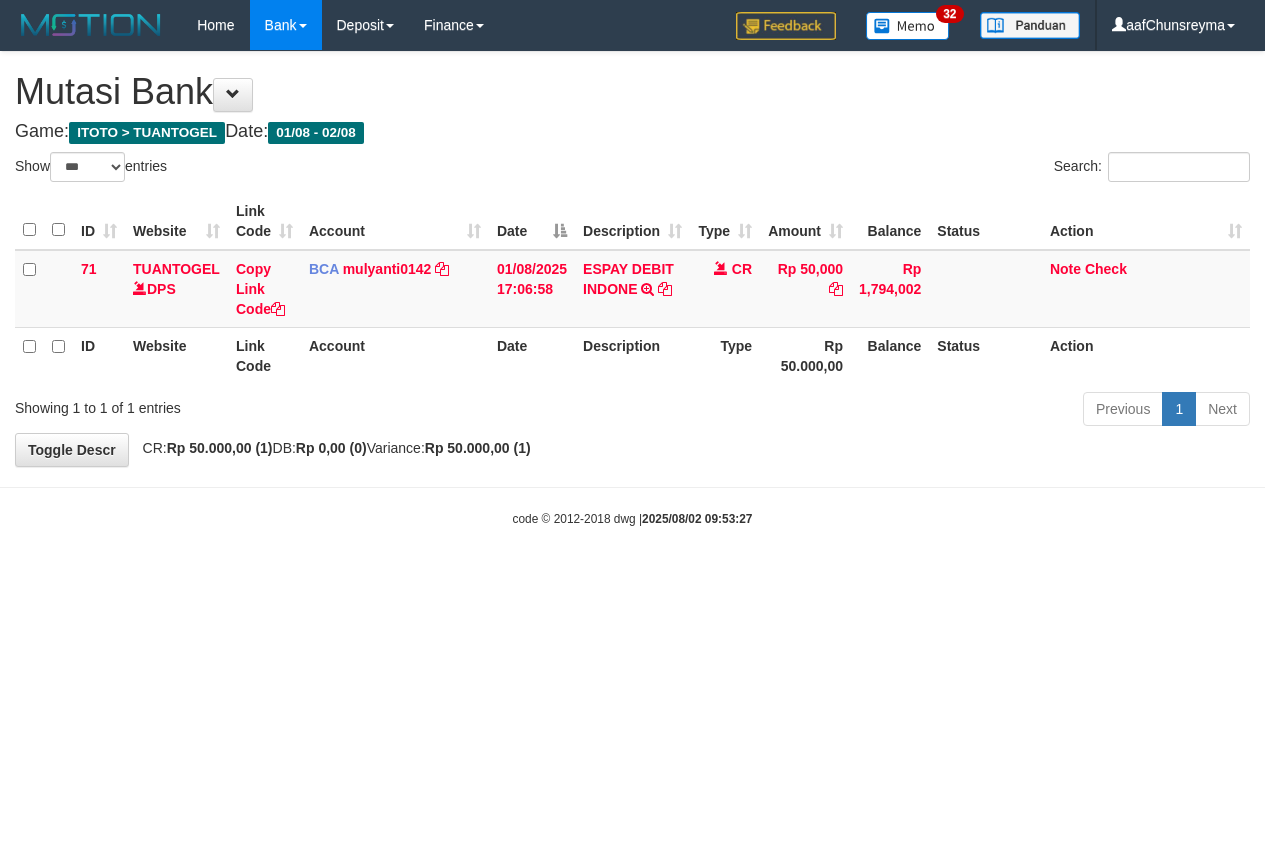 select on "***" 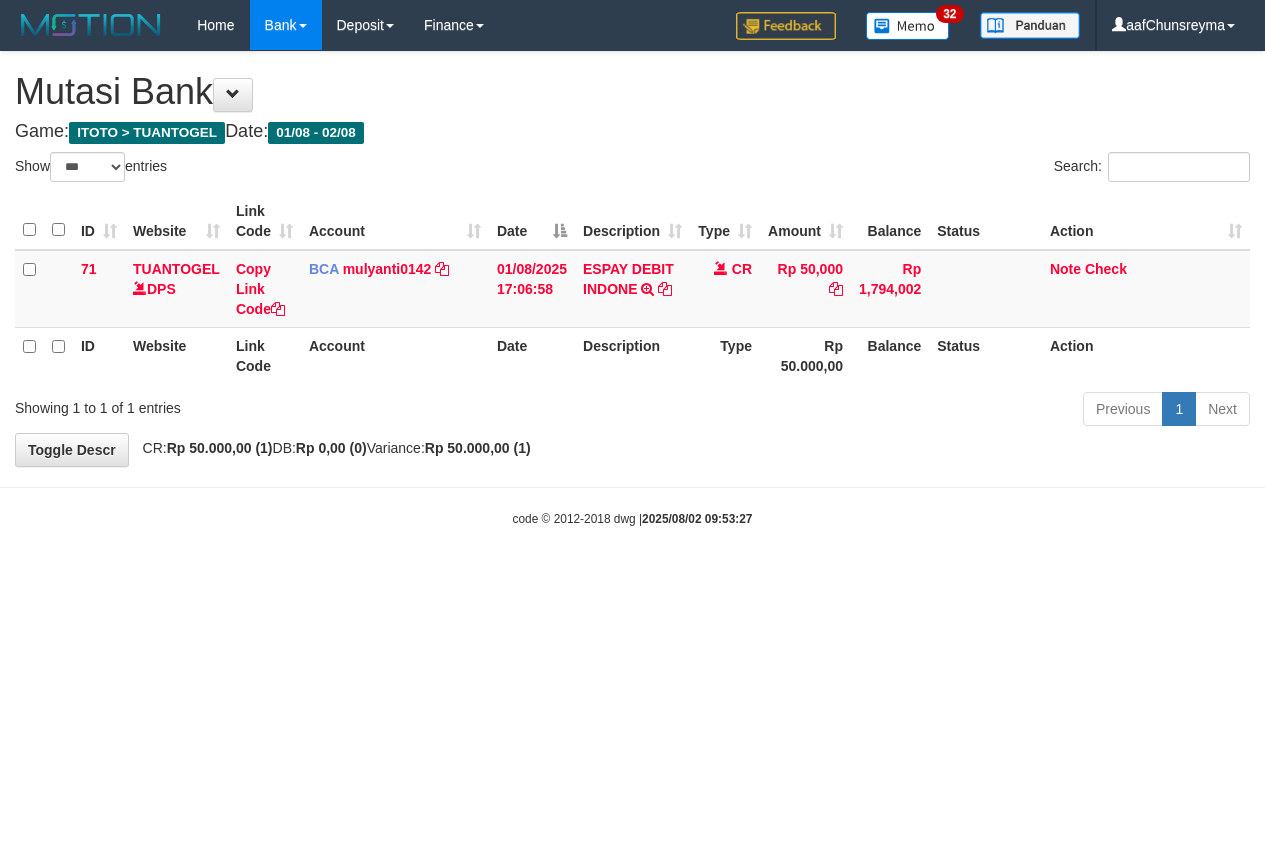 scroll, scrollTop: 0, scrollLeft: 0, axis: both 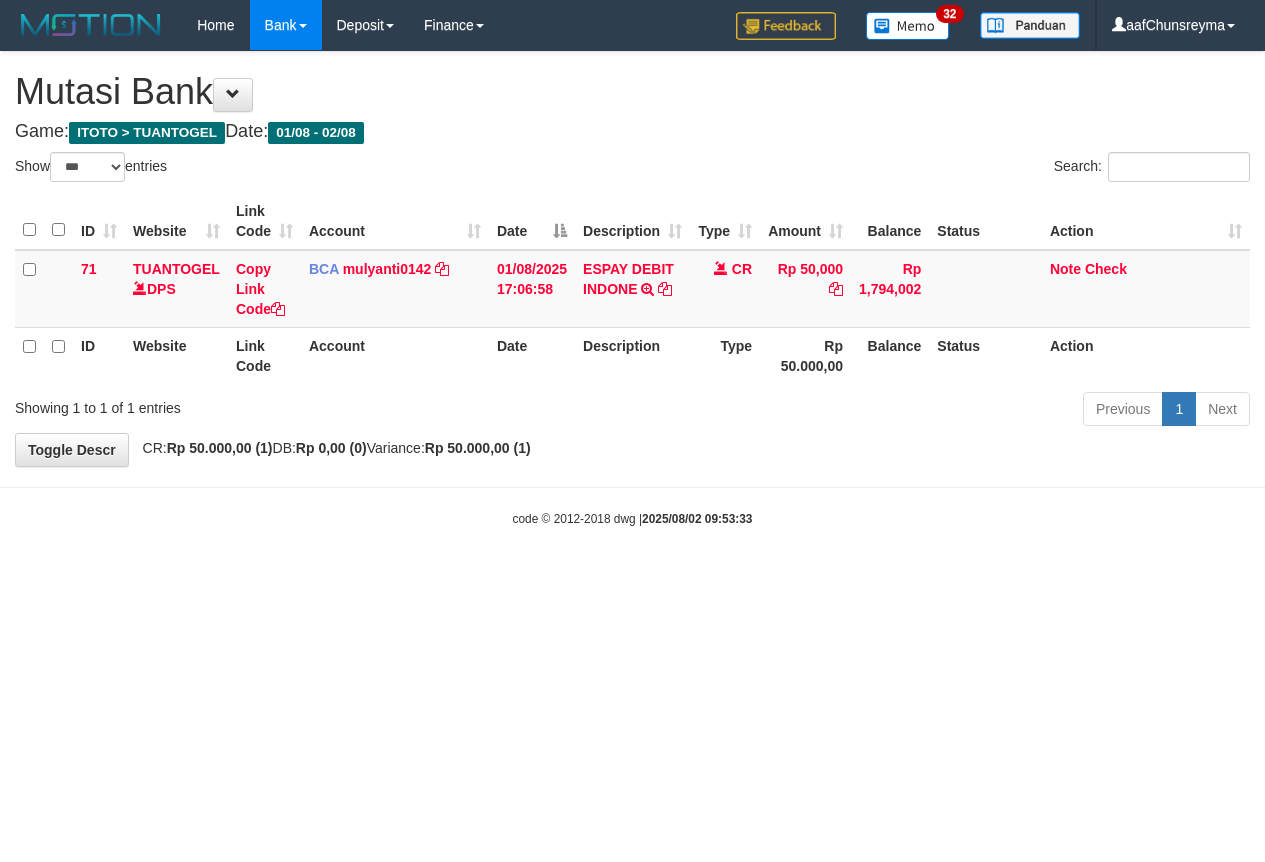 select on "***" 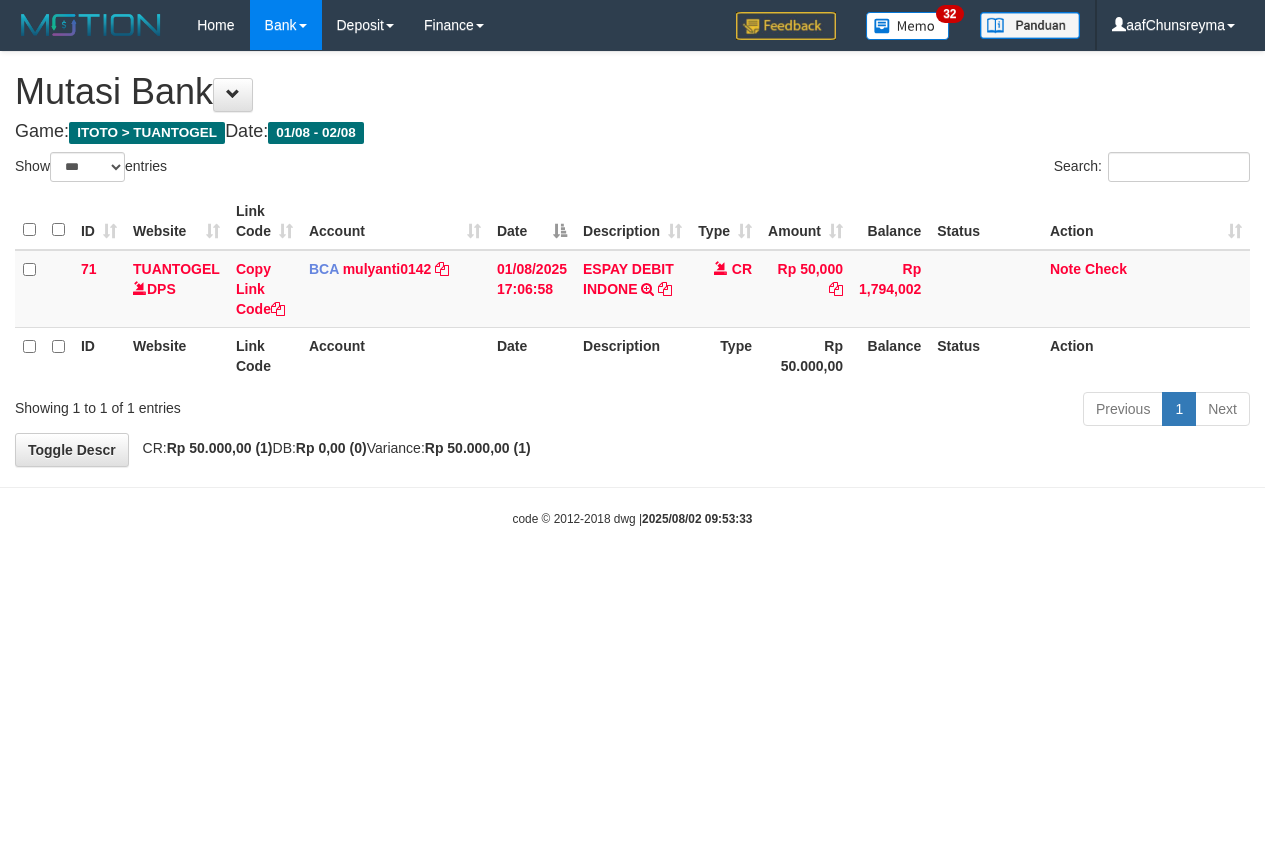 scroll, scrollTop: 0, scrollLeft: 0, axis: both 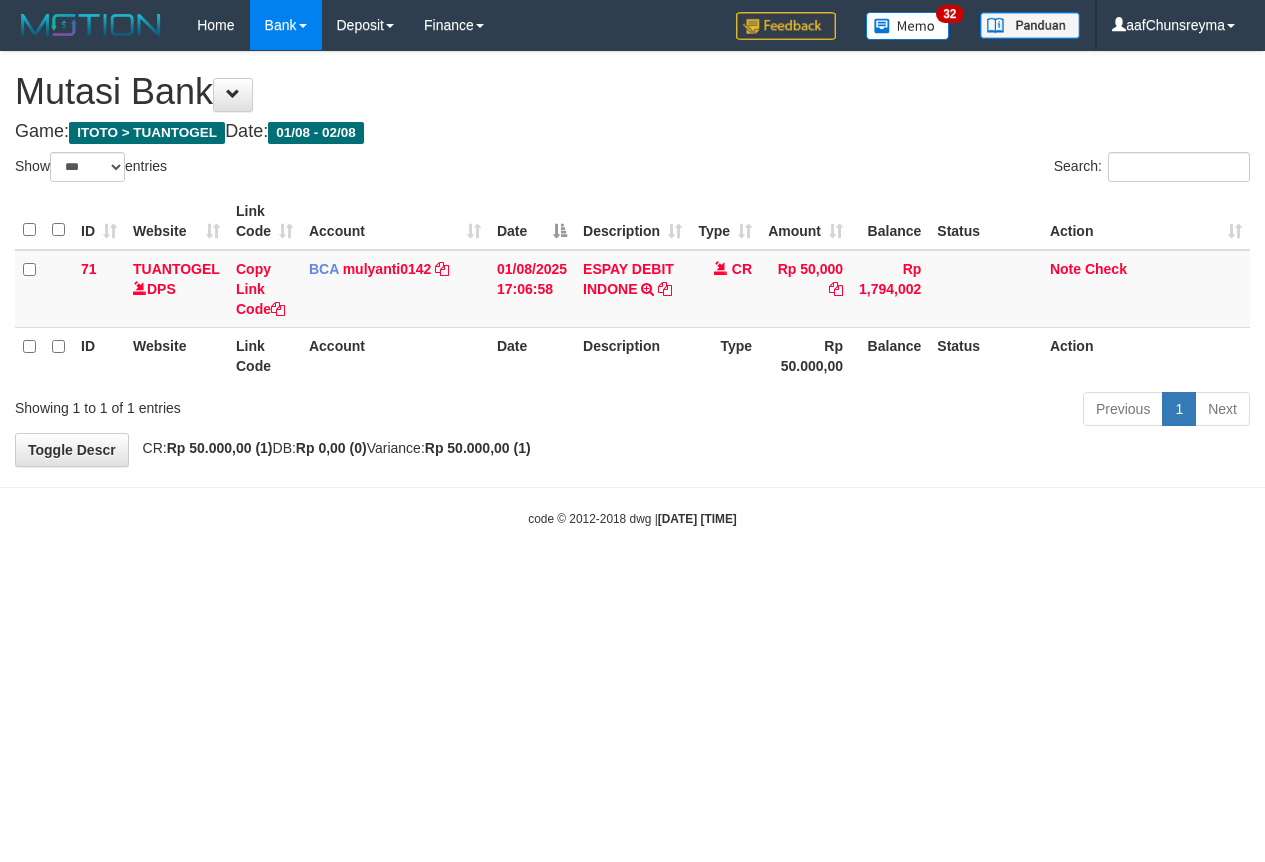 select on "***" 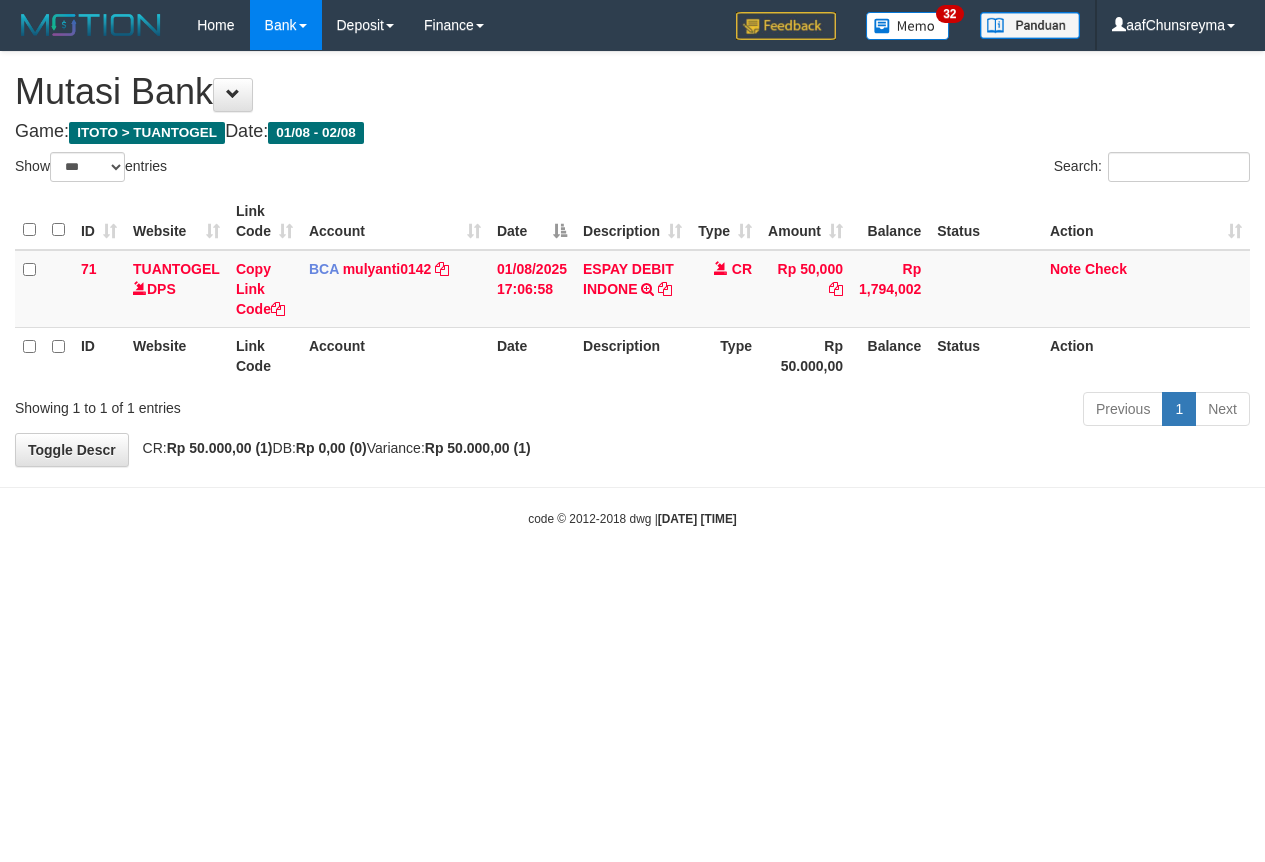 scroll, scrollTop: 0, scrollLeft: 0, axis: both 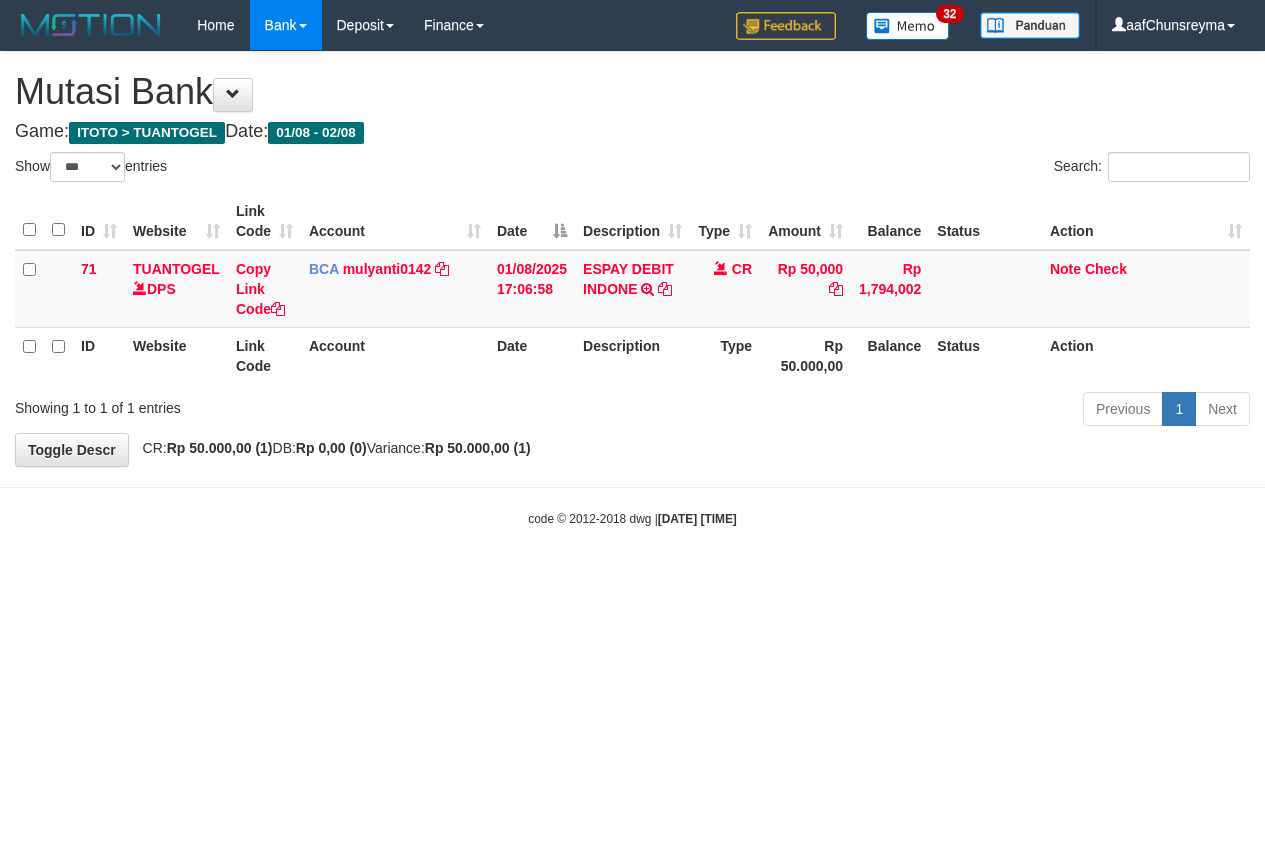 select on "***" 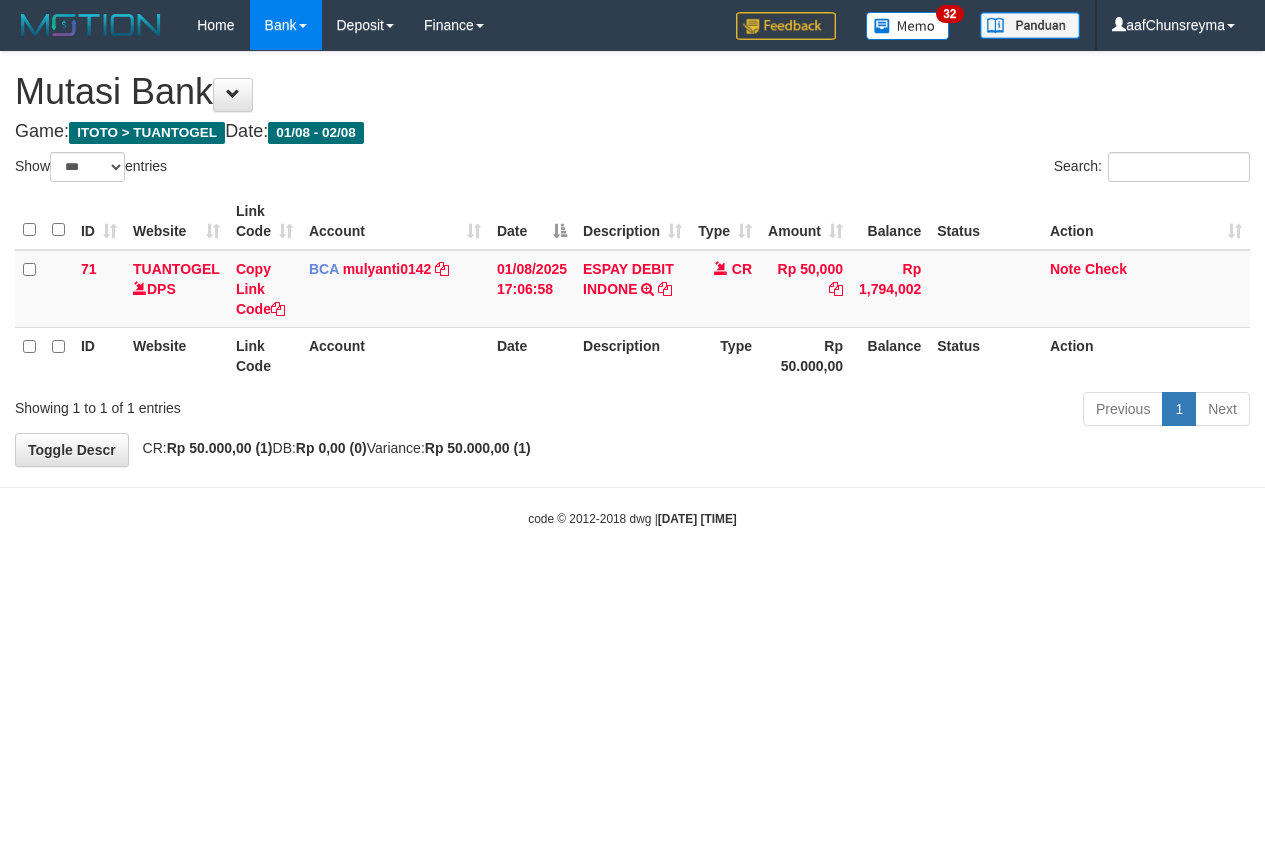 scroll, scrollTop: 0, scrollLeft: 0, axis: both 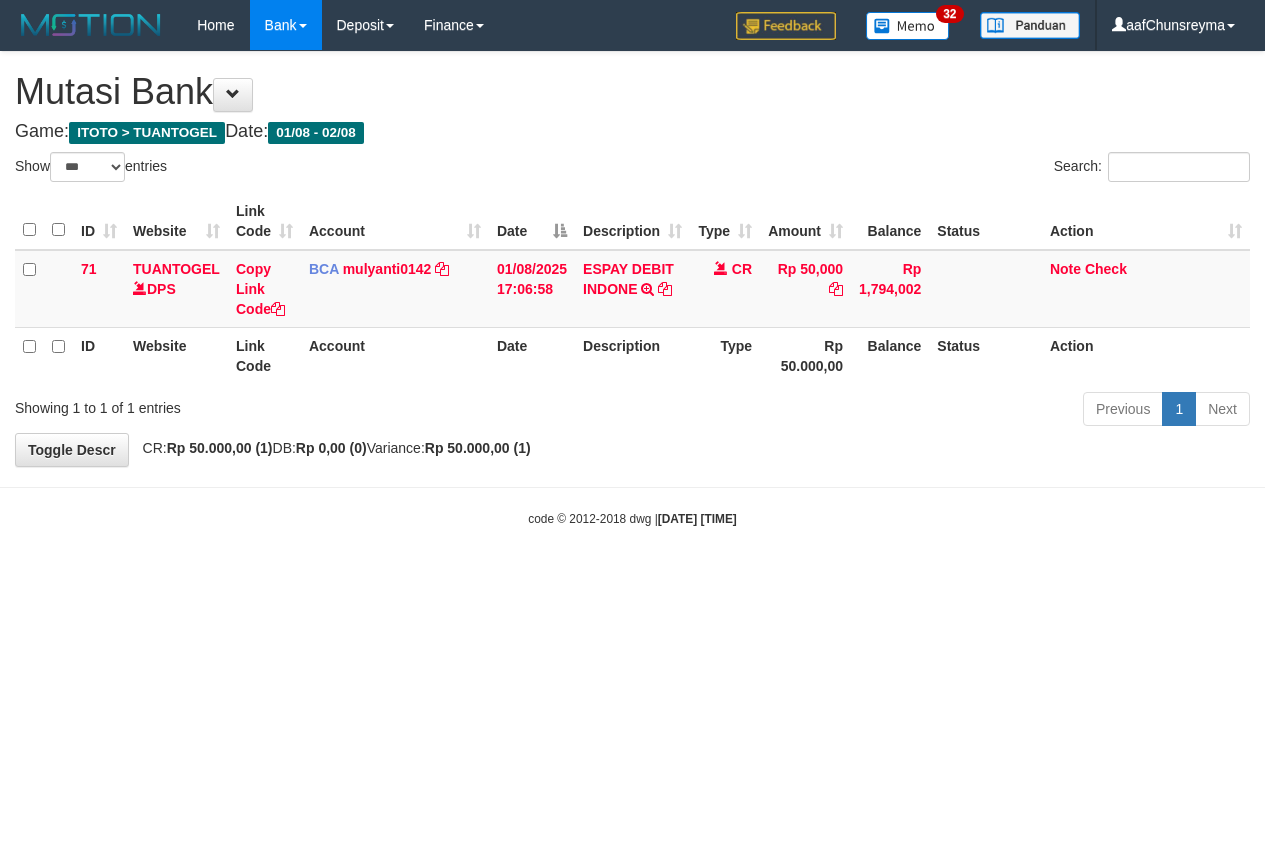select on "***" 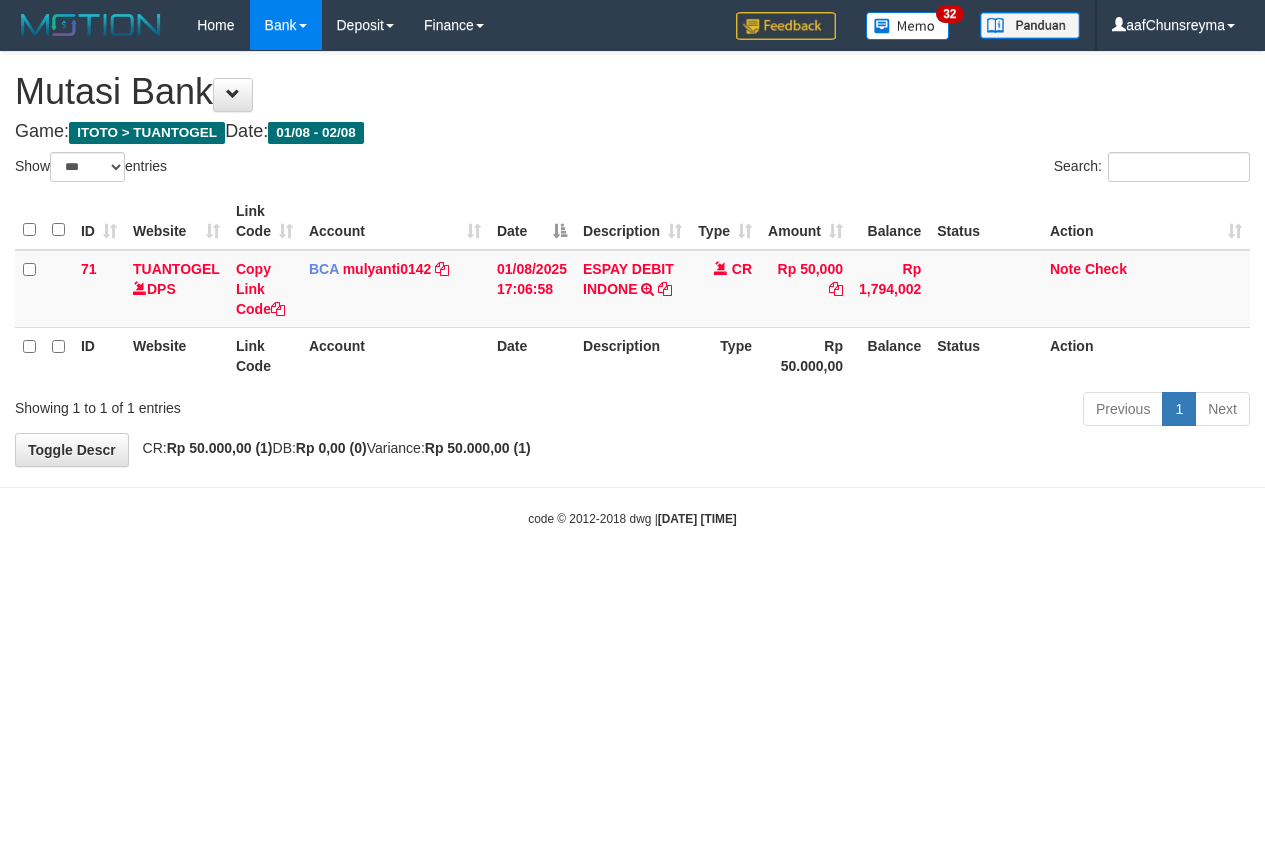 scroll, scrollTop: 0, scrollLeft: 0, axis: both 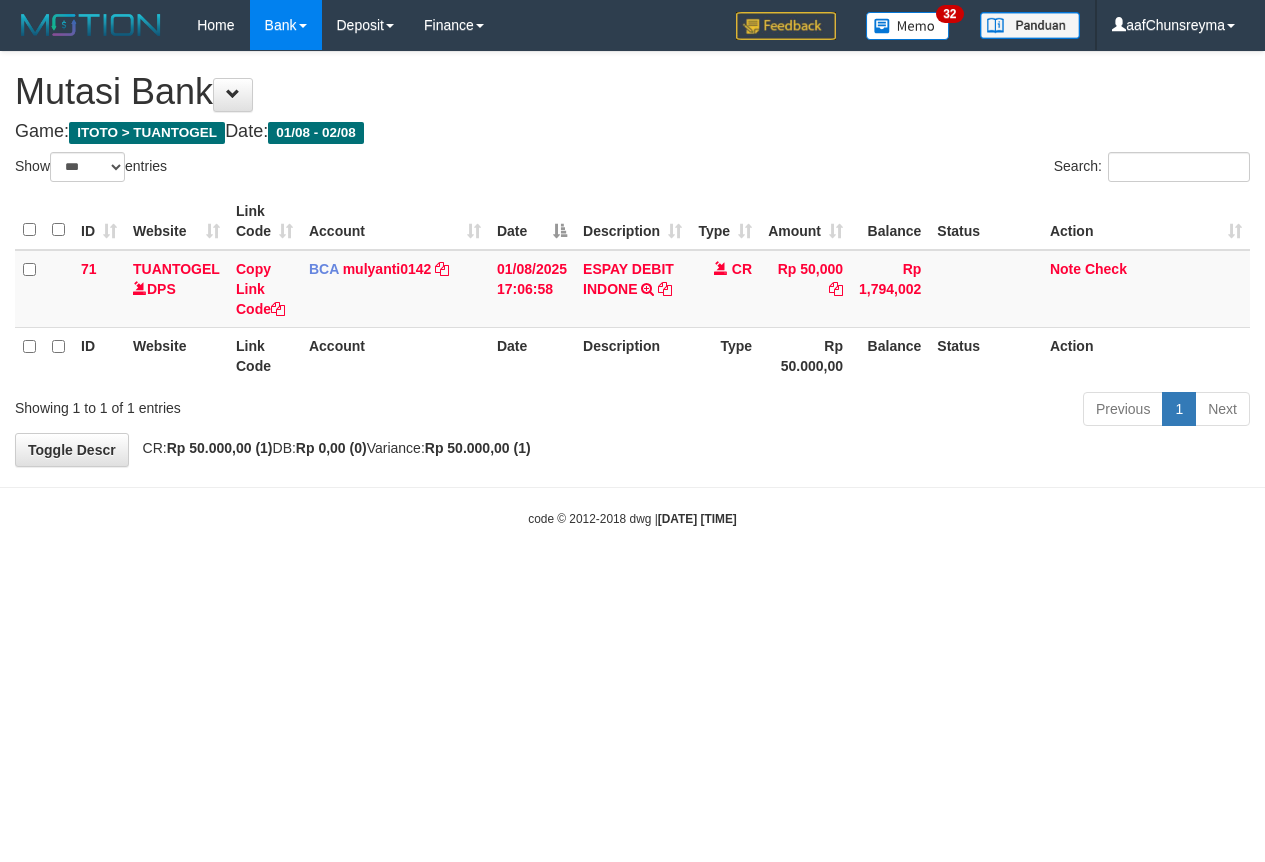 select on "***" 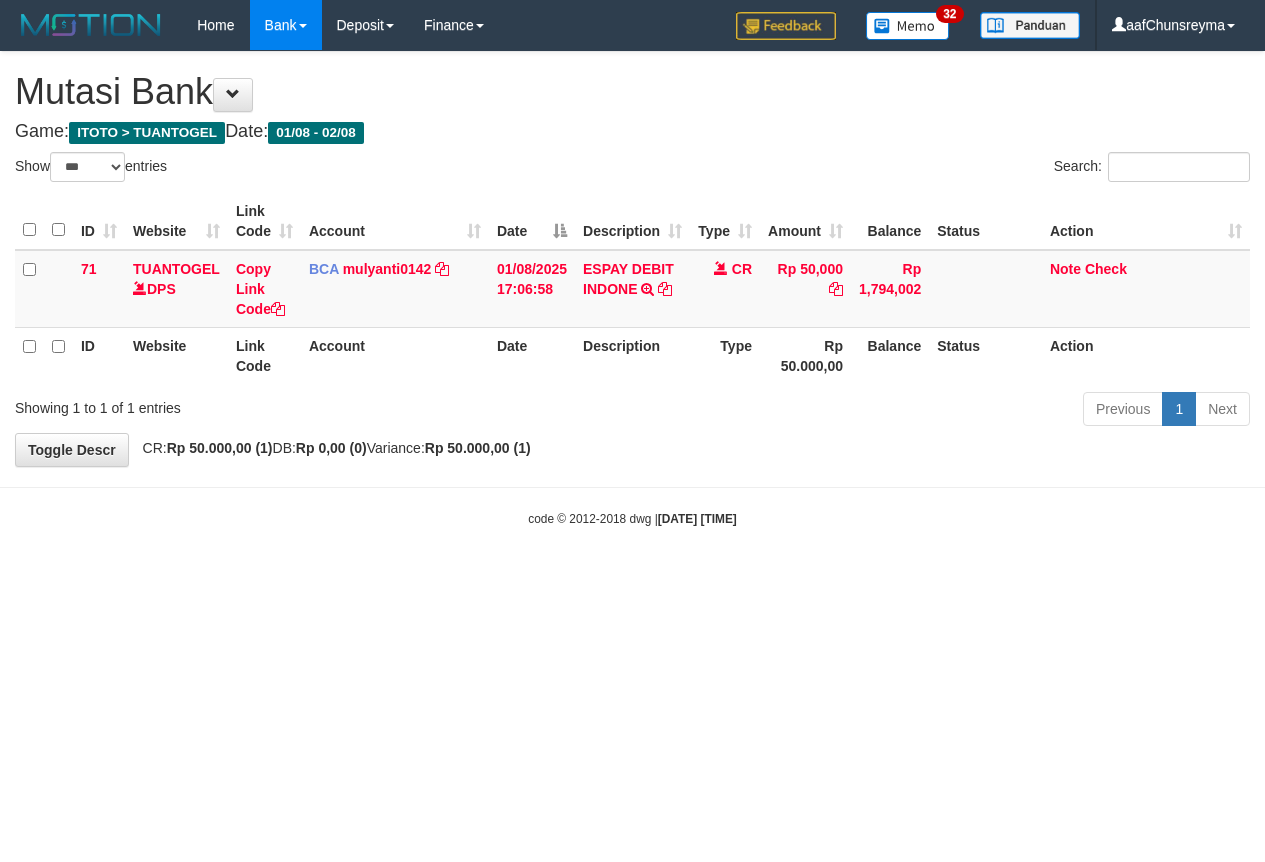 scroll, scrollTop: 0, scrollLeft: 0, axis: both 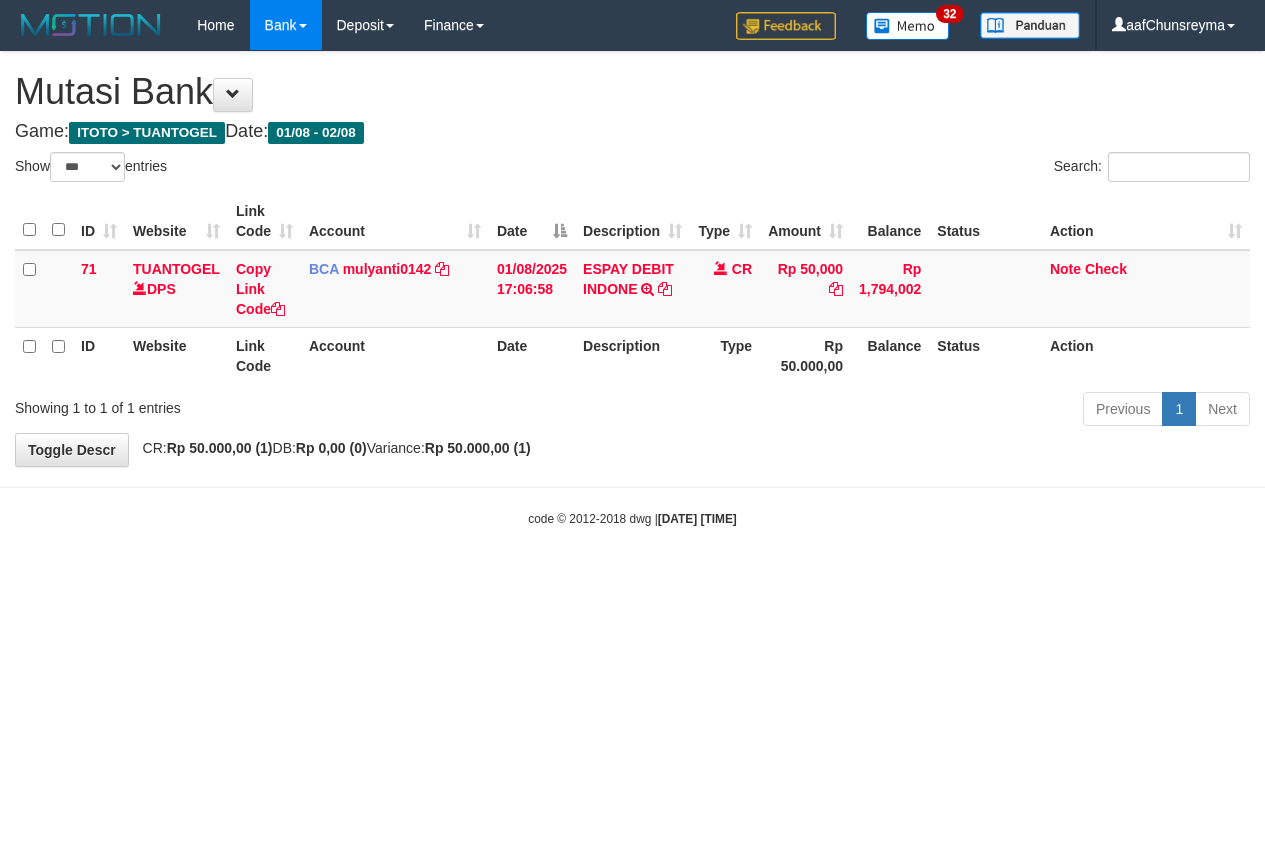 select on "***" 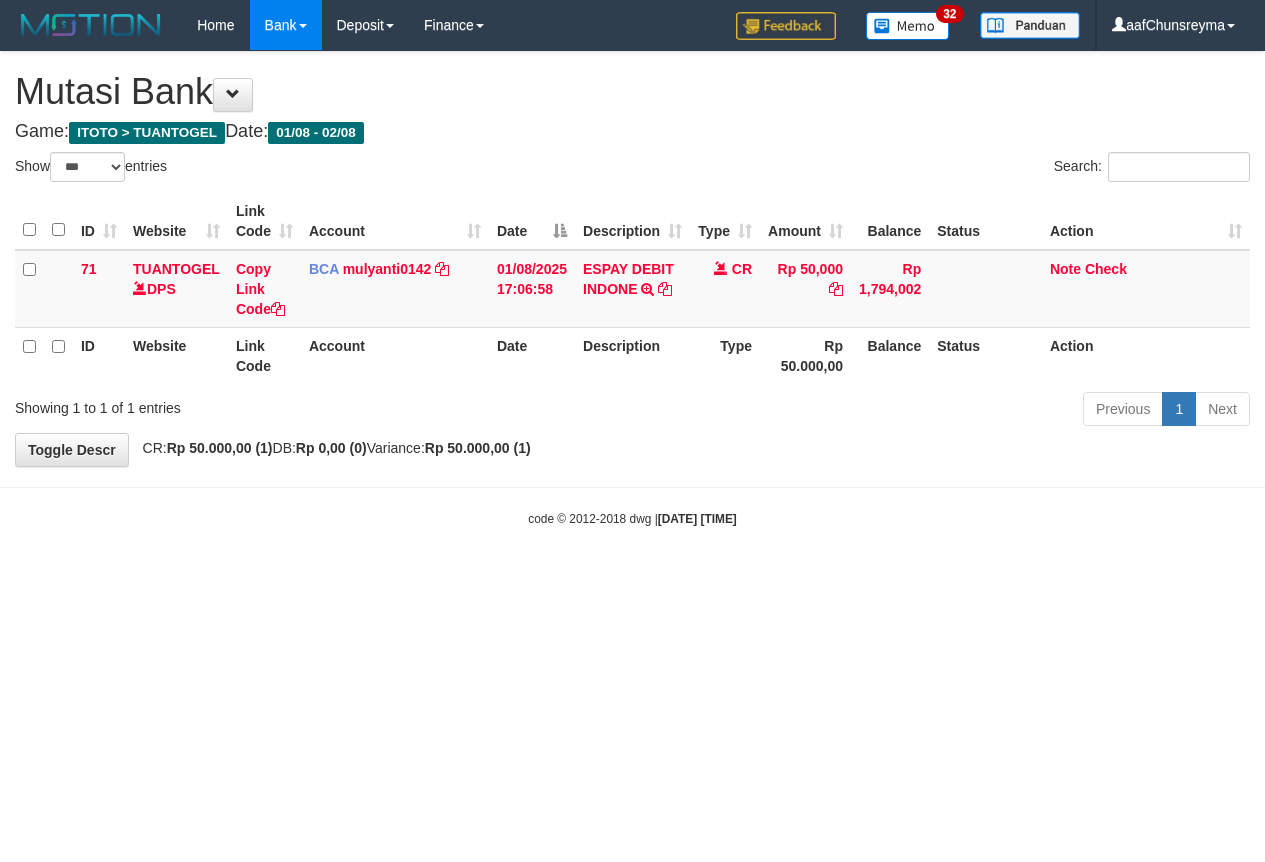 scroll, scrollTop: 0, scrollLeft: 0, axis: both 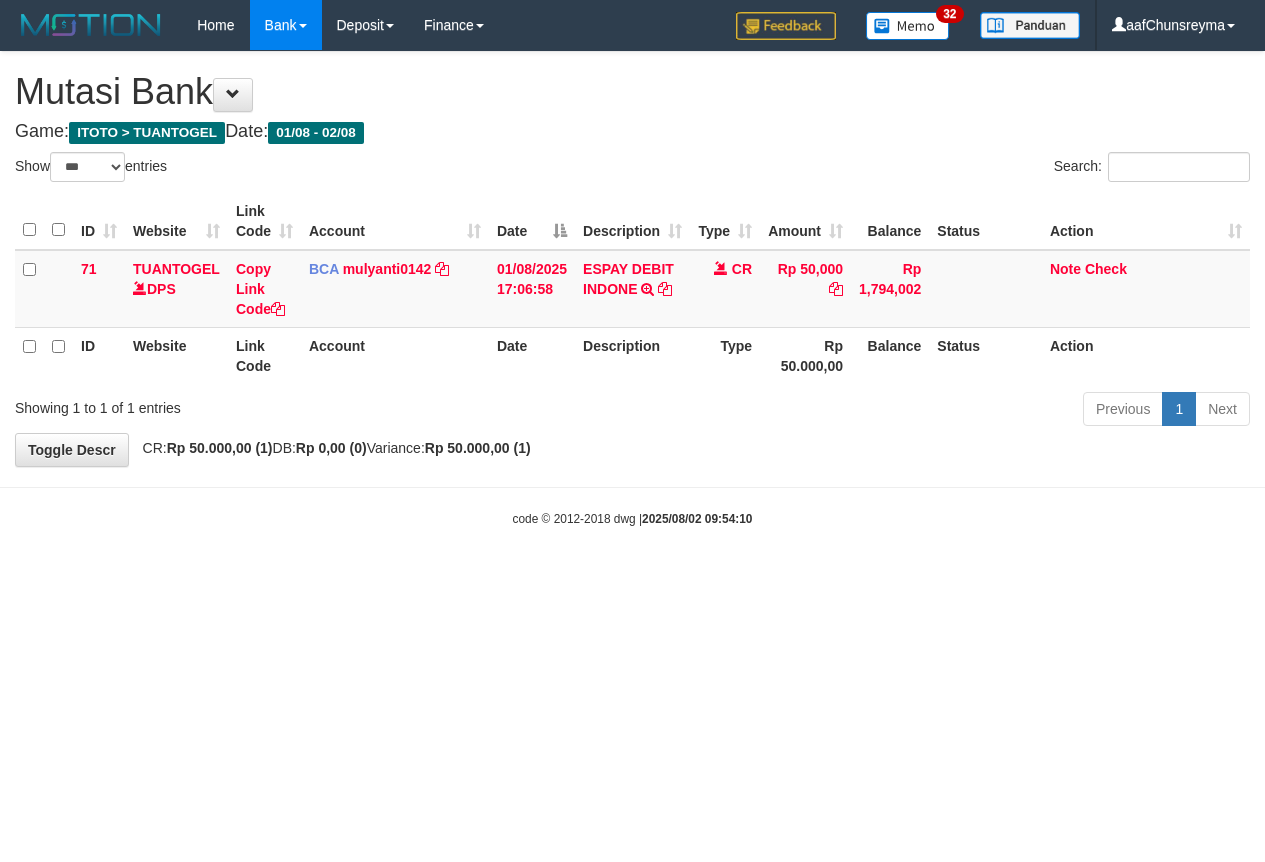 select on "***" 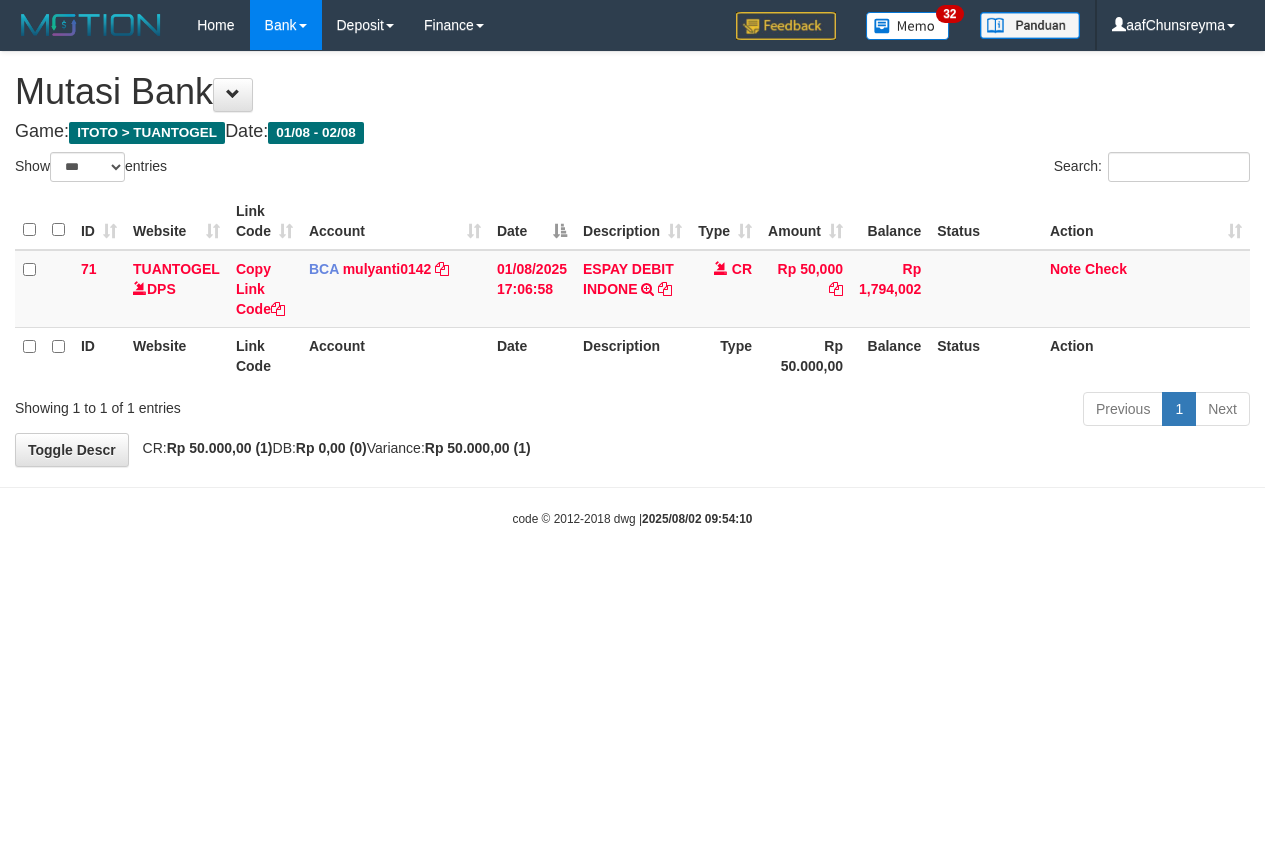 scroll, scrollTop: 0, scrollLeft: 0, axis: both 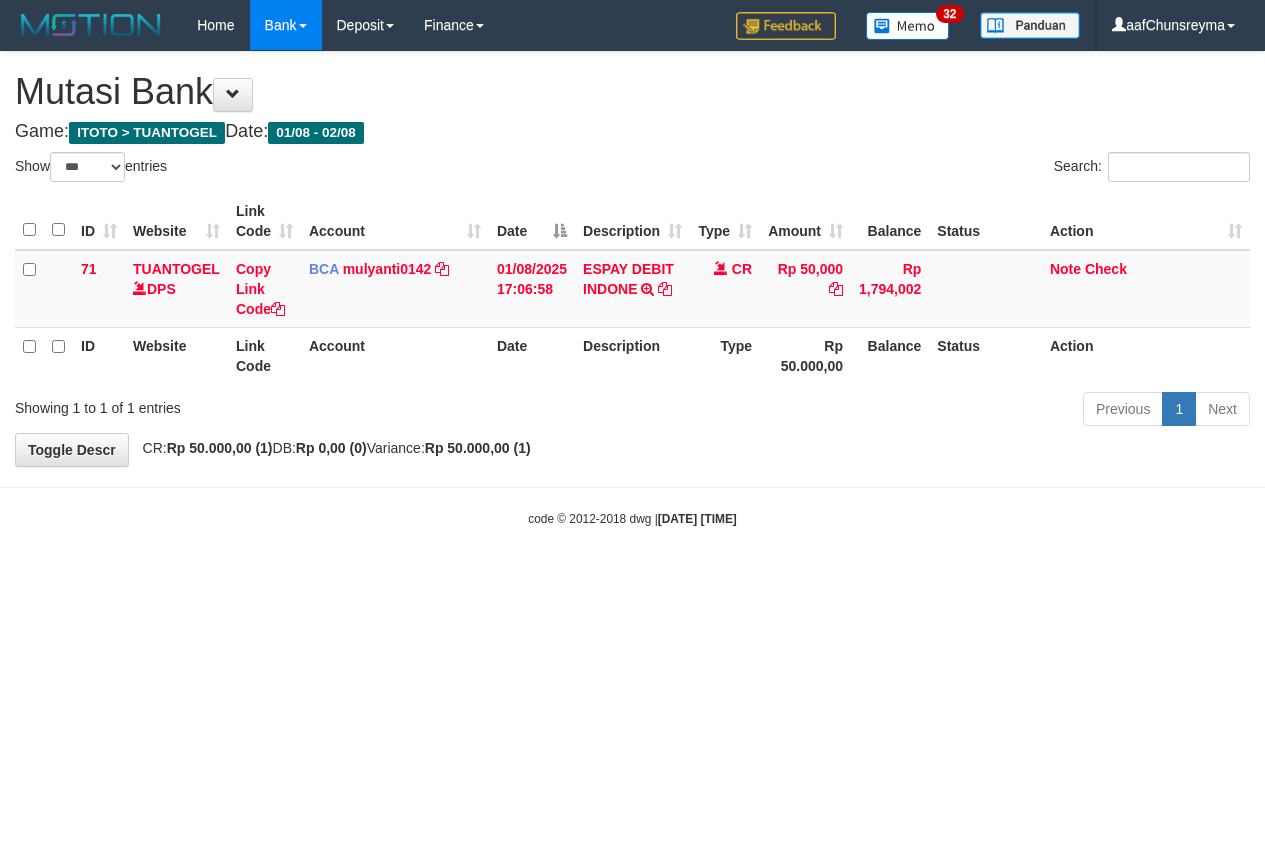select on "***" 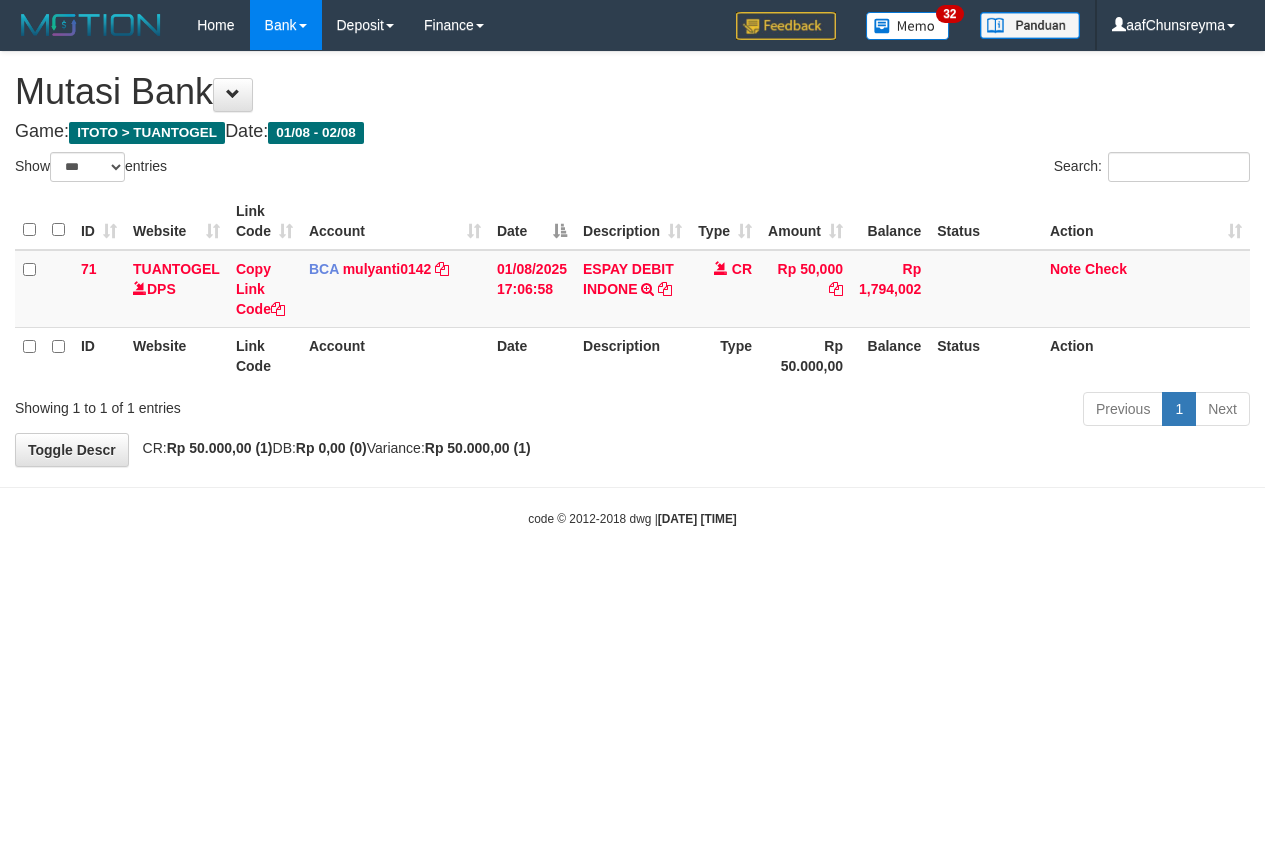scroll, scrollTop: 0, scrollLeft: 0, axis: both 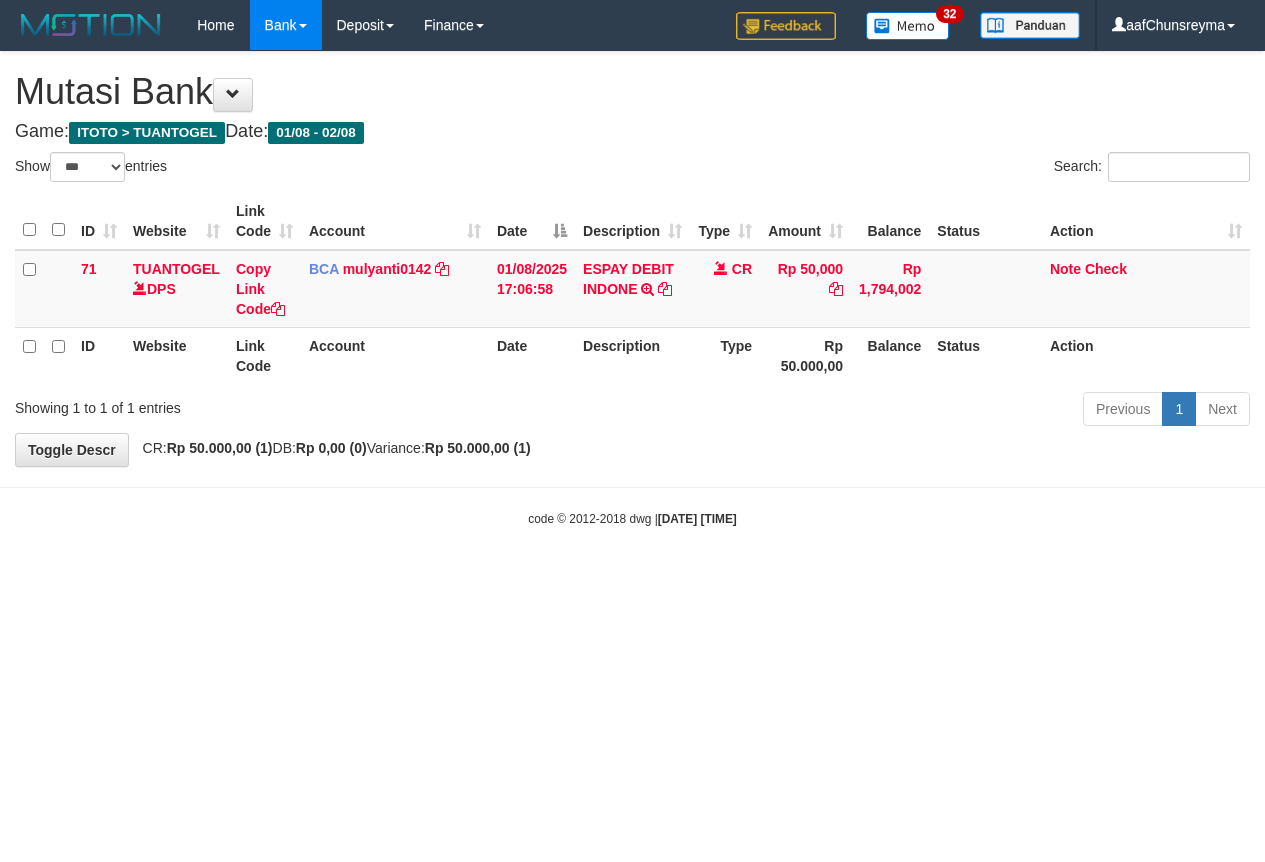 select on "***" 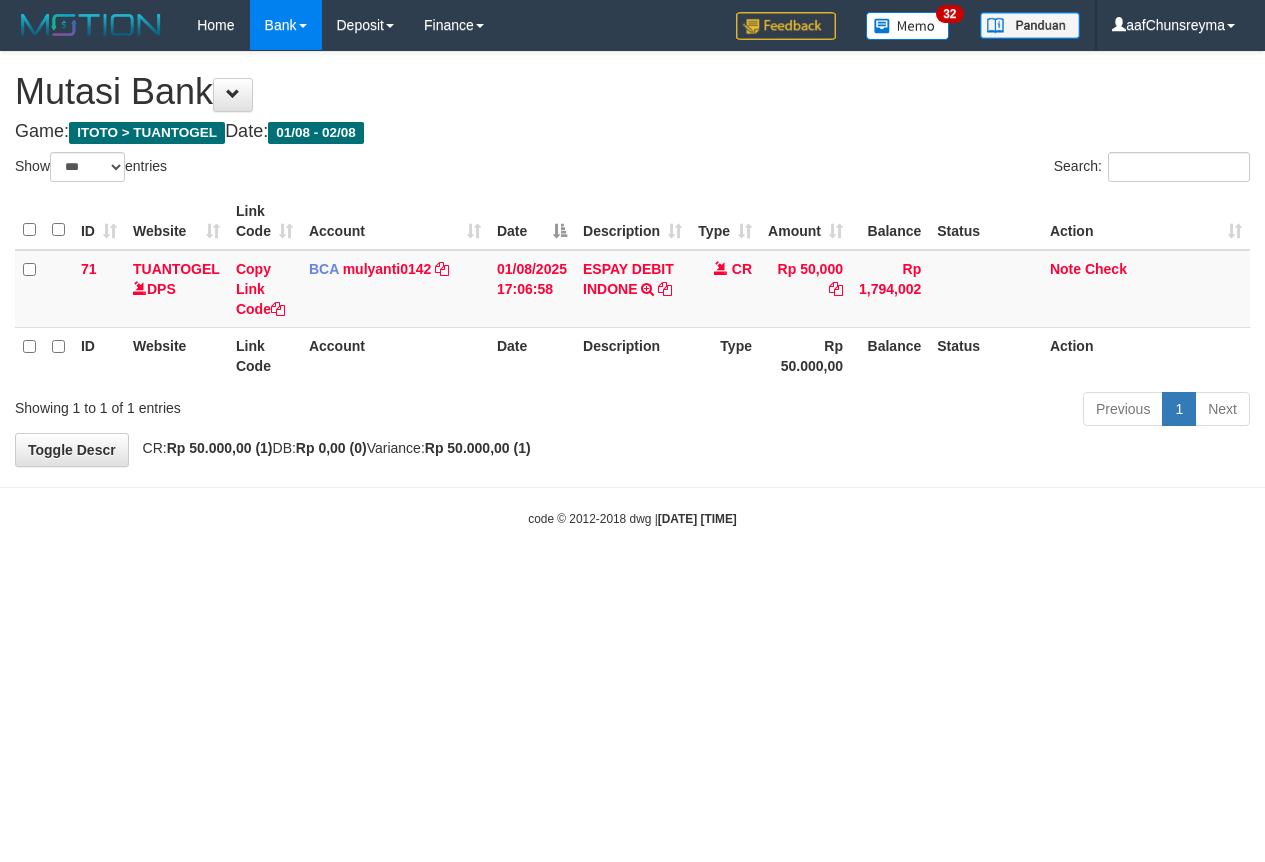scroll, scrollTop: 0, scrollLeft: 0, axis: both 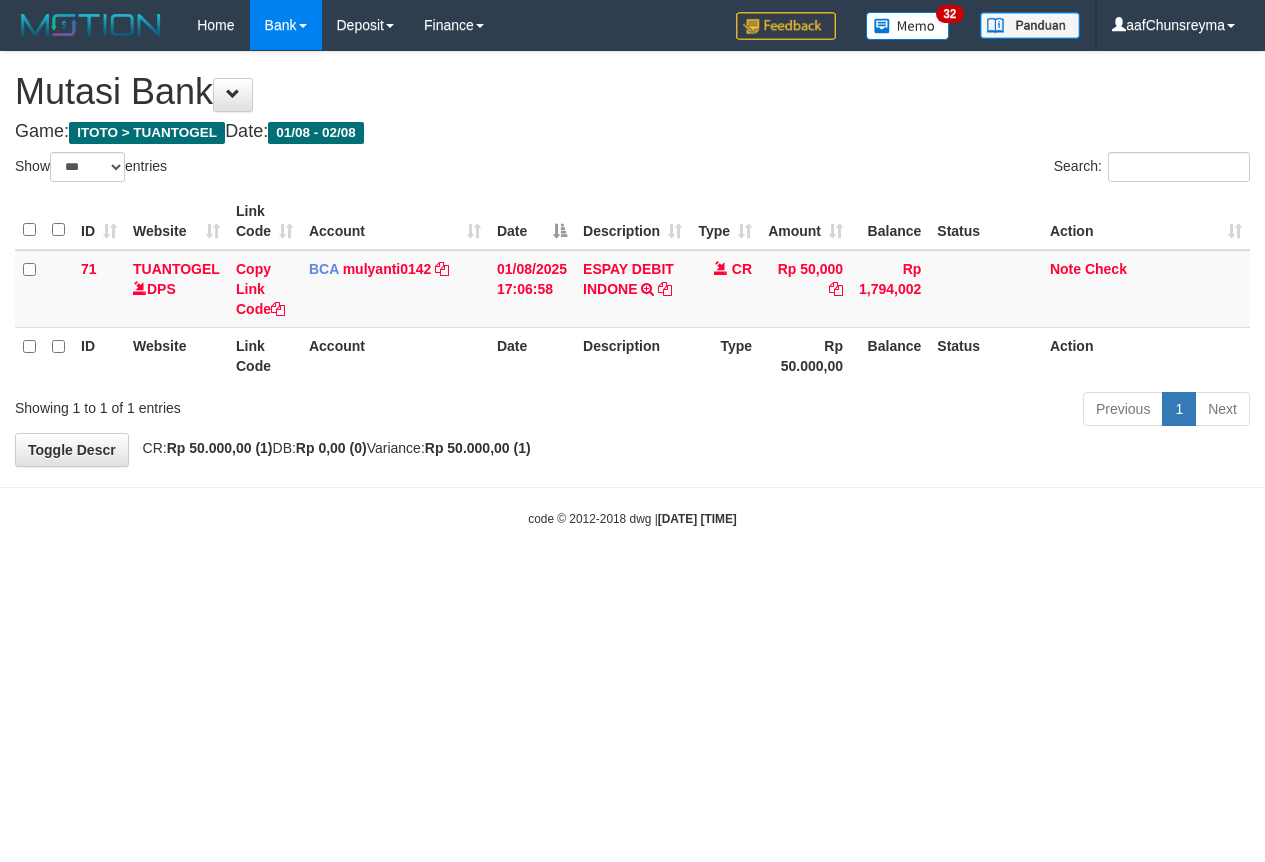 select on "***" 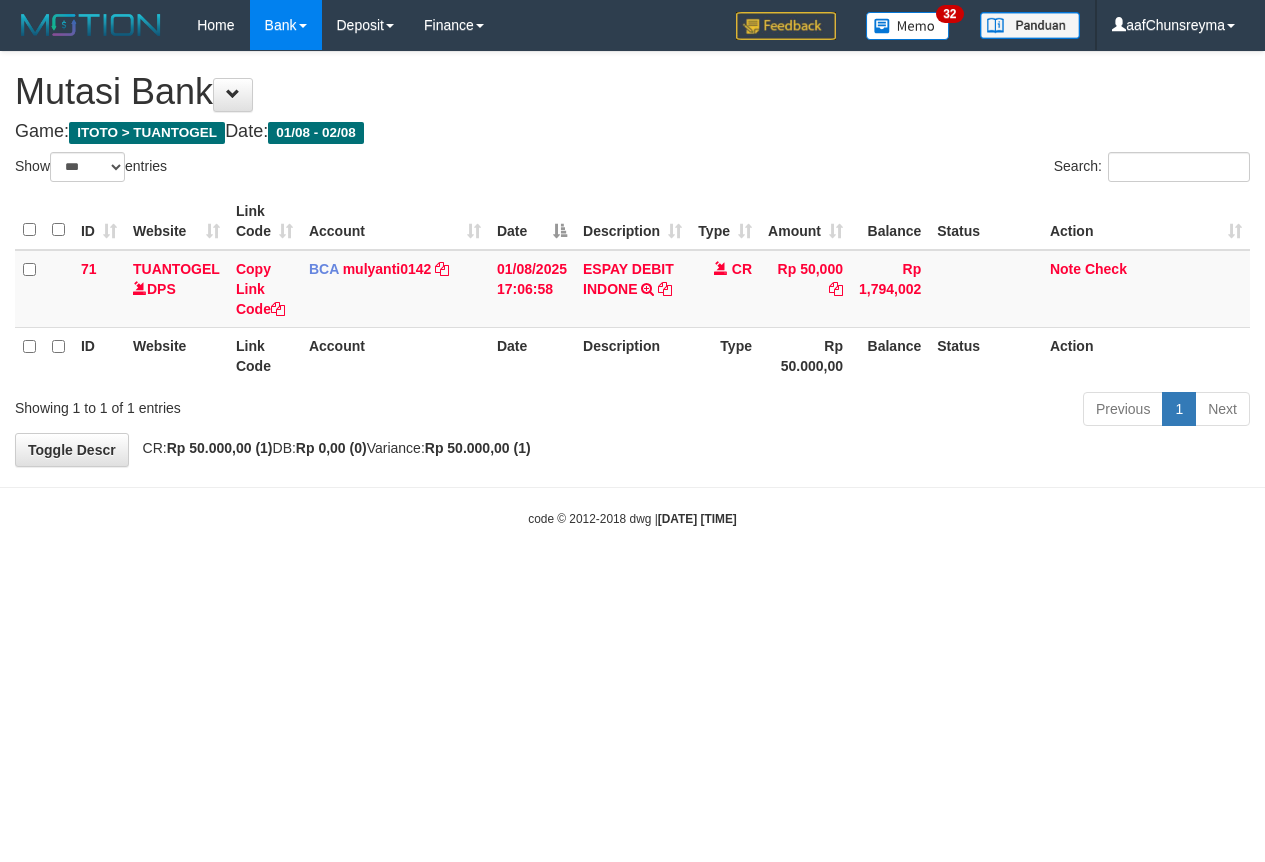 scroll, scrollTop: 0, scrollLeft: 0, axis: both 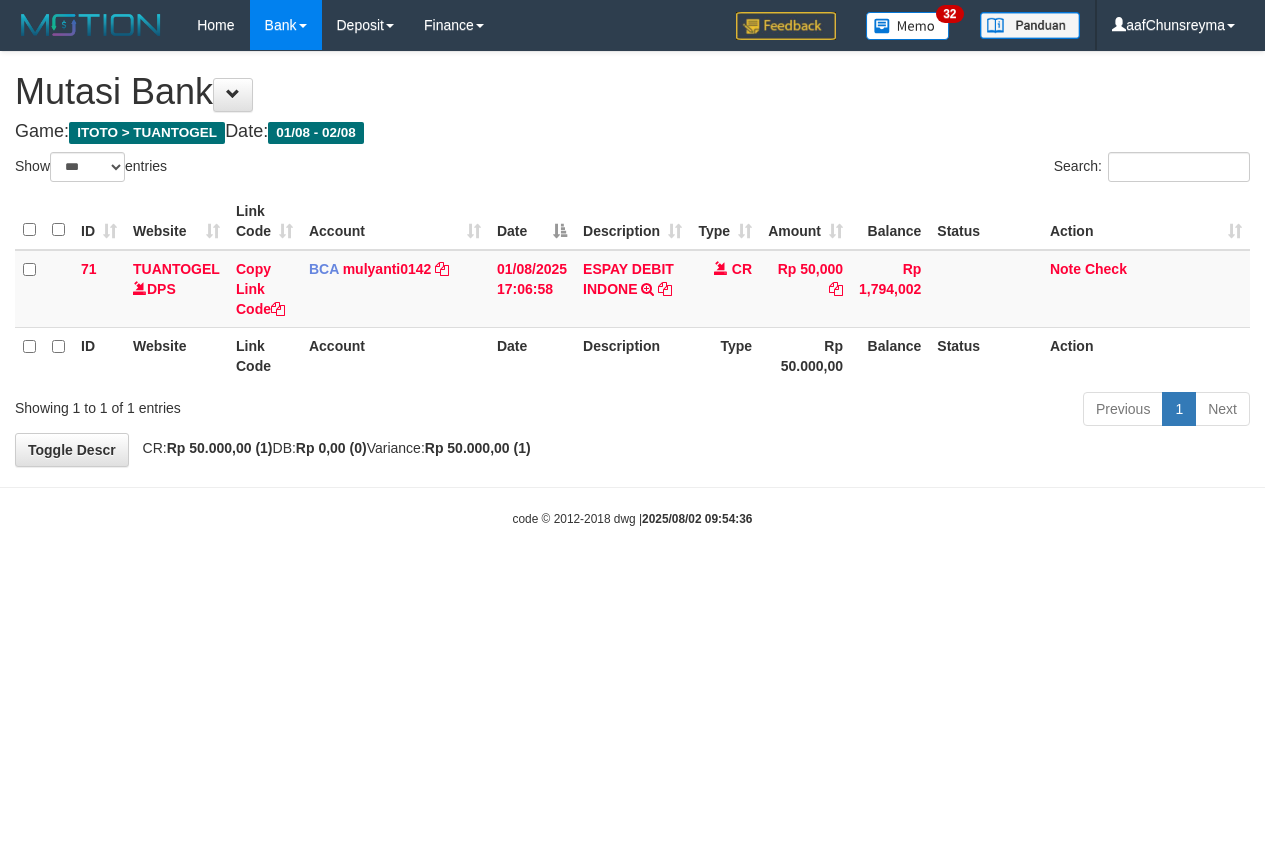 select on "***" 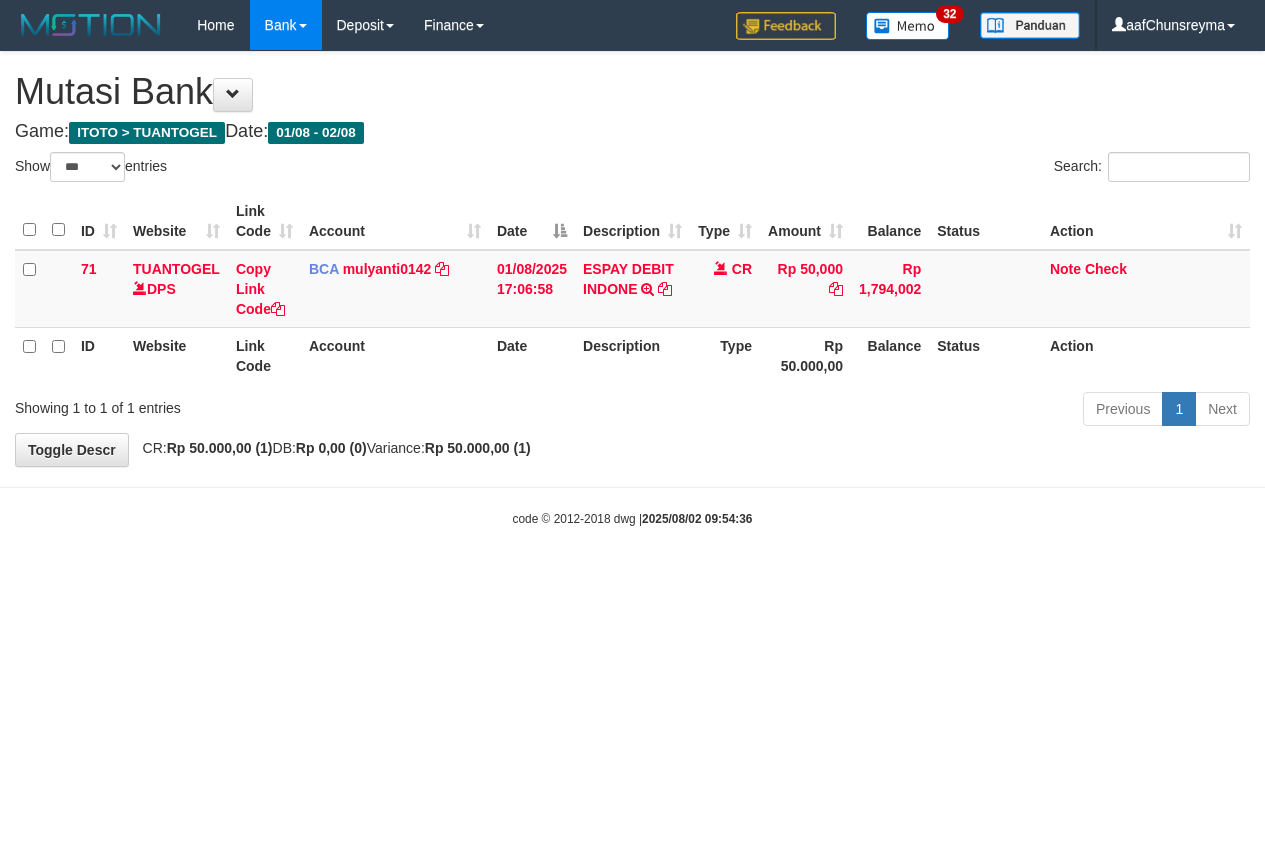 scroll, scrollTop: 0, scrollLeft: 0, axis: both 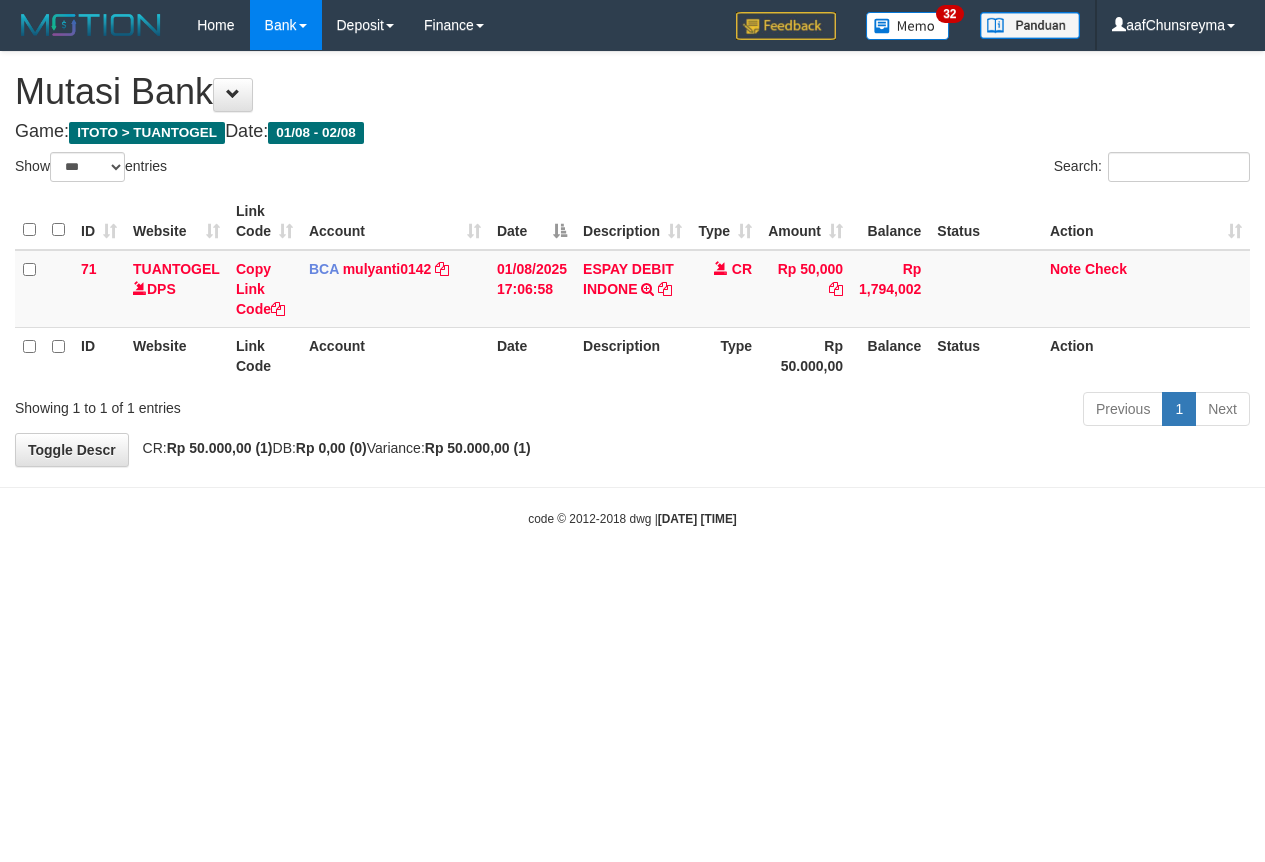 select on "***" 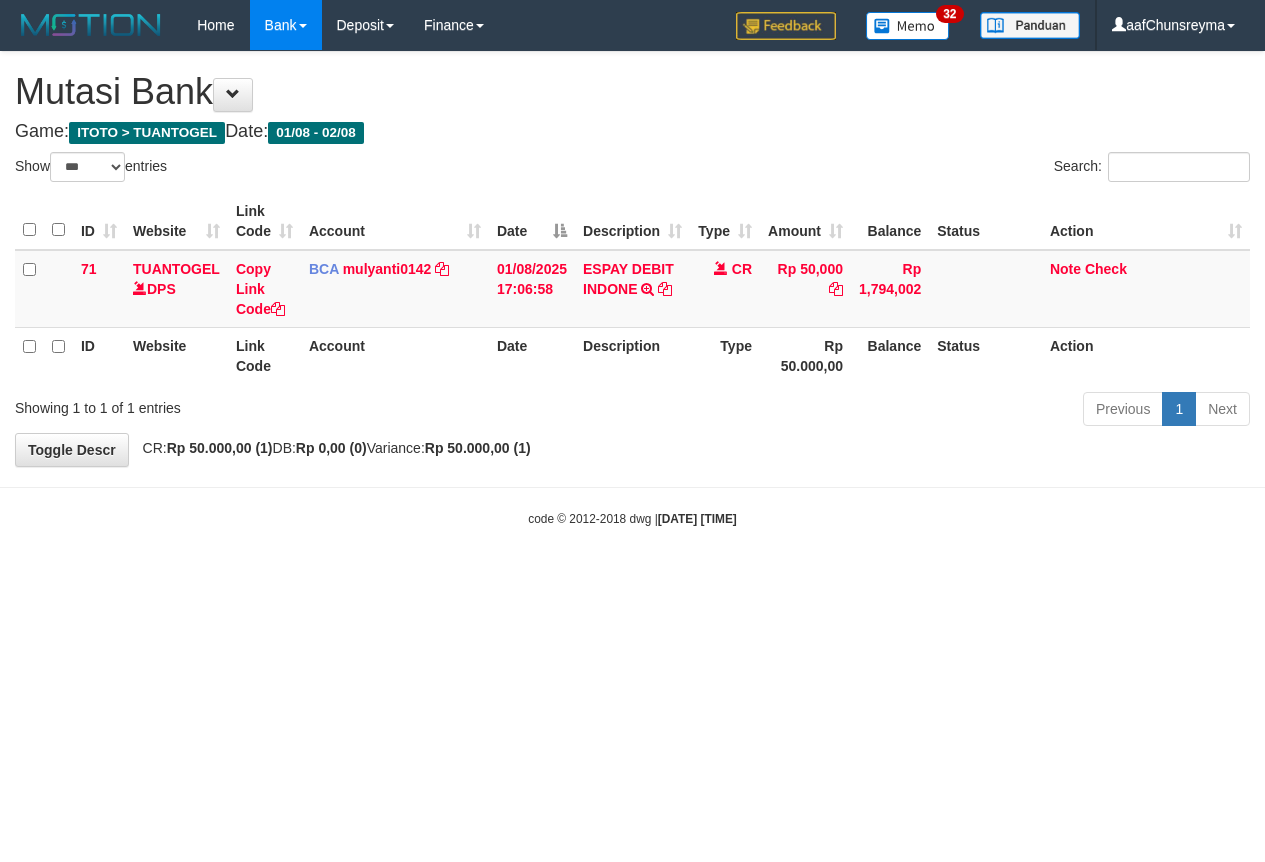 scroll, scrollTop: 0, scrollLeft: 0, axis: both 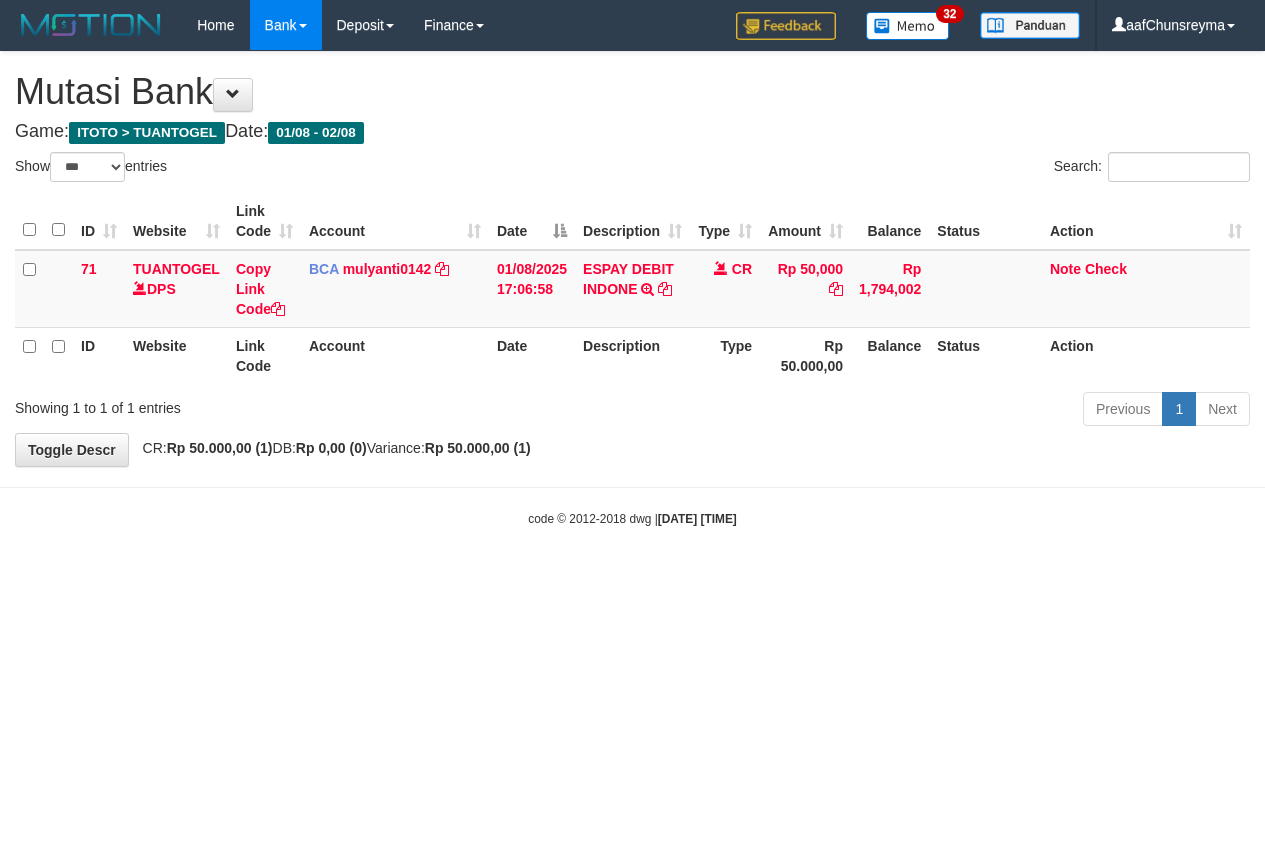 select on "***" 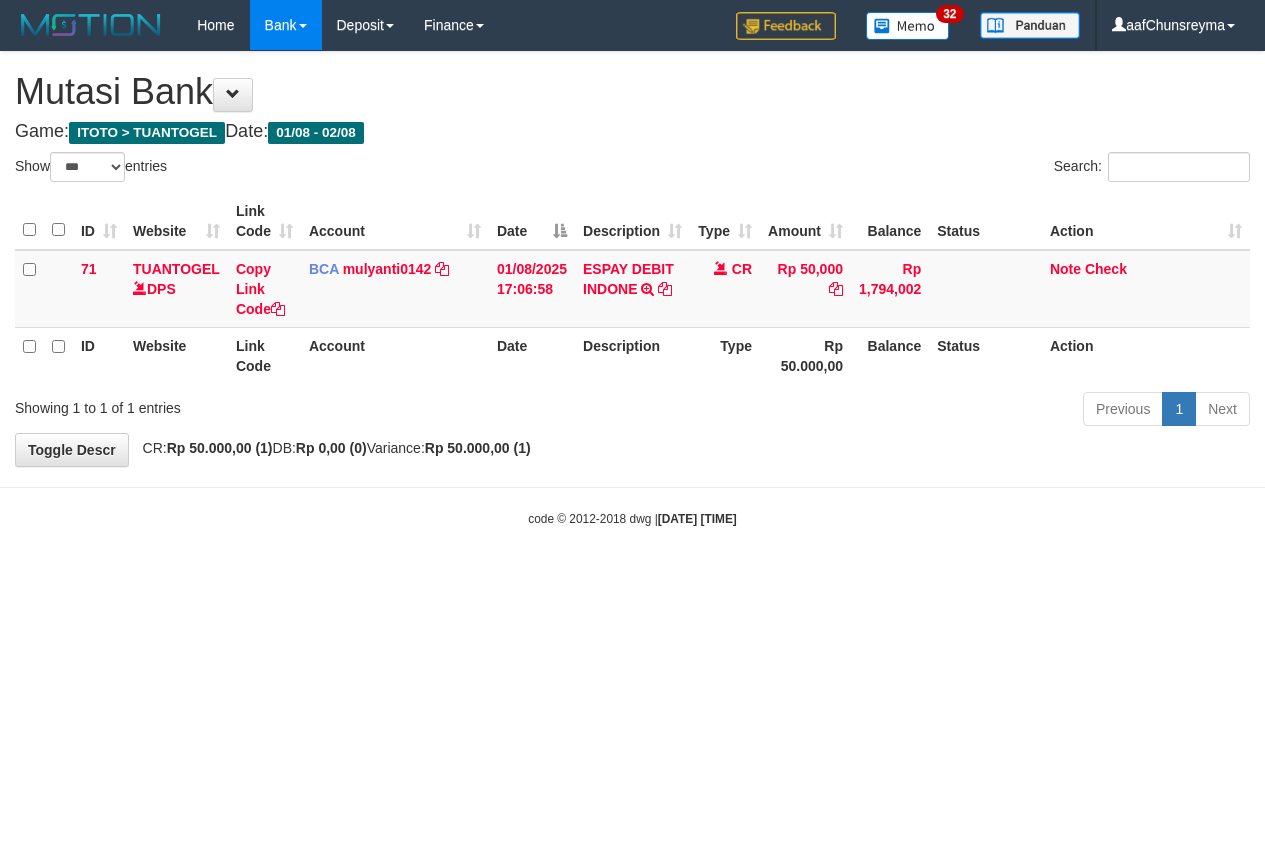 scroll, scrollTop: 0, scrollLeft: 0, axis: both 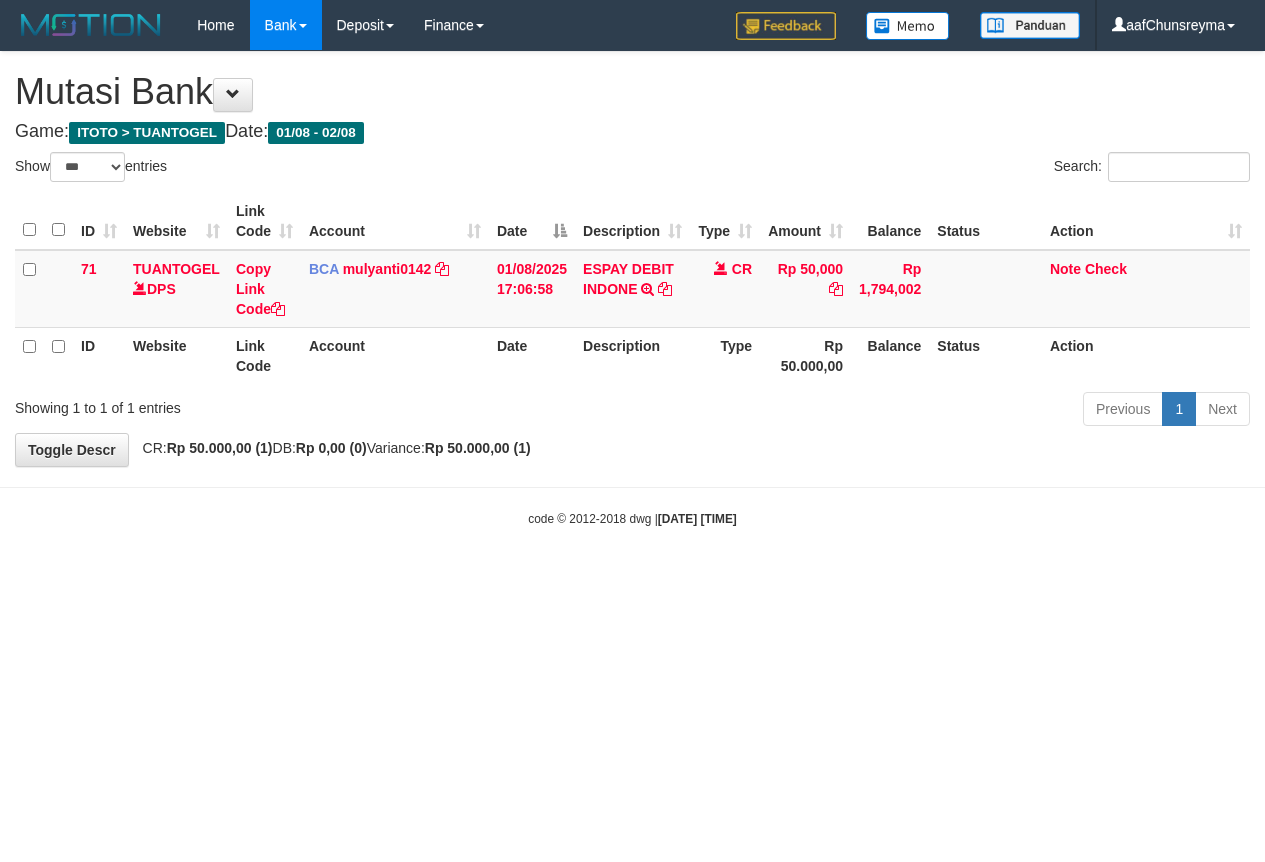 select on "***" 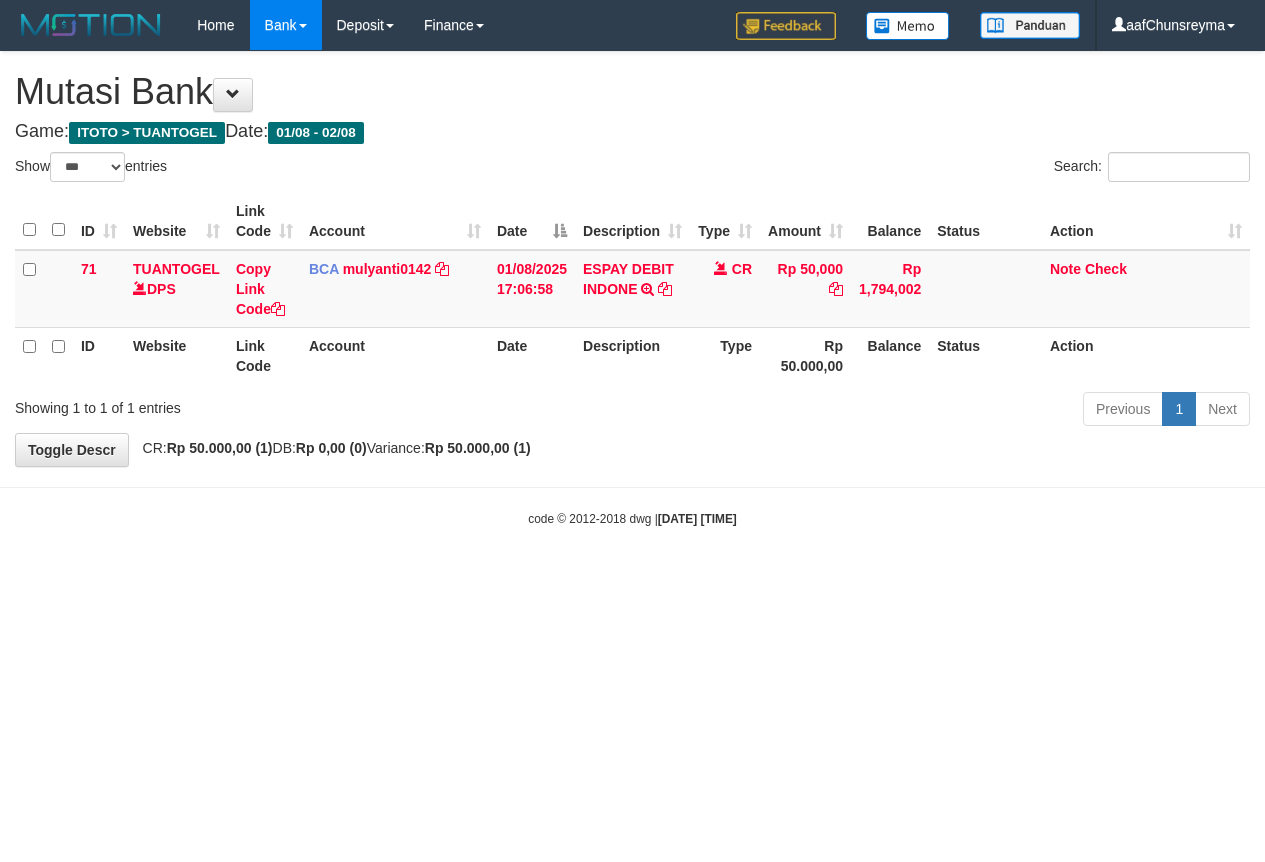 scroll, scrollTop: 0, scrollLeft: 0, axis: both 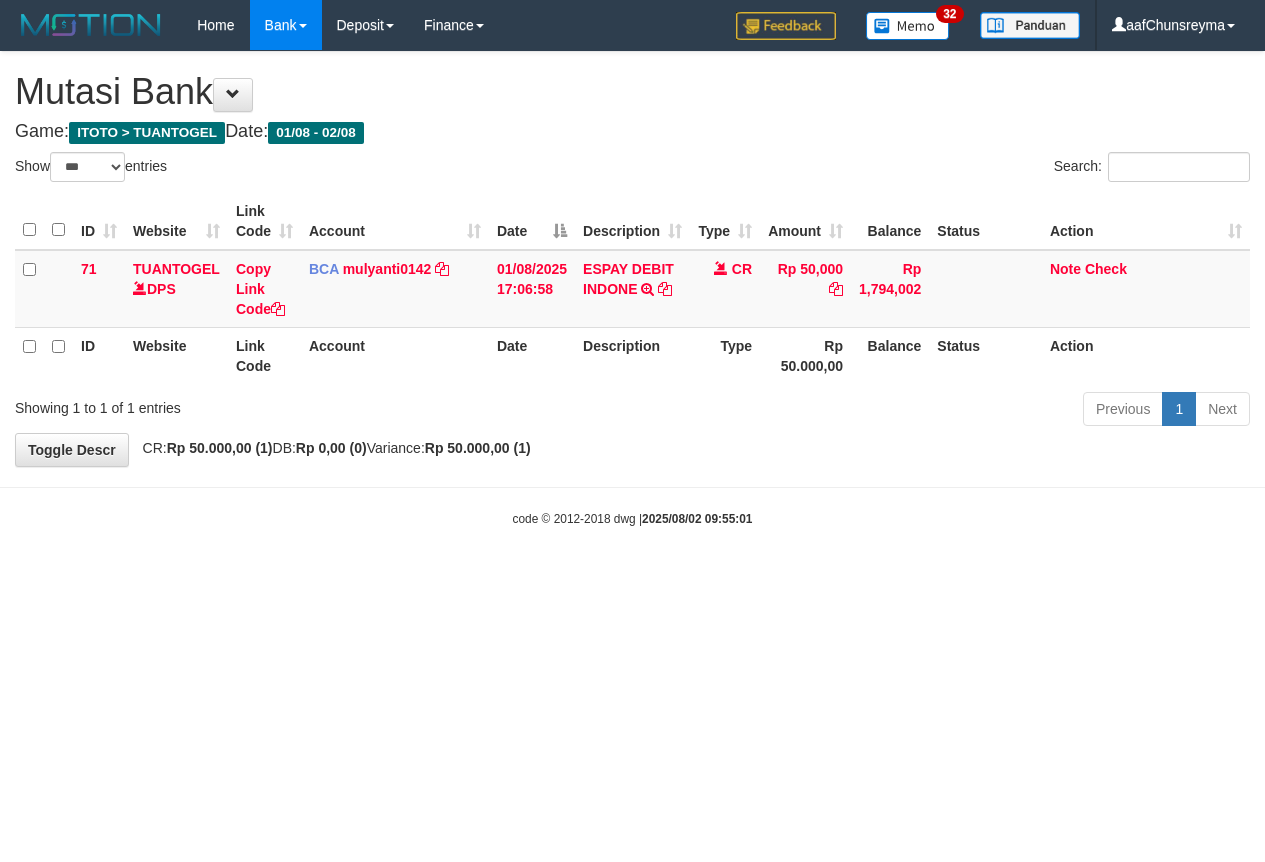 select on "***" 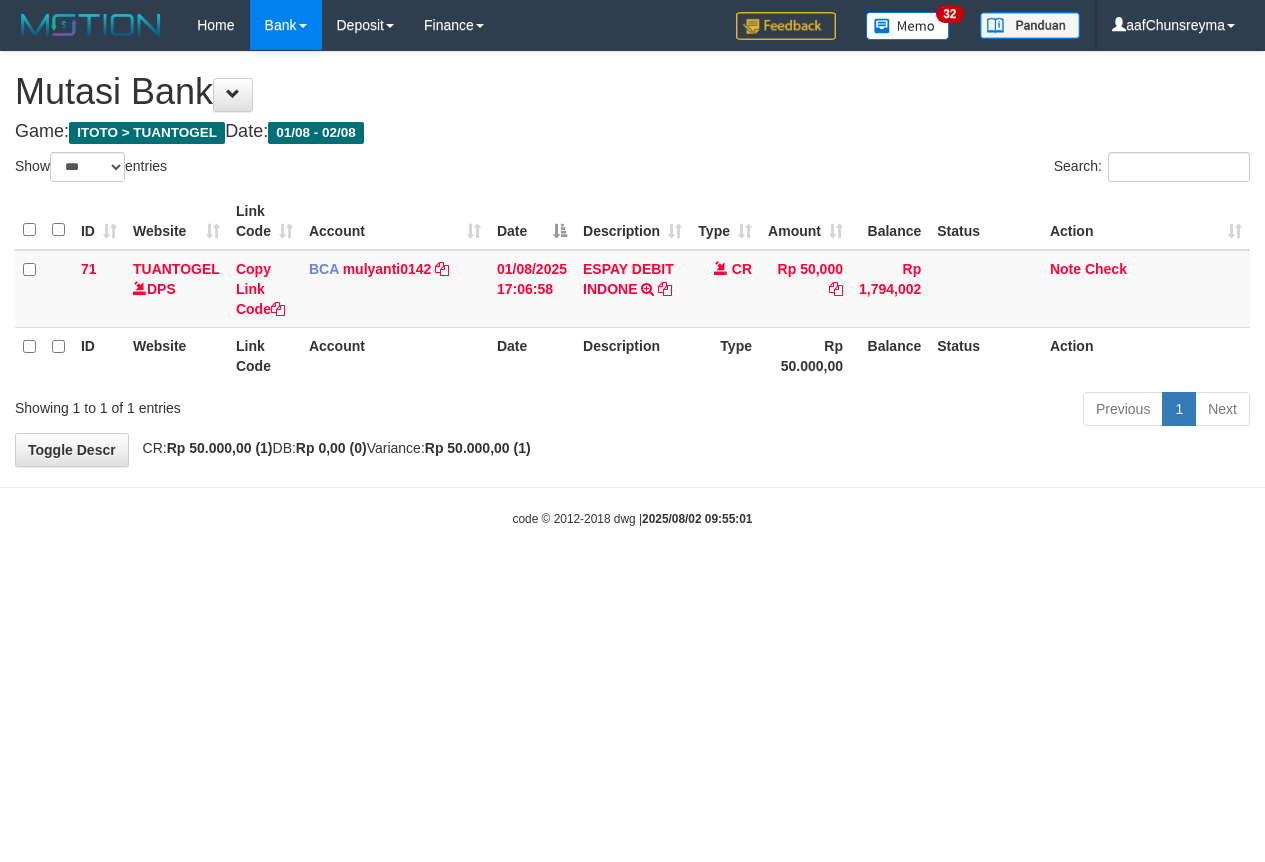 scroll, scrollTop: 0, scrollLeft: 0, axis: both 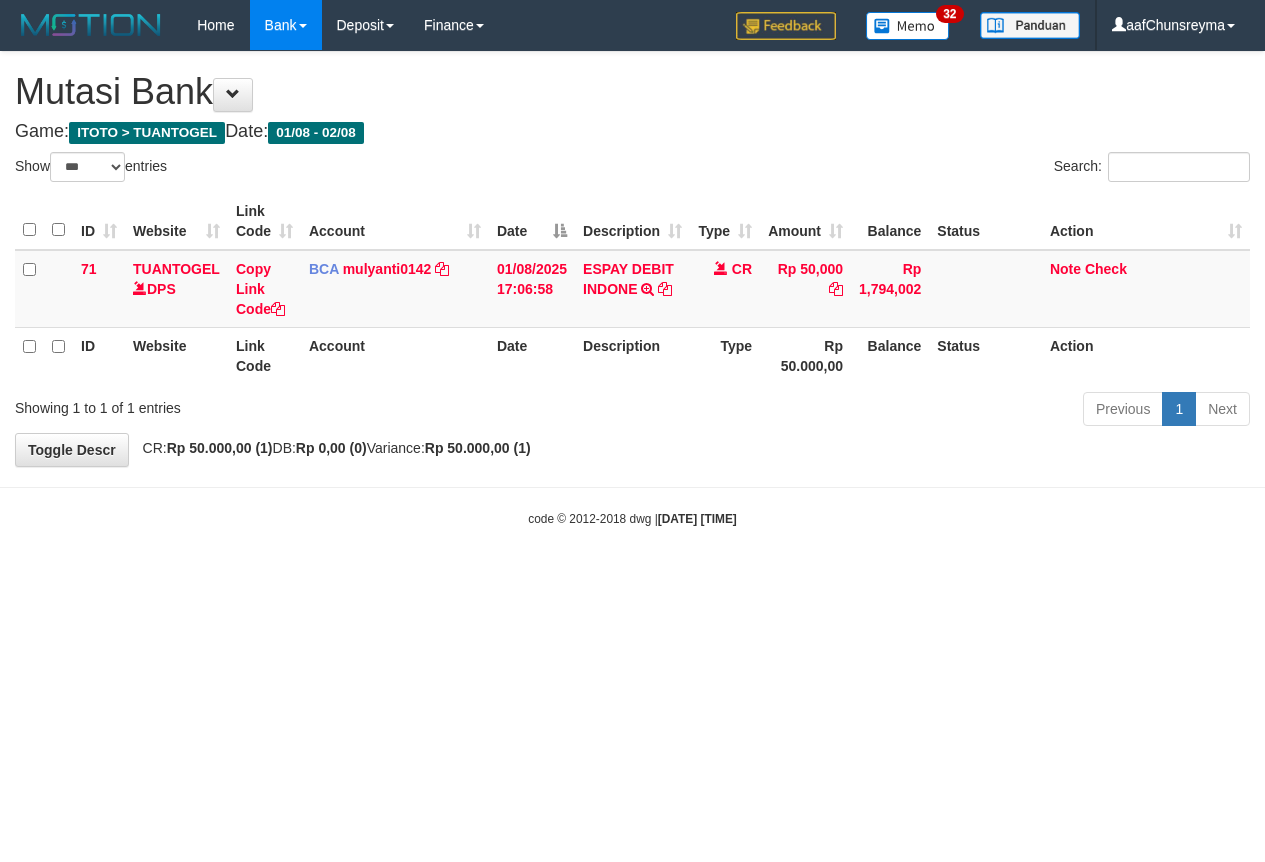 select on "***" 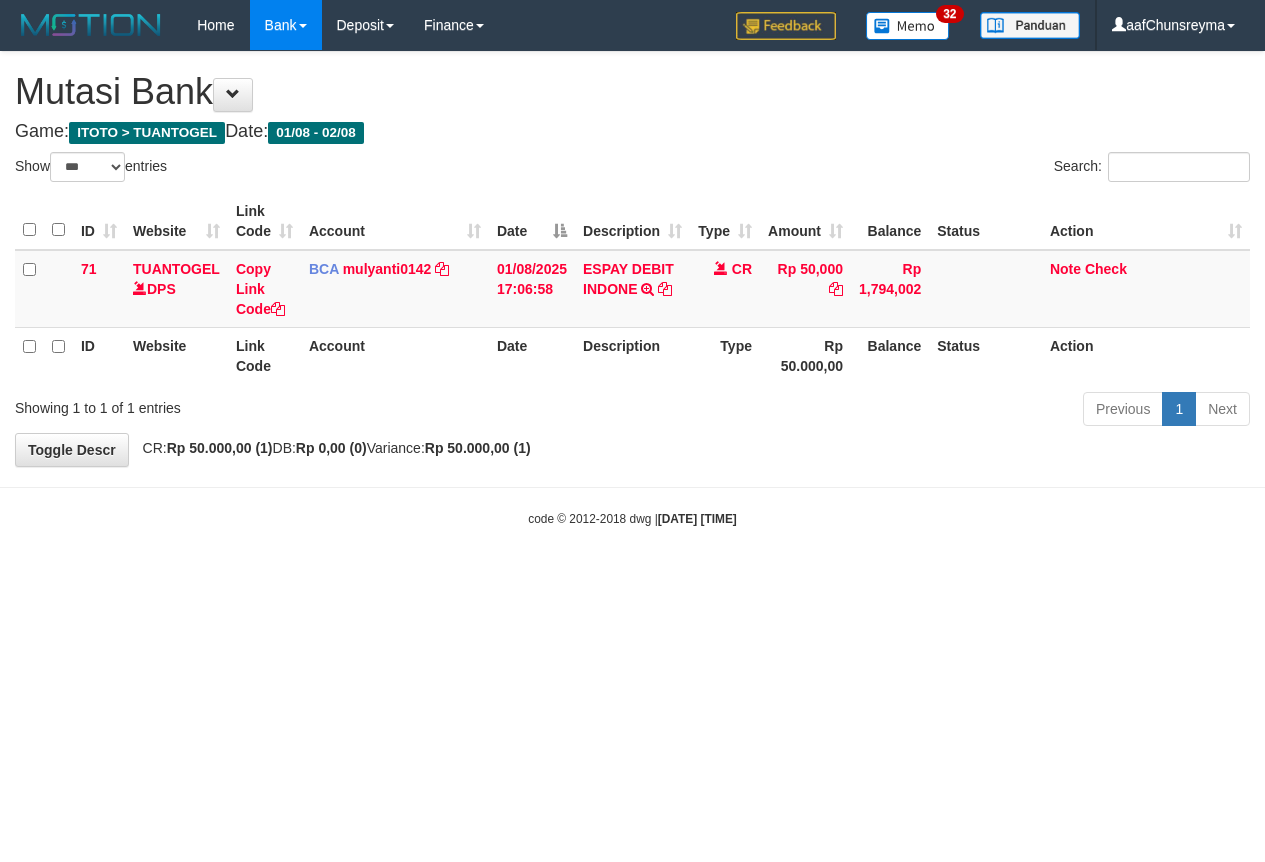 scroll, scrollTop: 0, scrollLeft: 0, axis: both 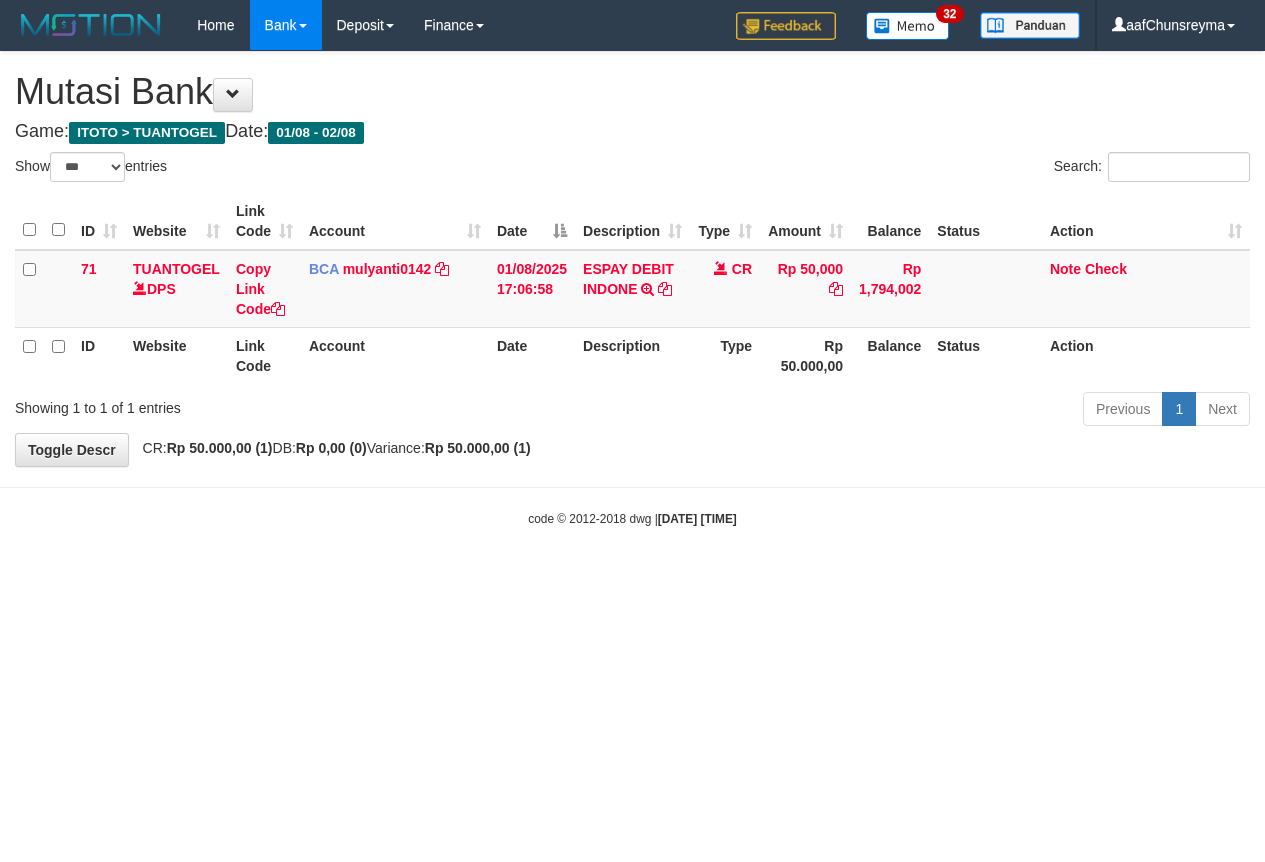 select on "***" 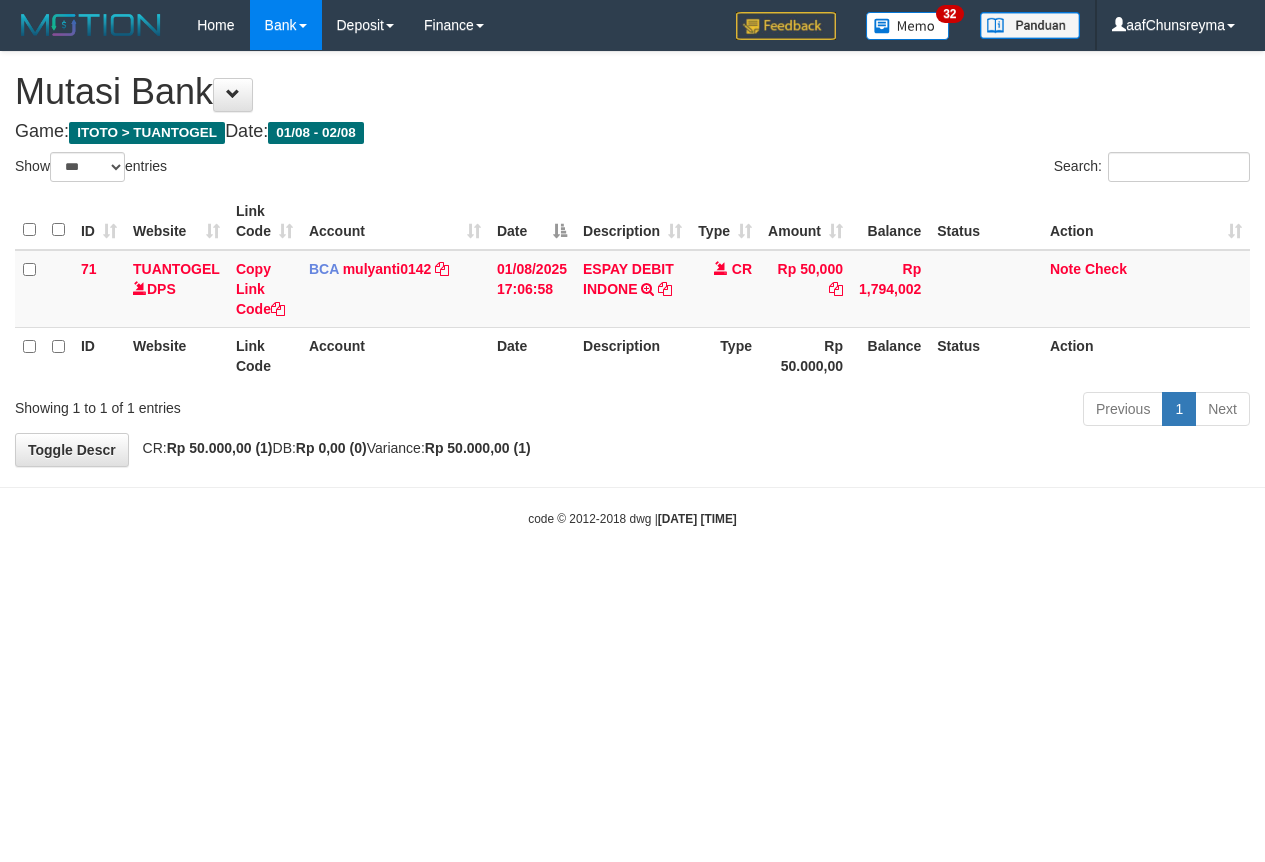 scroll, scrollTop: 0, scrollLeft: 0, axis: both 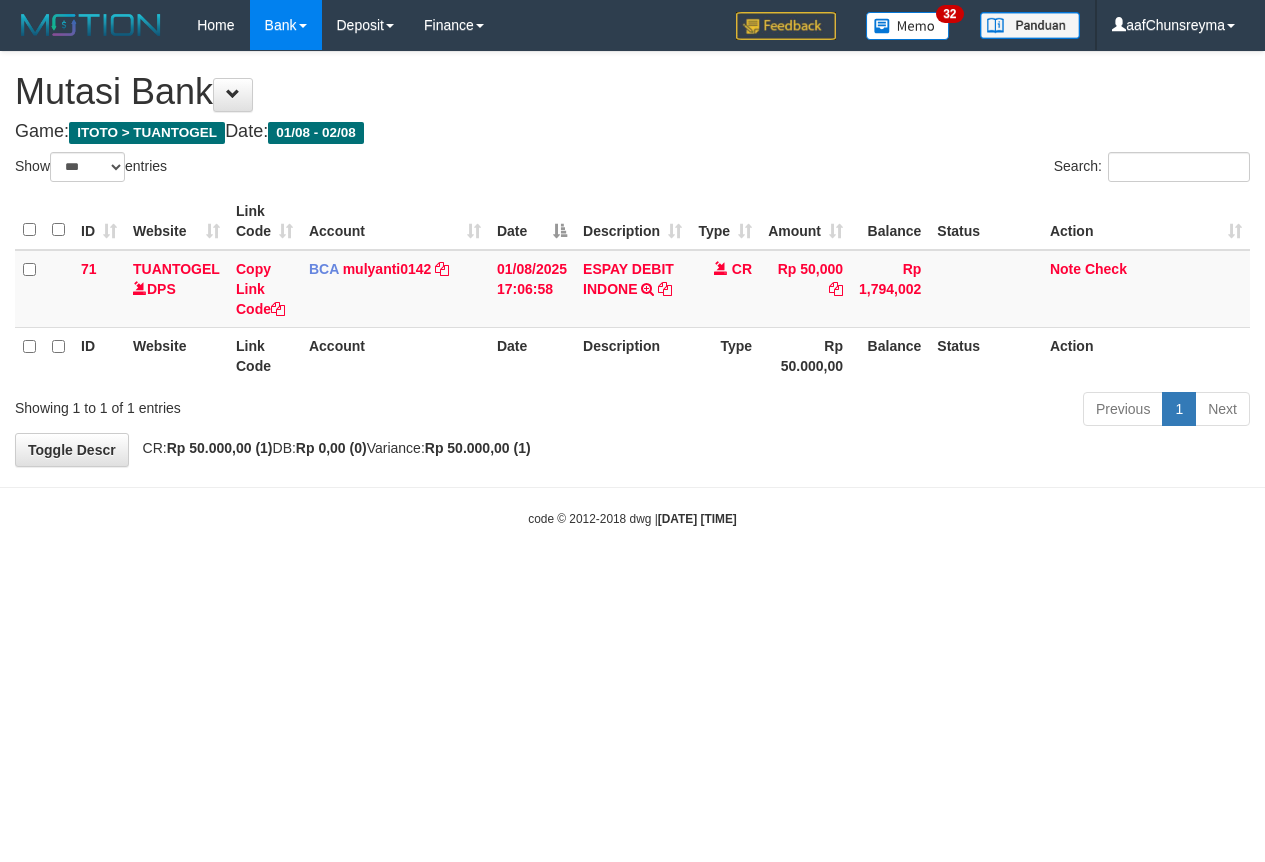 select on "***" 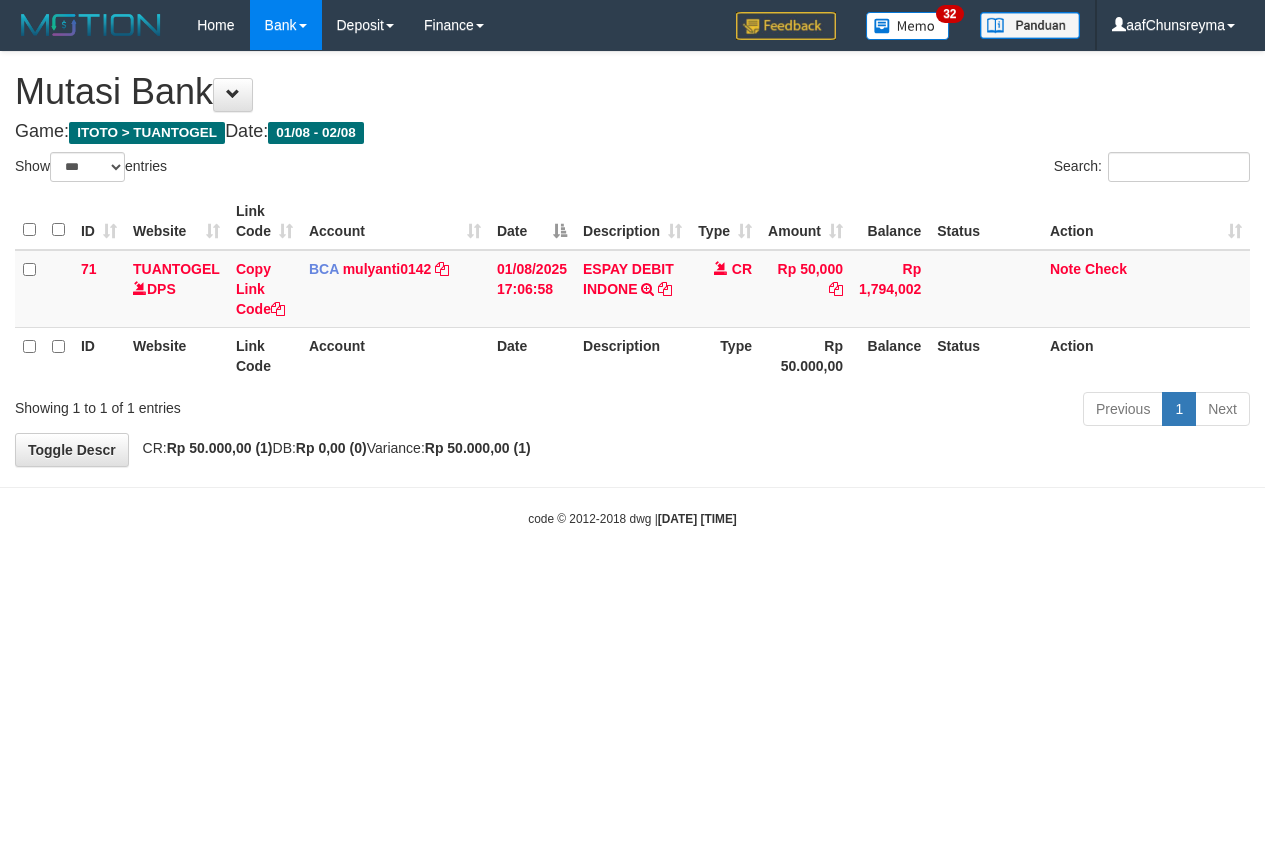 scroll, scrollTop: 0, scrollLeft: 0, axis: both 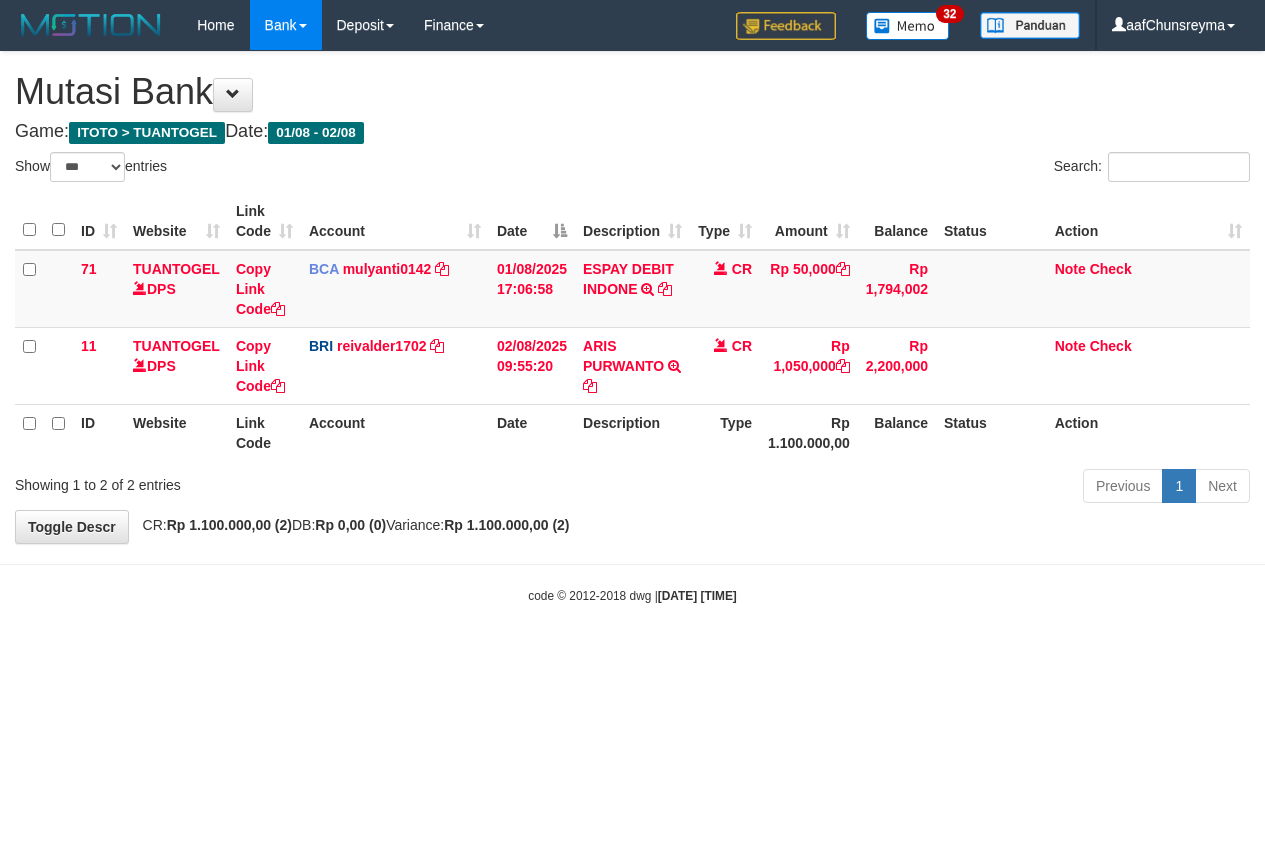 select on "***" 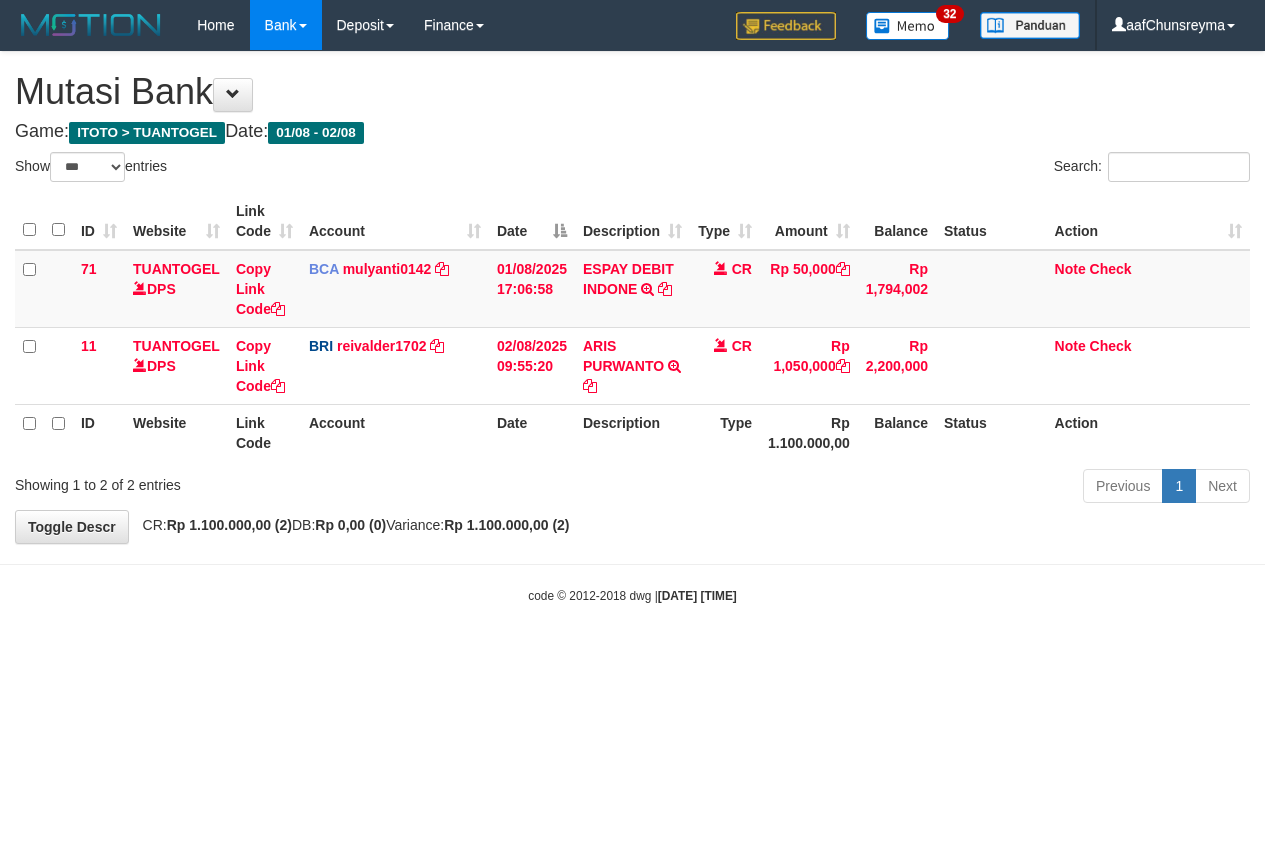scroll, scrollTop: 0, scrollLeft: 0, axis: both 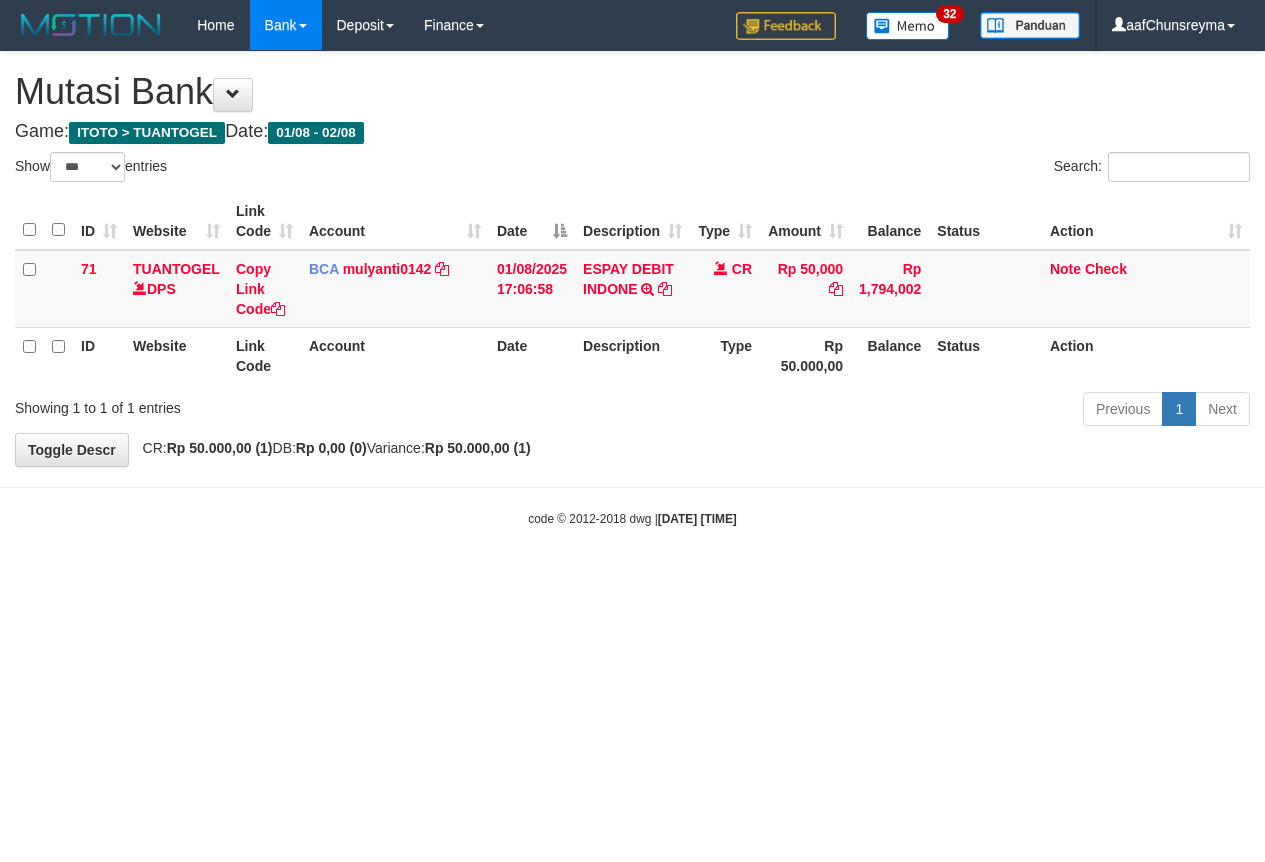 select on "***" 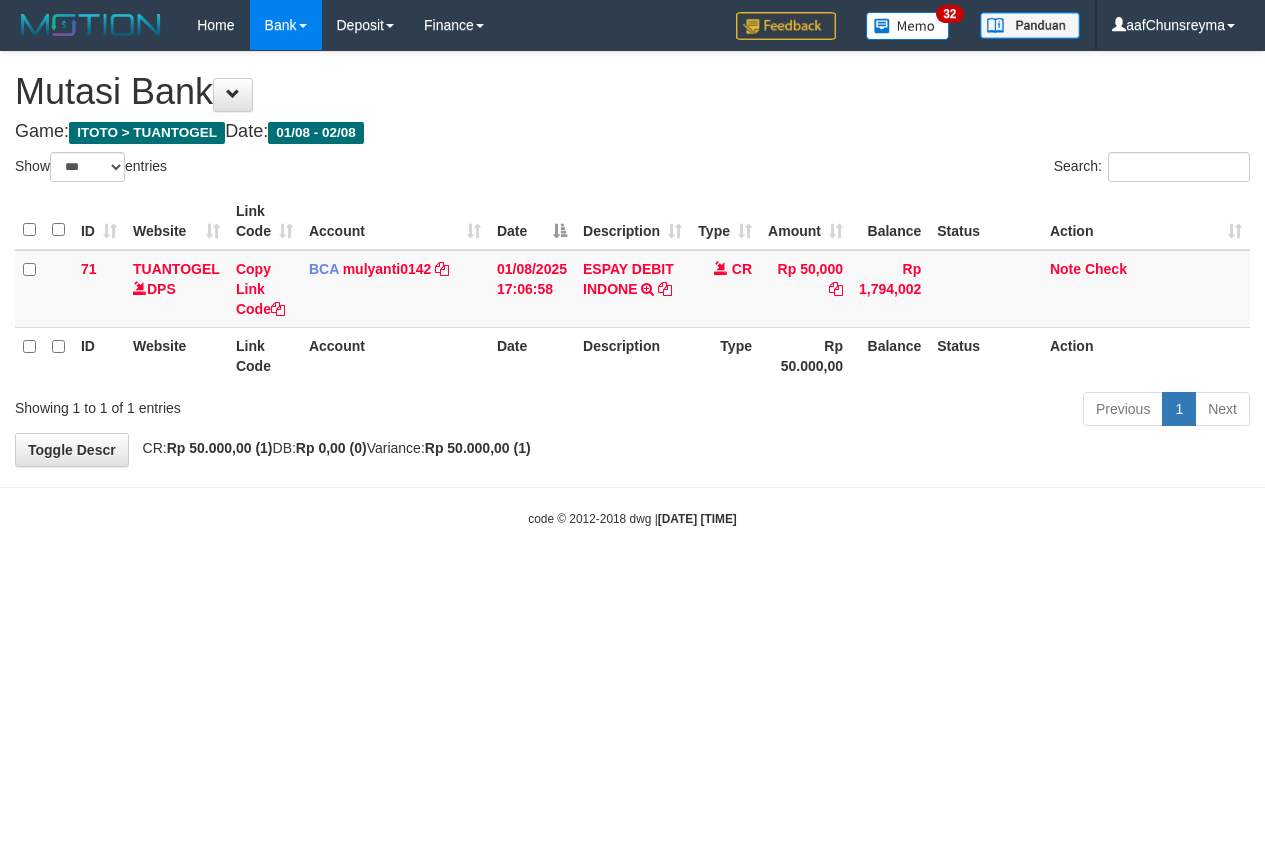 scroll, scrollTop: 0, scrollLeft: 0, axis: both 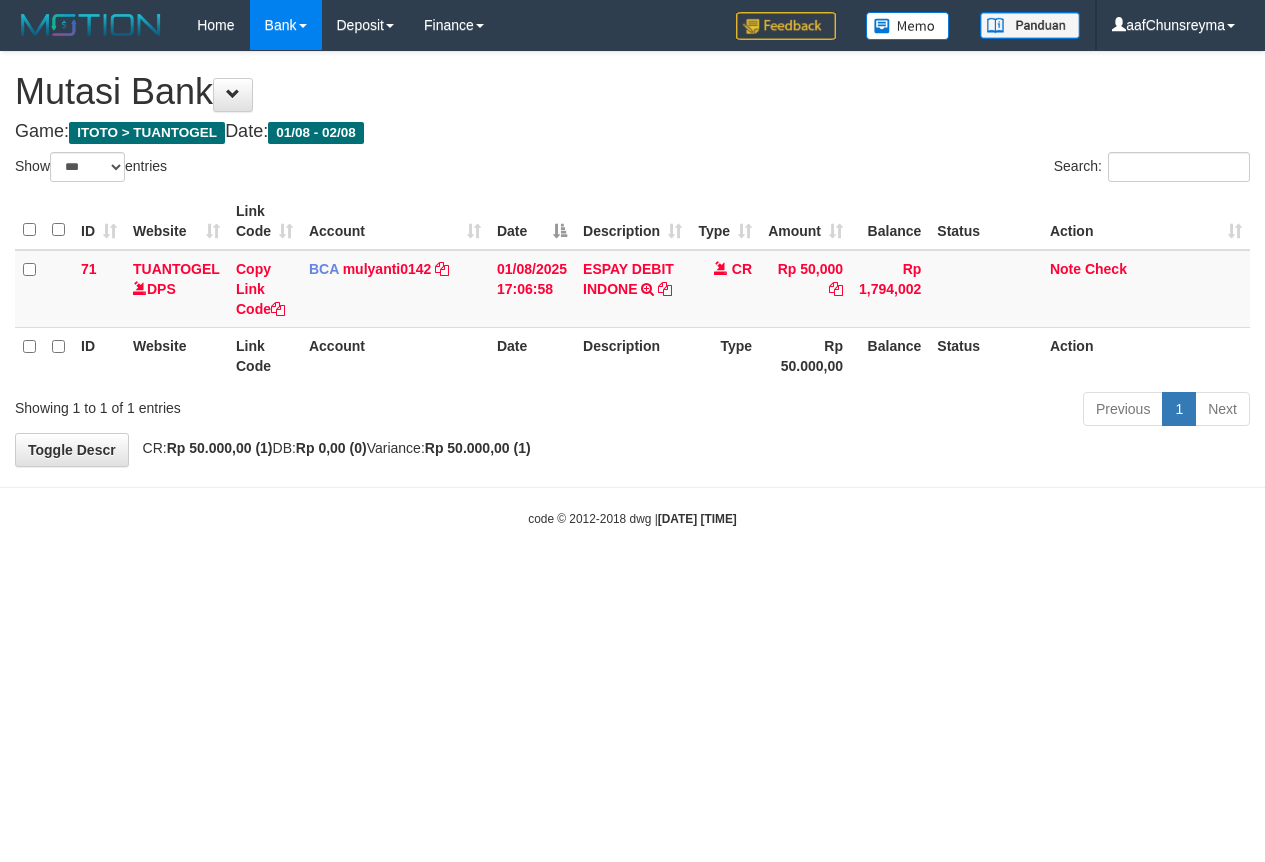 select on "***" 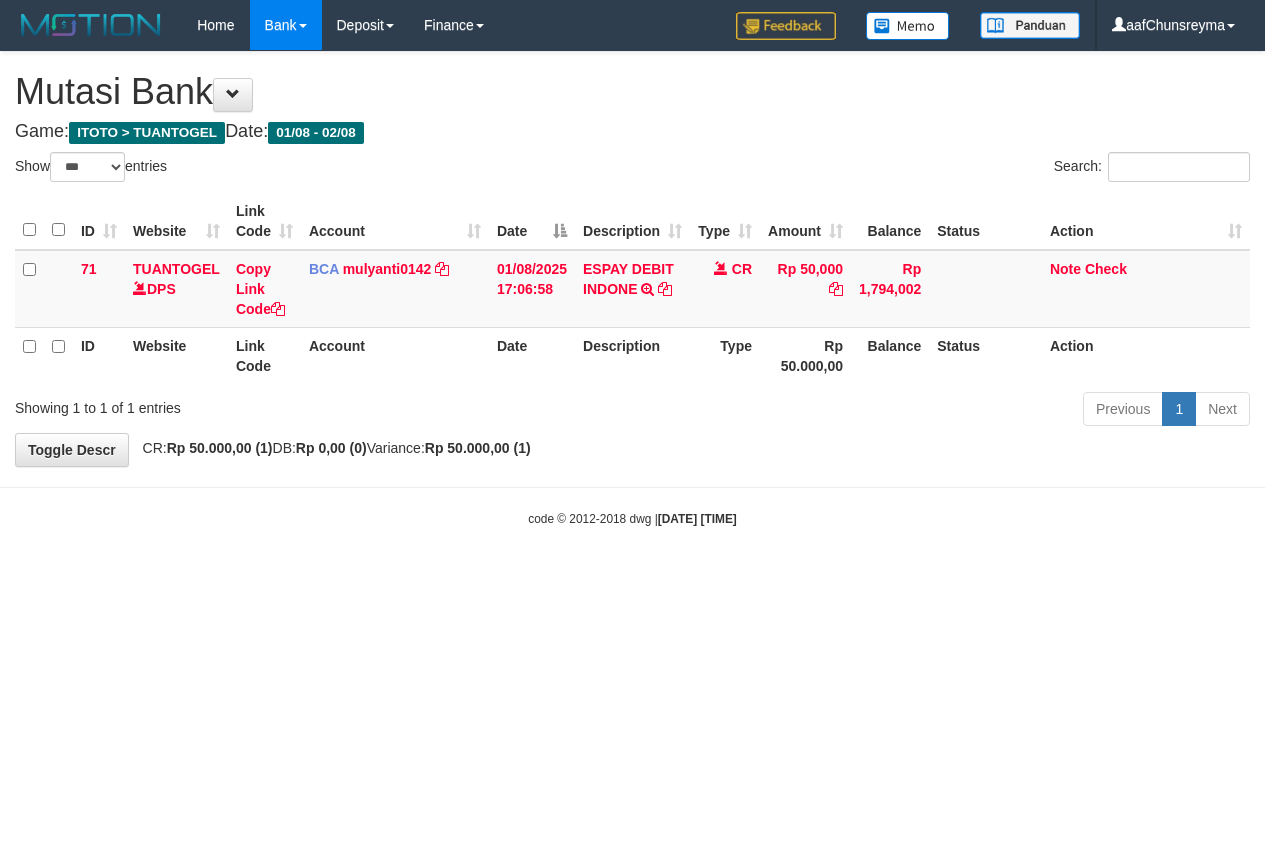 scroll, scrollTop: 0, scrollLeft: 0, axis: both 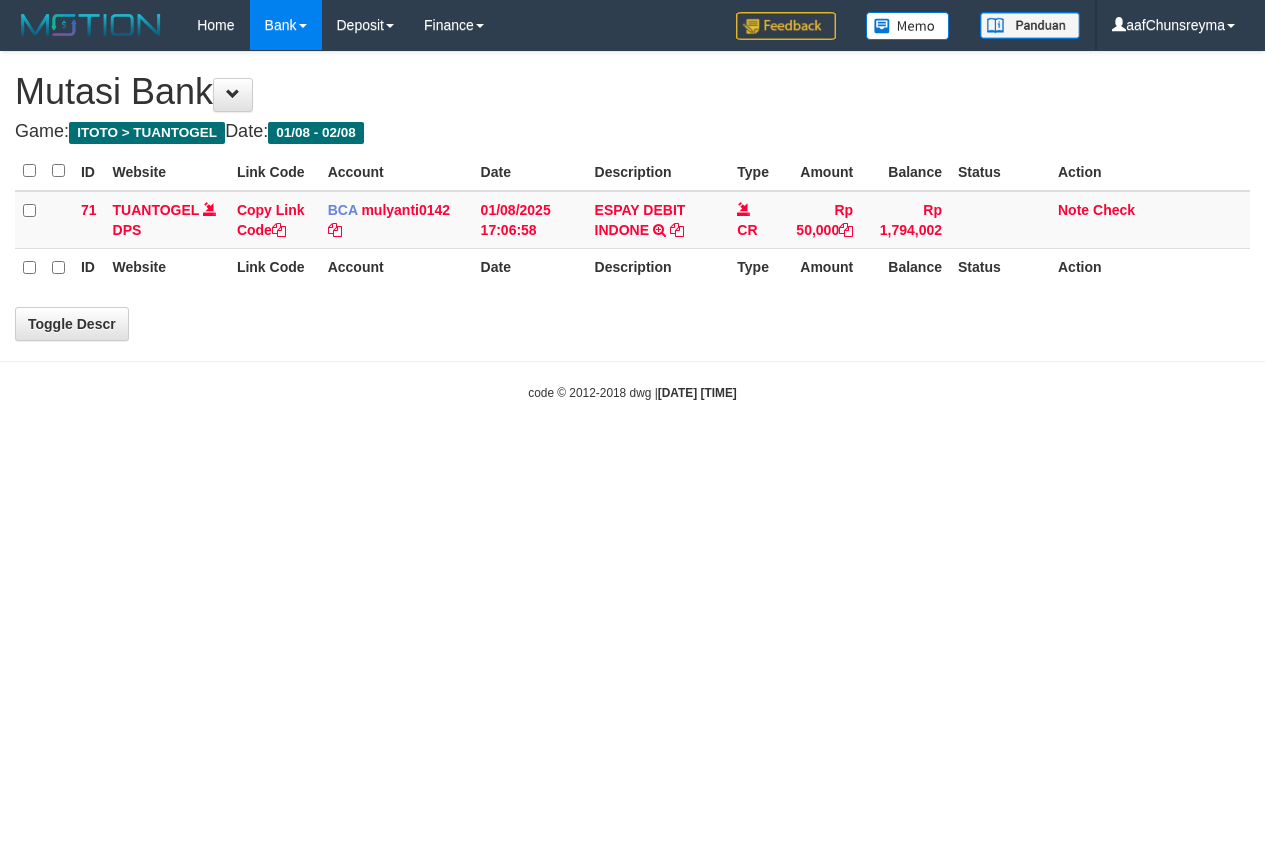 select on "***" 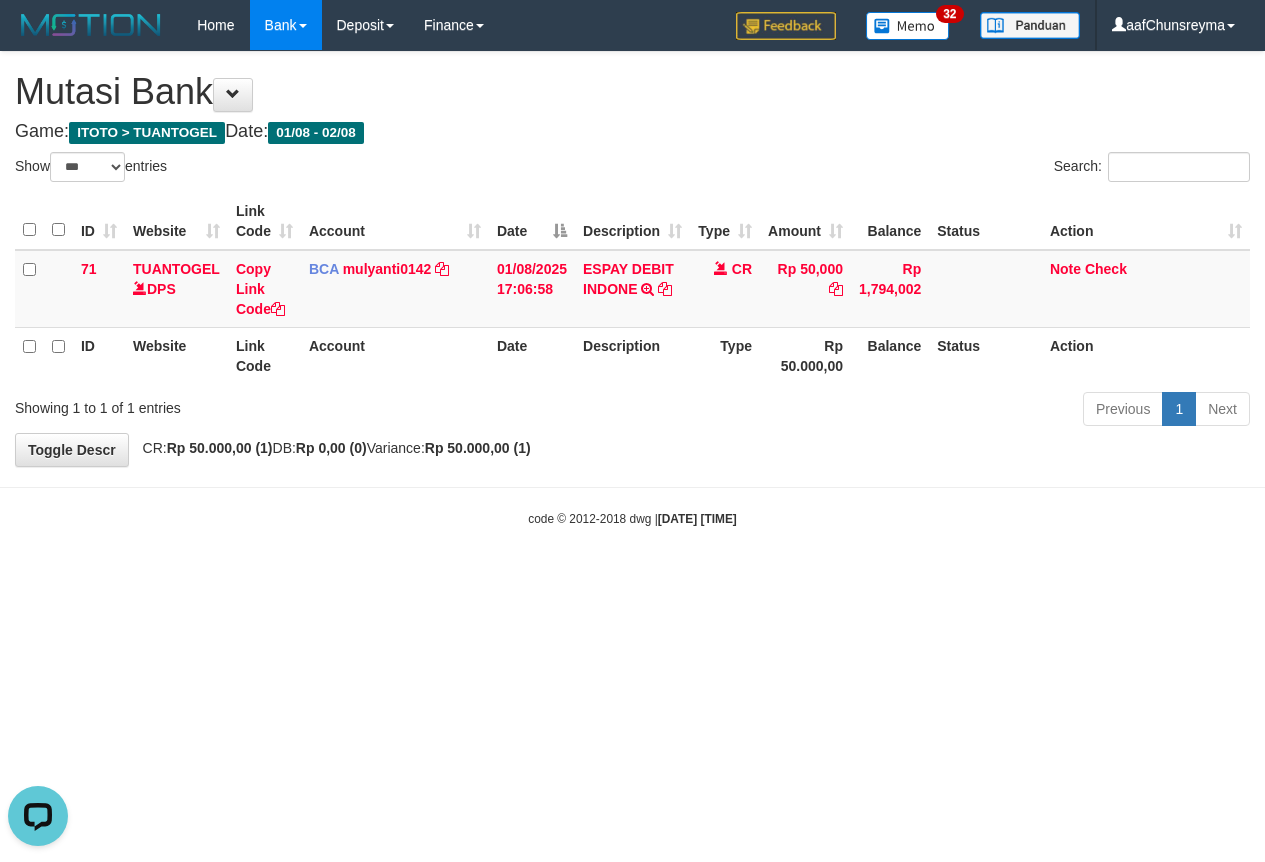 scroll, scrollTop: 0, scrollLeft: 0, axis: both 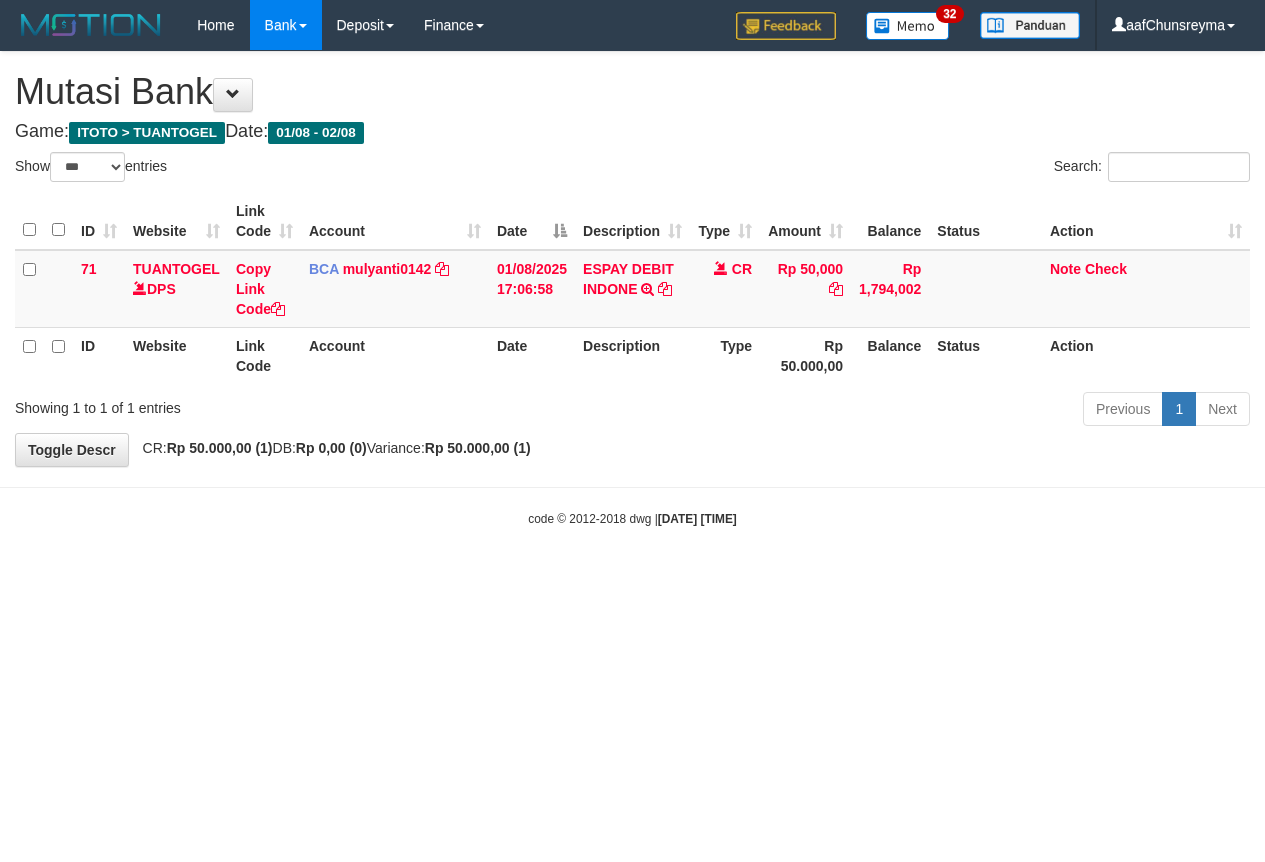 select on "***" 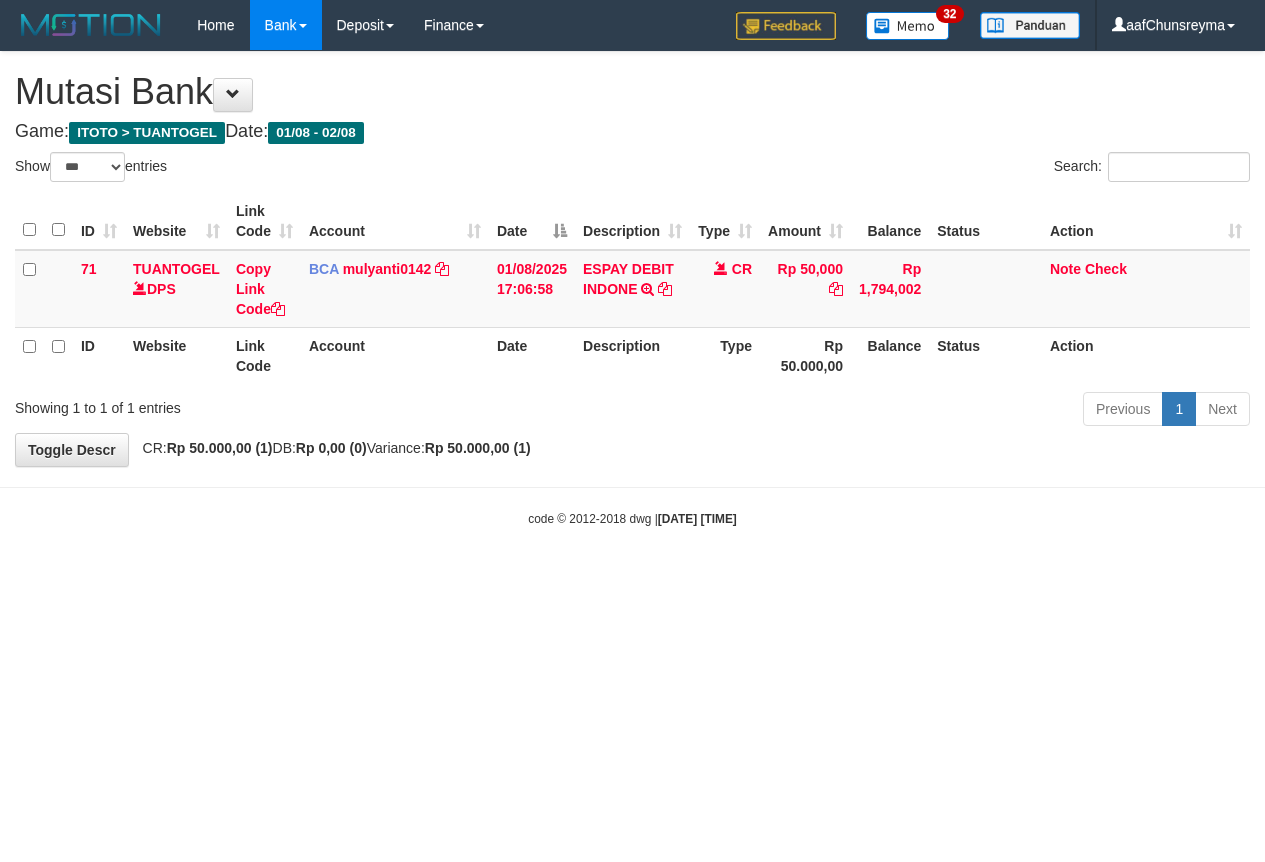 scroll, scrollTop: 0, scrollLeft: 0, axis: both 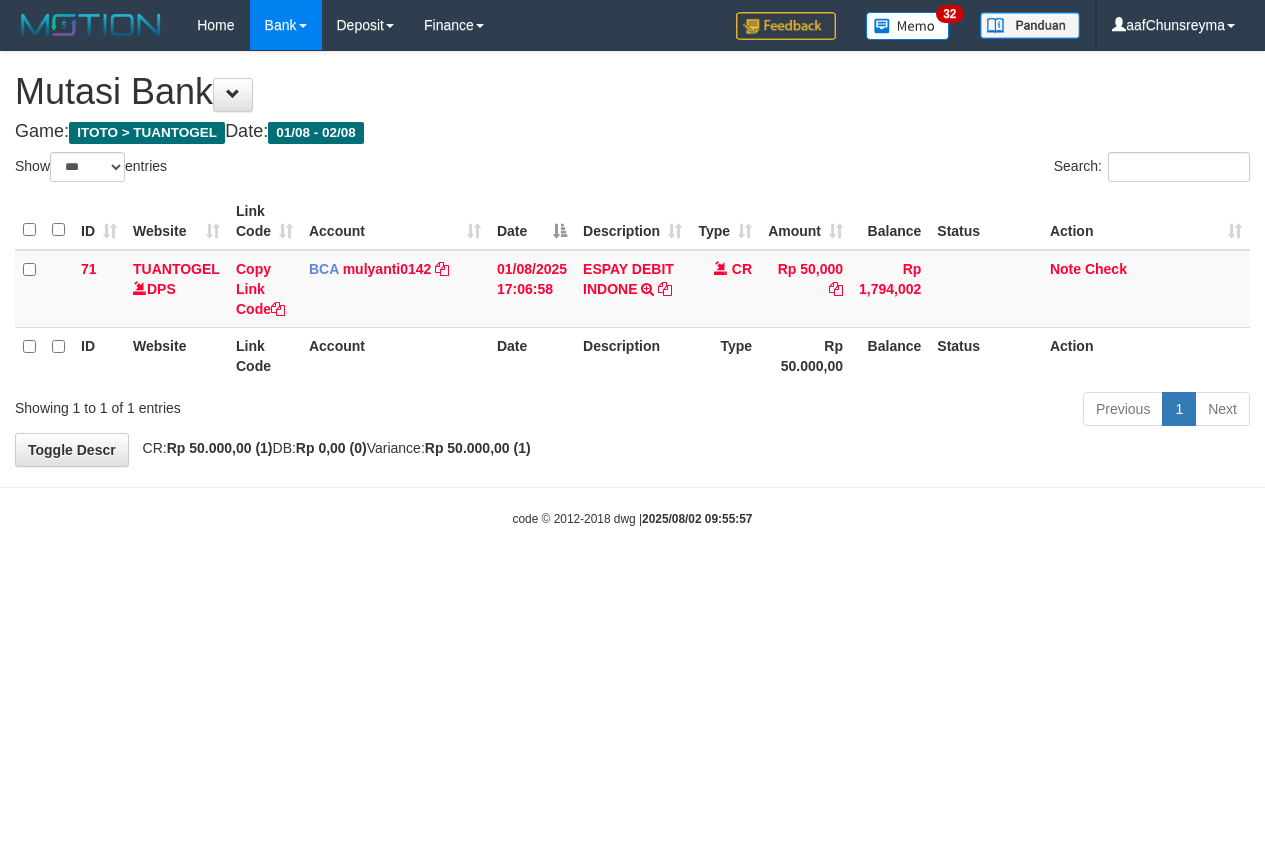 select on "***" 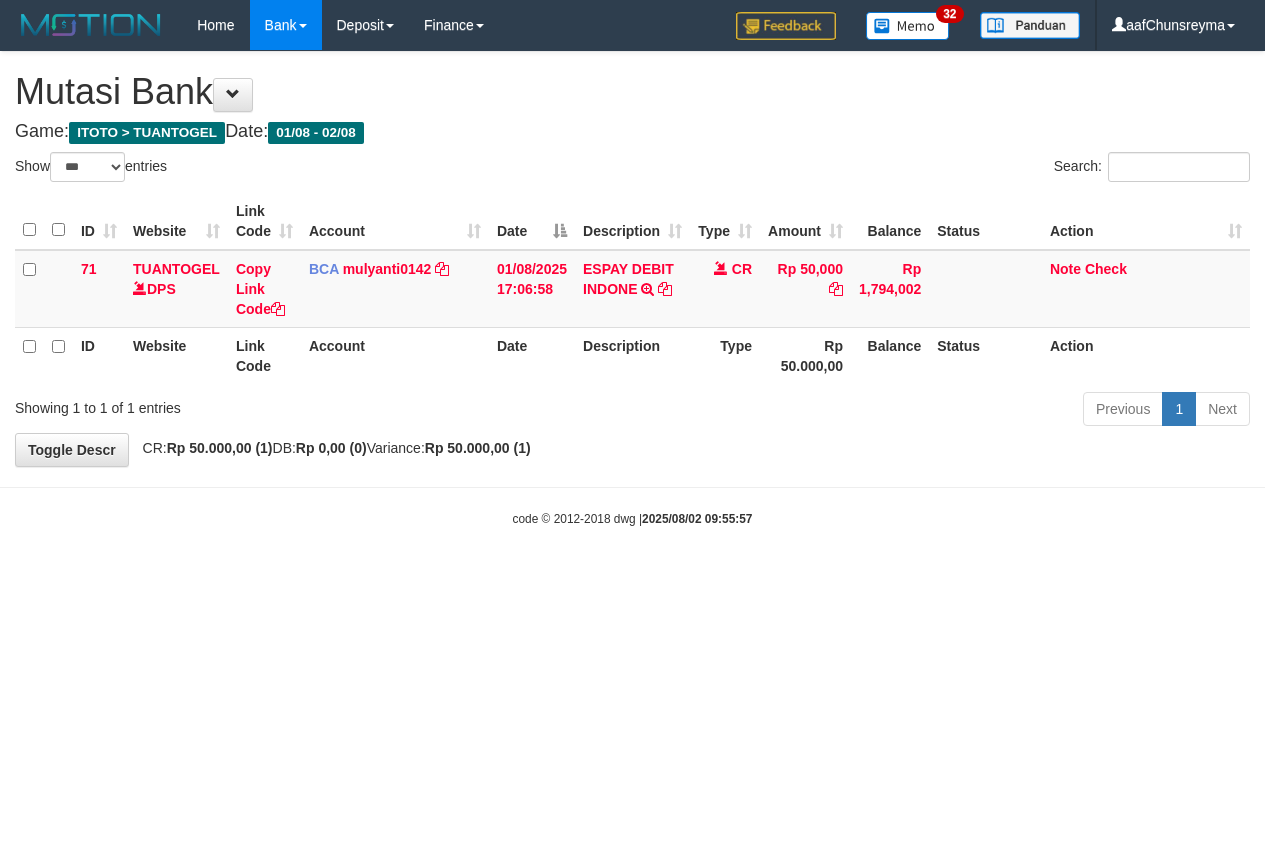 scroll, scrollTop: 0, scrollLeft: 0, axis: both 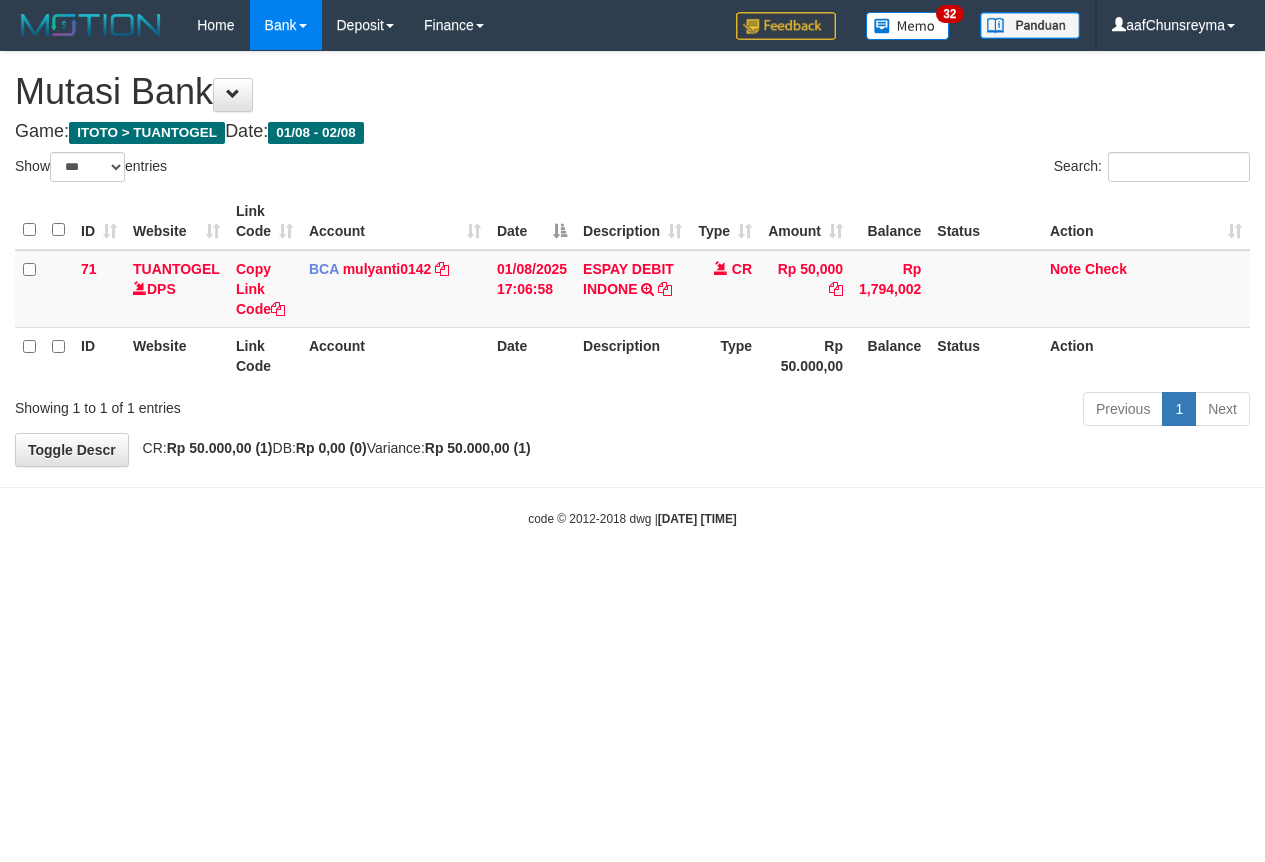 select on "***" 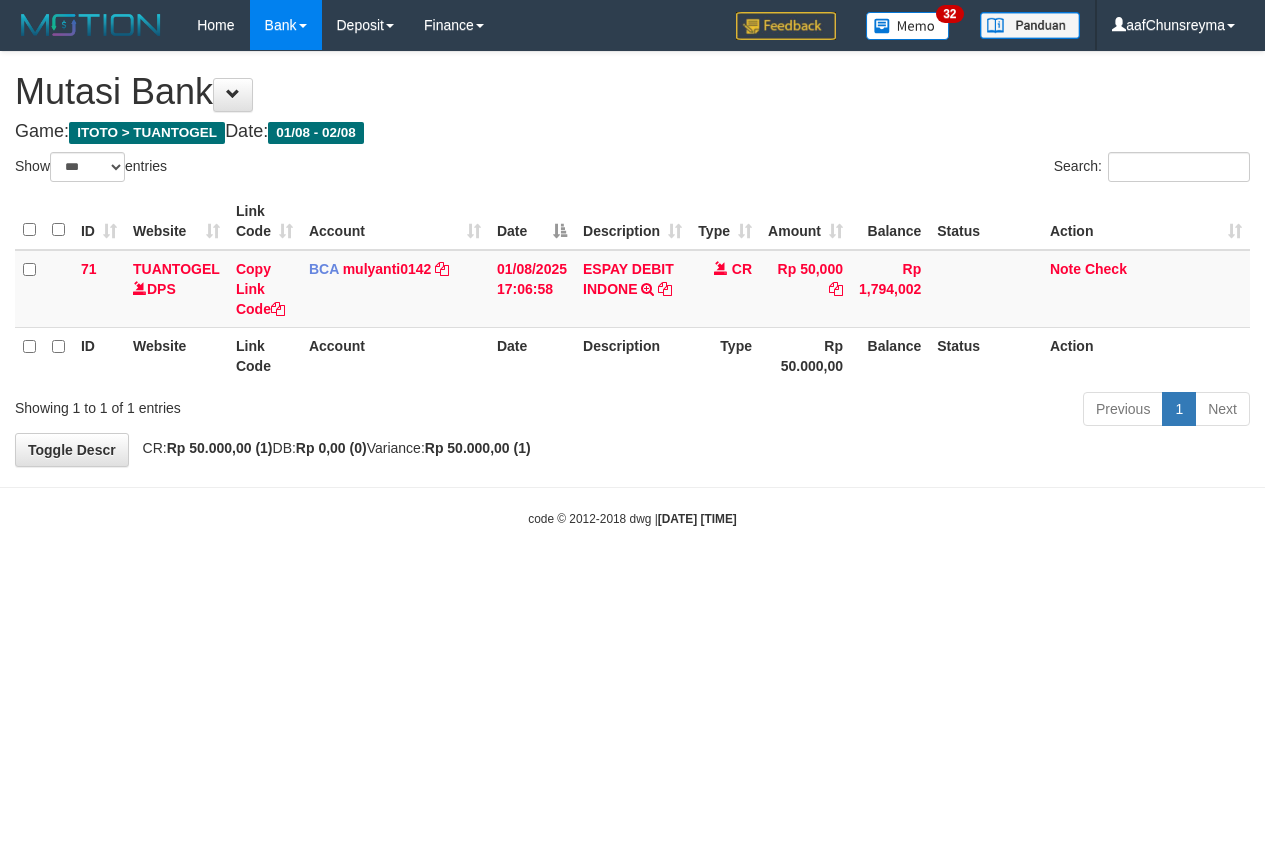 scroll, scrollTop: 0, scrollLeft: 0, axis: both 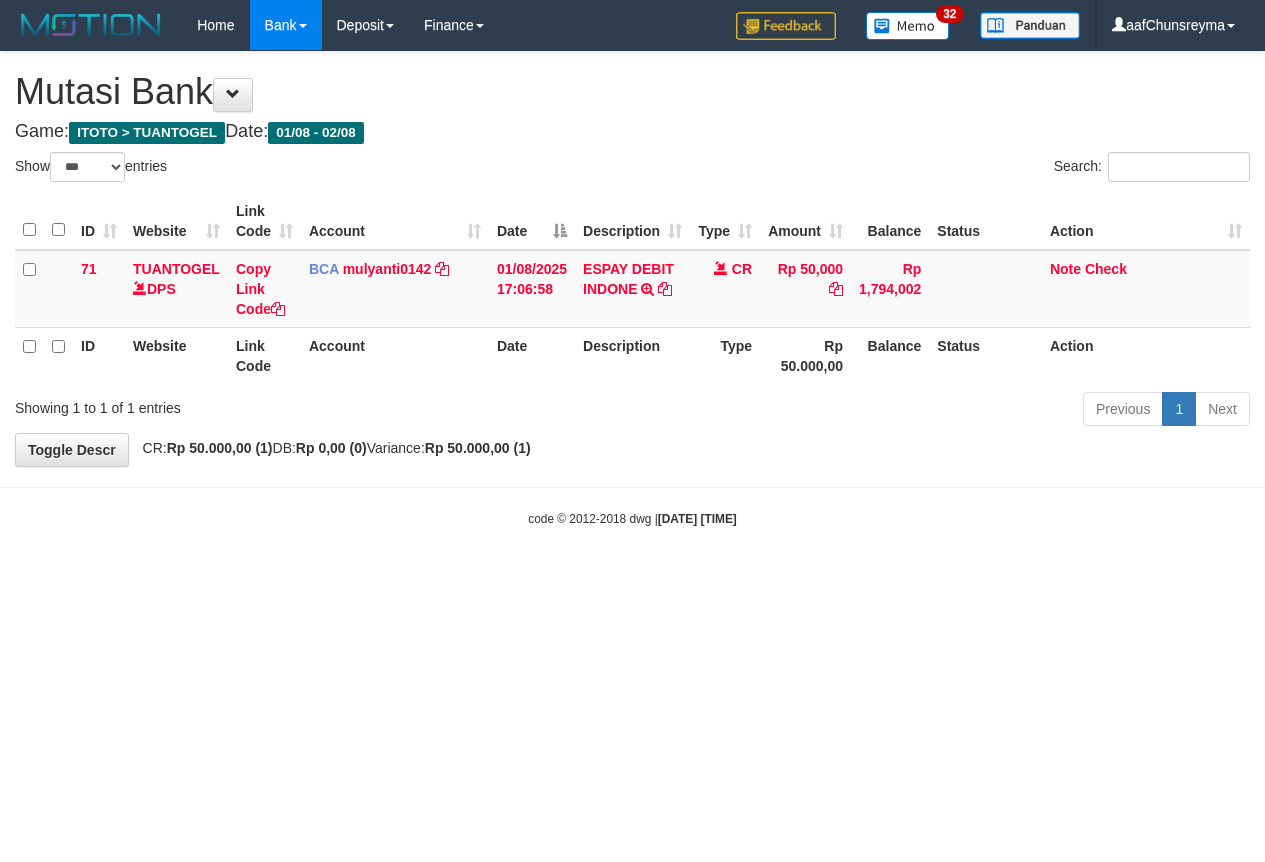 select on "***" 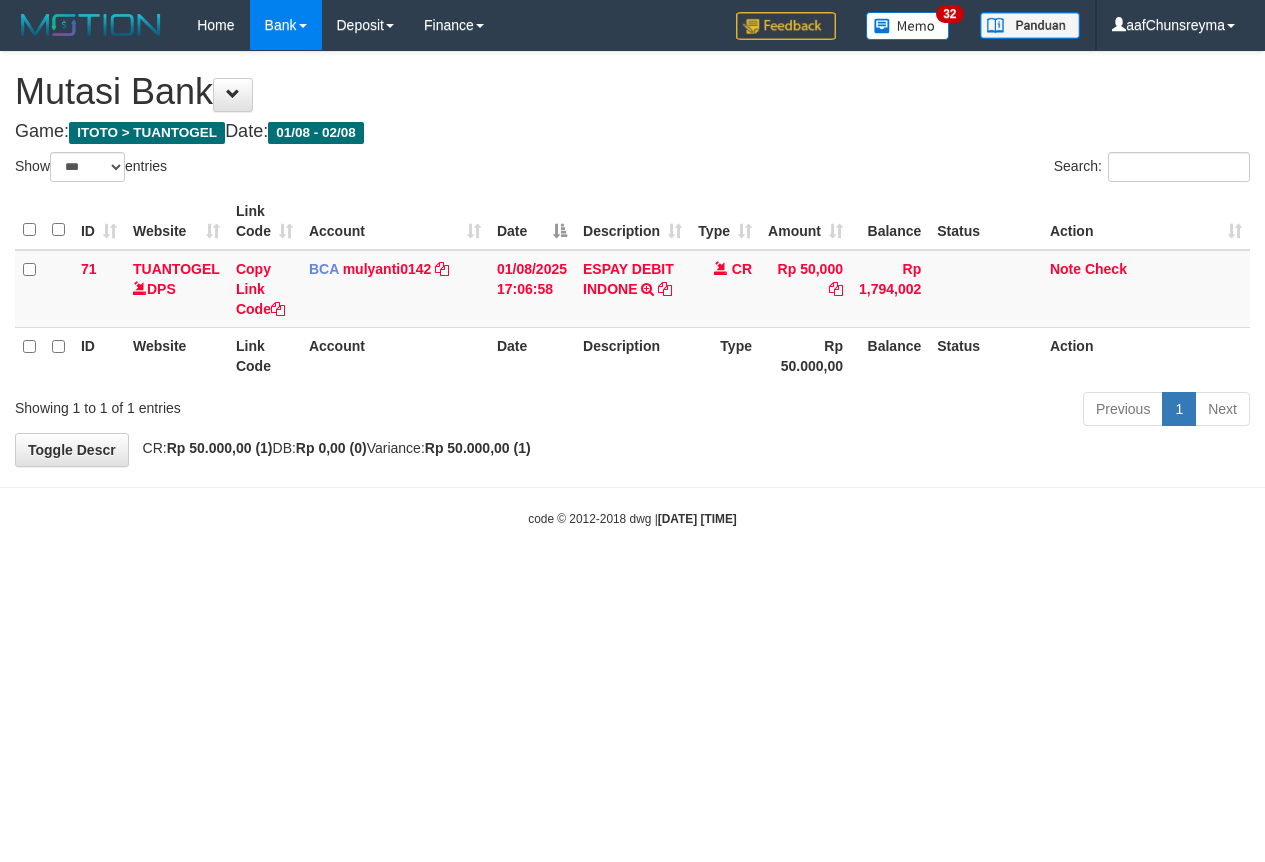 scroll, scrollTop: 0, scrollLeft: 0, axis: both 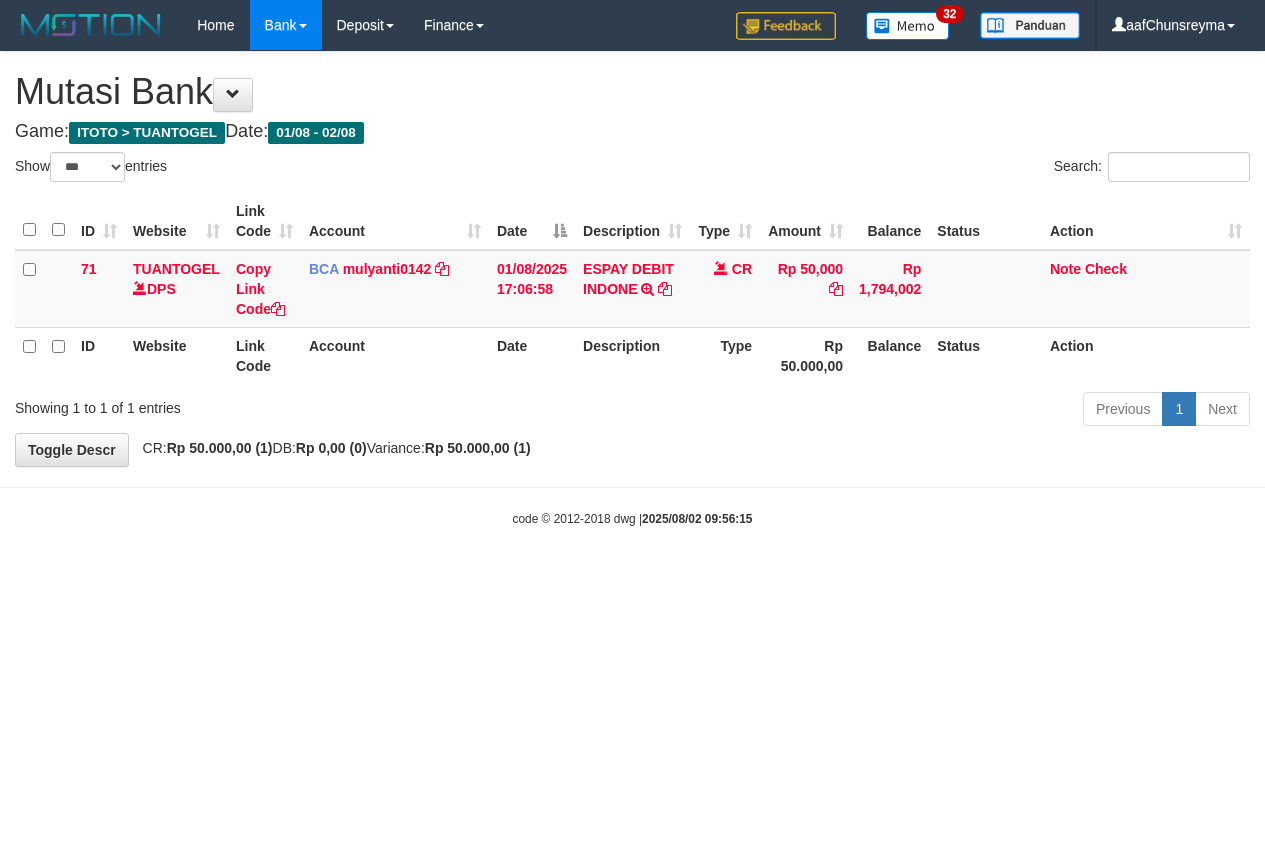 select on "***" 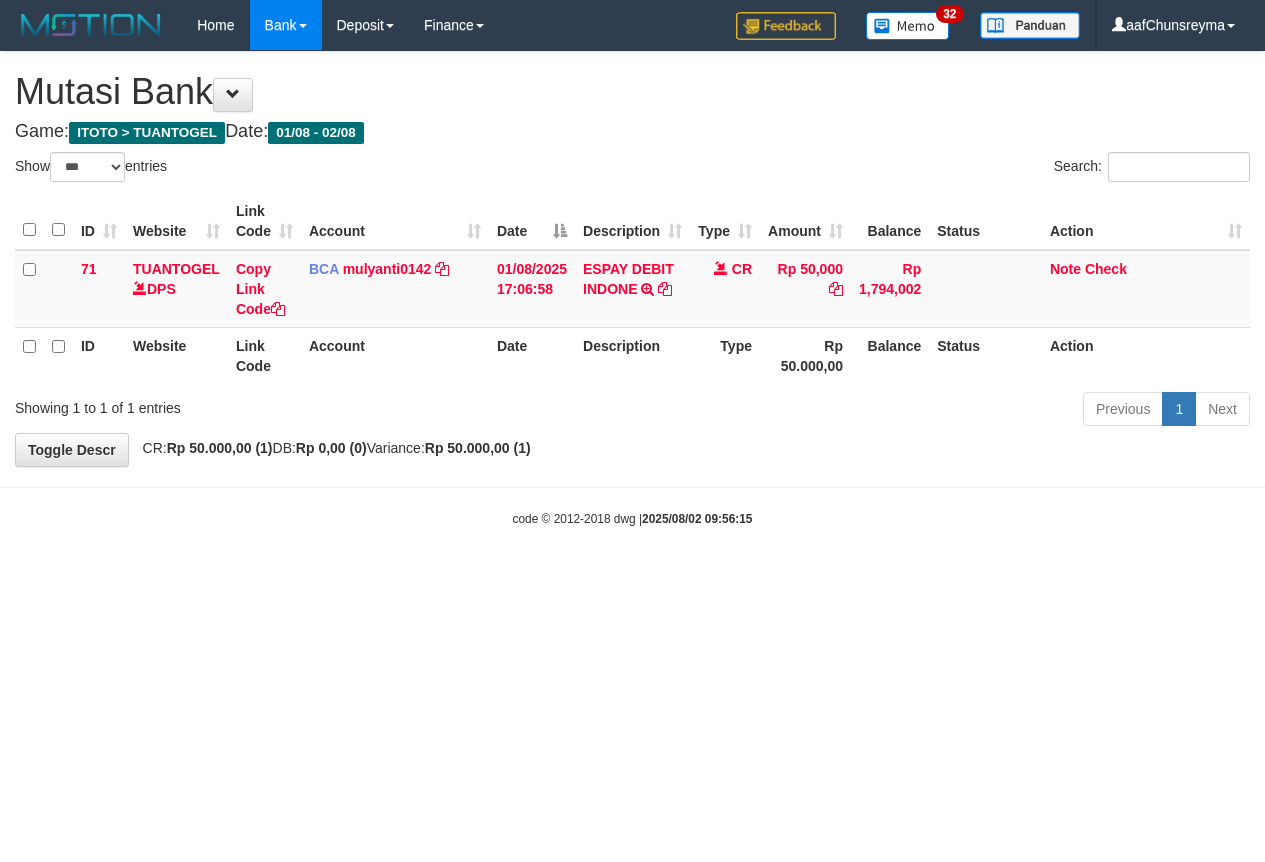 scroll, scrollTop: 0, scrollLeft: 0, axis: both 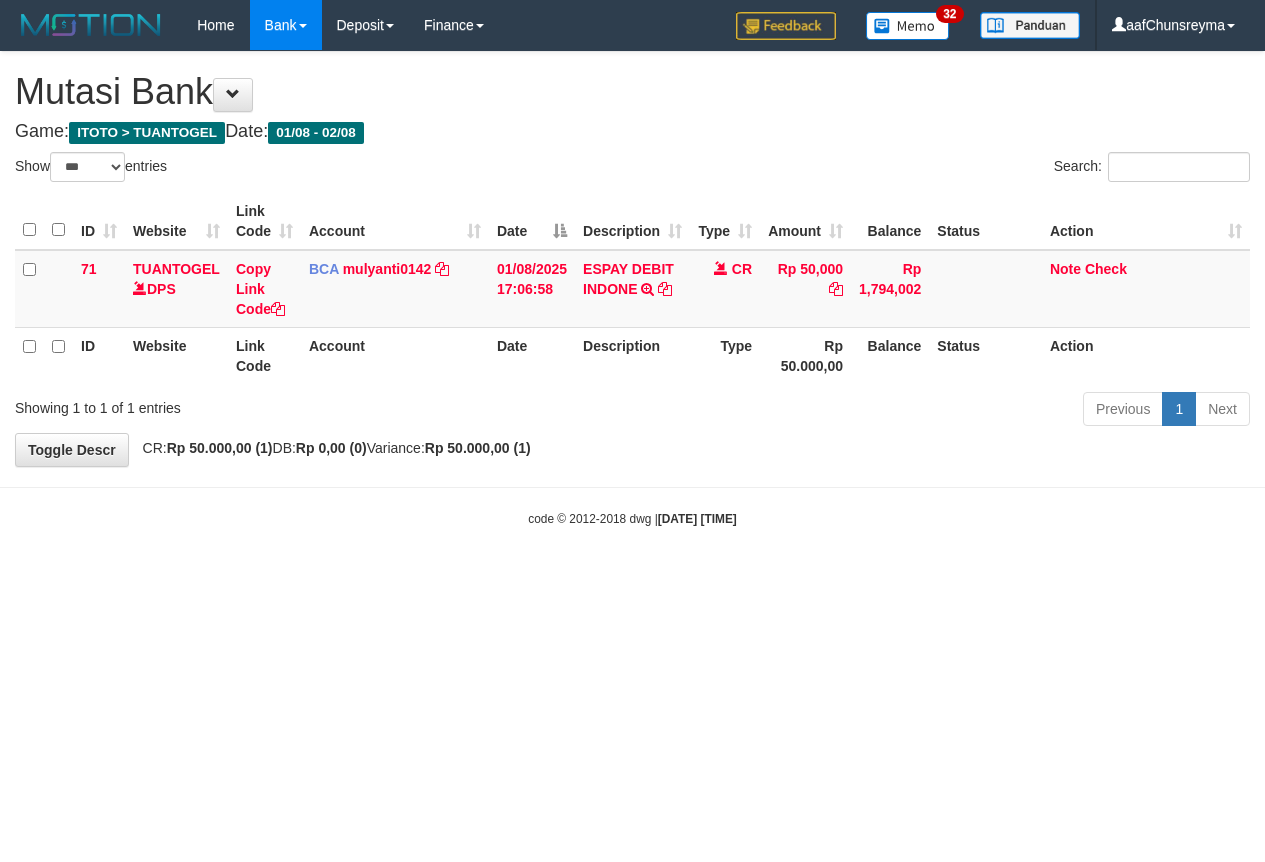 select on "***" 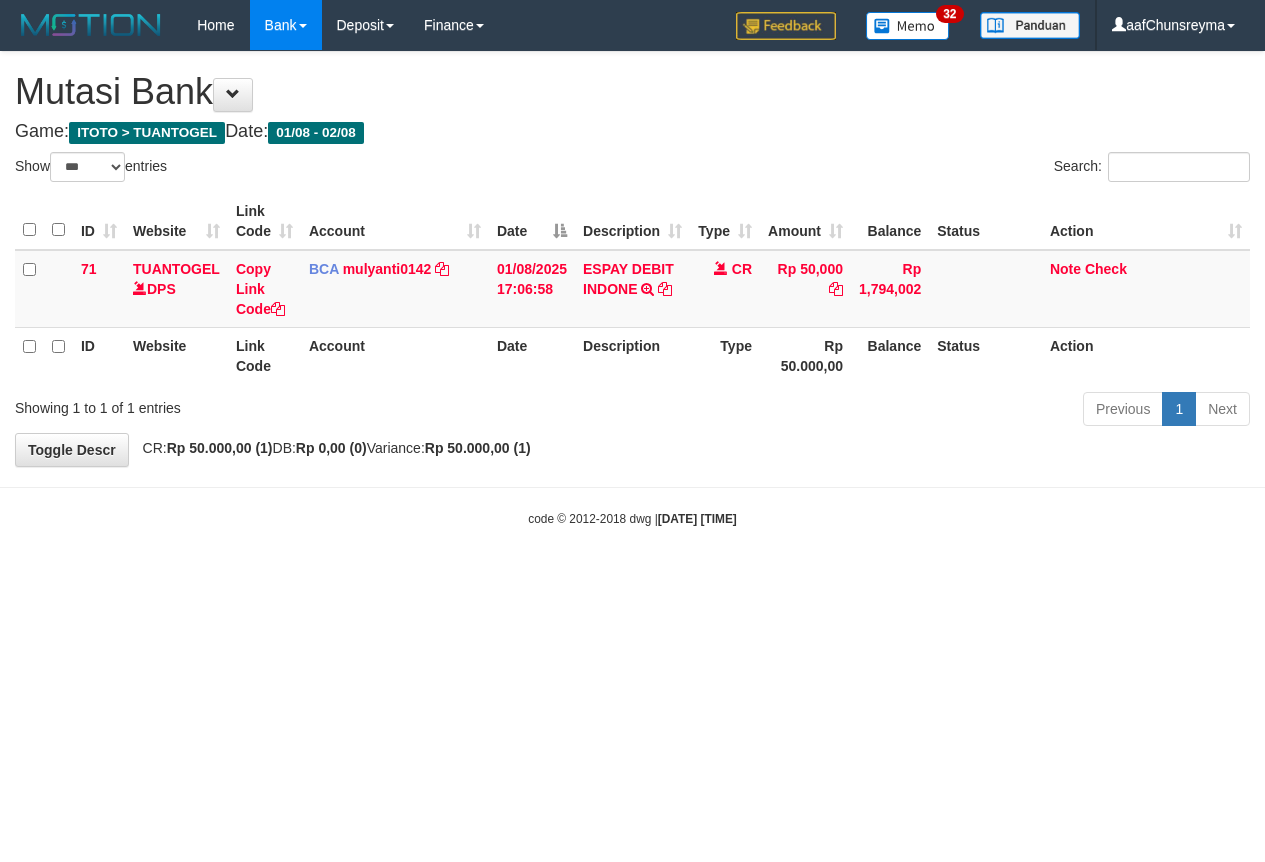scroll, scrollTop: 0, scrollLeft: 0, axis: both 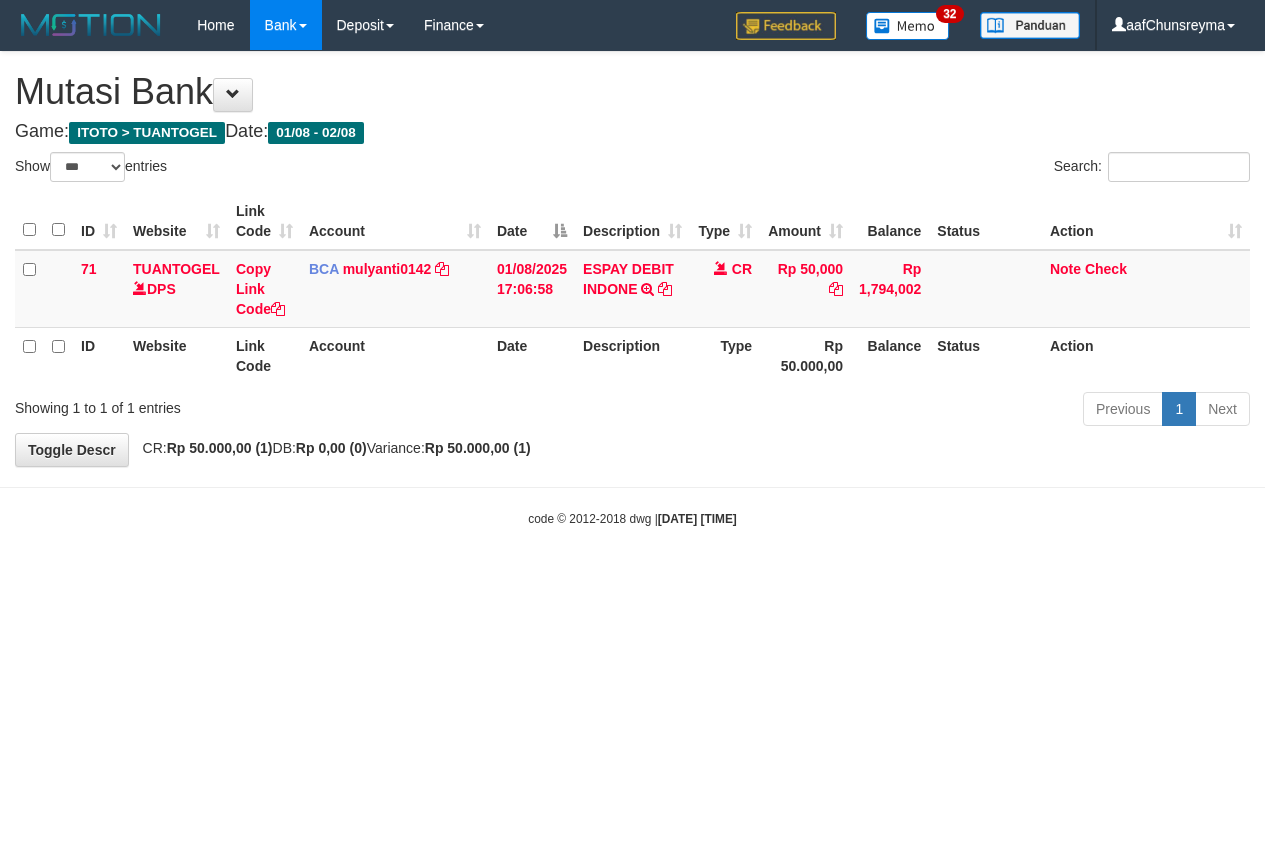 select on "***" 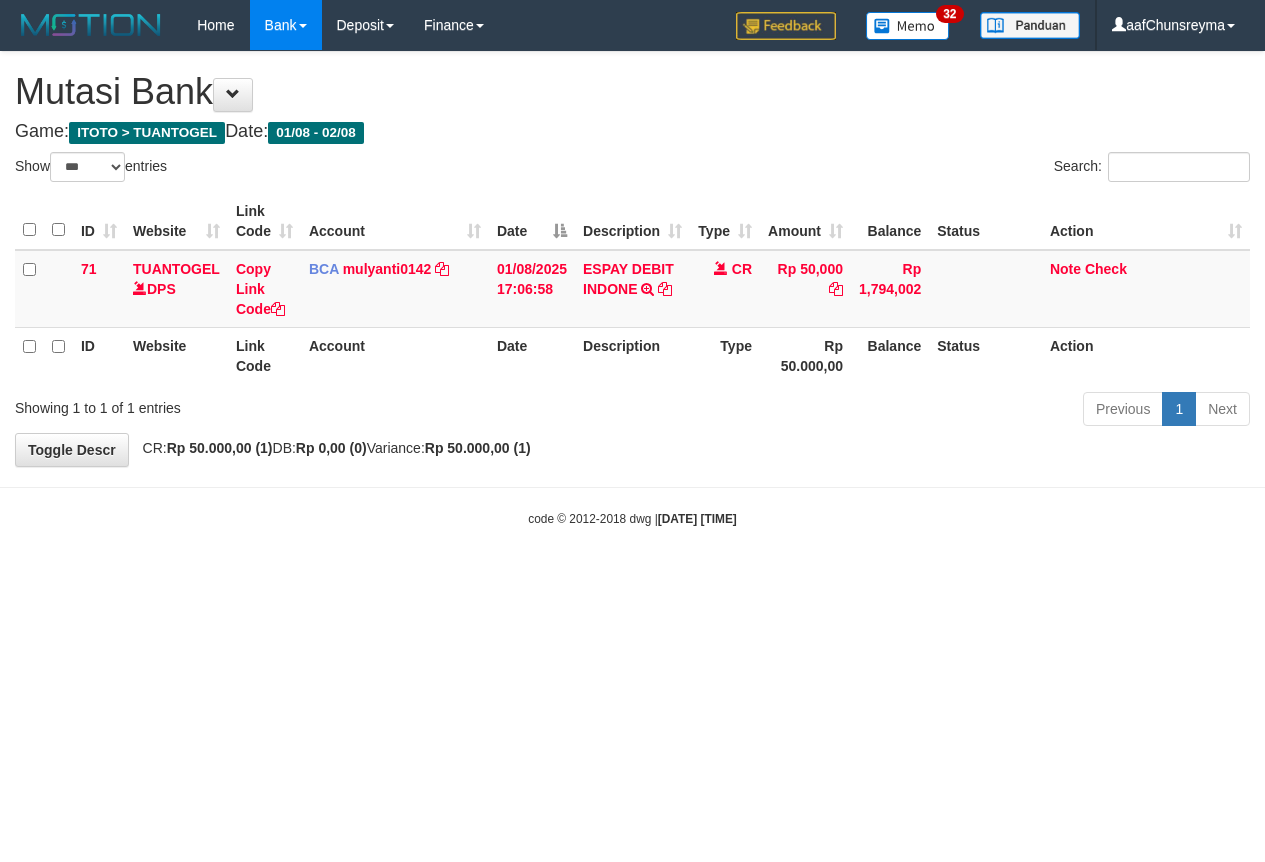 scroll, scrollTop: 0, scrollLeft: 0, axis: both 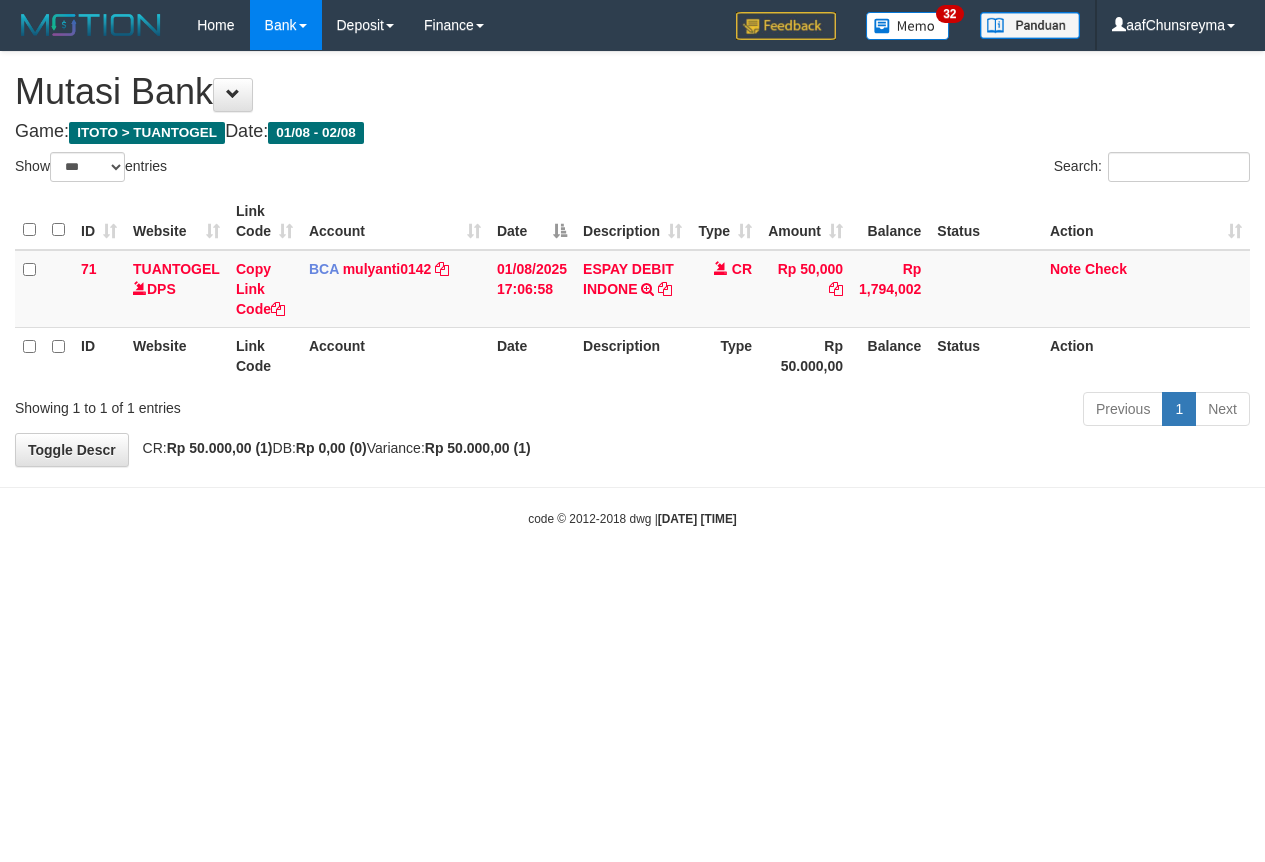 select on "***" 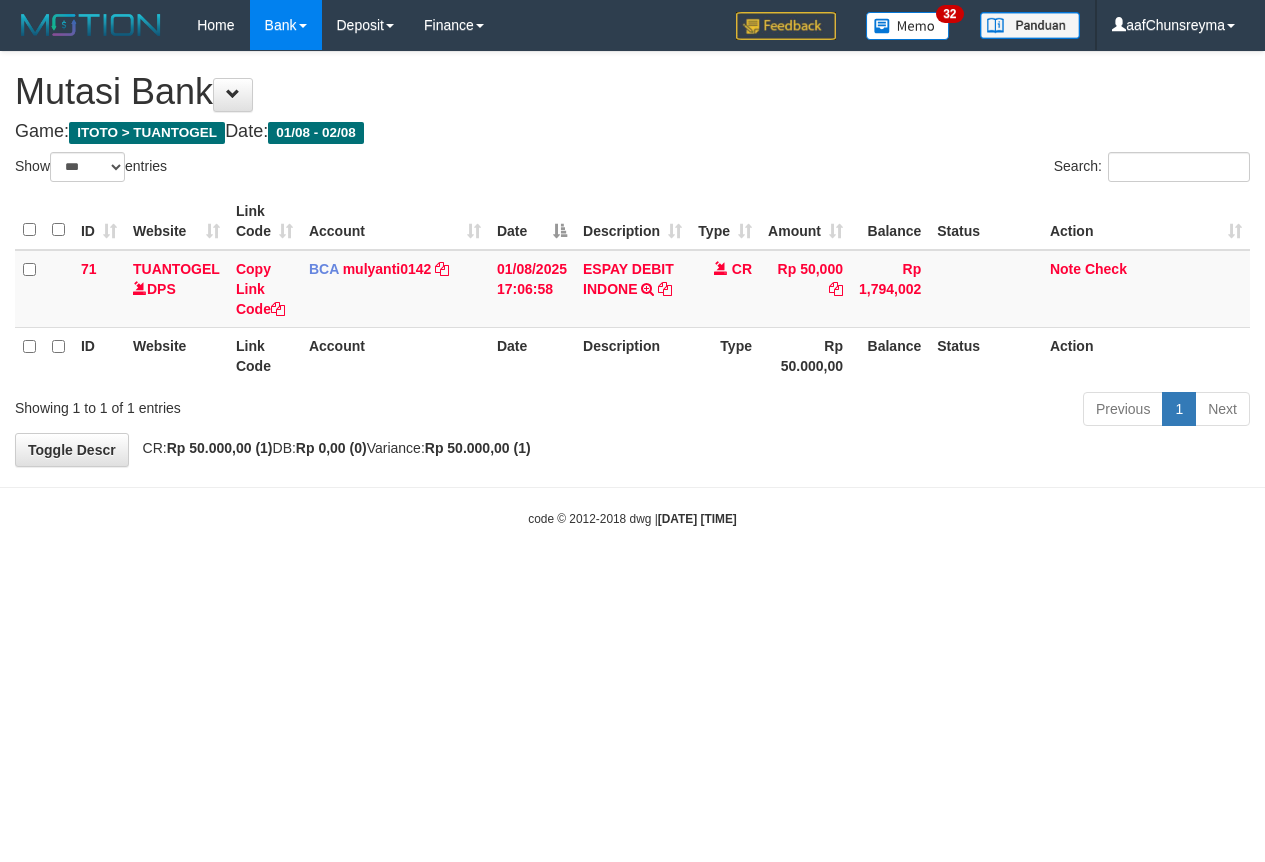 scroll, scrollTop: 0, scrollLeft: 0, axis: both 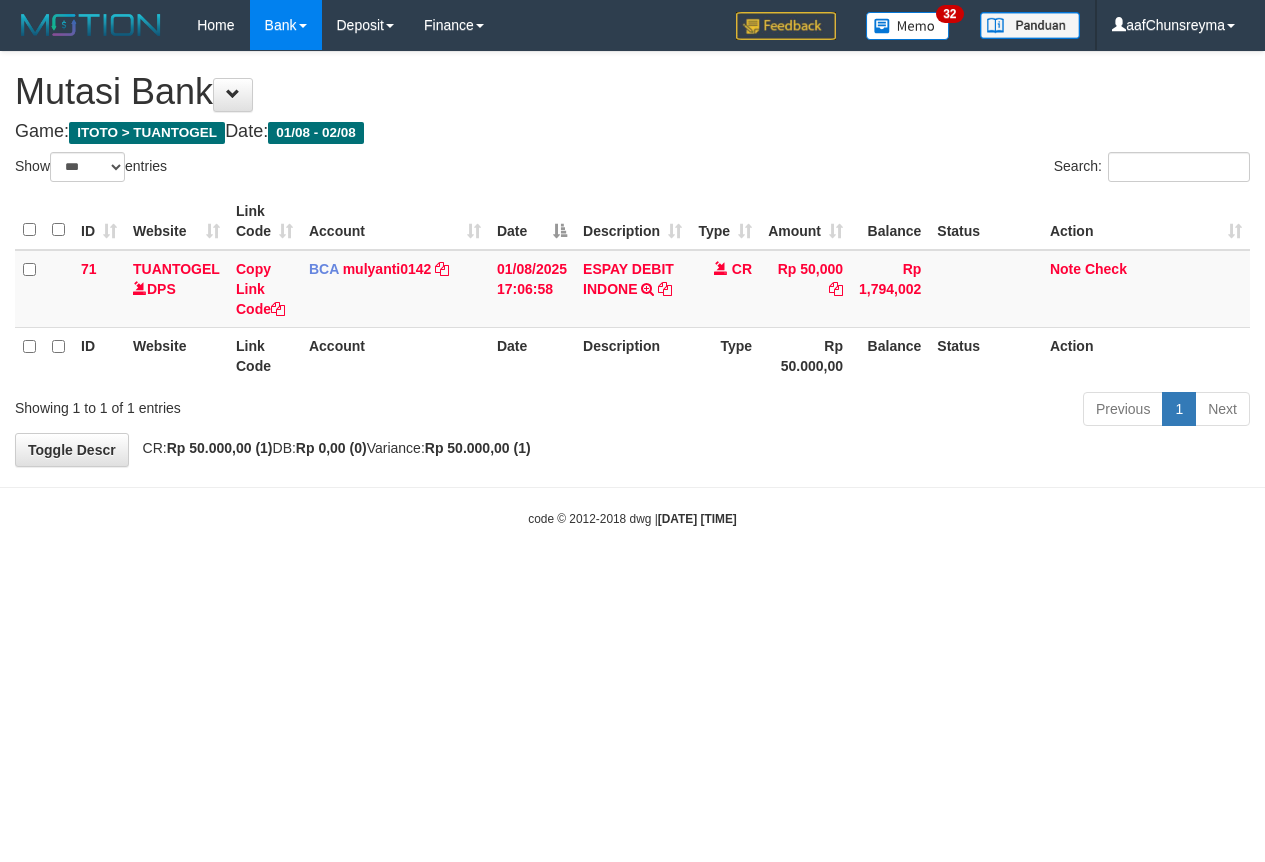 select on "***" 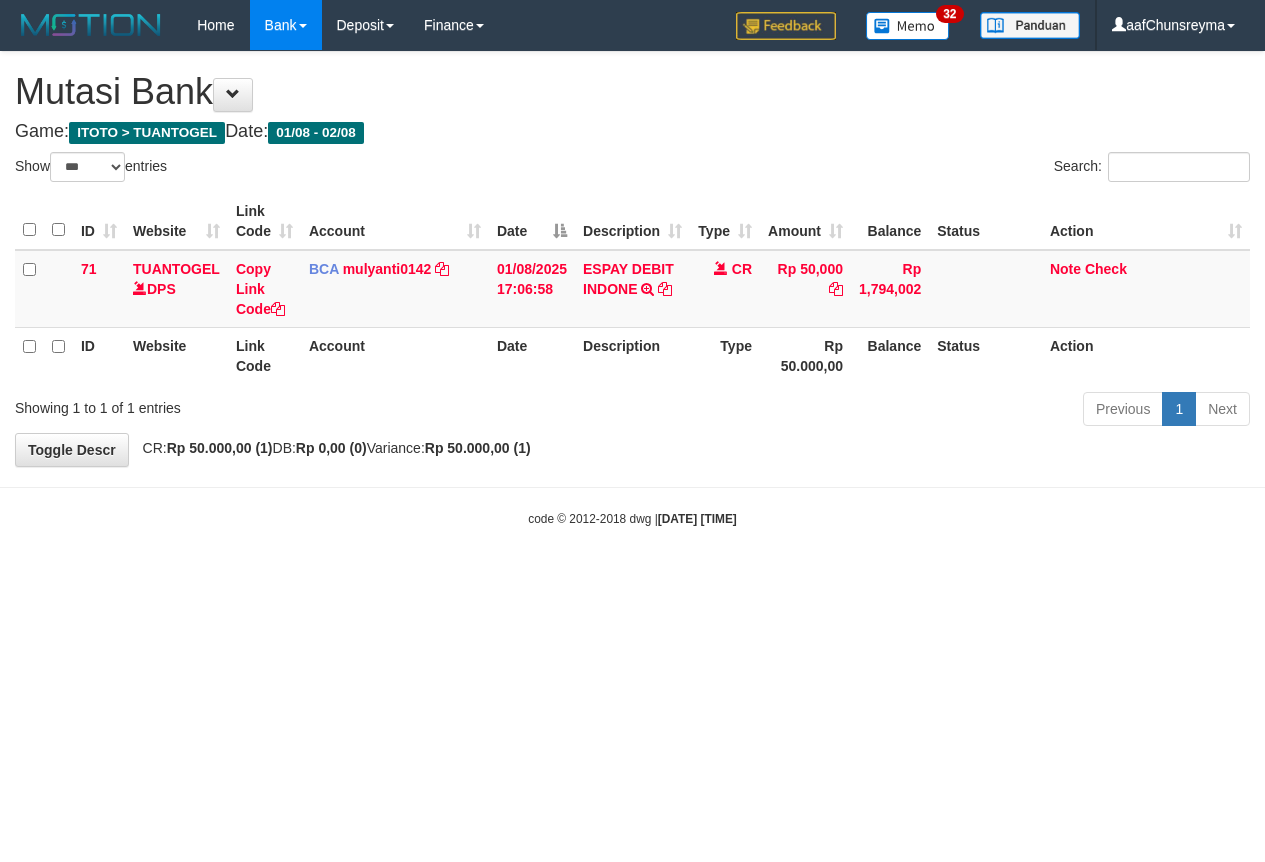 scroll, scrollTop: 0, scrollLeft: 0, axis: both 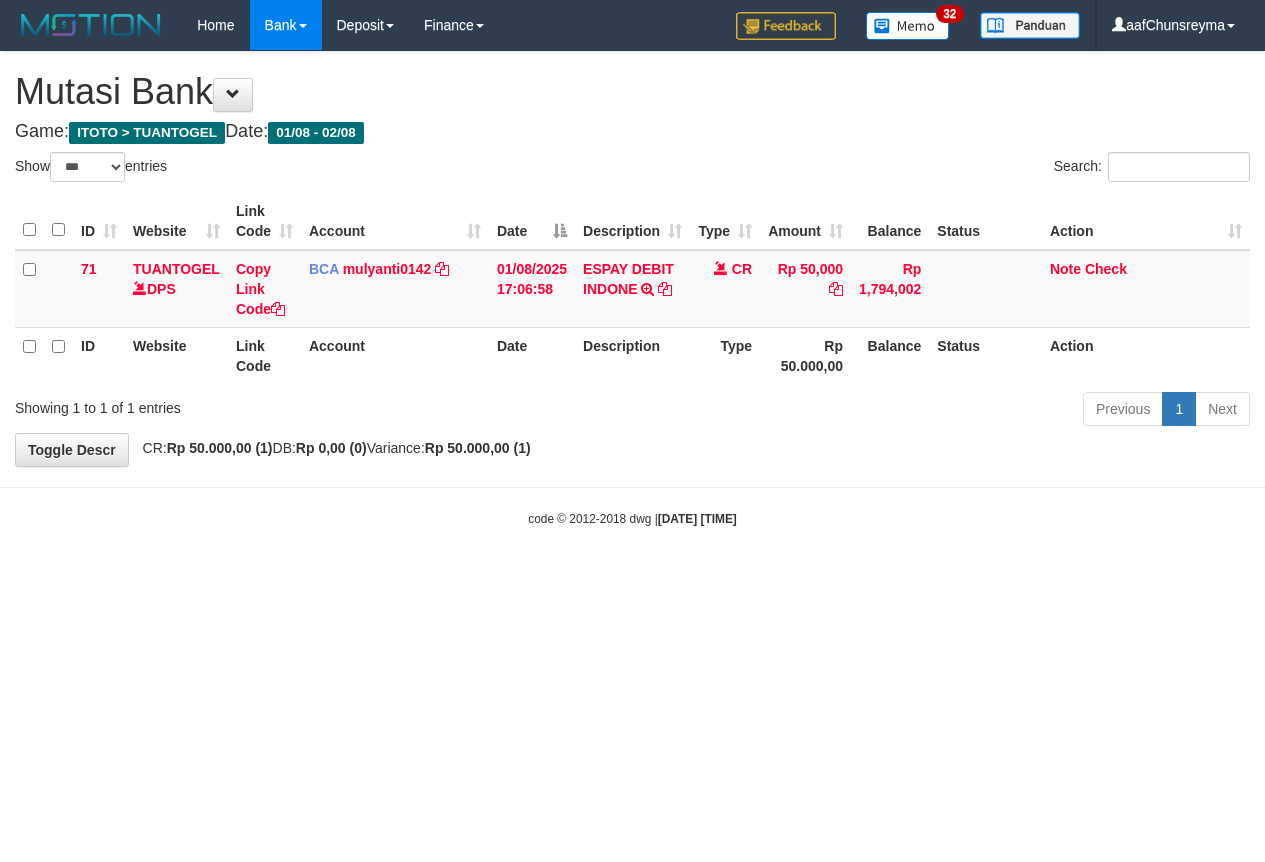 select on "***" 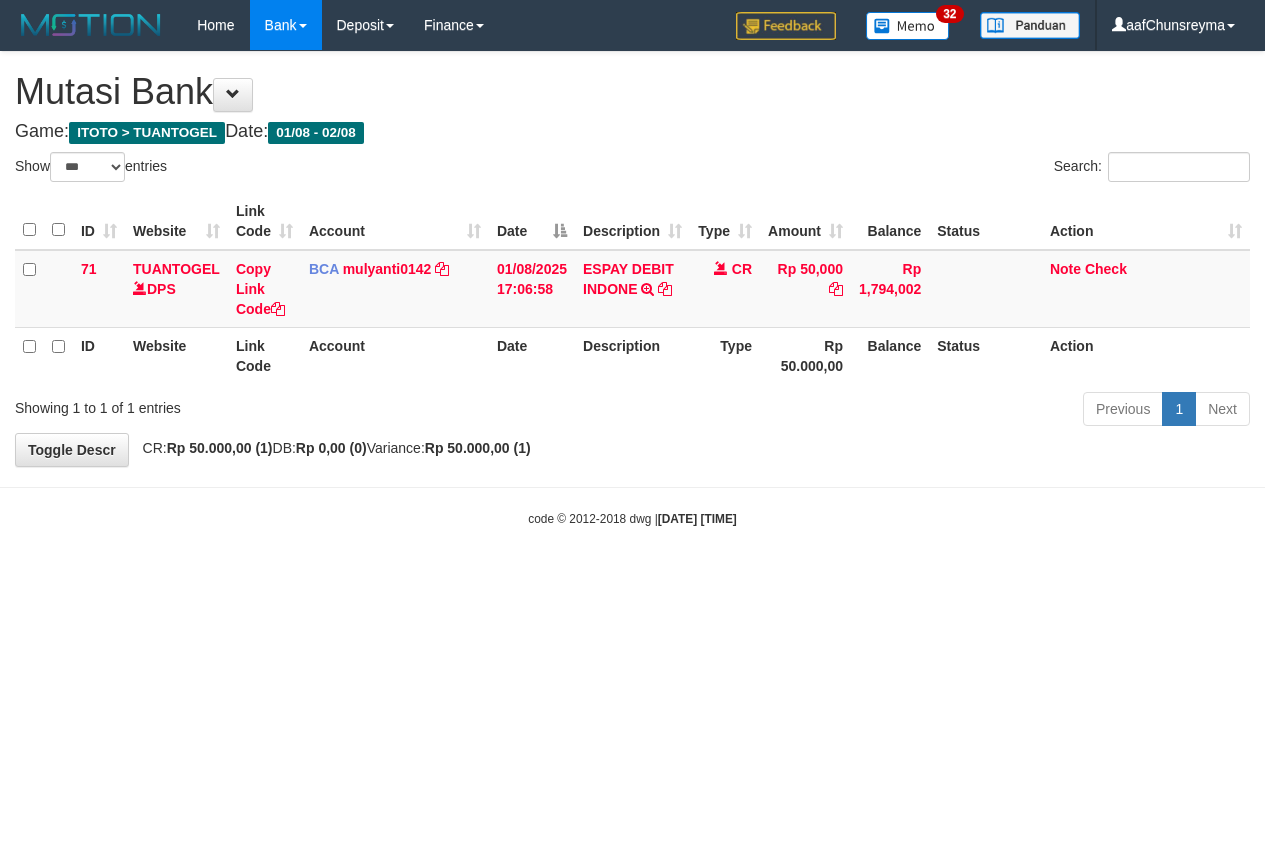 scroll, scrollTop: 0, scrollLeft: 0, axis: both 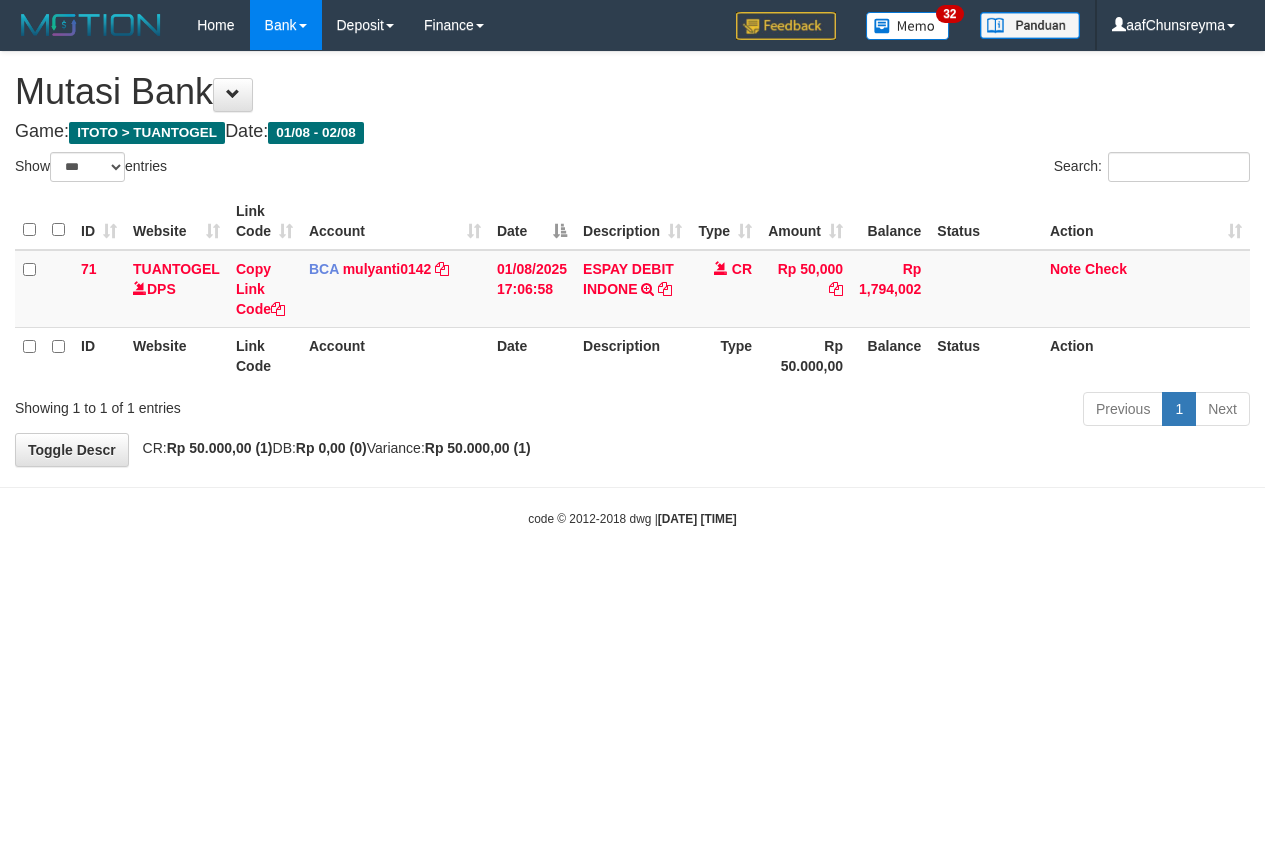 select on "***" 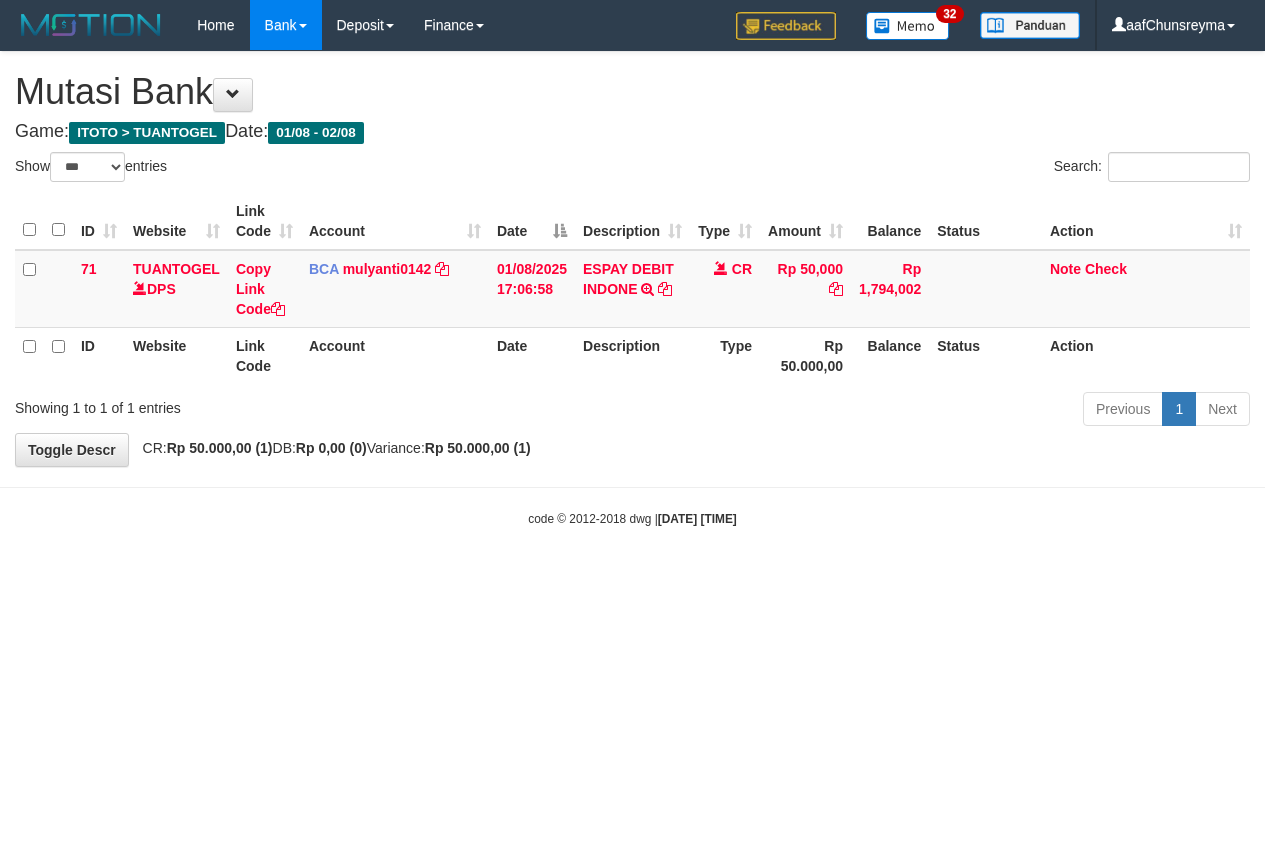 scroll, scrollTop: 0, scrollLeft: 0, axis: both 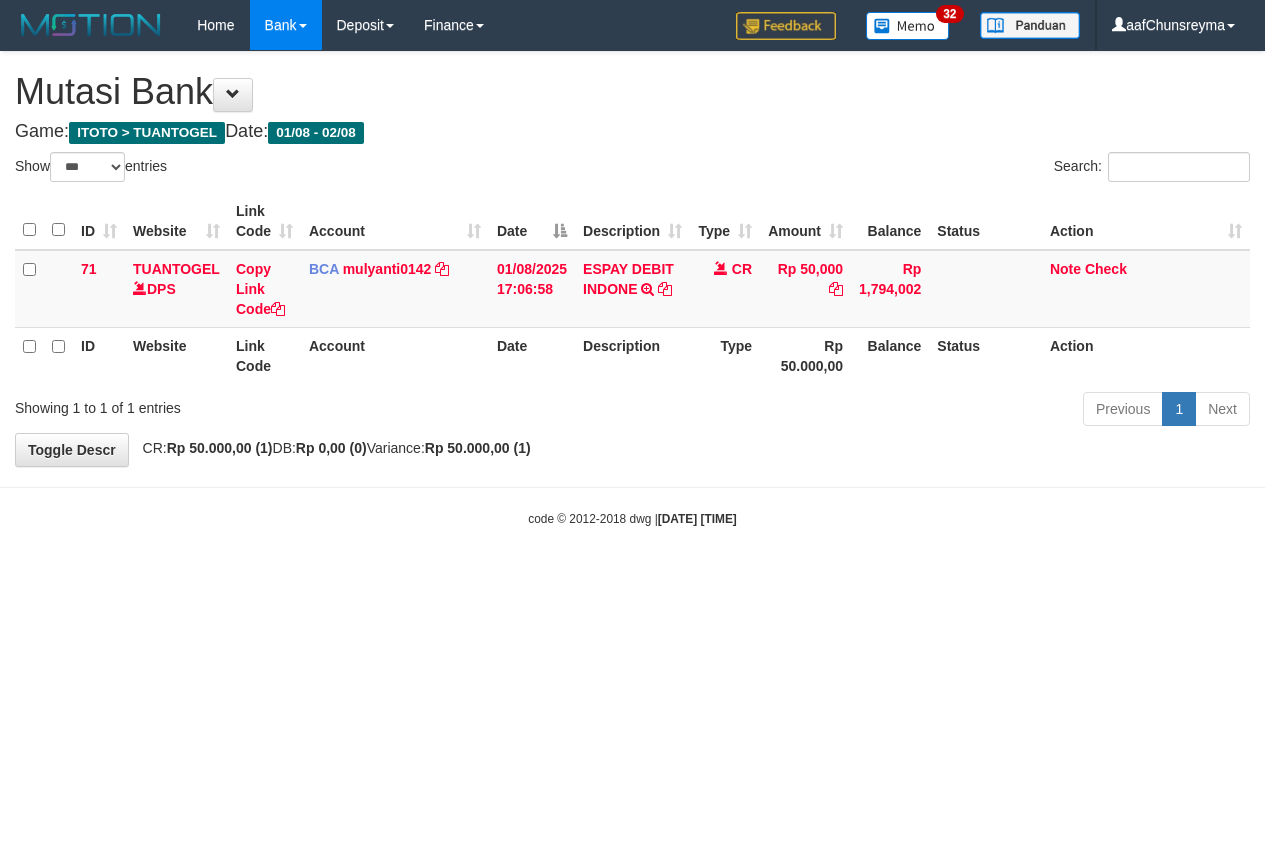 select on "***" 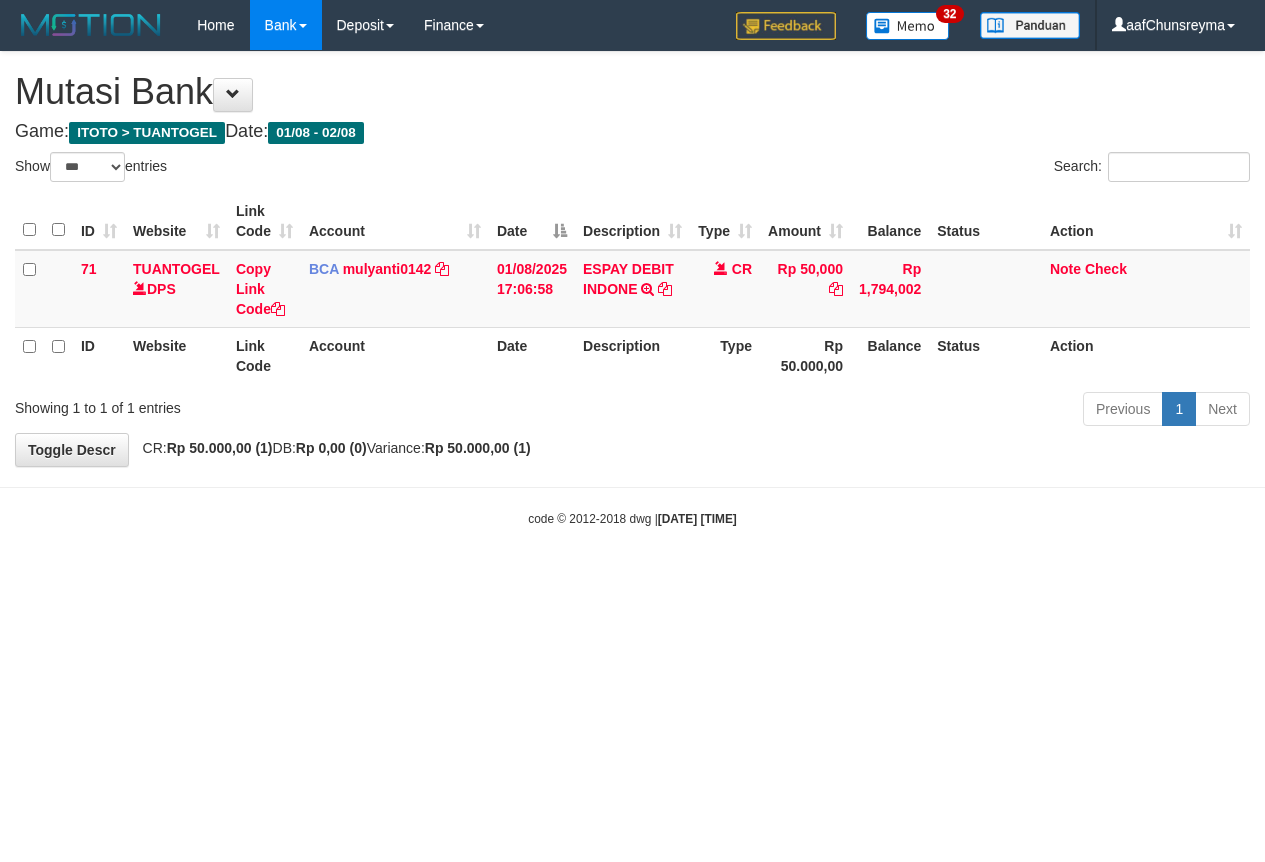 scroll, scrollTop: 0, scrollLeft: 0, axis: both 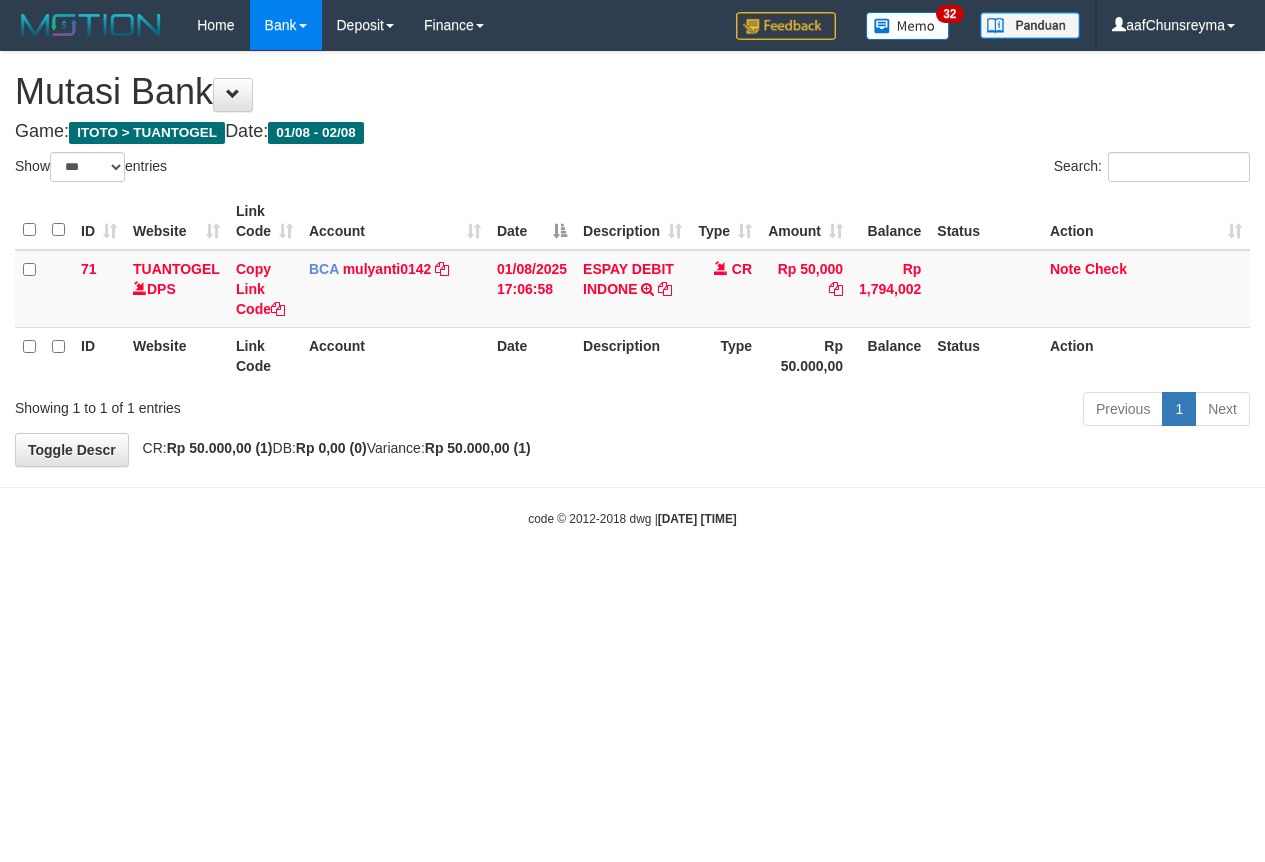 select on "***" 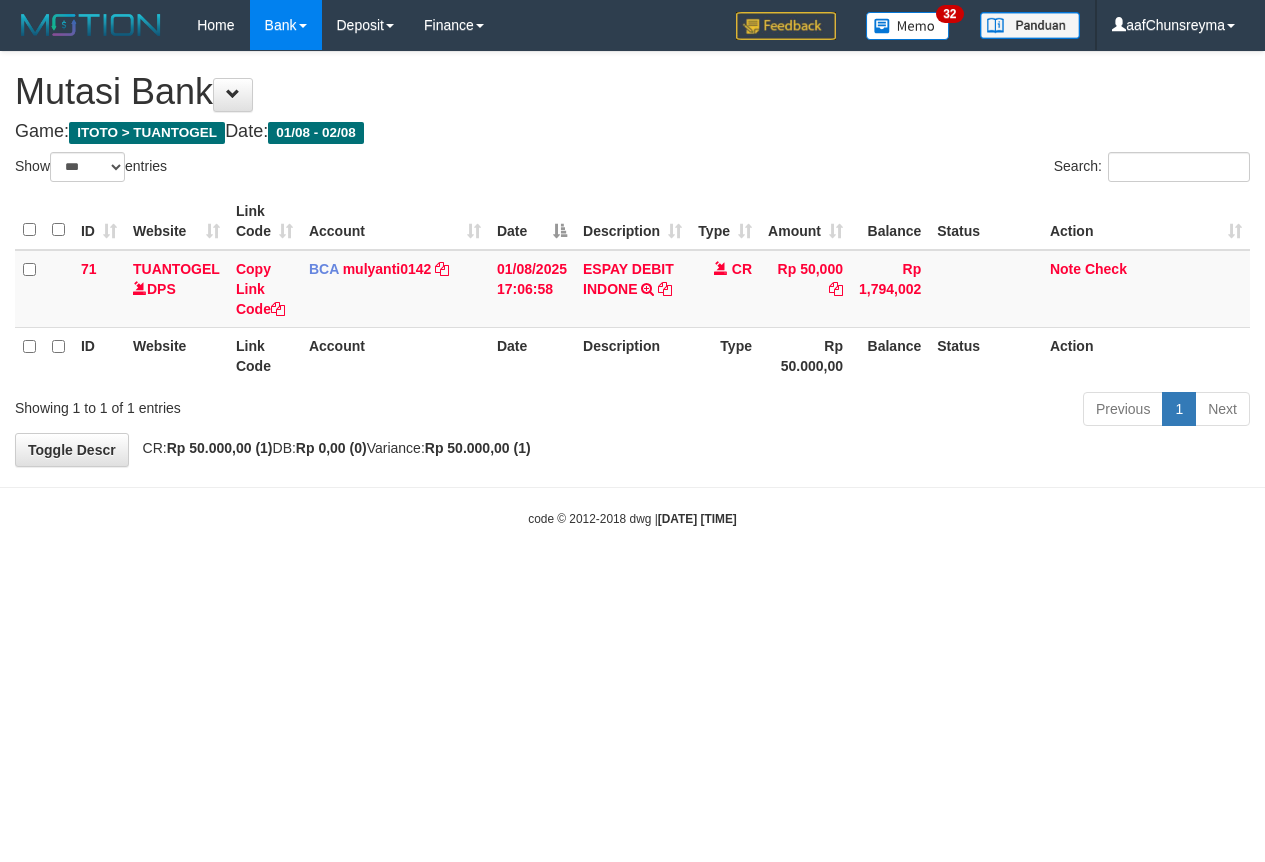 scroll, scrollTop: 0, scrollLeft: 0, axis: both 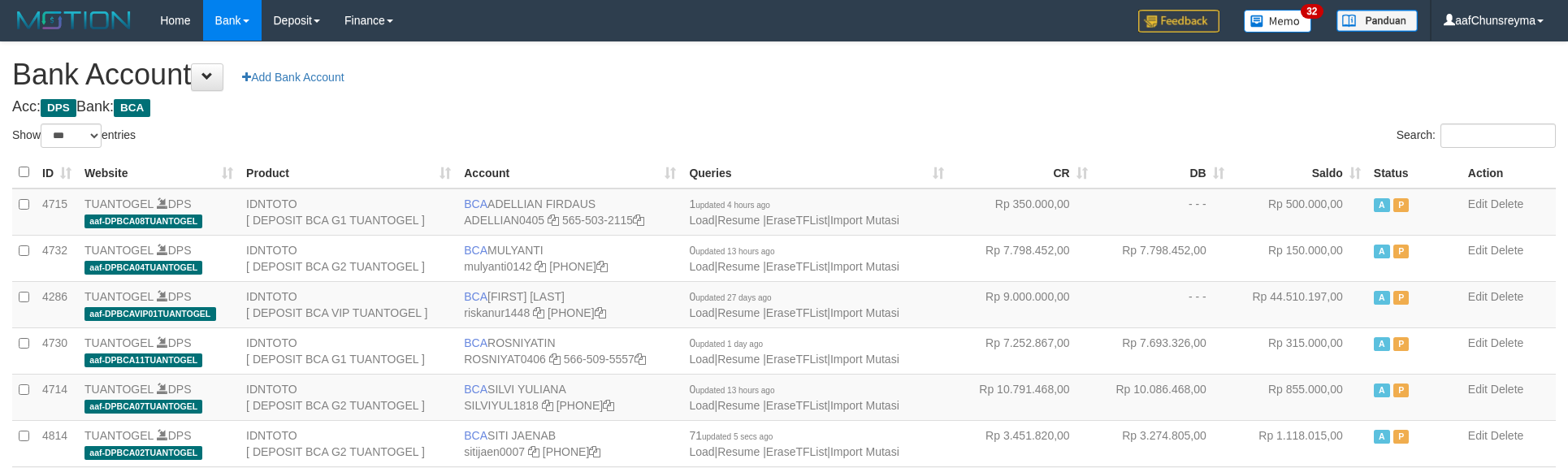 select on "***" 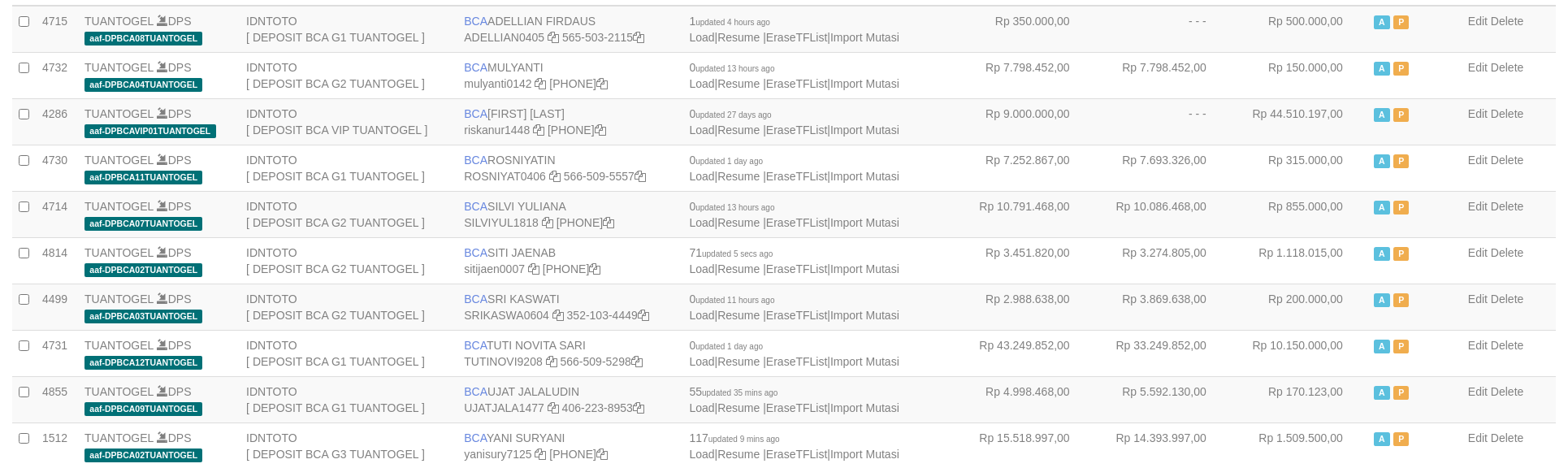scroll, scrollTop: 216, scrollLeft: 0, axis: vertical 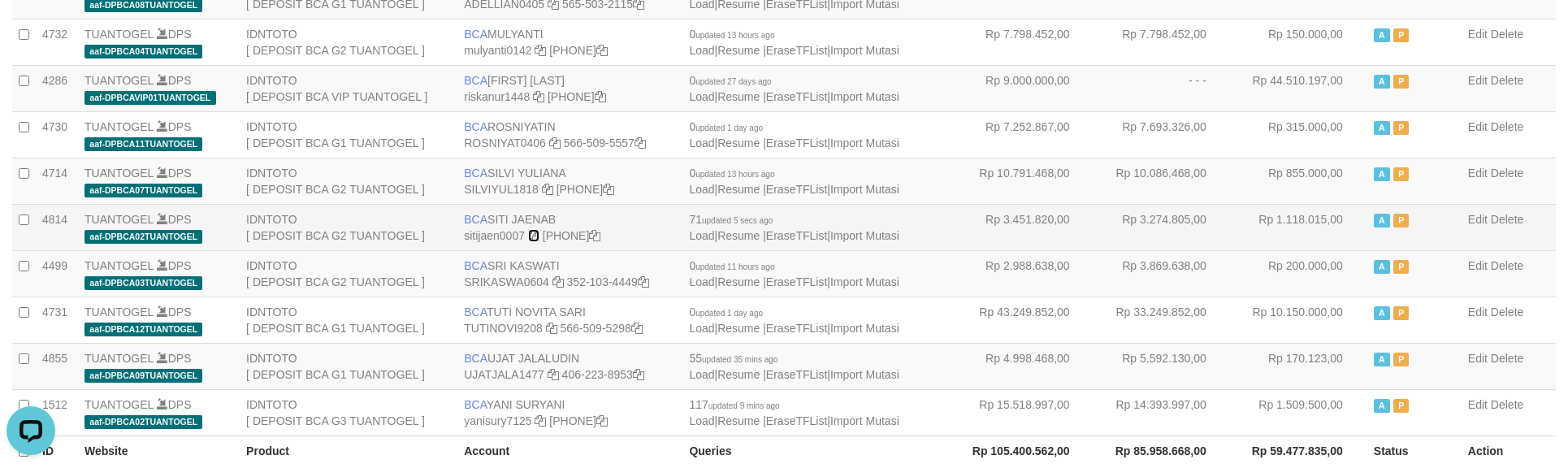 click at bounding box center [534, 236] 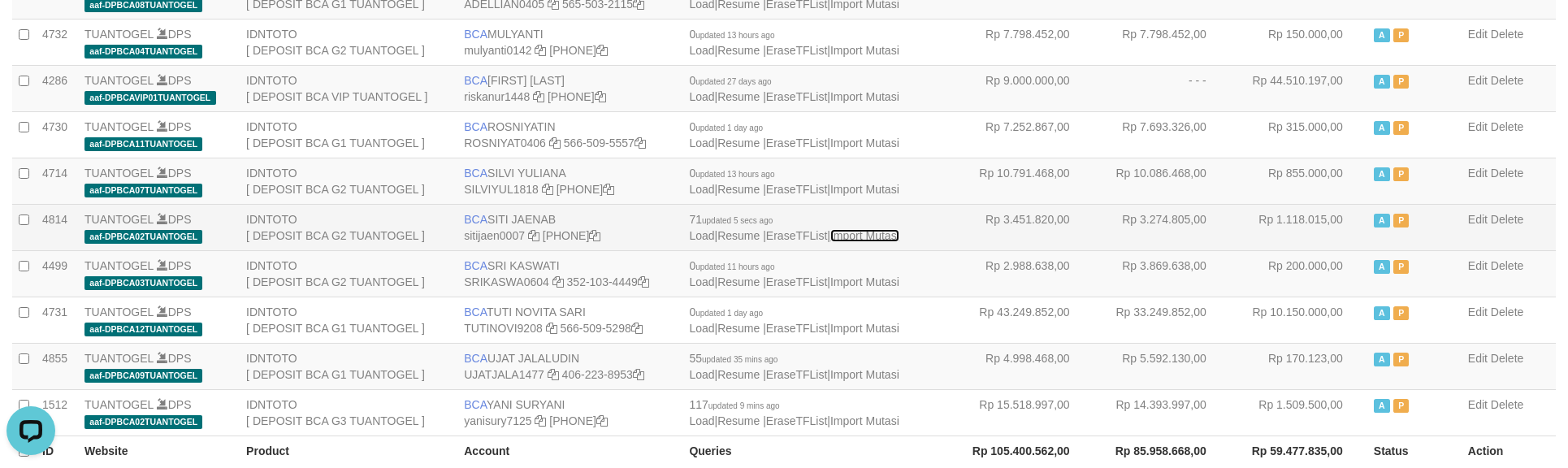 click on "Import Mutasi" at bounding box center (864, 236) 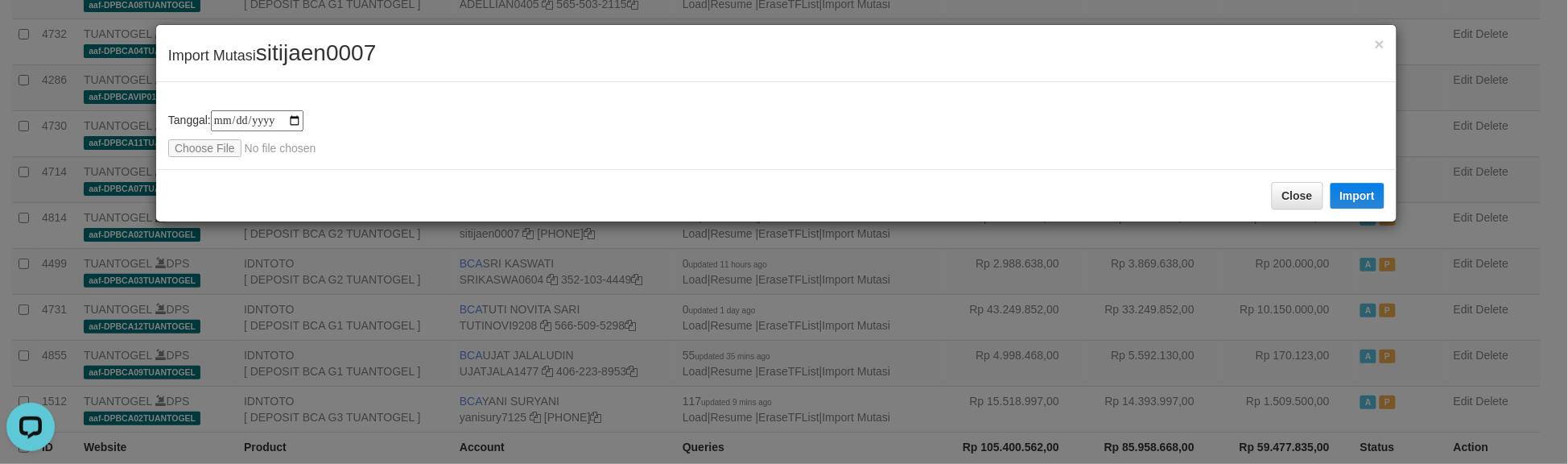 type on "**********" 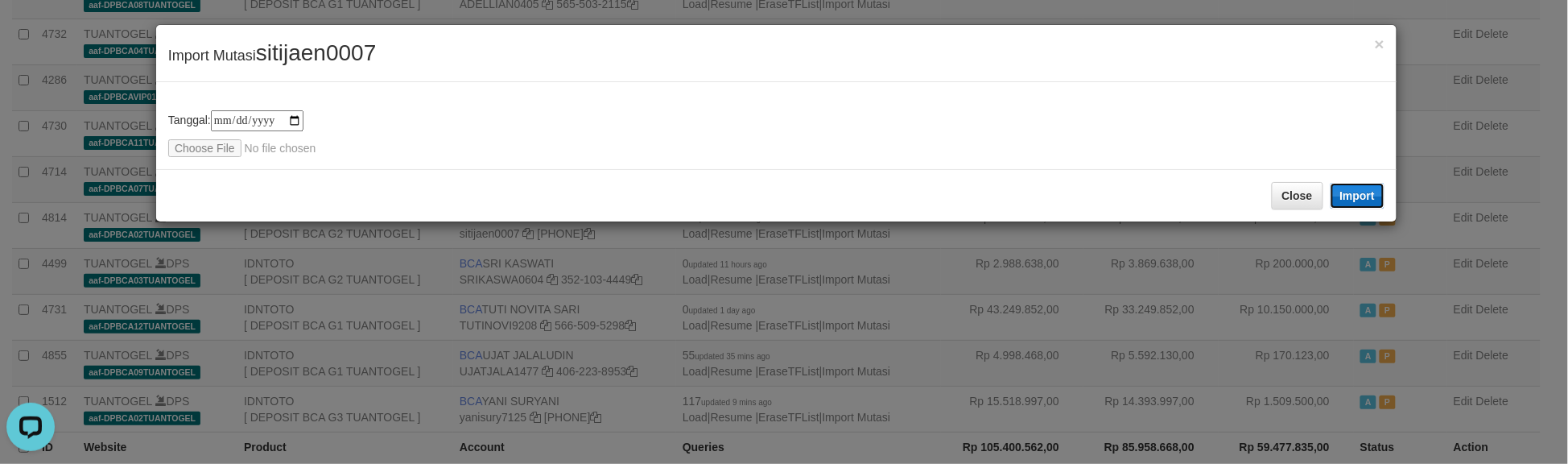 click on "Import" at bounding box center [1358, 196] 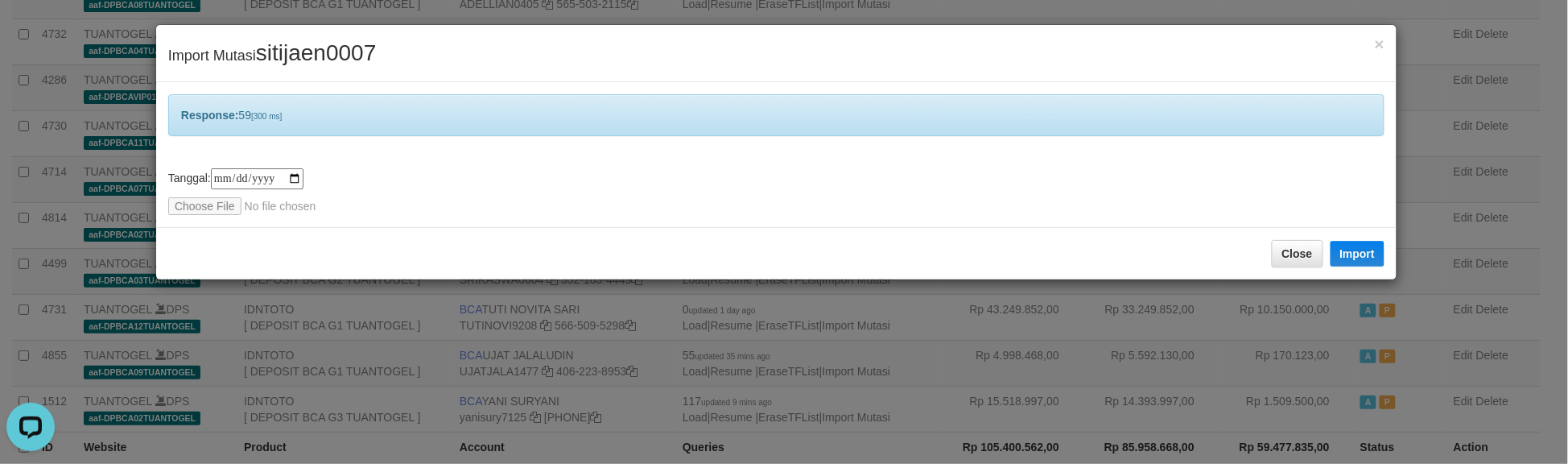click on "**********" at bounding box center (776, 155) 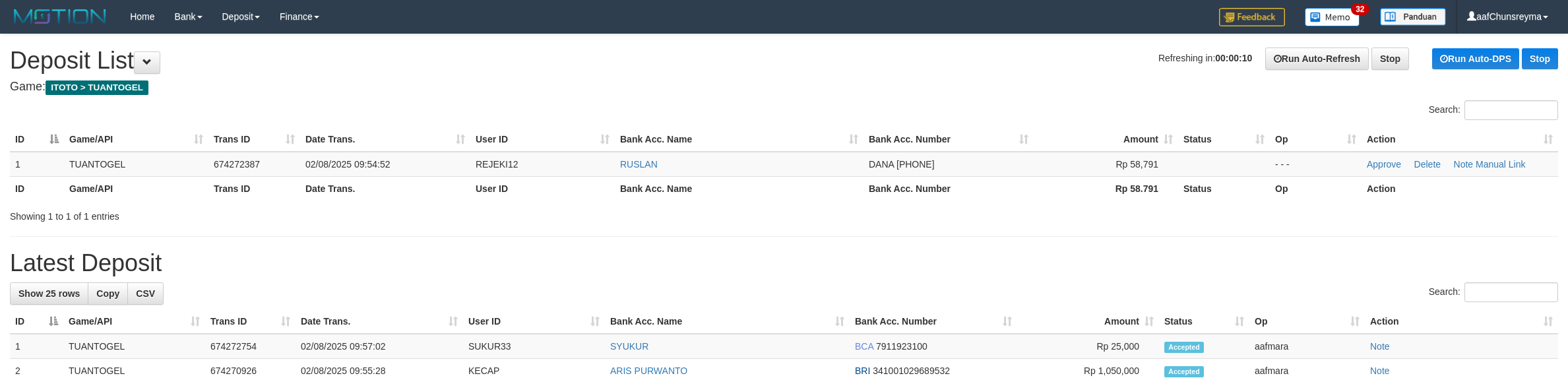 scroll, scrollTop: 0, scrollLeft: 0, axis: both 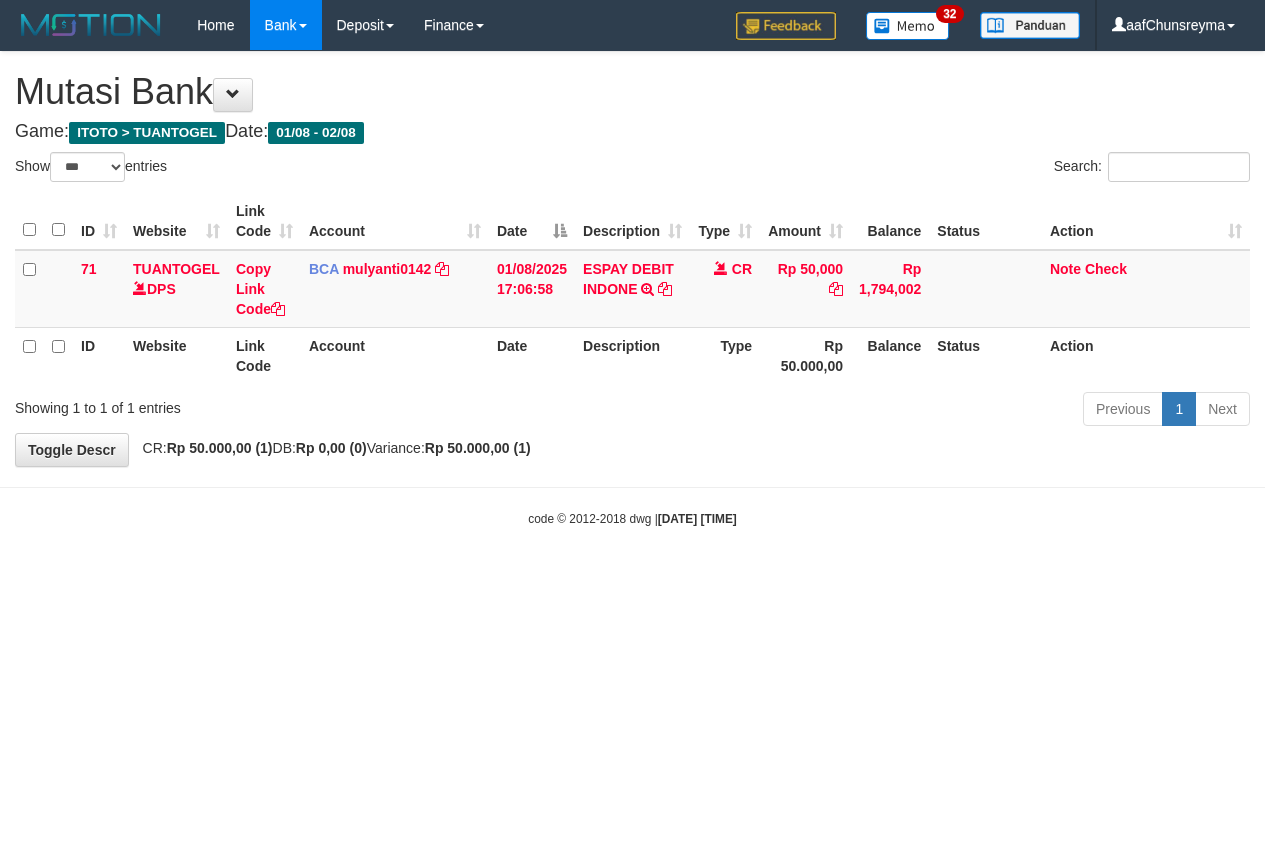 select on "***" 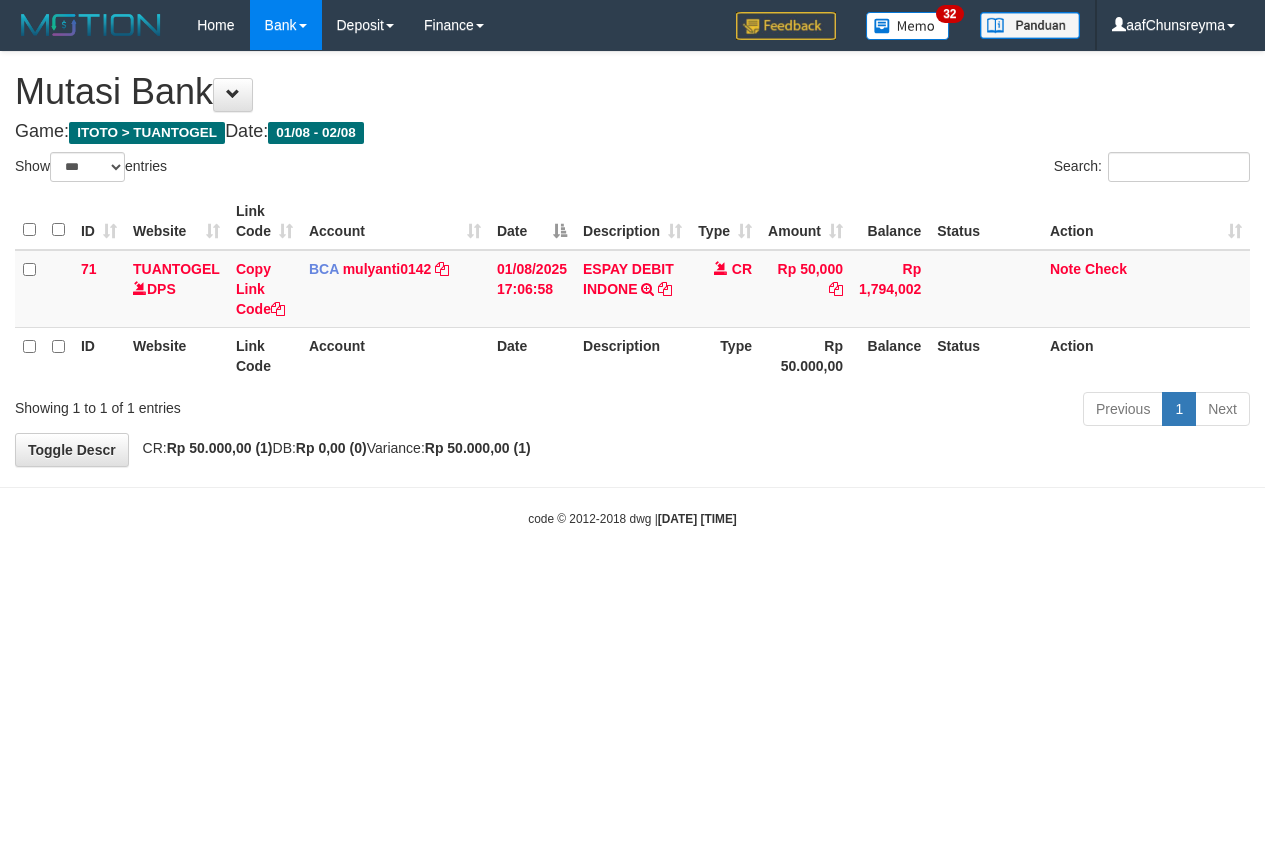 scroll, scrollTop: 0, scrollLeft: 0, axis: both 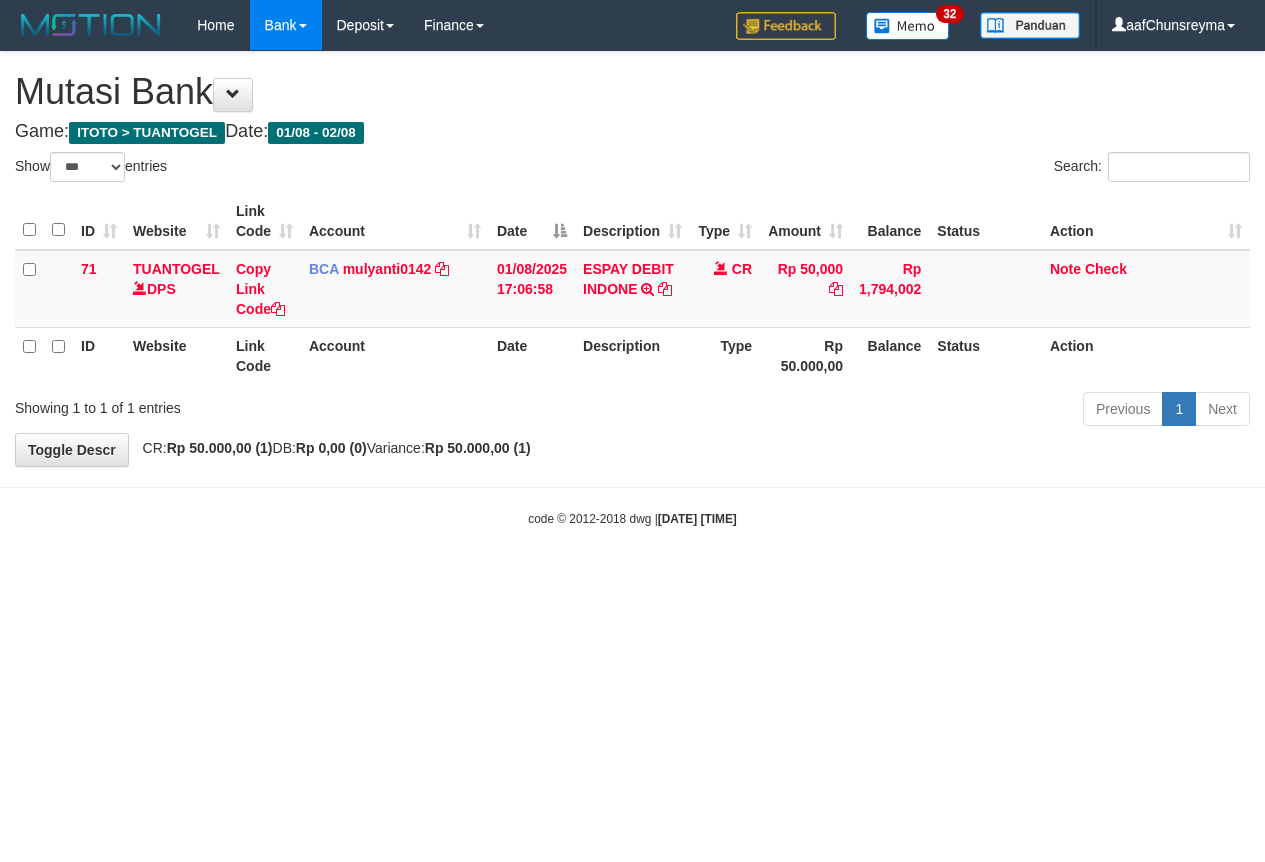 select on "***" 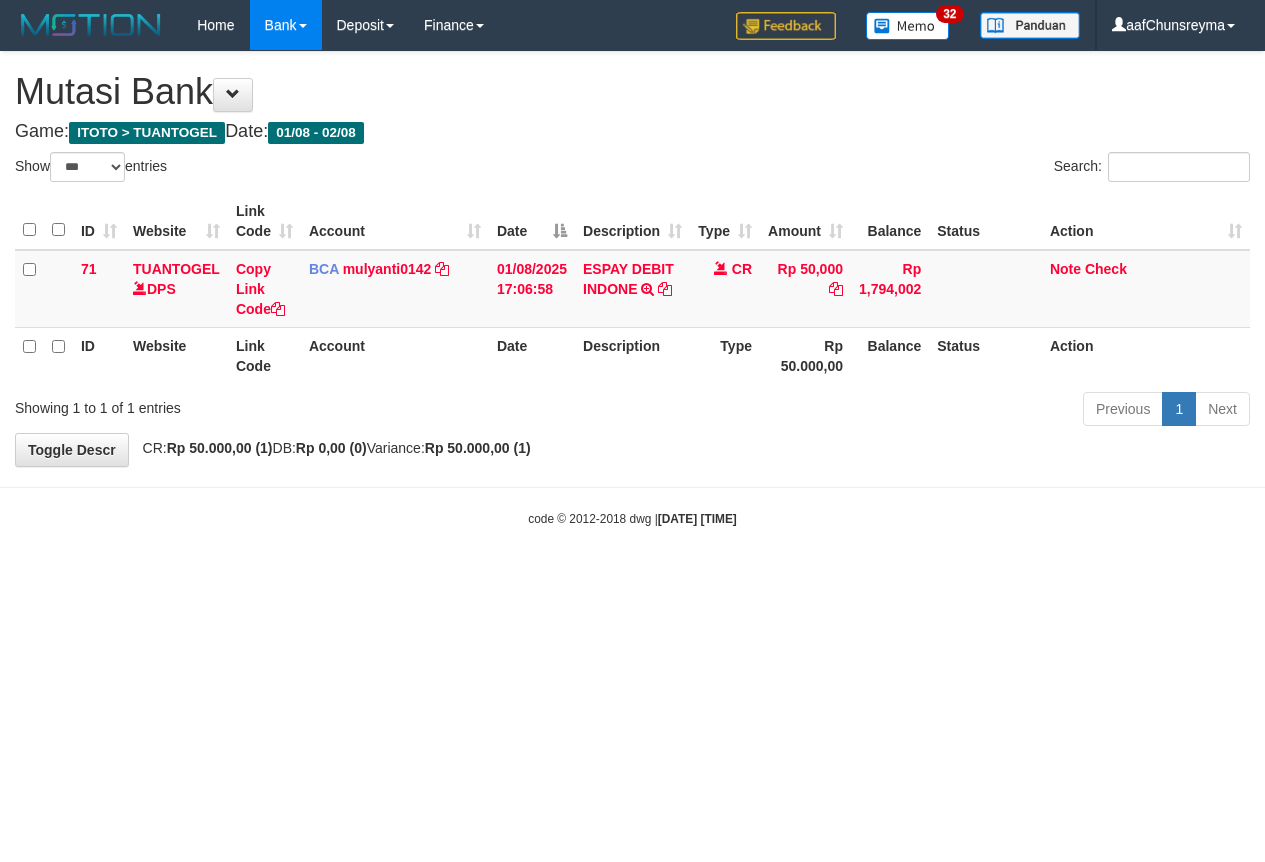 scroll, scrollTop: 0, scrollLeft: 0, axis: both 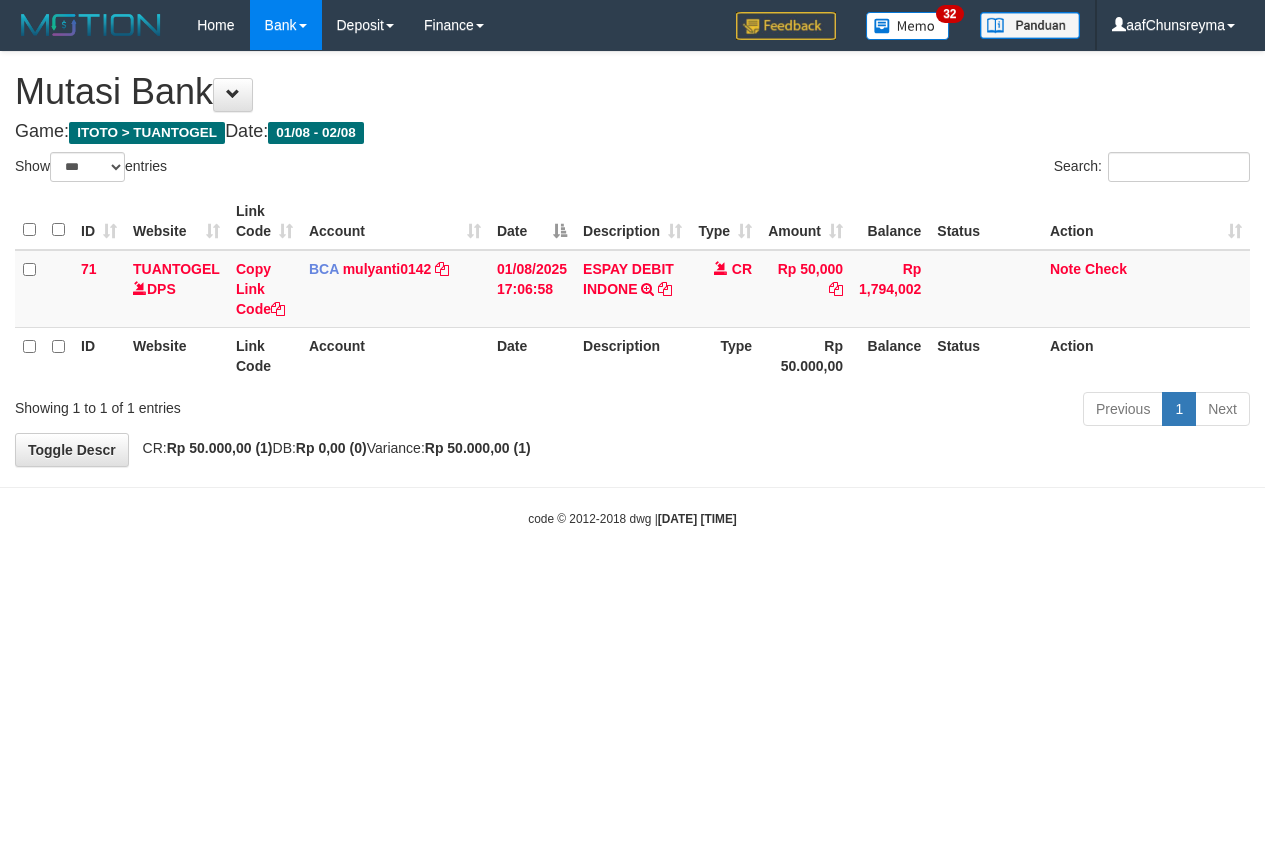 select on "***" 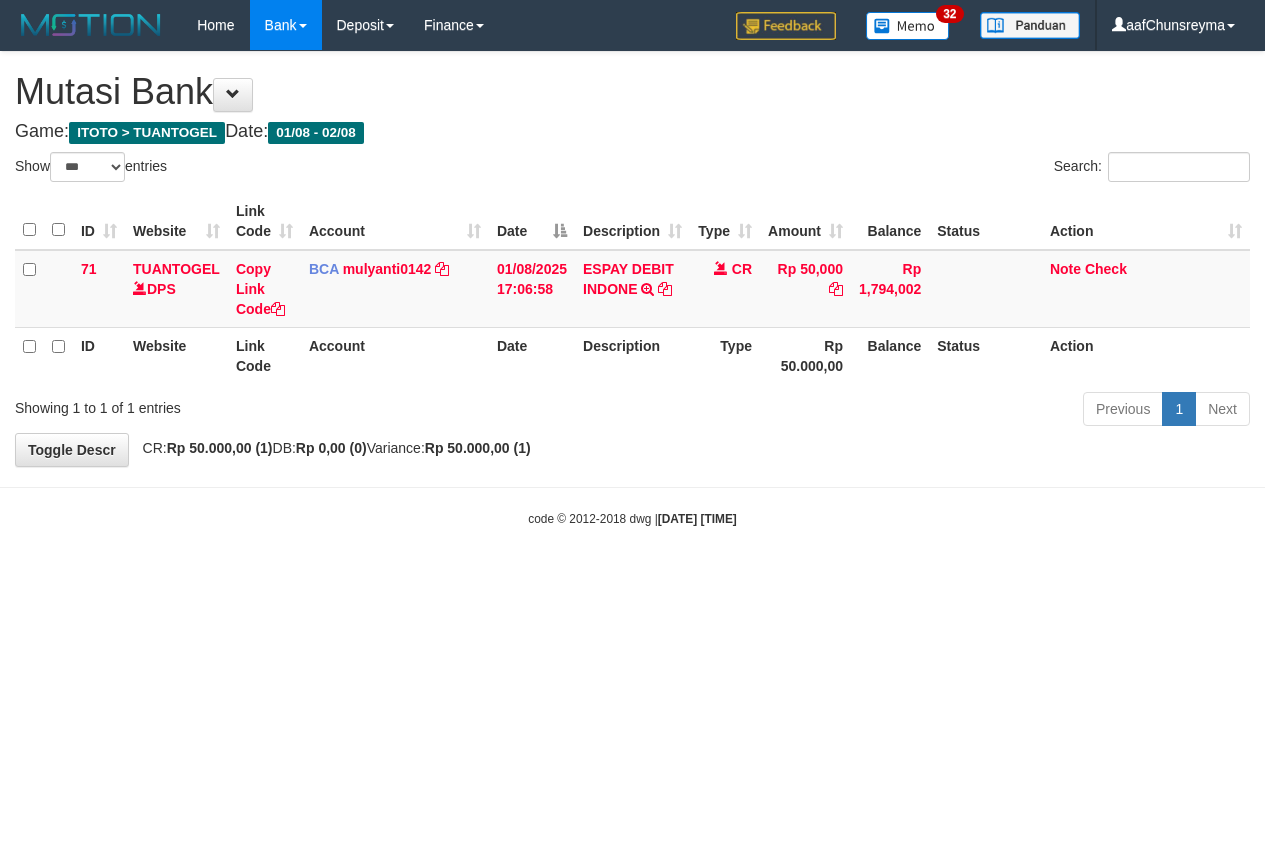 scroll, scrollTop: 0, scrollLeft: 0, axis: both 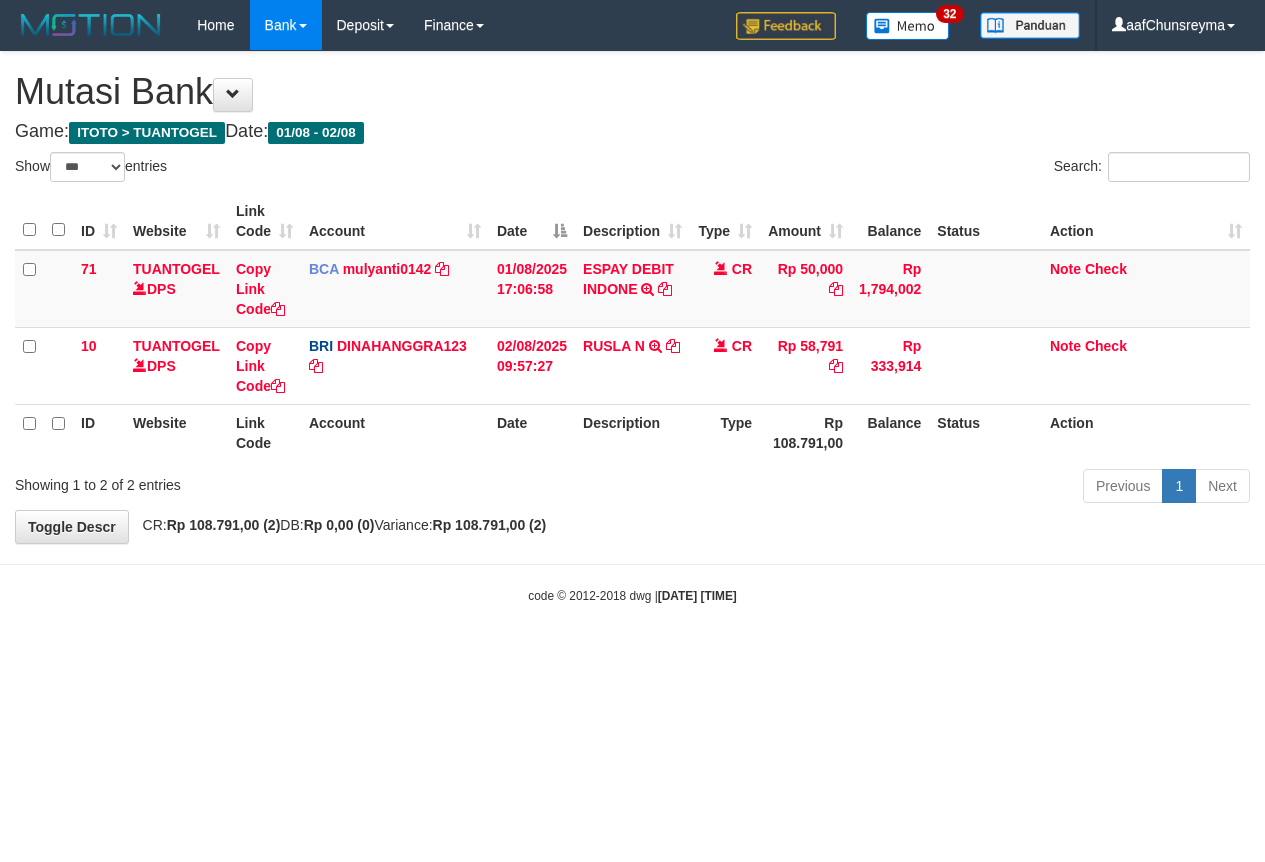 select on "***" 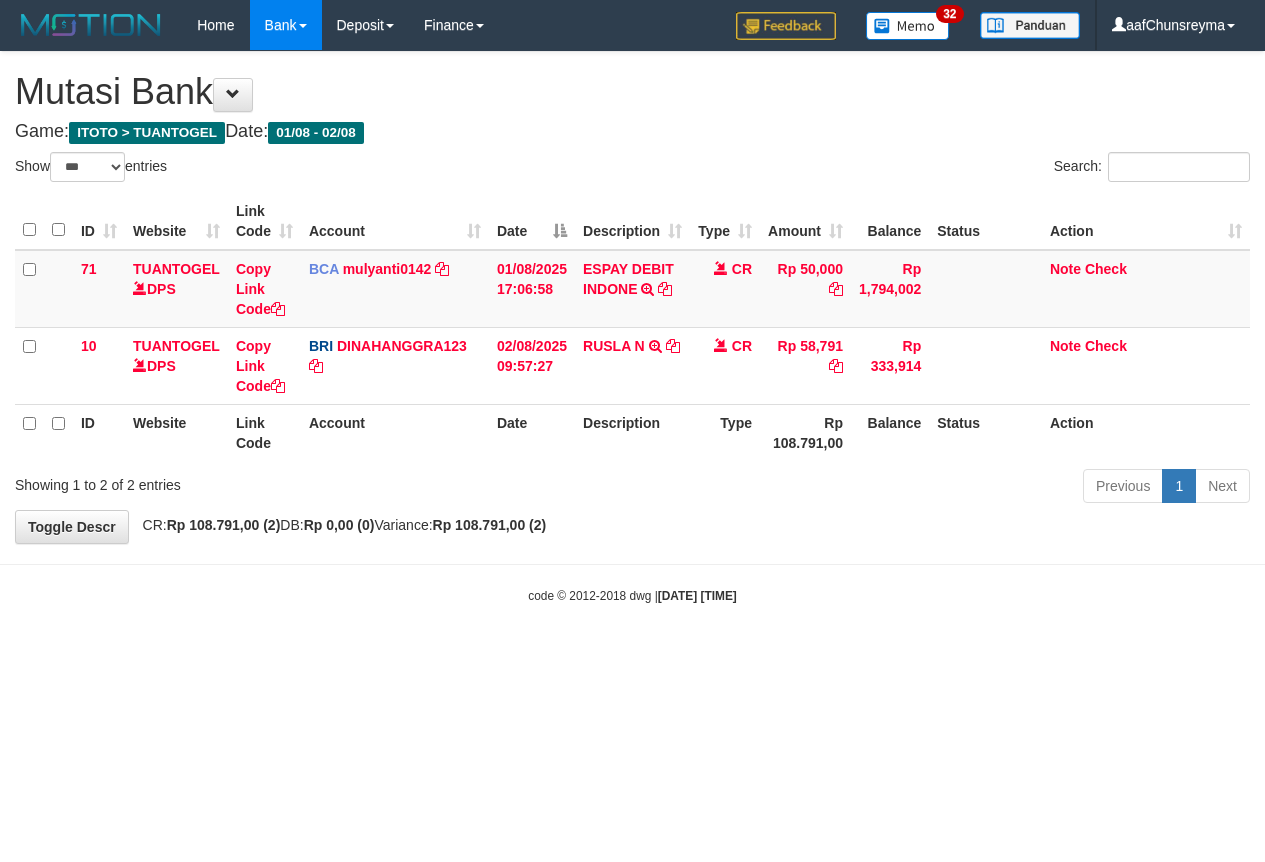 scroll, scrollTop: 0, scrollLeft: 0, axis: both 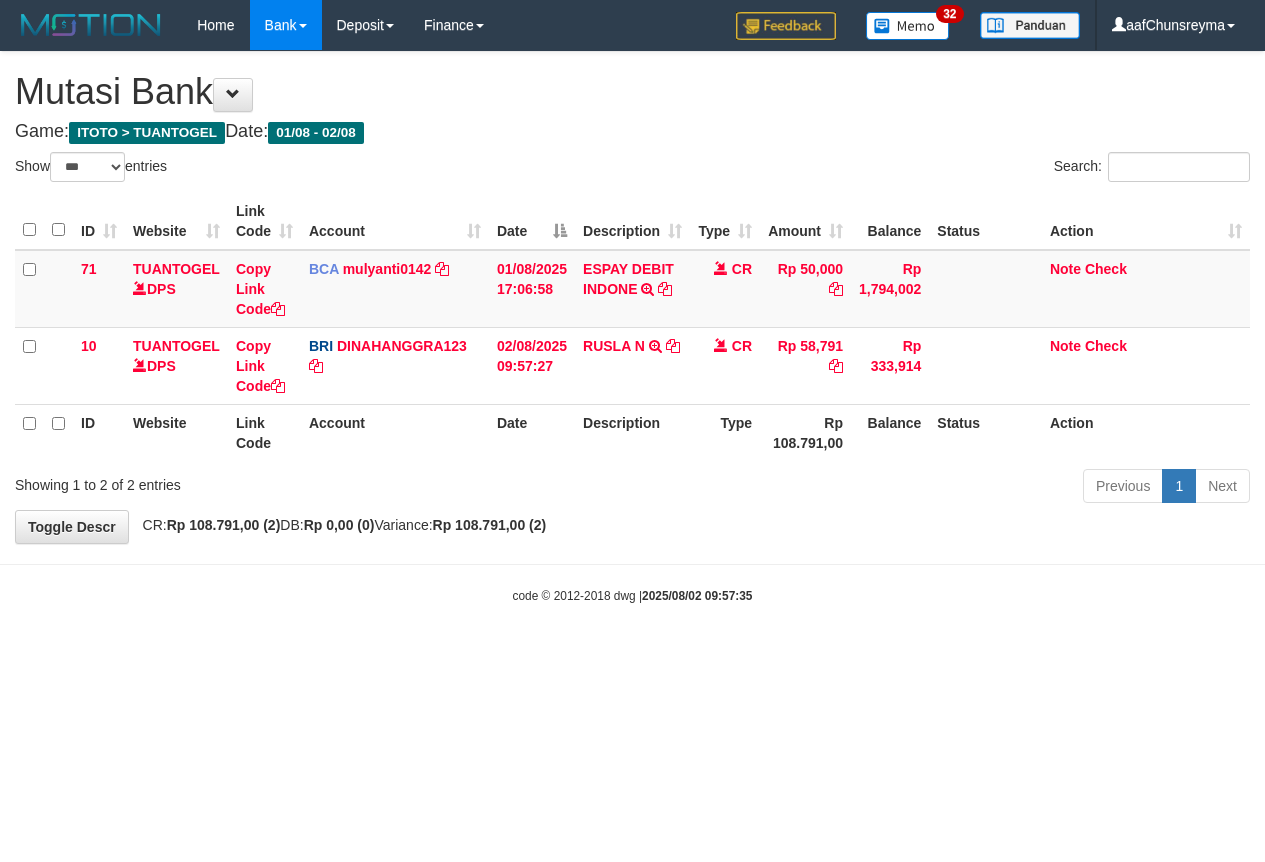 select on "***" 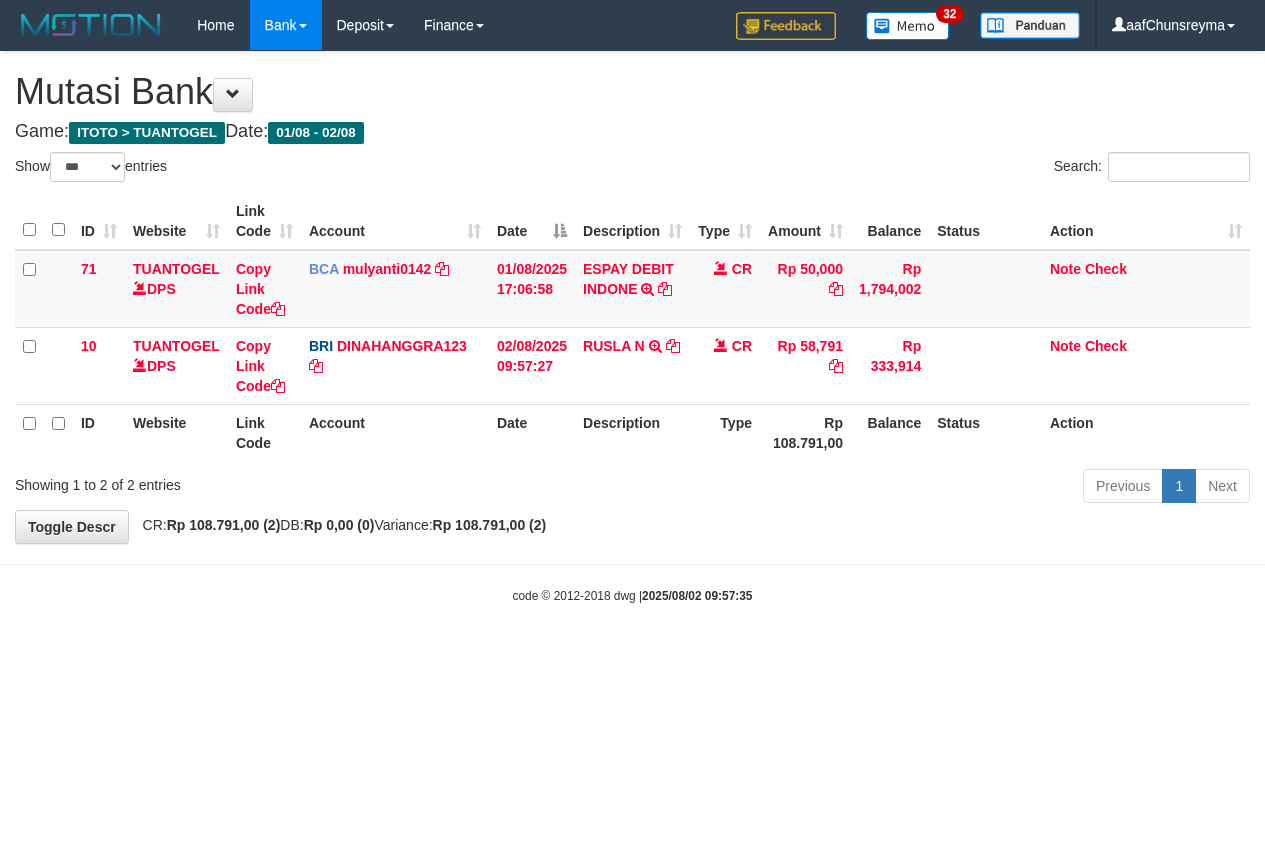 scroll, scrollTop: 0, scrollLeft: 0, axis: both 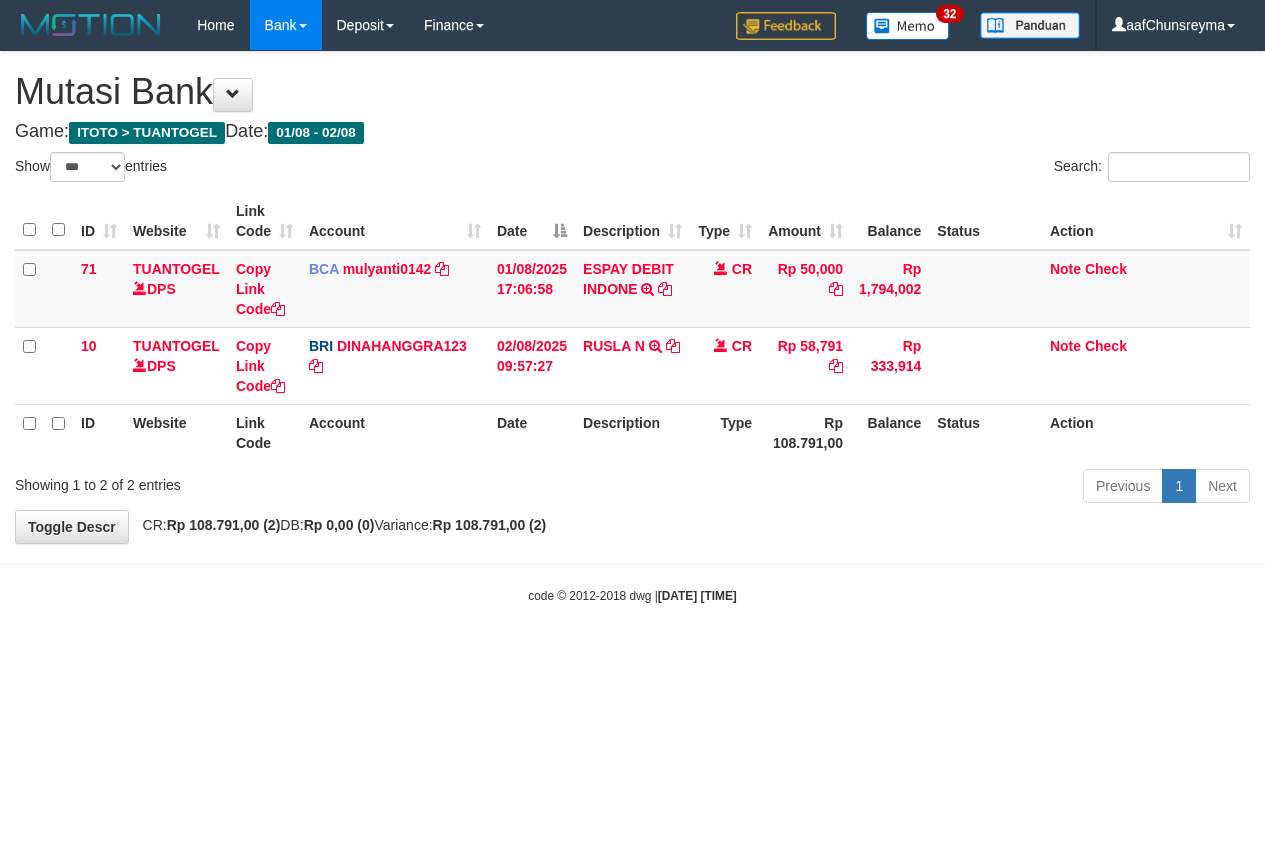 select on "***" 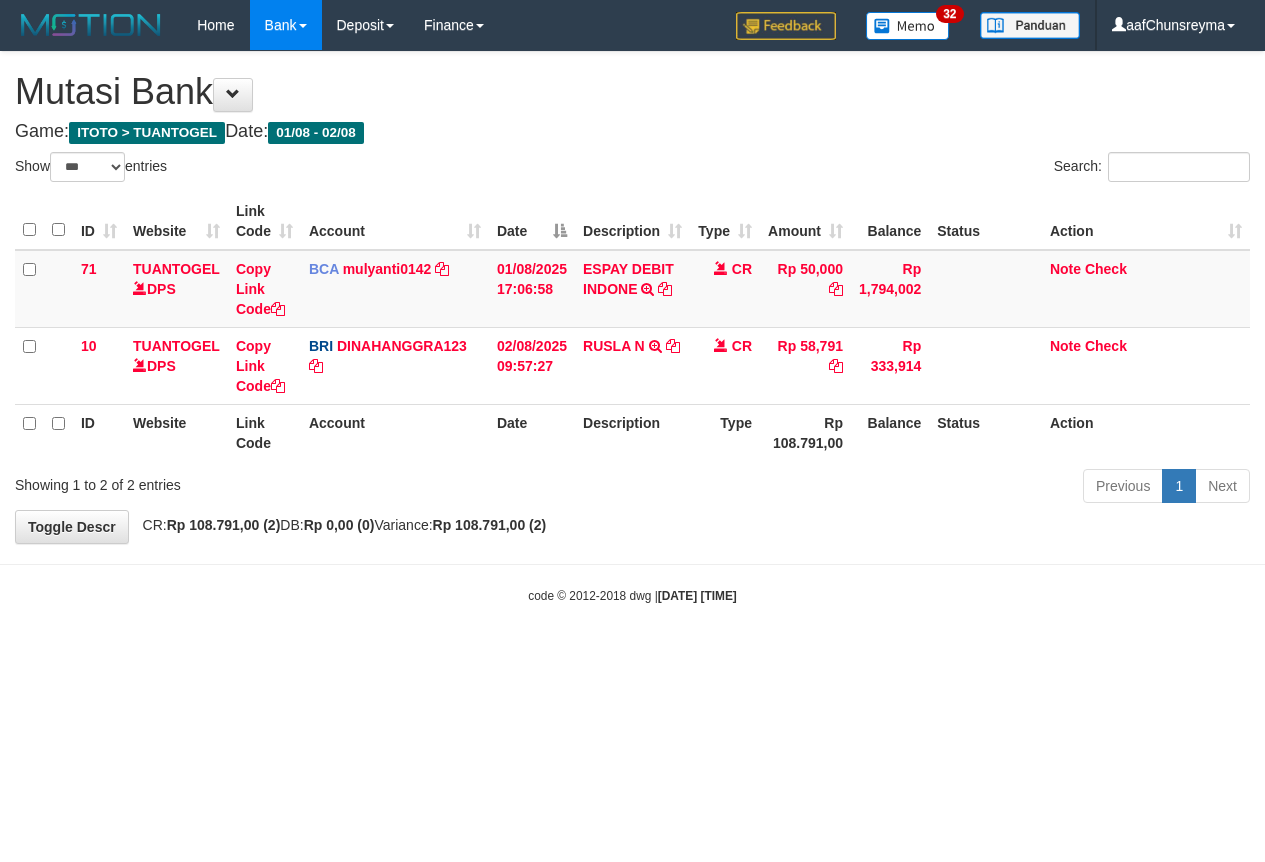 scroll, scrollTop: 0, scrollLeft: 0, axis: both 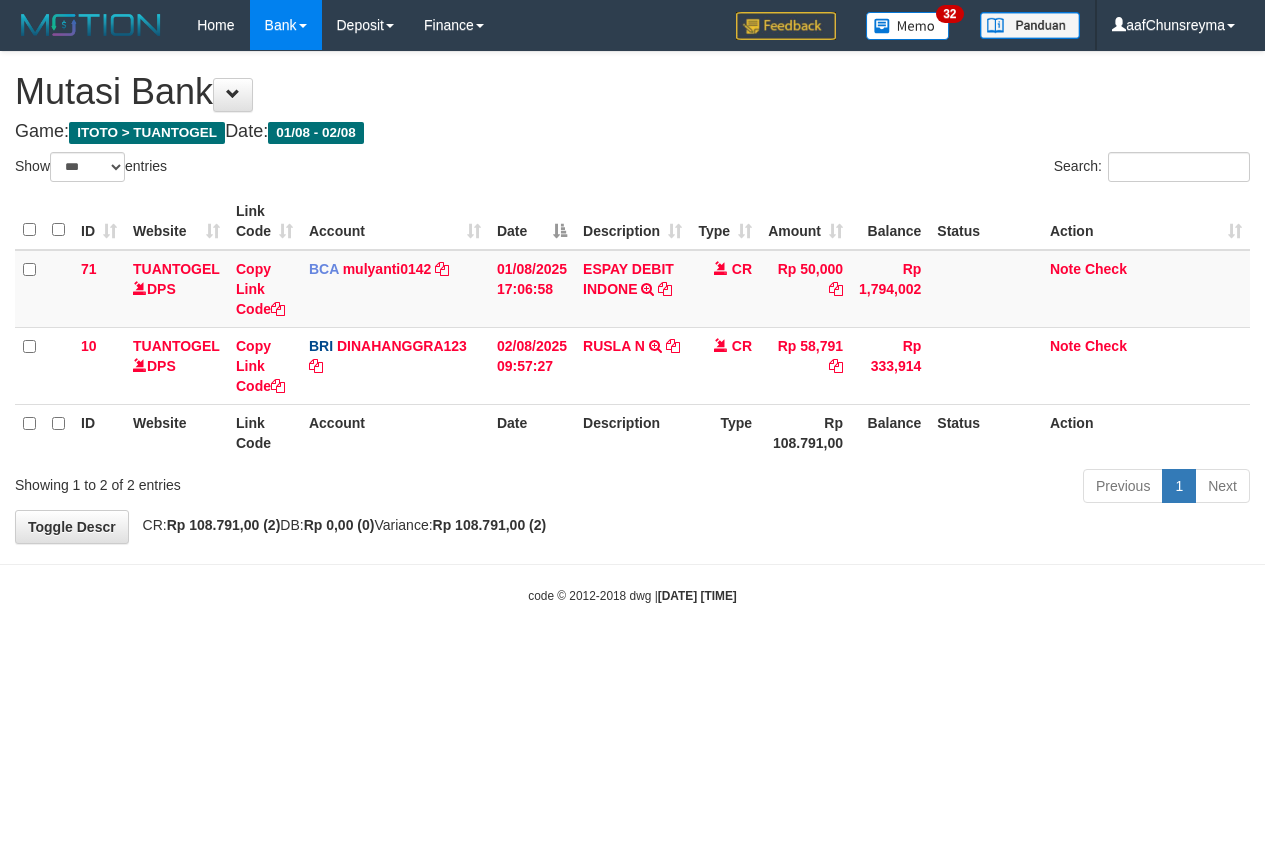 select on "***" 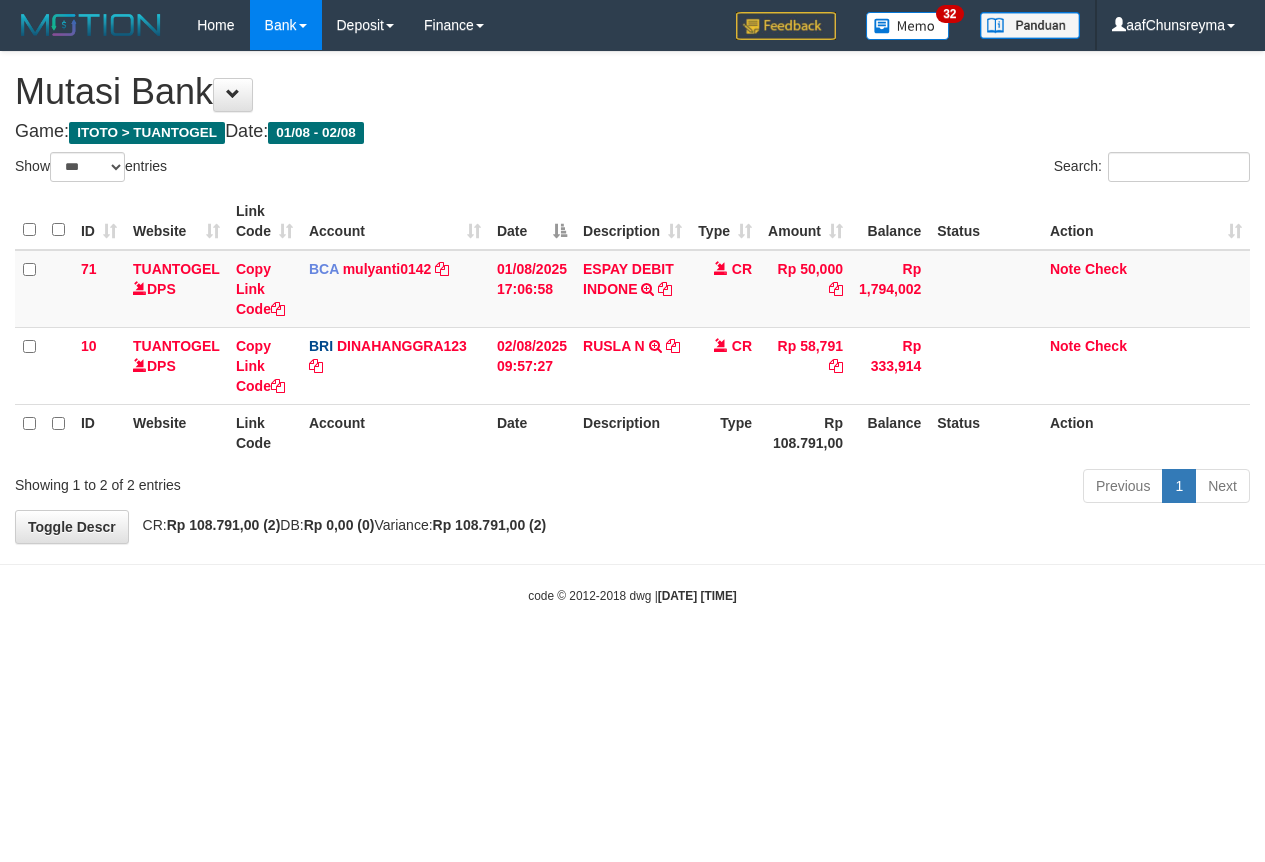 scroll, scrollTop: 0, scrollLeft: 0, axis: both 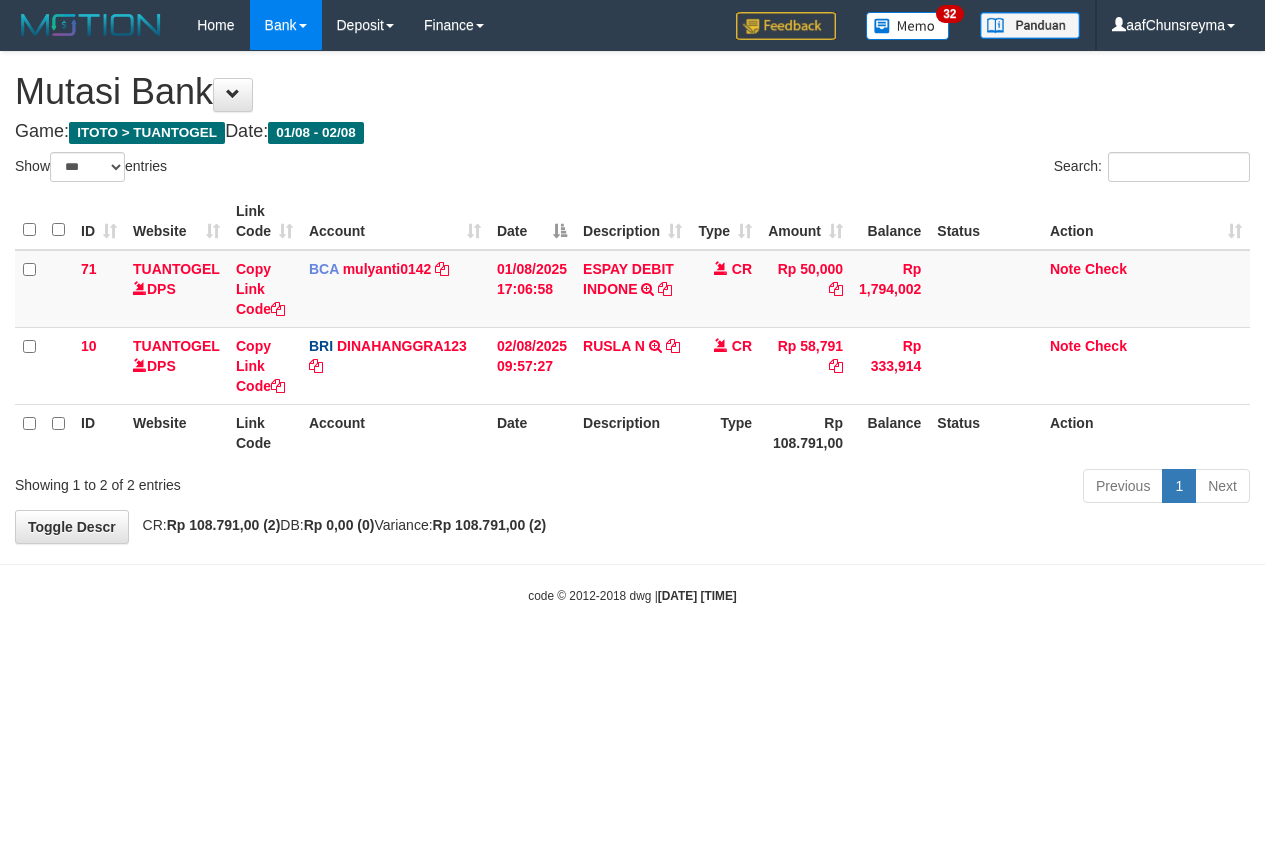 select on "***" 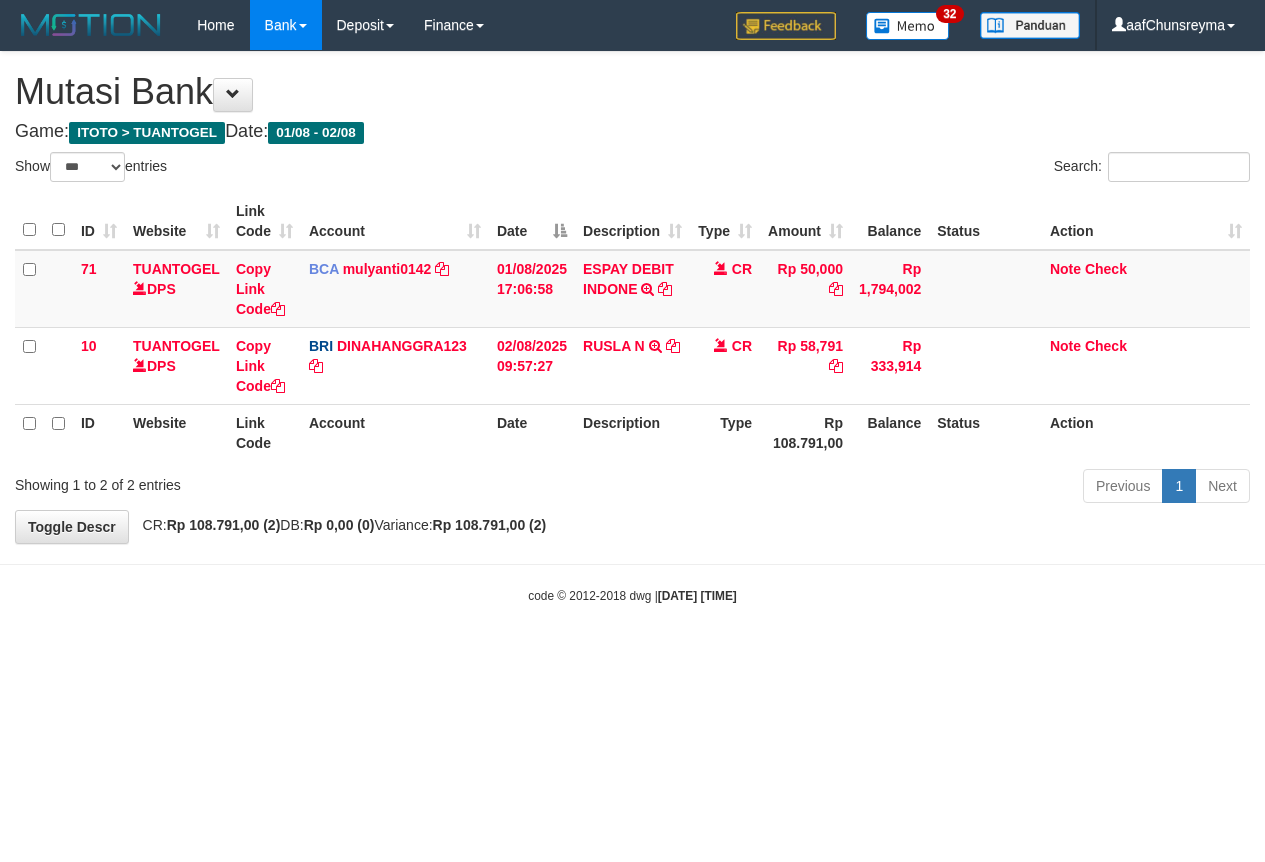 scroll, scrollTop: 0, scrollLeft: 0, axis: both 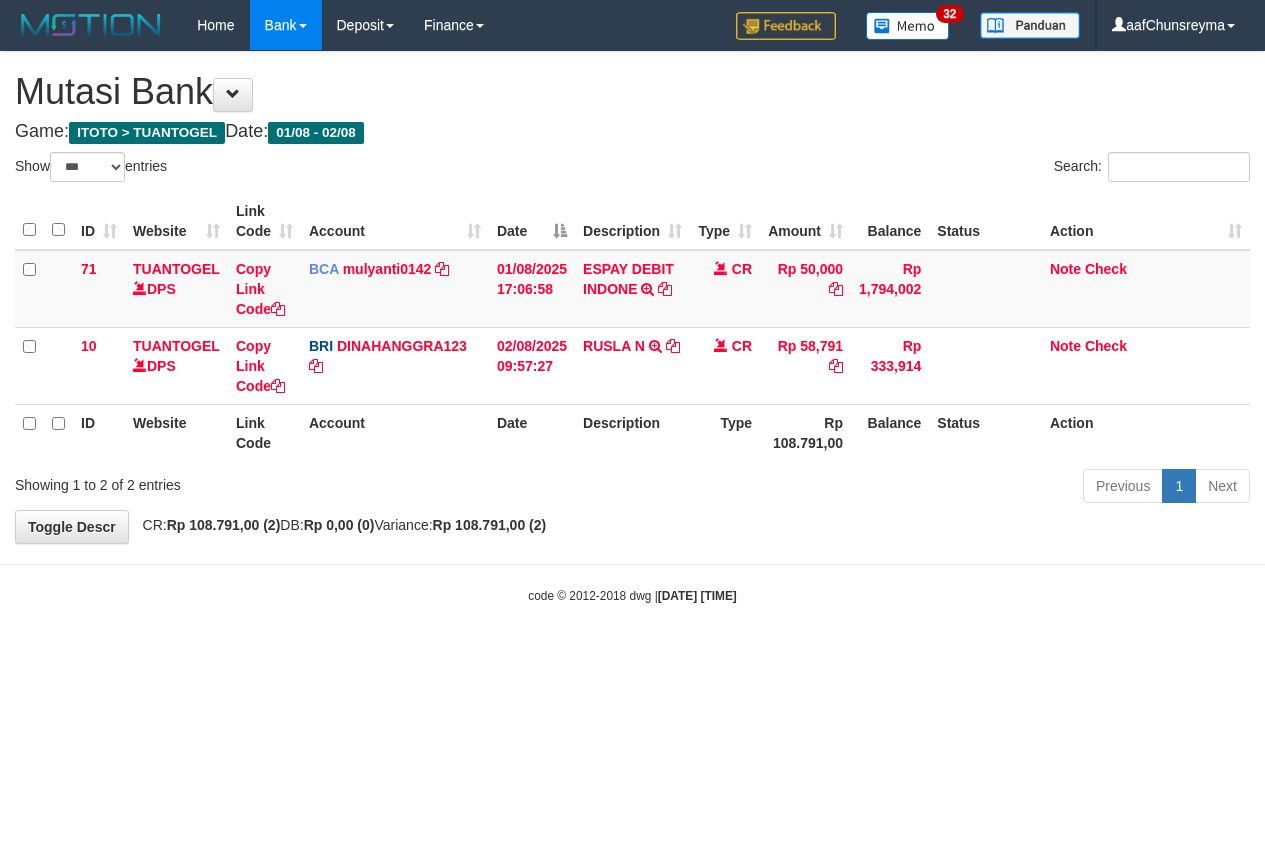 select on "***" 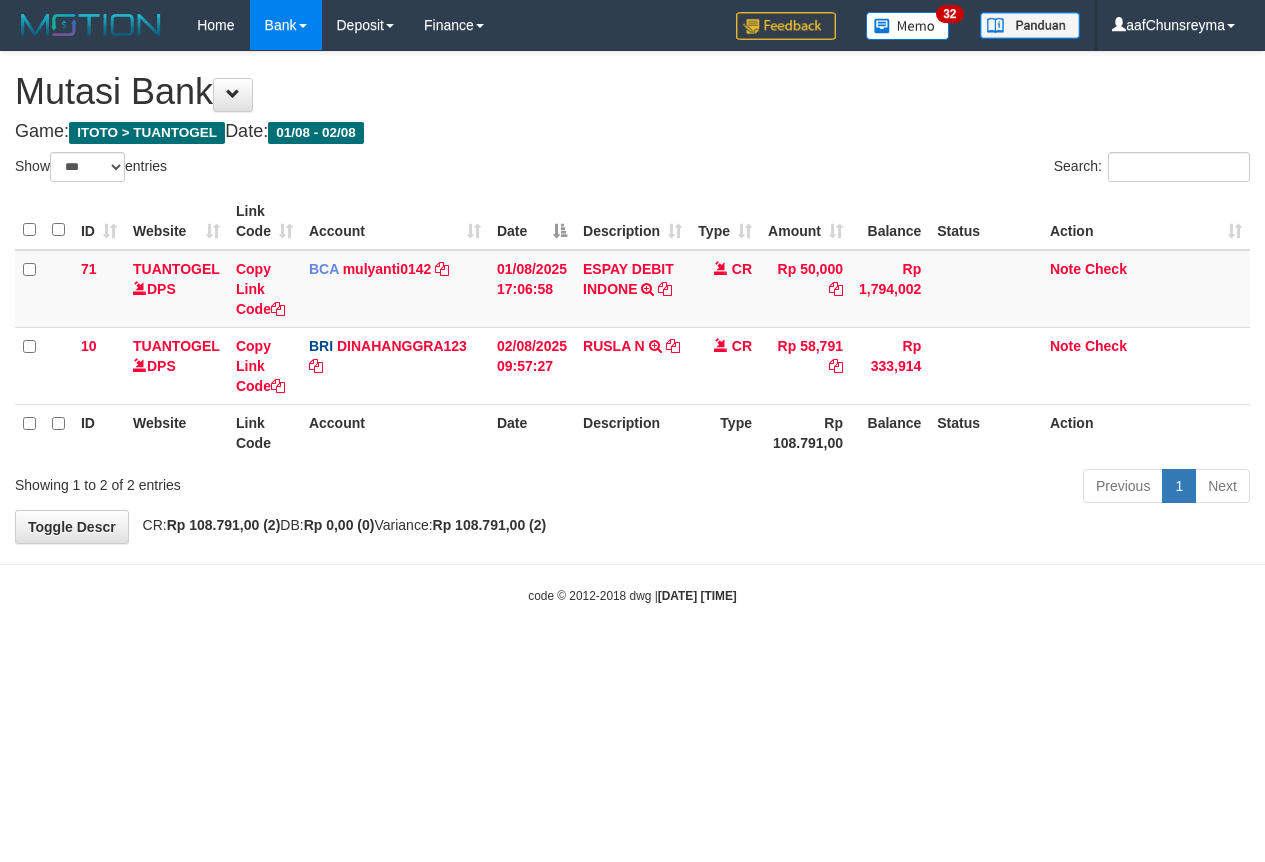 scroll, scrollTop: 0, scrollLeft: 0, axis: both 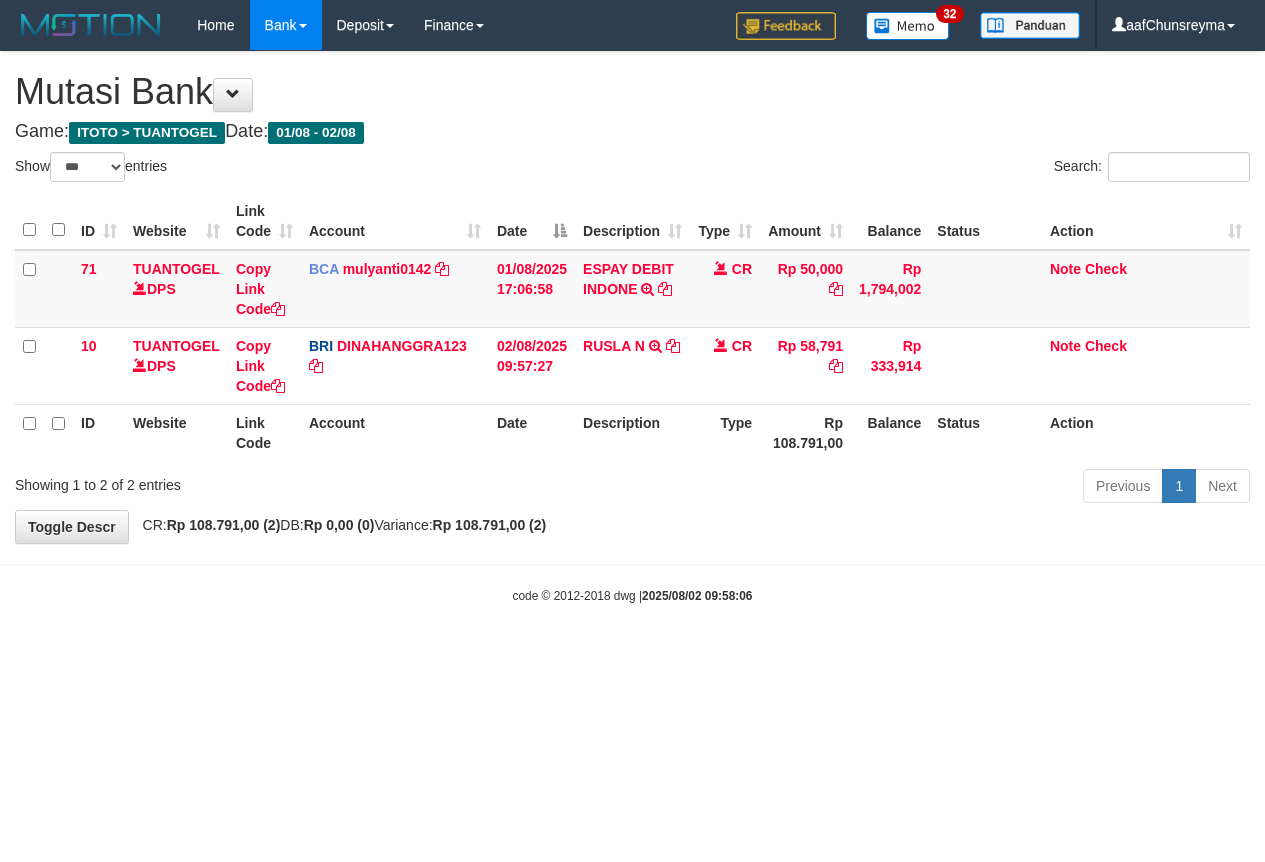 select on "***" 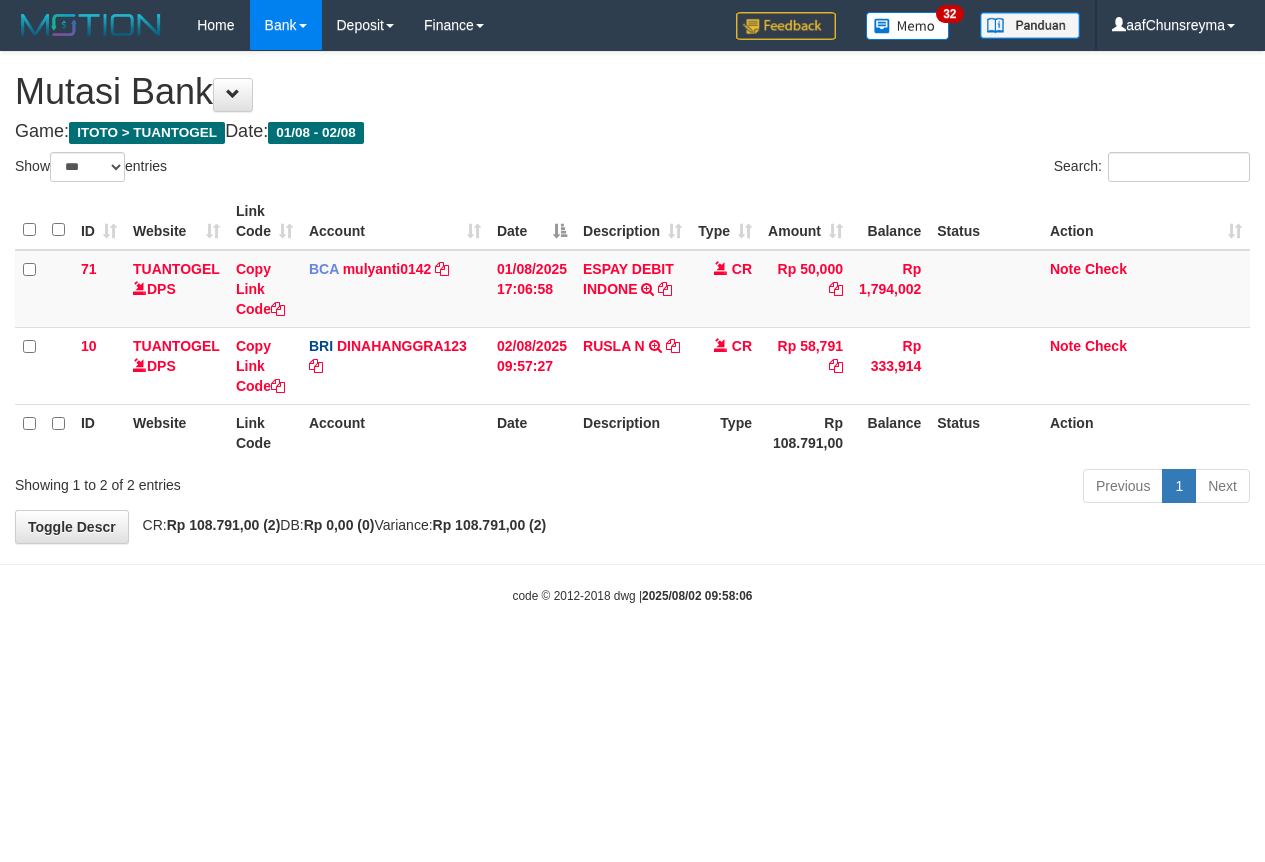 scroll, scrollTop: 0, scrollLeft: 0, axis: both 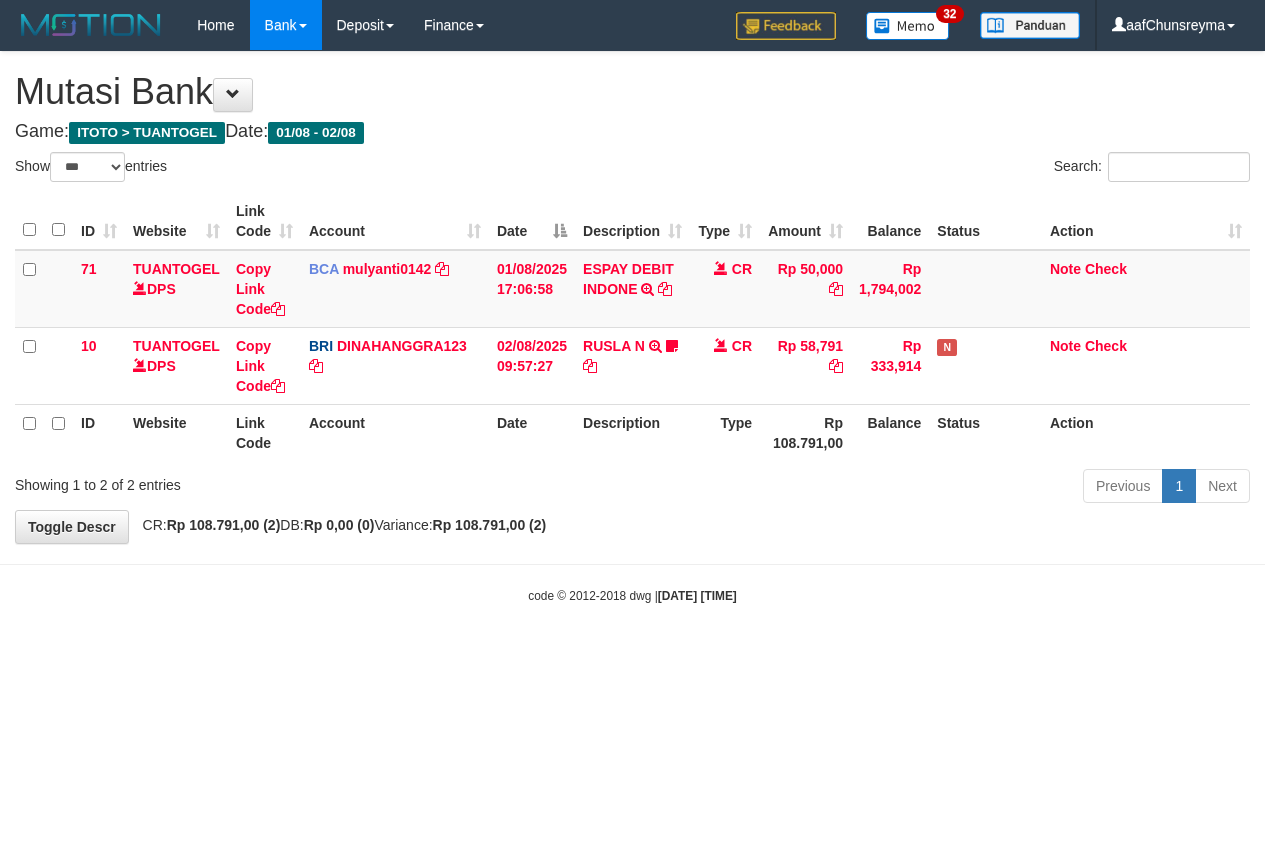 select on "***" 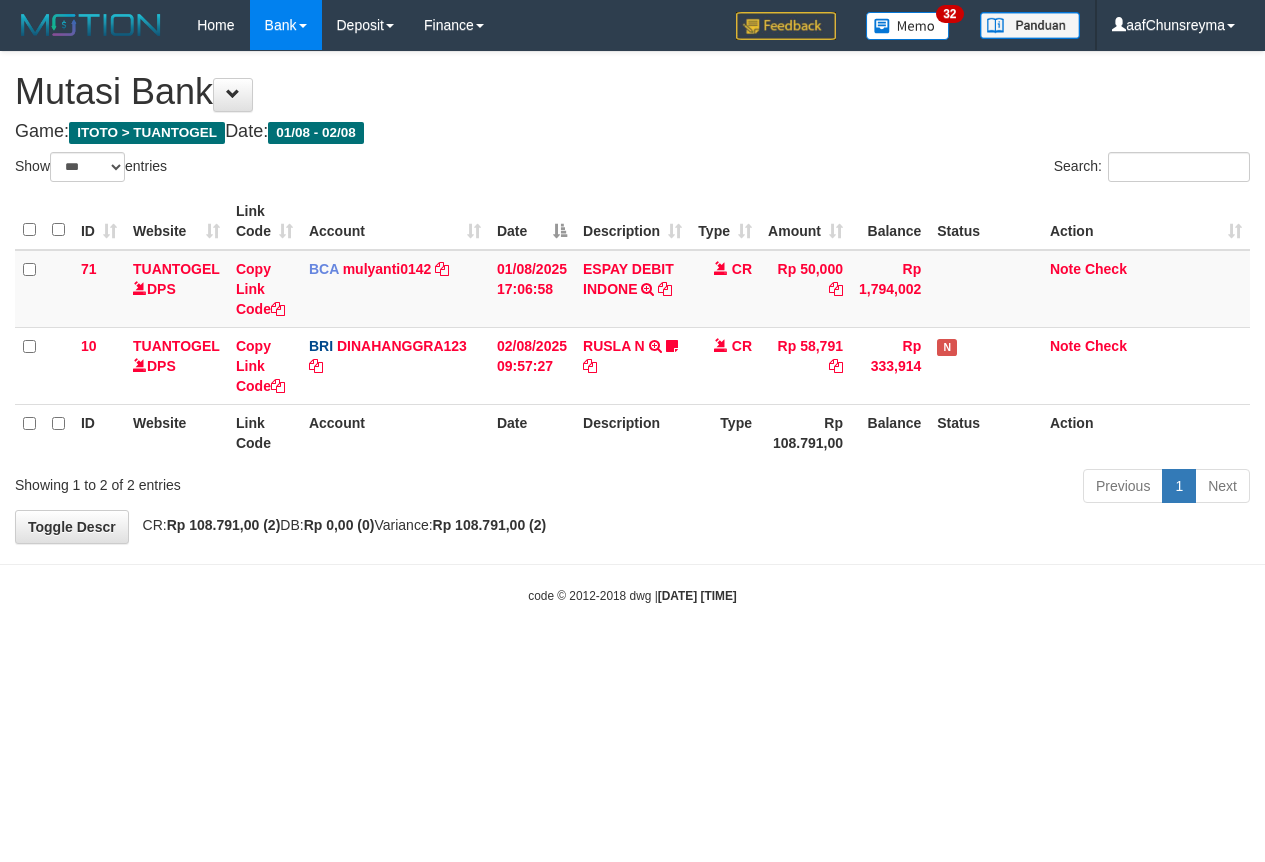 scroll, scrollTop: 0, scrollLeft: 0, axis: both 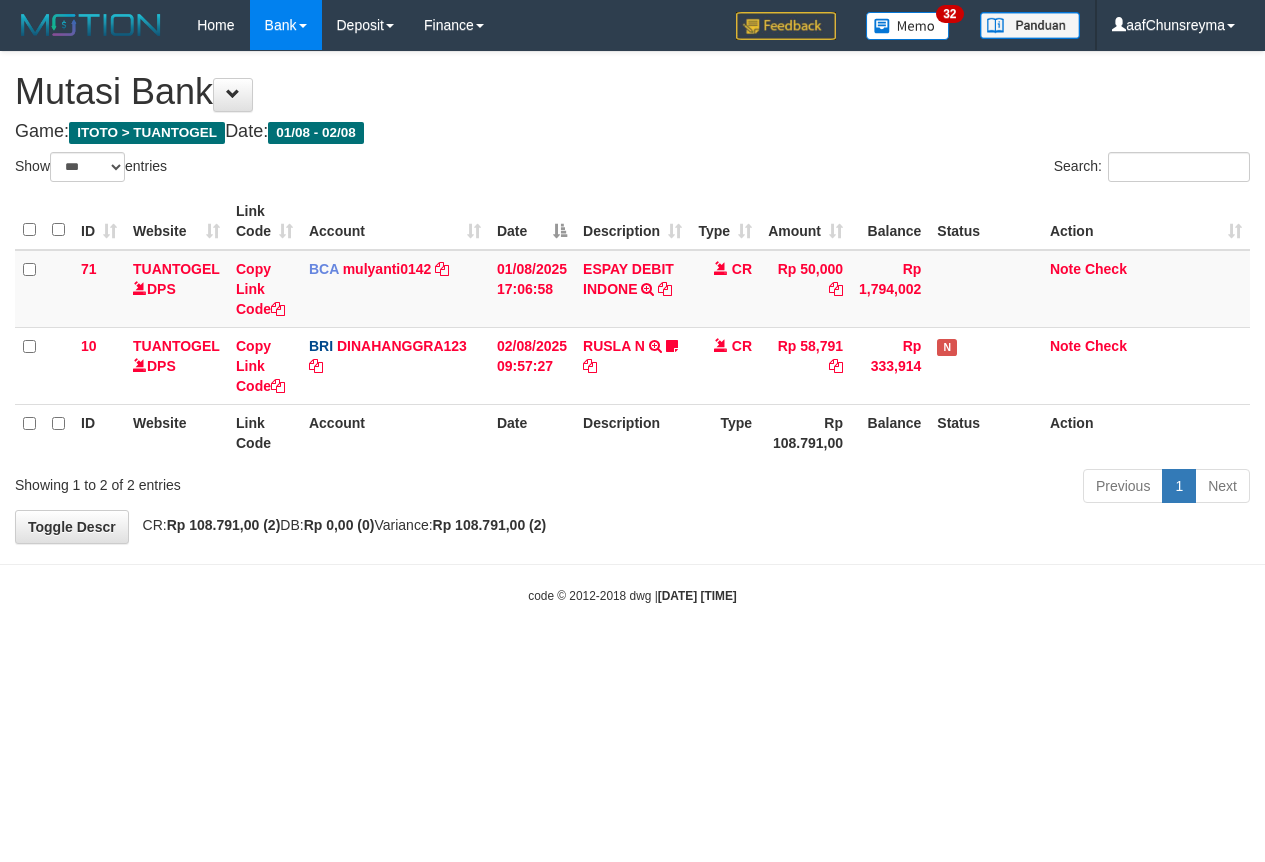 select on "***" 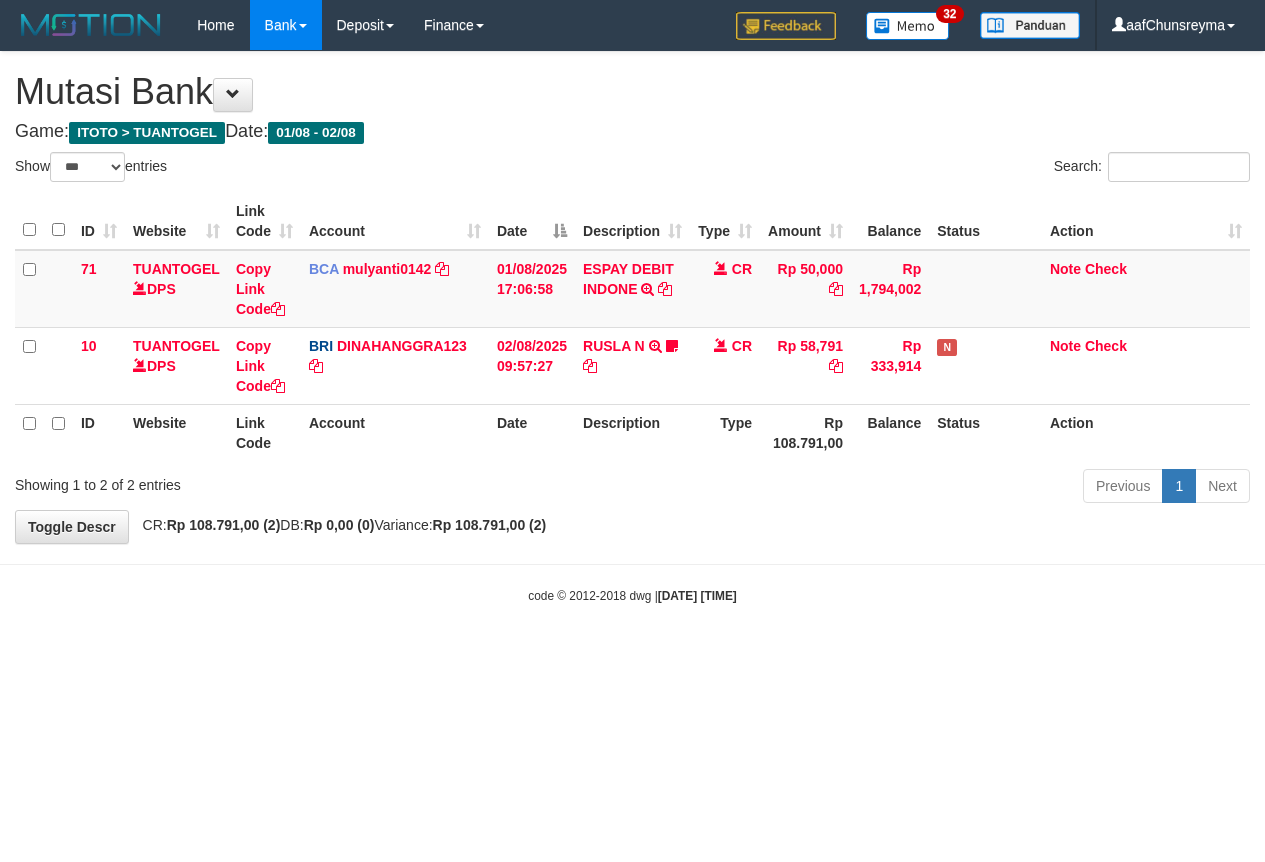 scroll, scrollTop: 0, scrollLeft: 0, axis: both 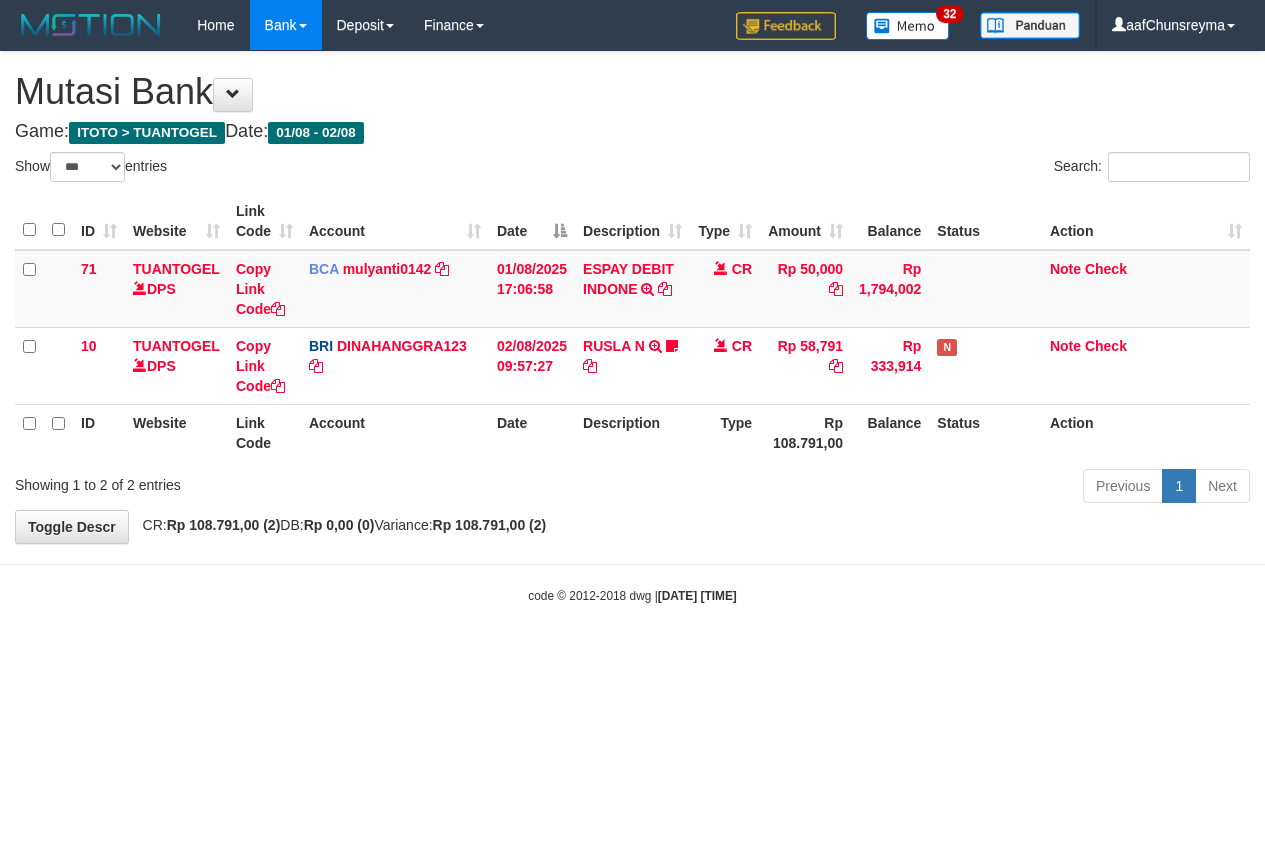 select on "***" 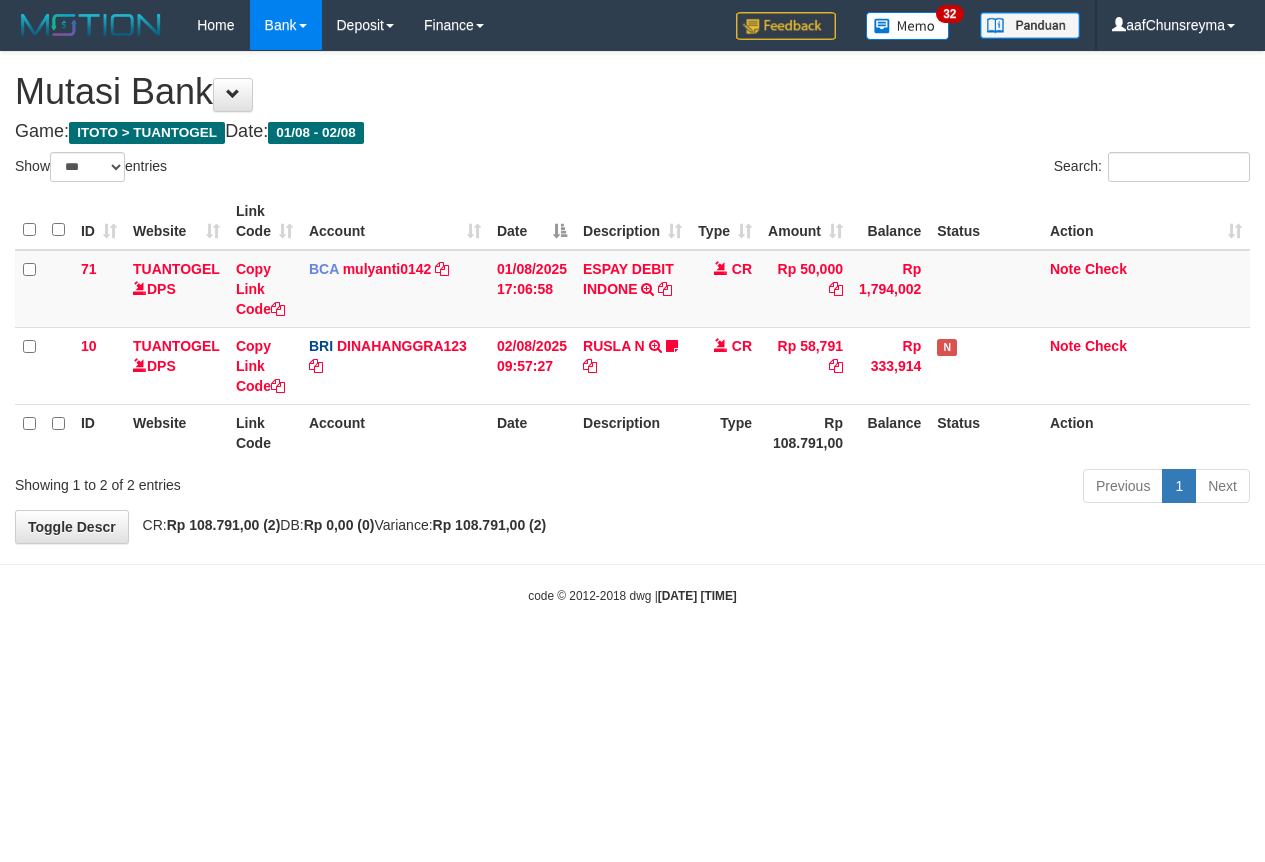 scroll, scrollTop: 0, scrollLeft: 0, axis: both 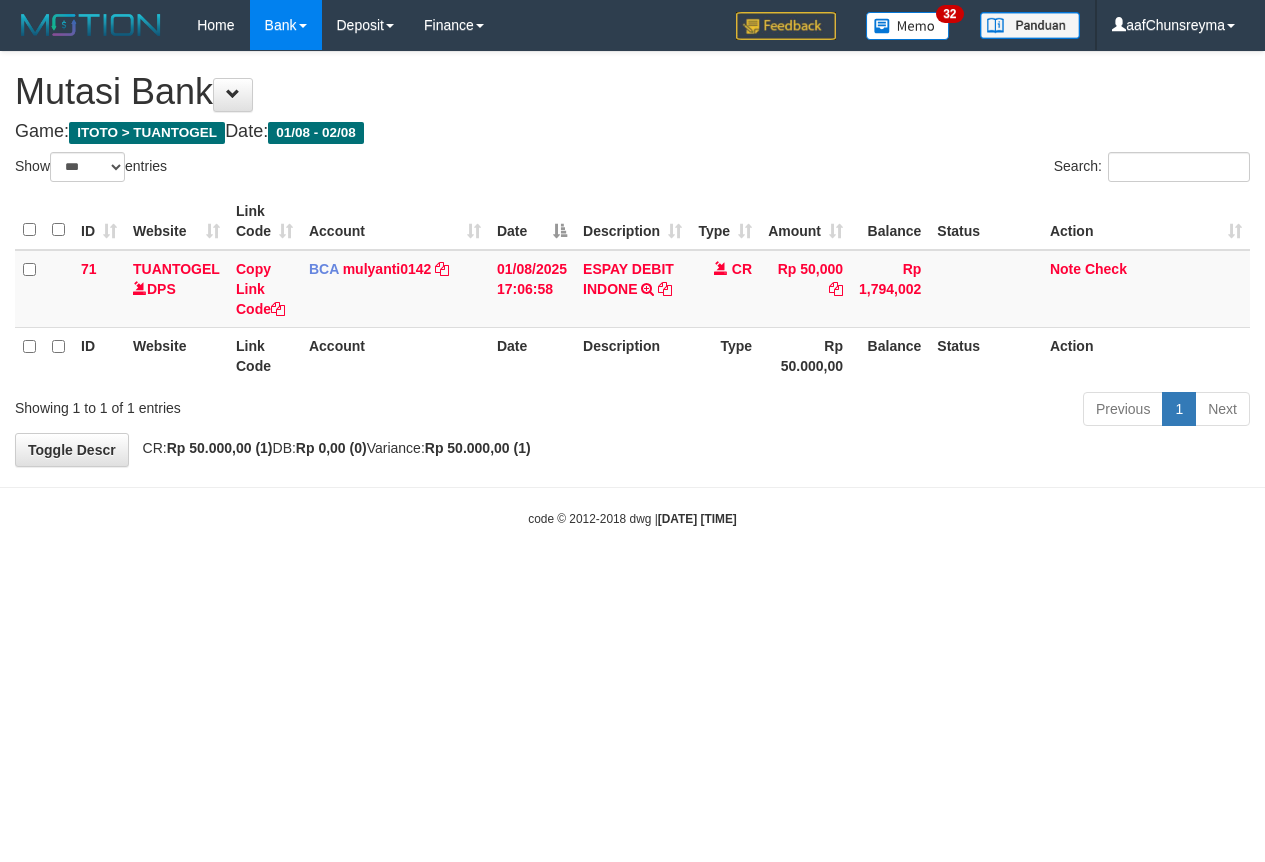 select on "***" 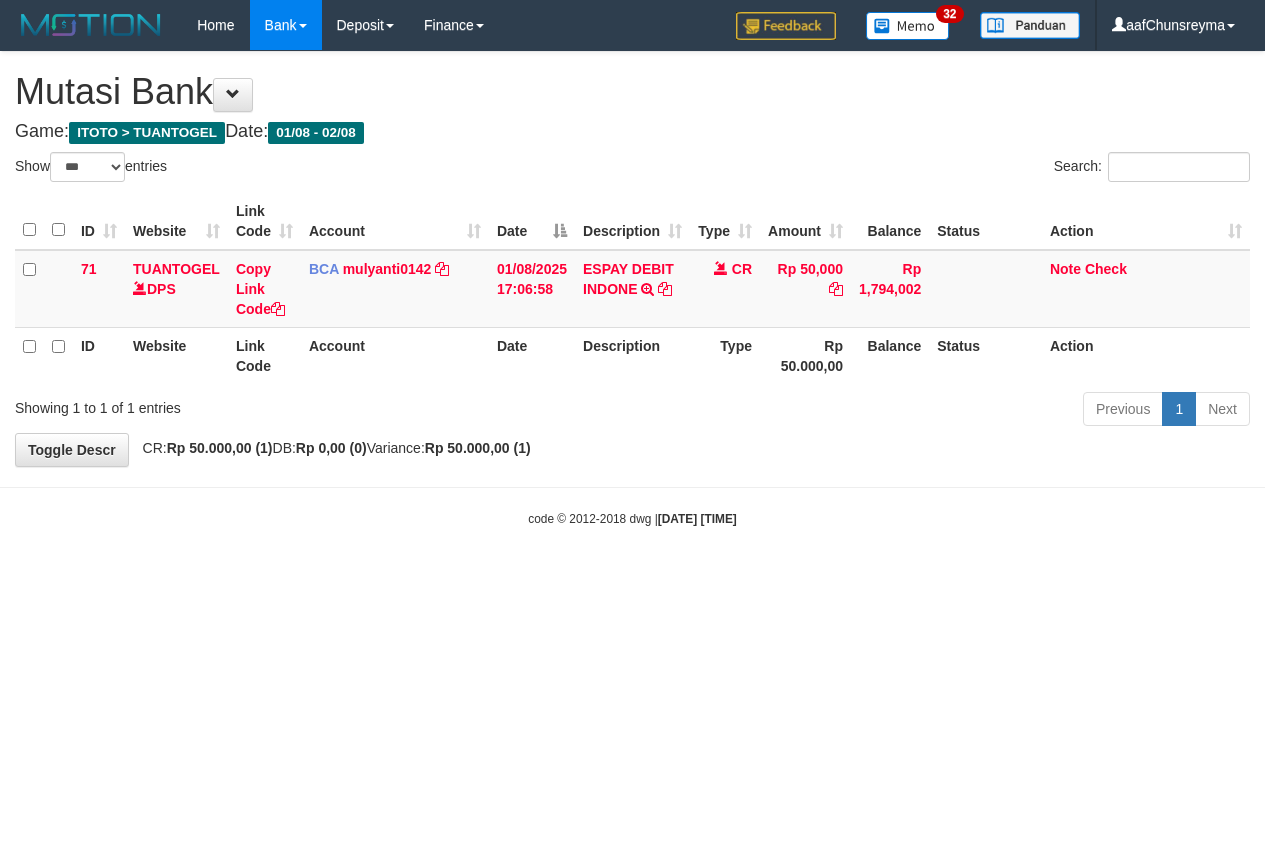 scroll, scrollTop: 0, scrollLeft: 0, axis: both 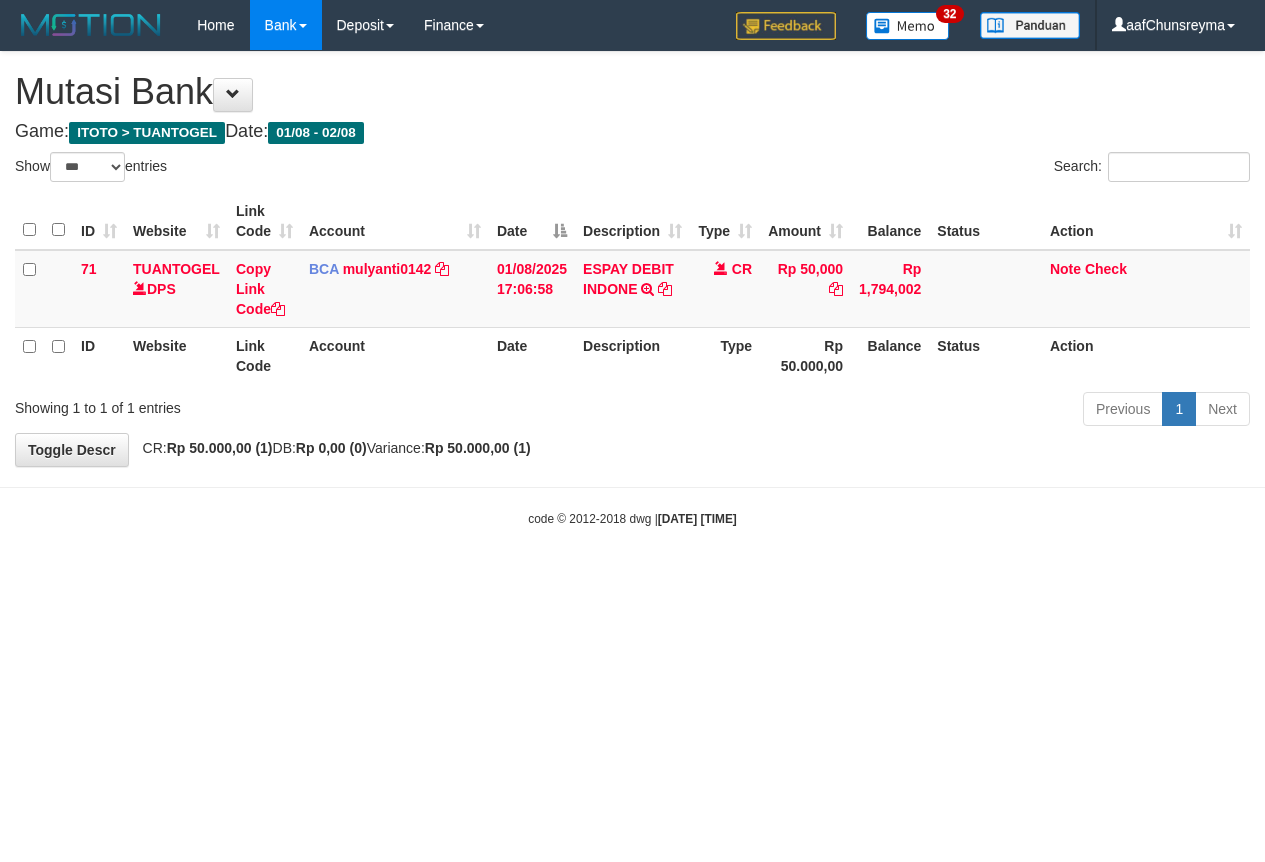 select on "***" 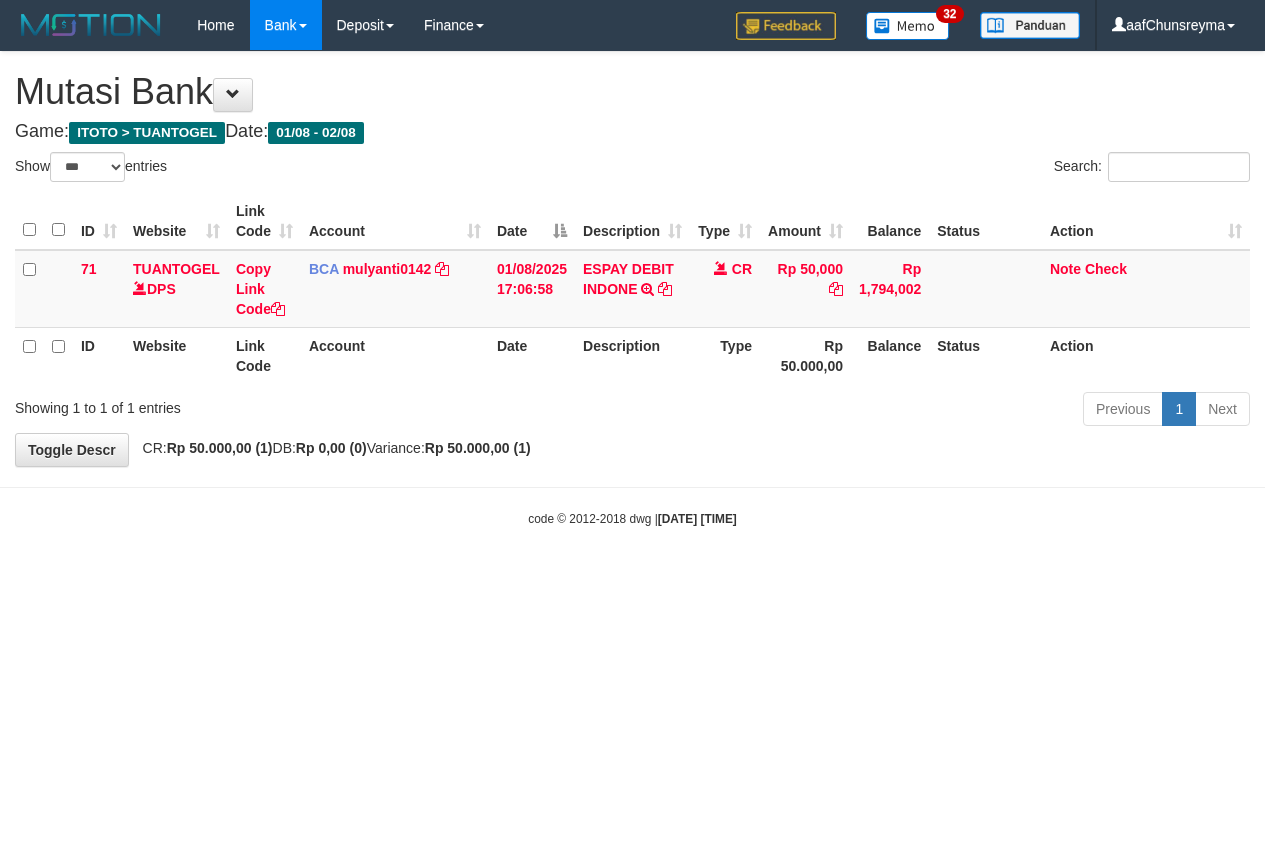 scroll, scrollTop: 0, scrollLeft: 0, axis: both 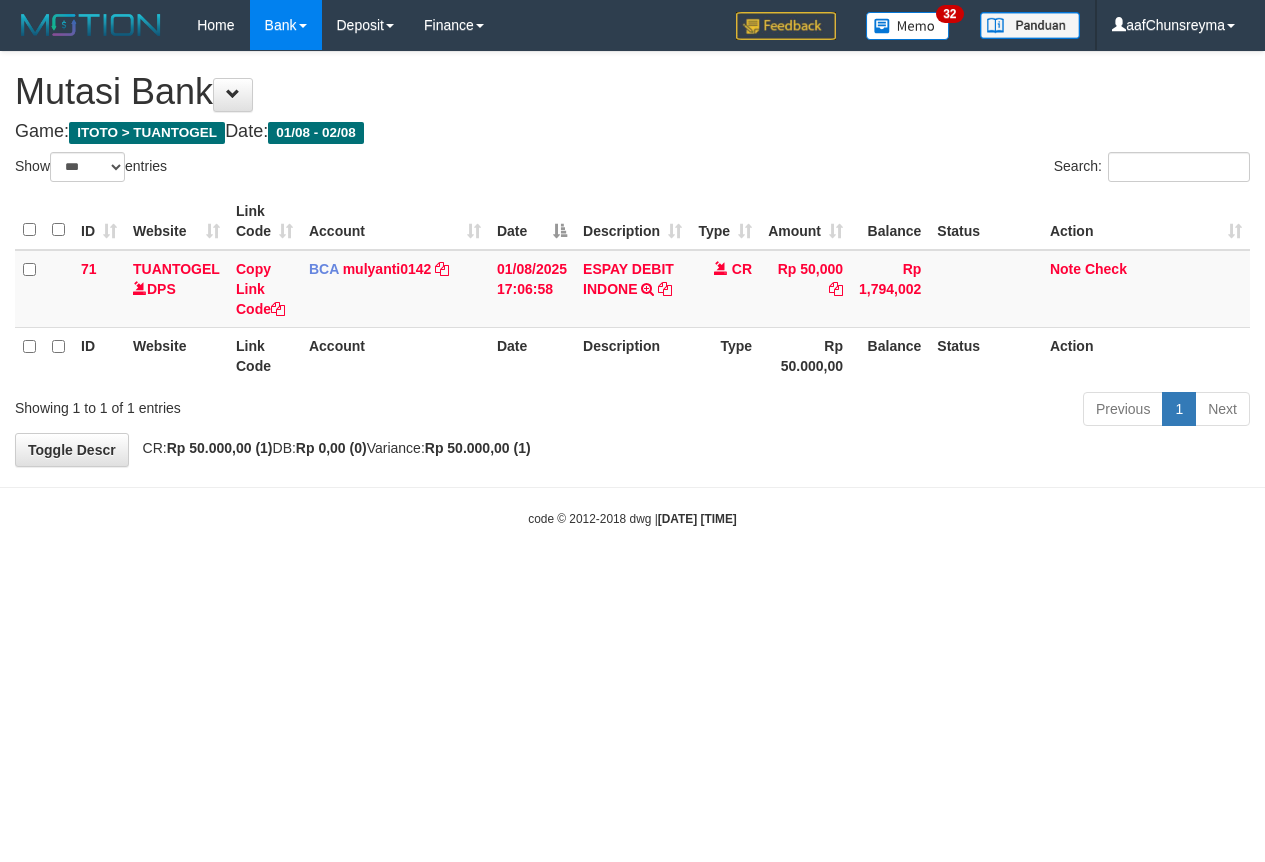 select on "***" 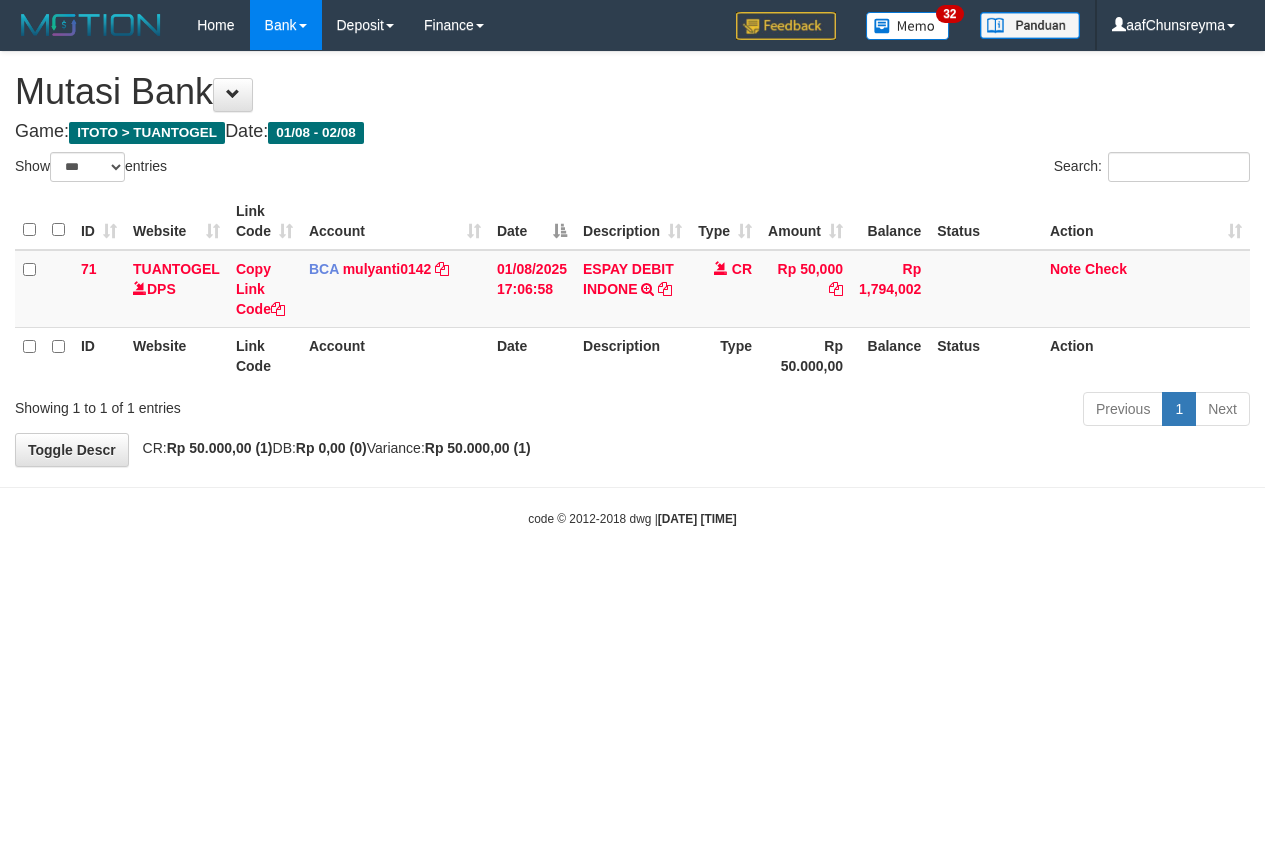 scroll, scrollTop: 0, scrollLeft: 0, axis: both 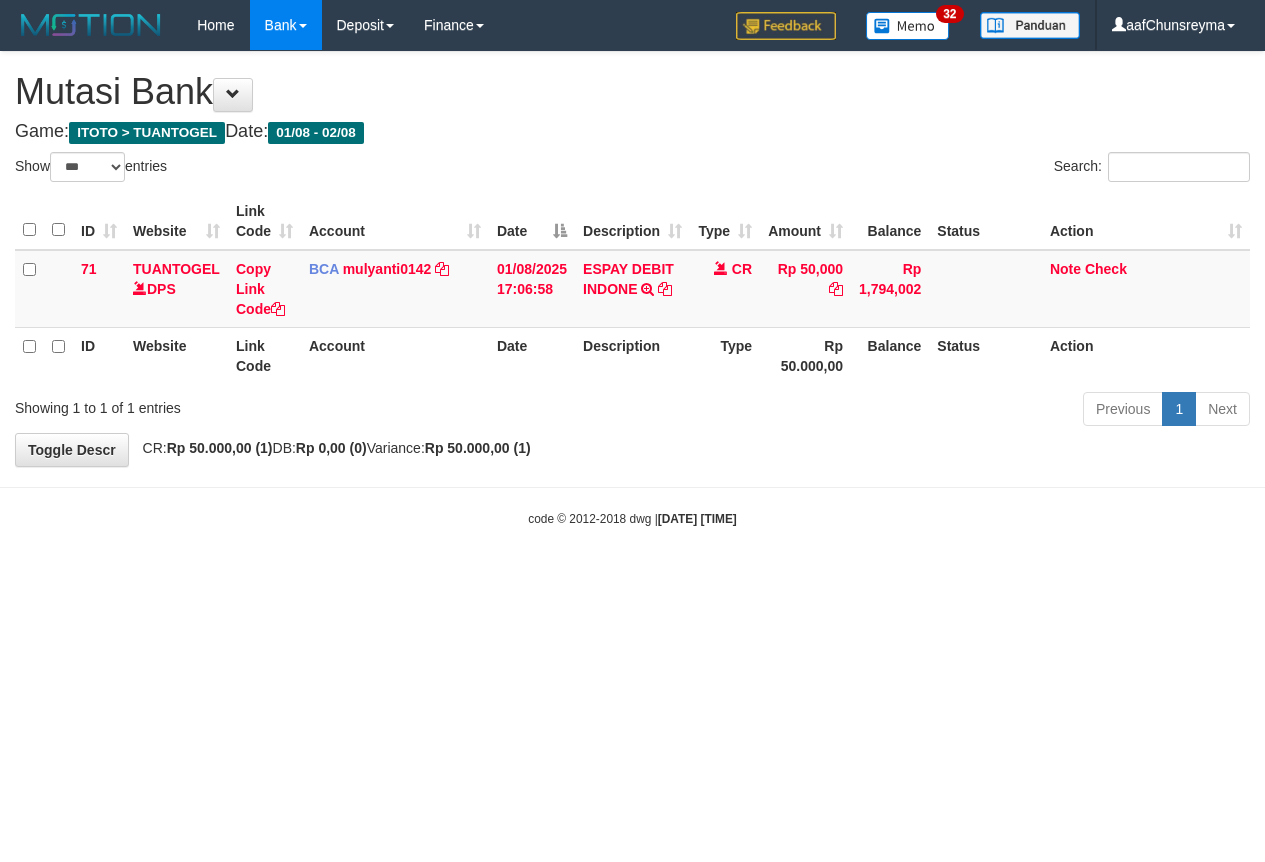 select on "***" 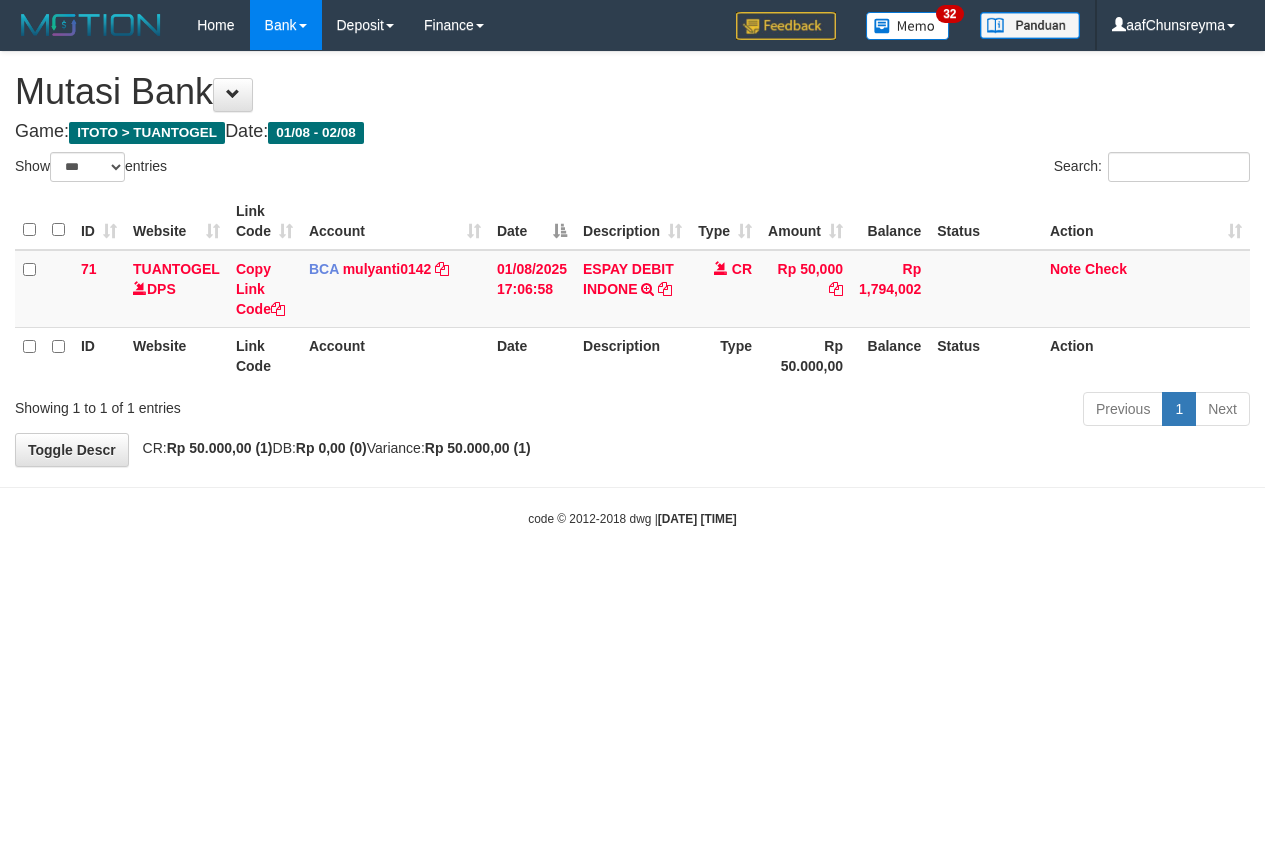 scroll, scrollTop: 0, scrollLeft: 0, axis: both 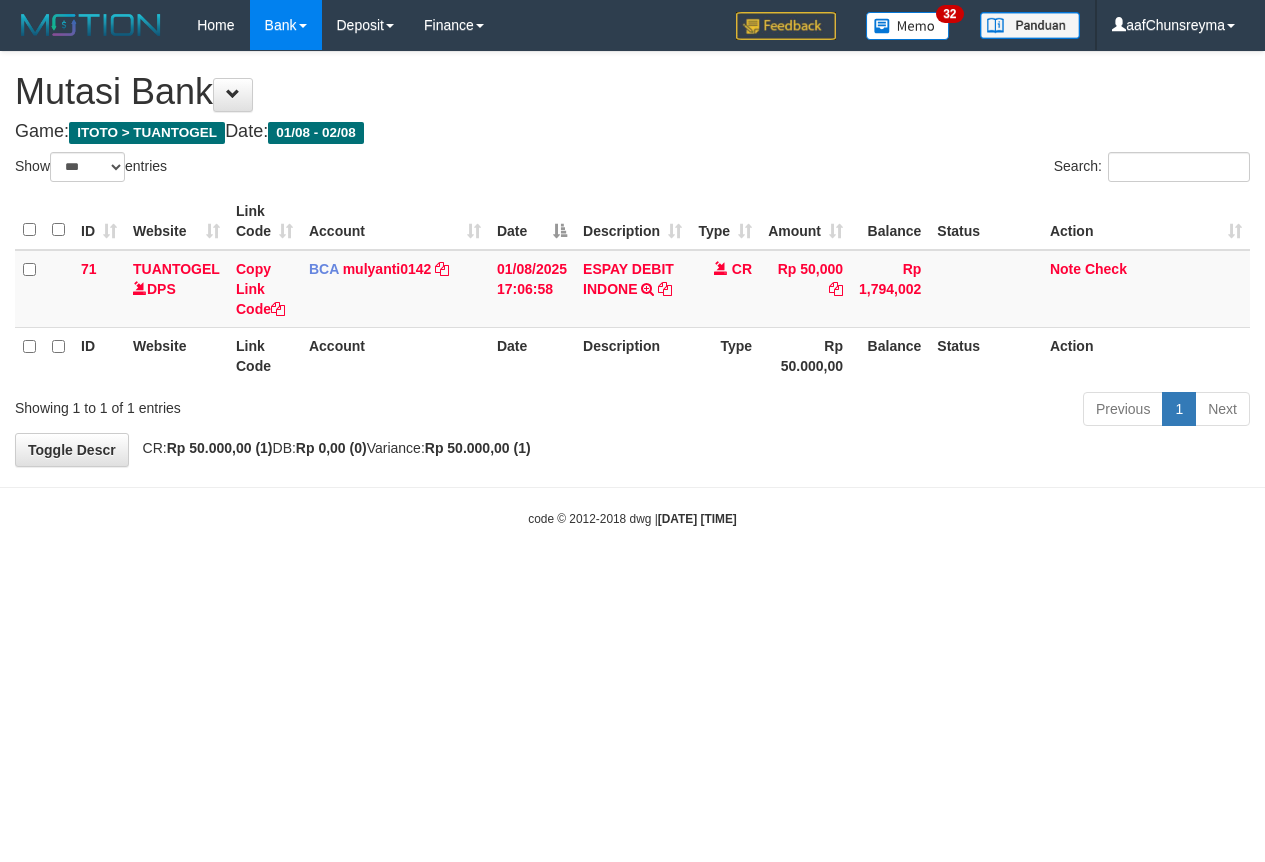 select on "***" 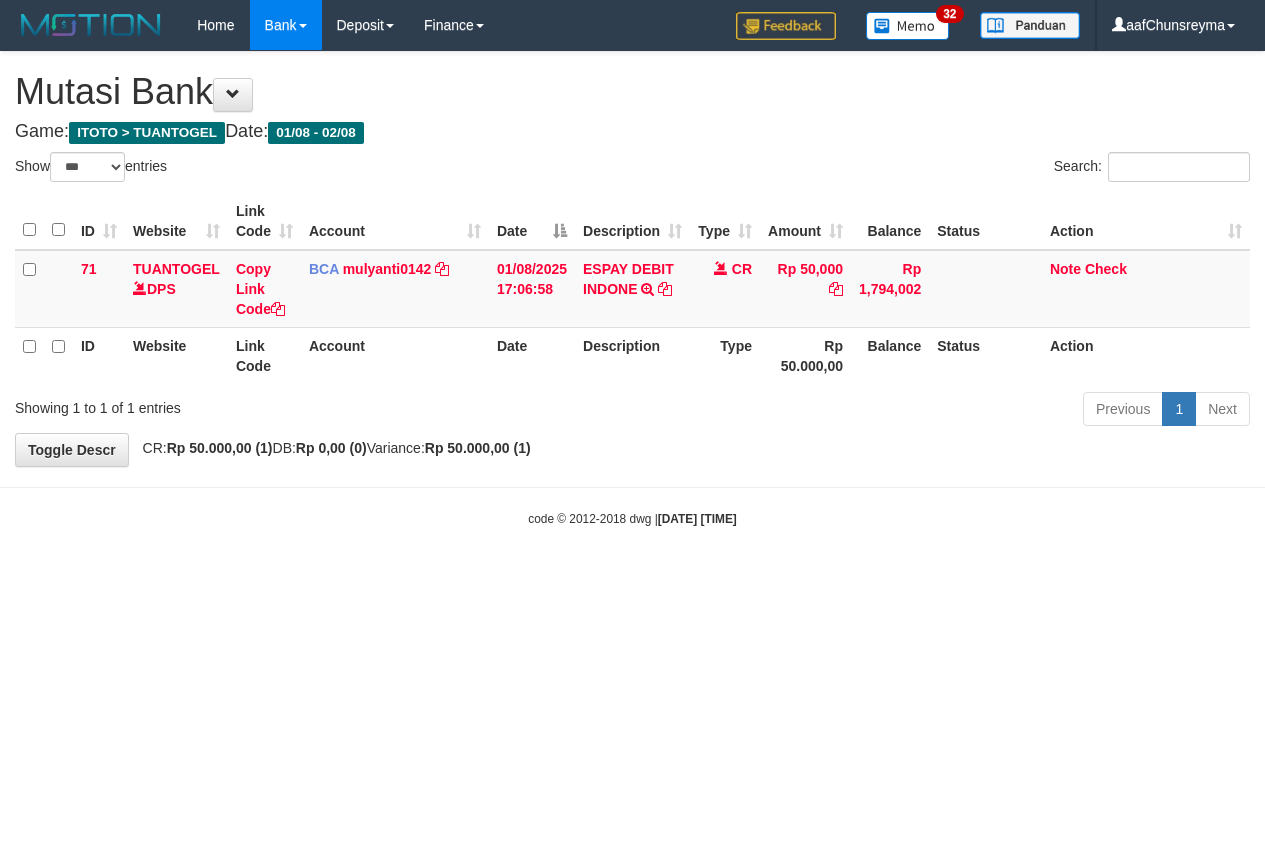 scroll, scrollTop: 0, scrollLeft: 0, axis: both 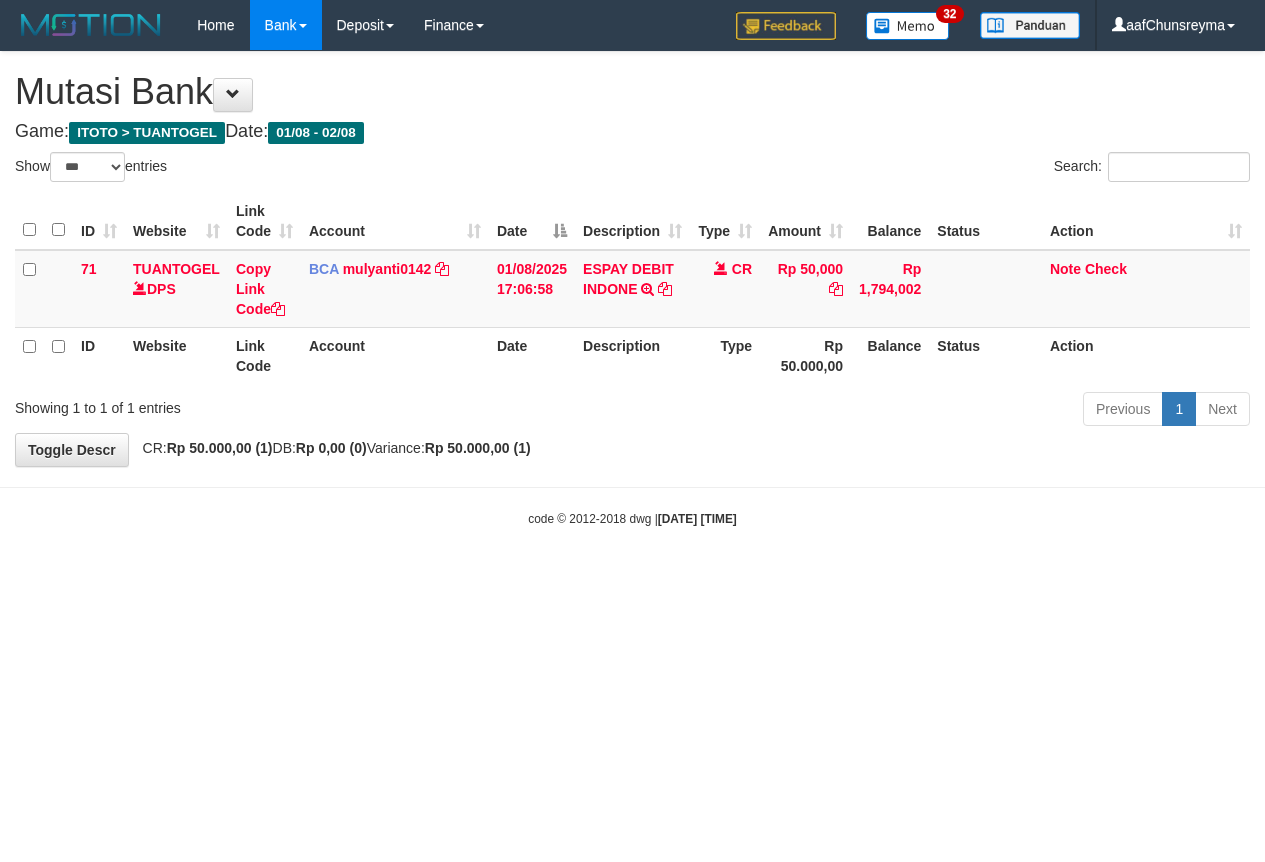 select on "***" 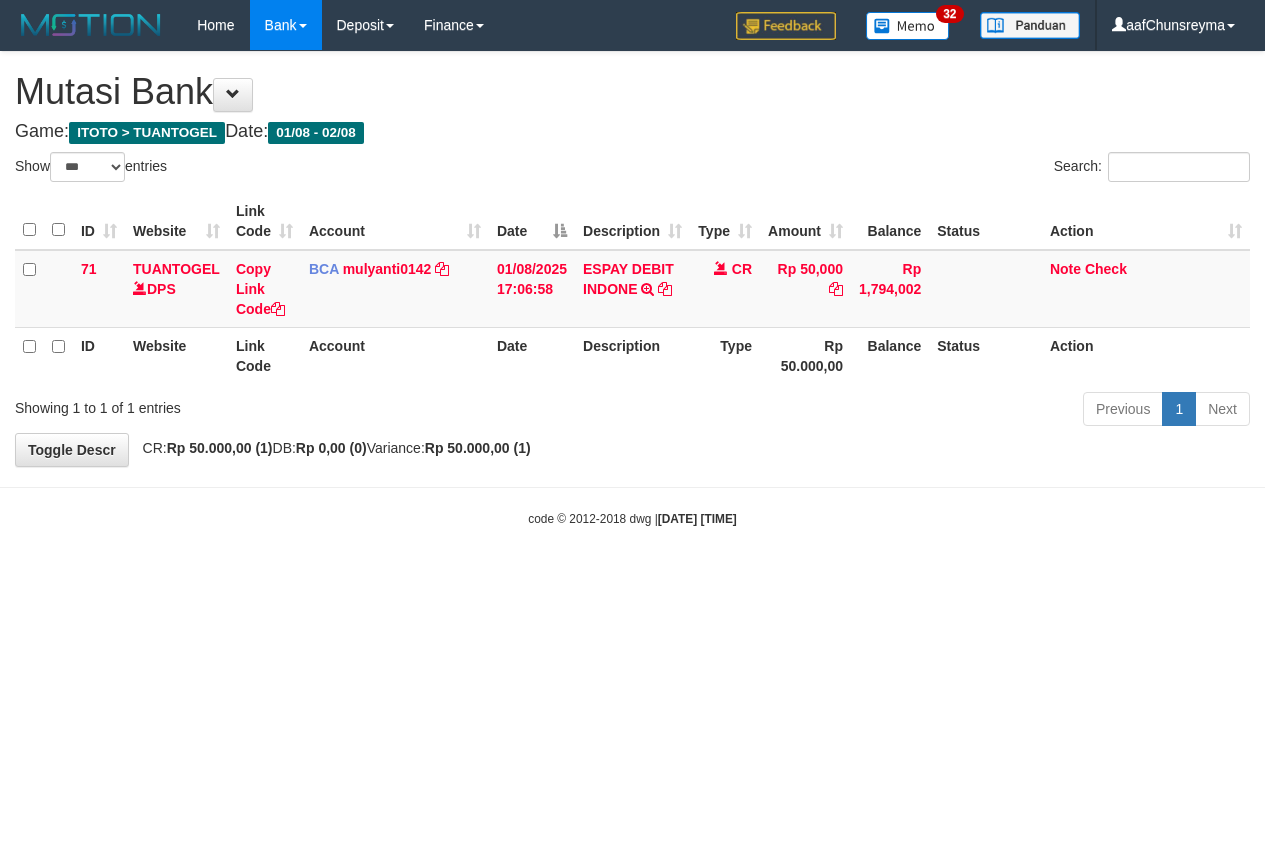 scroll, scrollTop: 0, scrollLeft: 0, axis: both 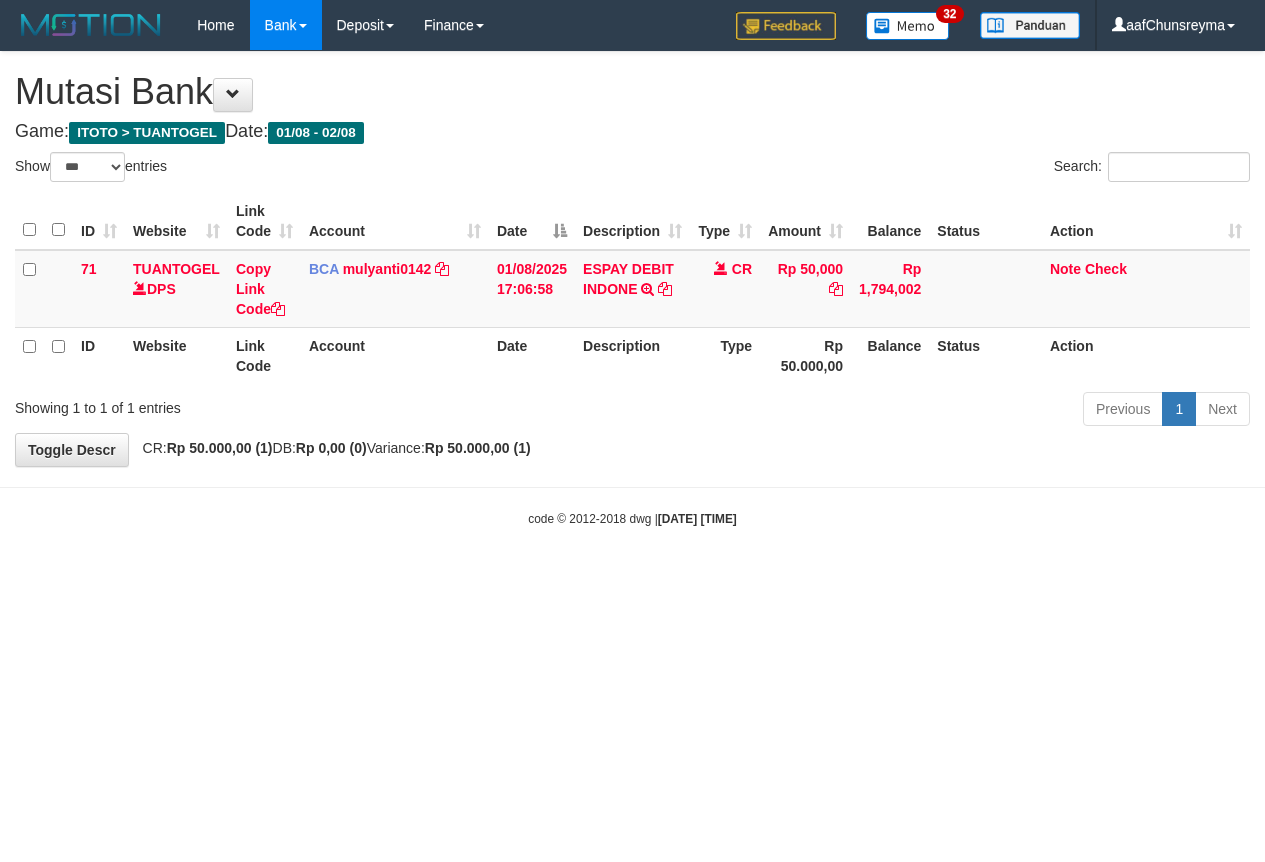 select on "***" 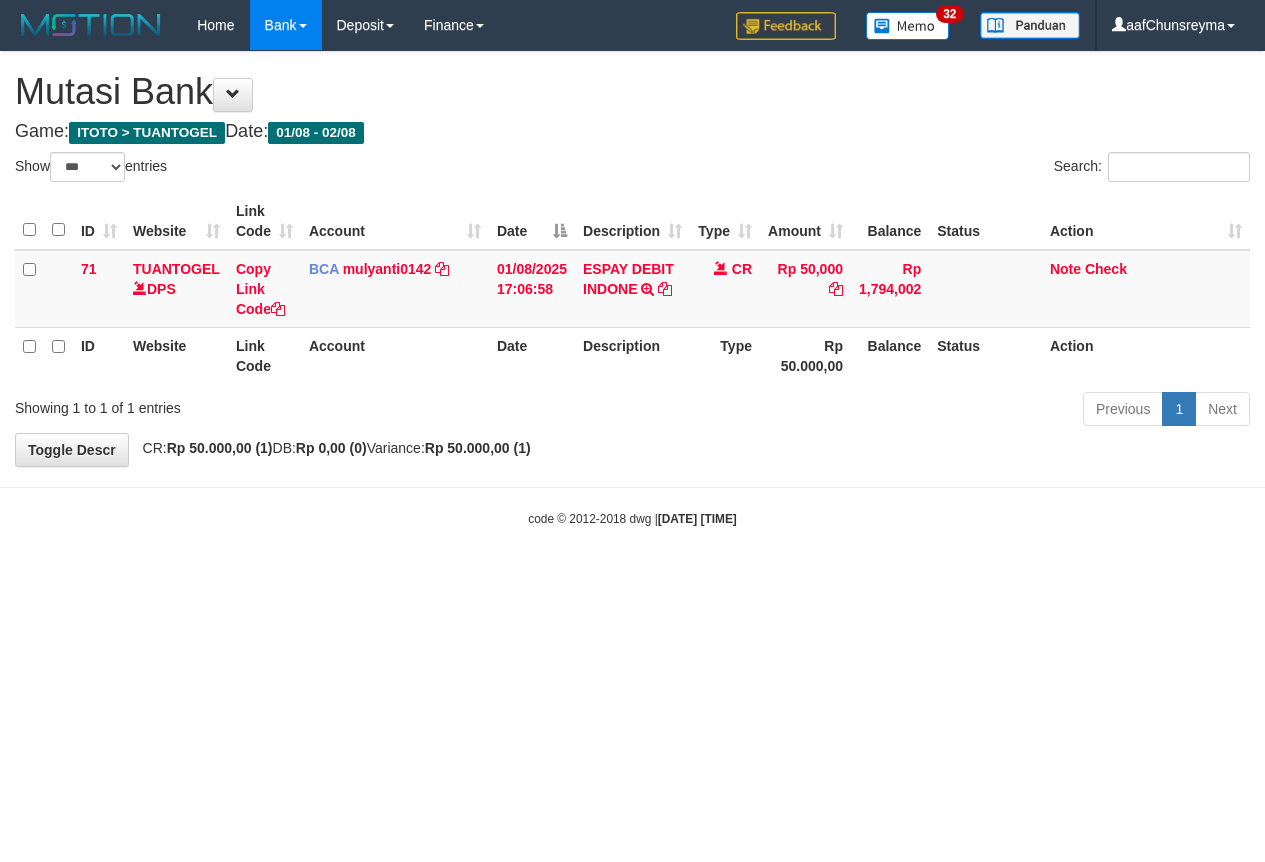 scroll, scrollTop: 0, scrollLeft: 0, axis: both 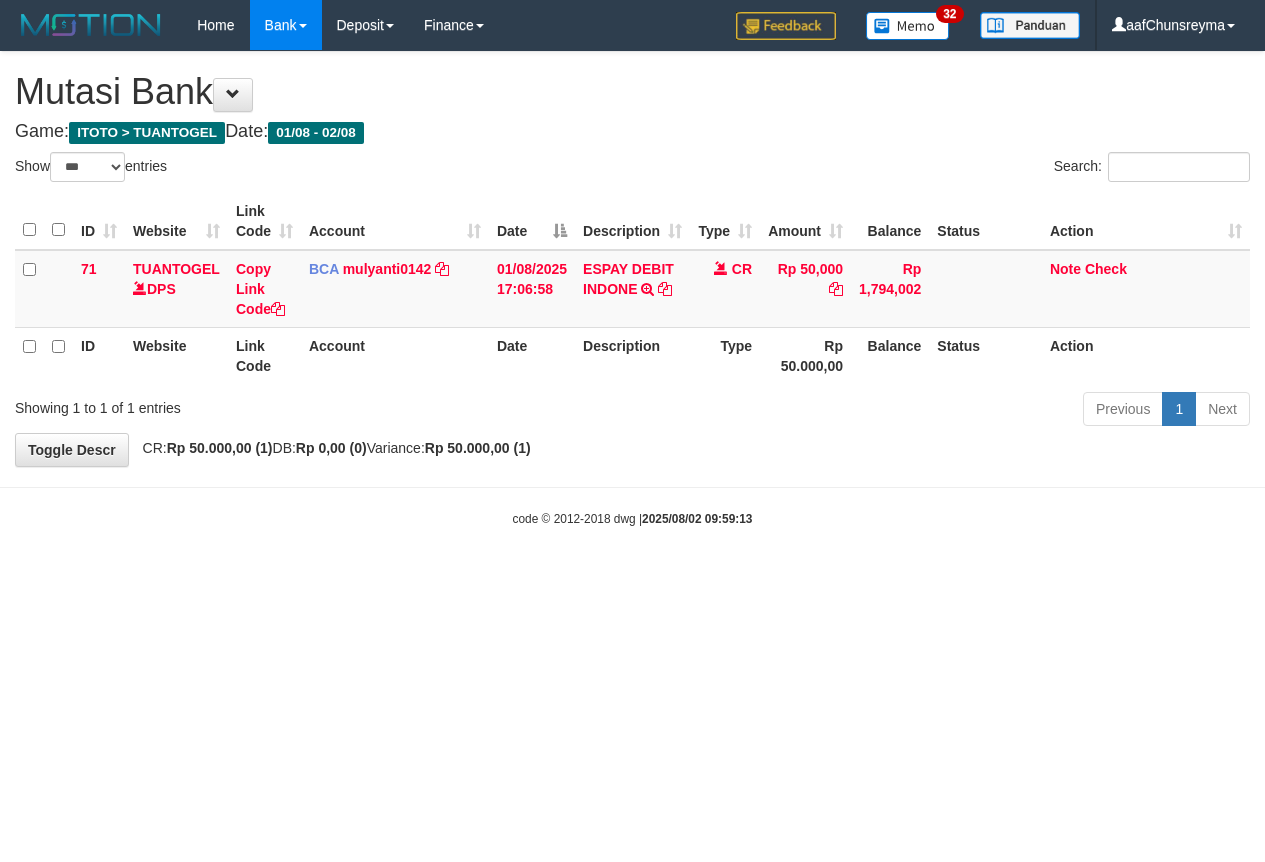 select on "***" 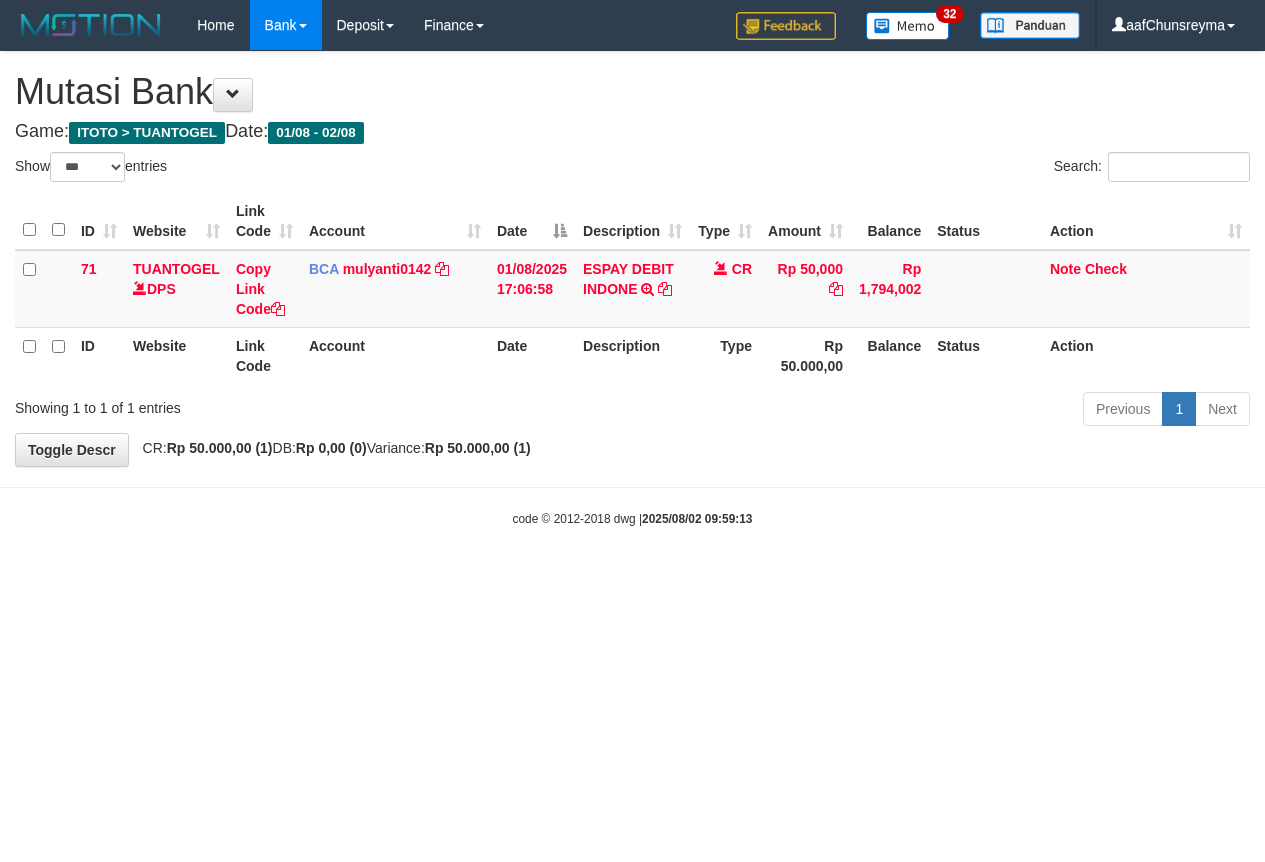 scroll, scrollTop: 0, scrollLeft: 0, axis: both 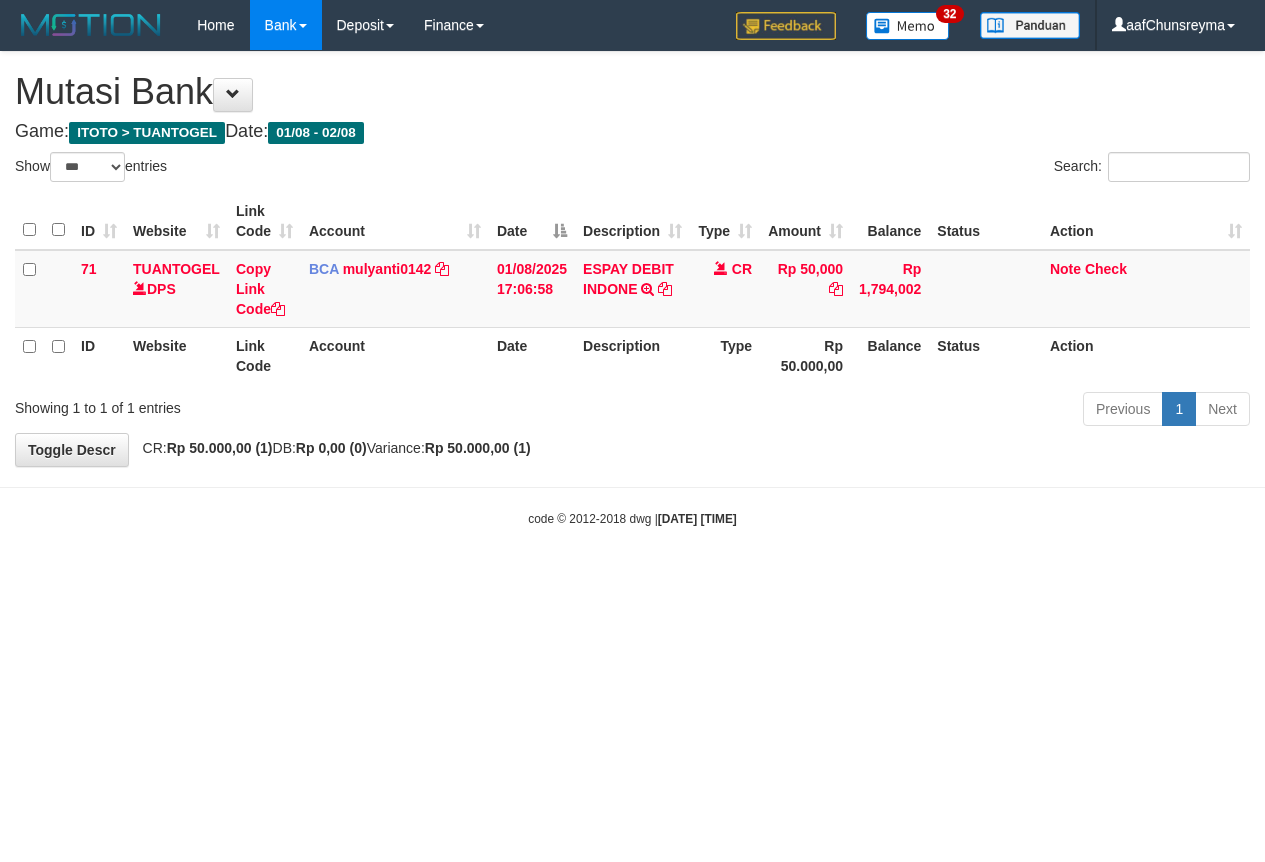 select on "***" 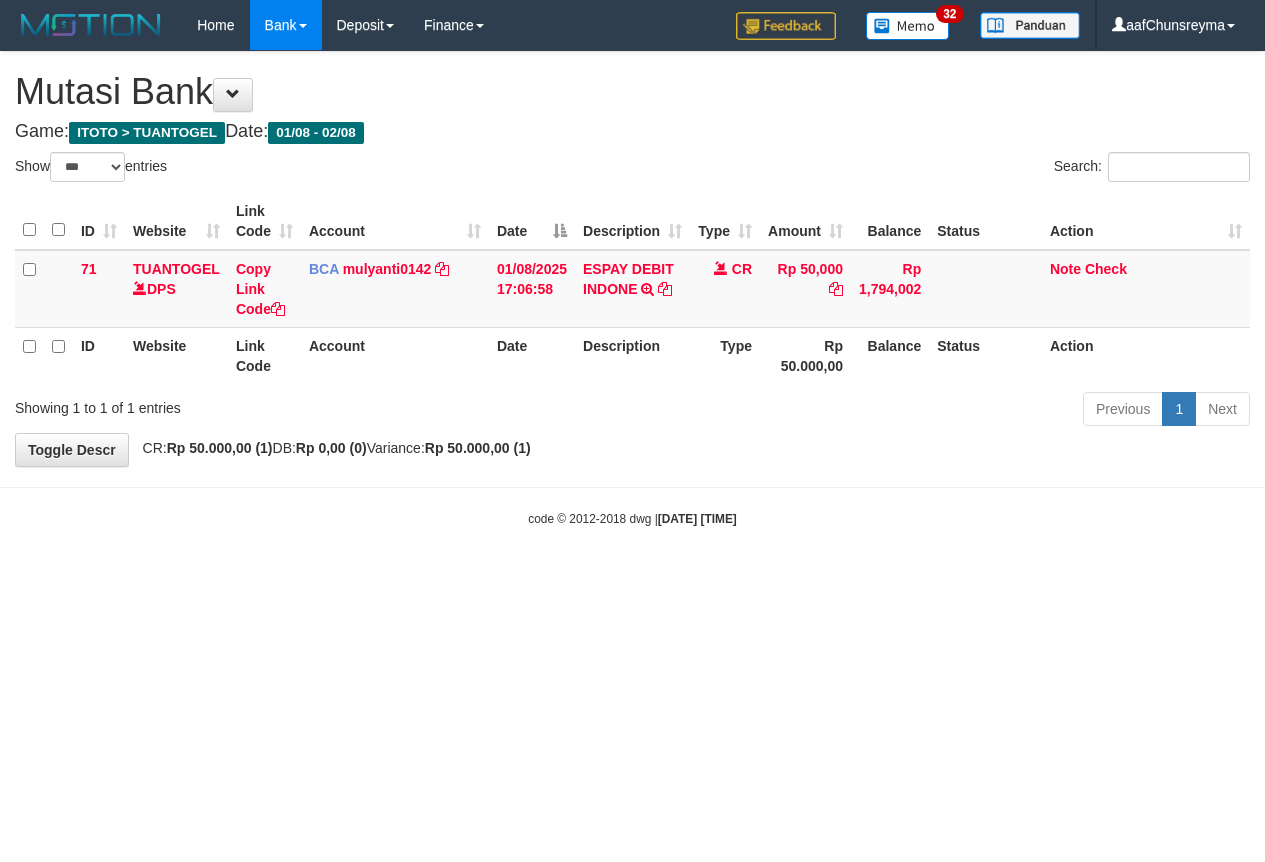 scroll, scrollTop: 0, scrollLeft: 0, axis: both 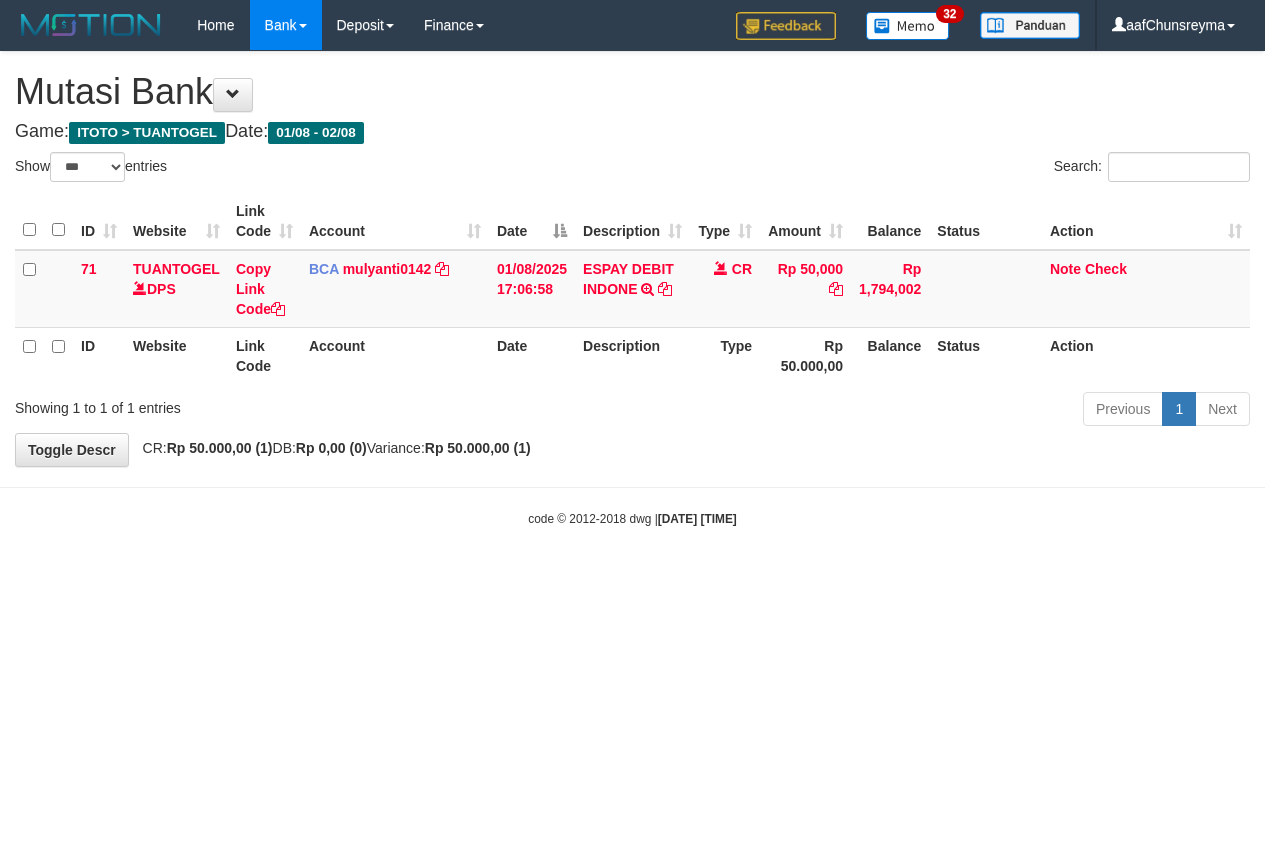 select on "***" 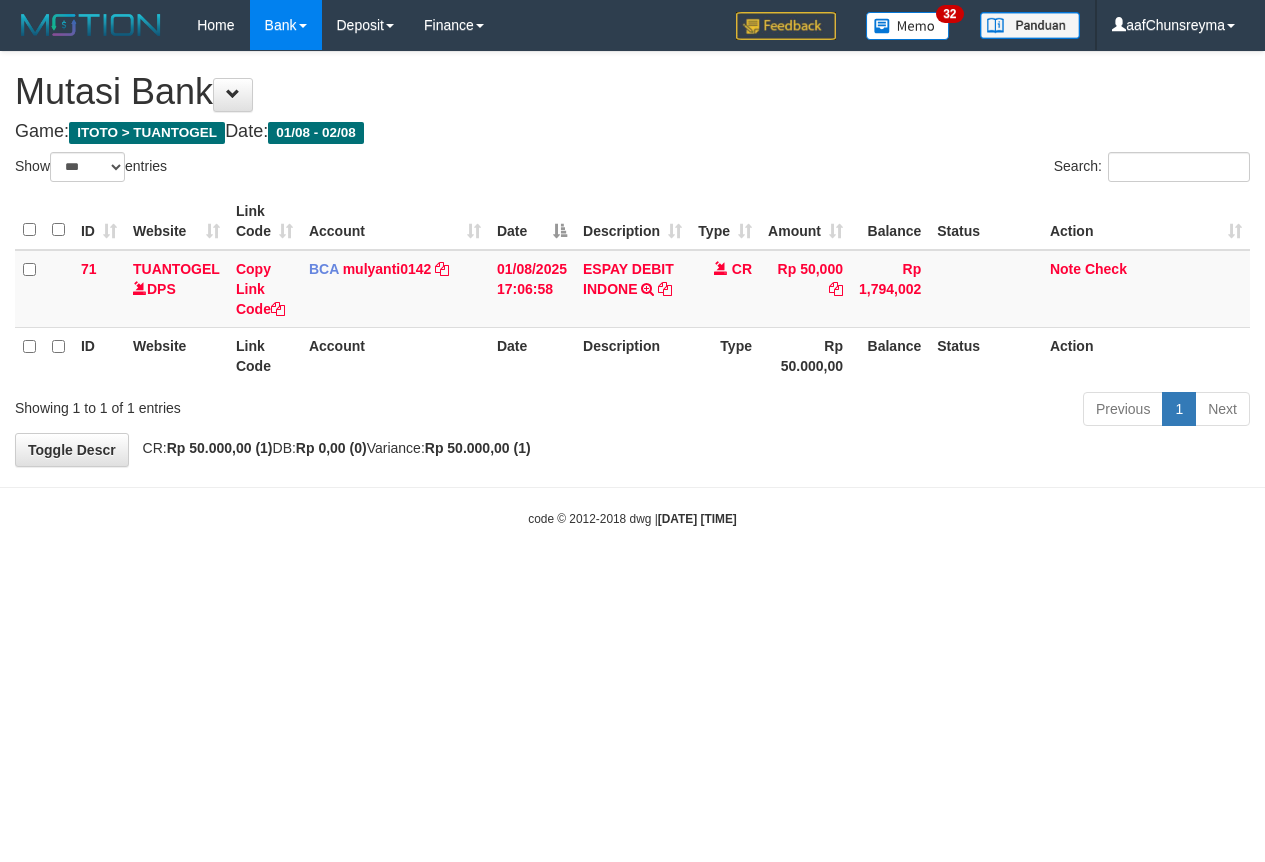 scroll, scrollTop: 0, scrollLeft: 0, axis: both 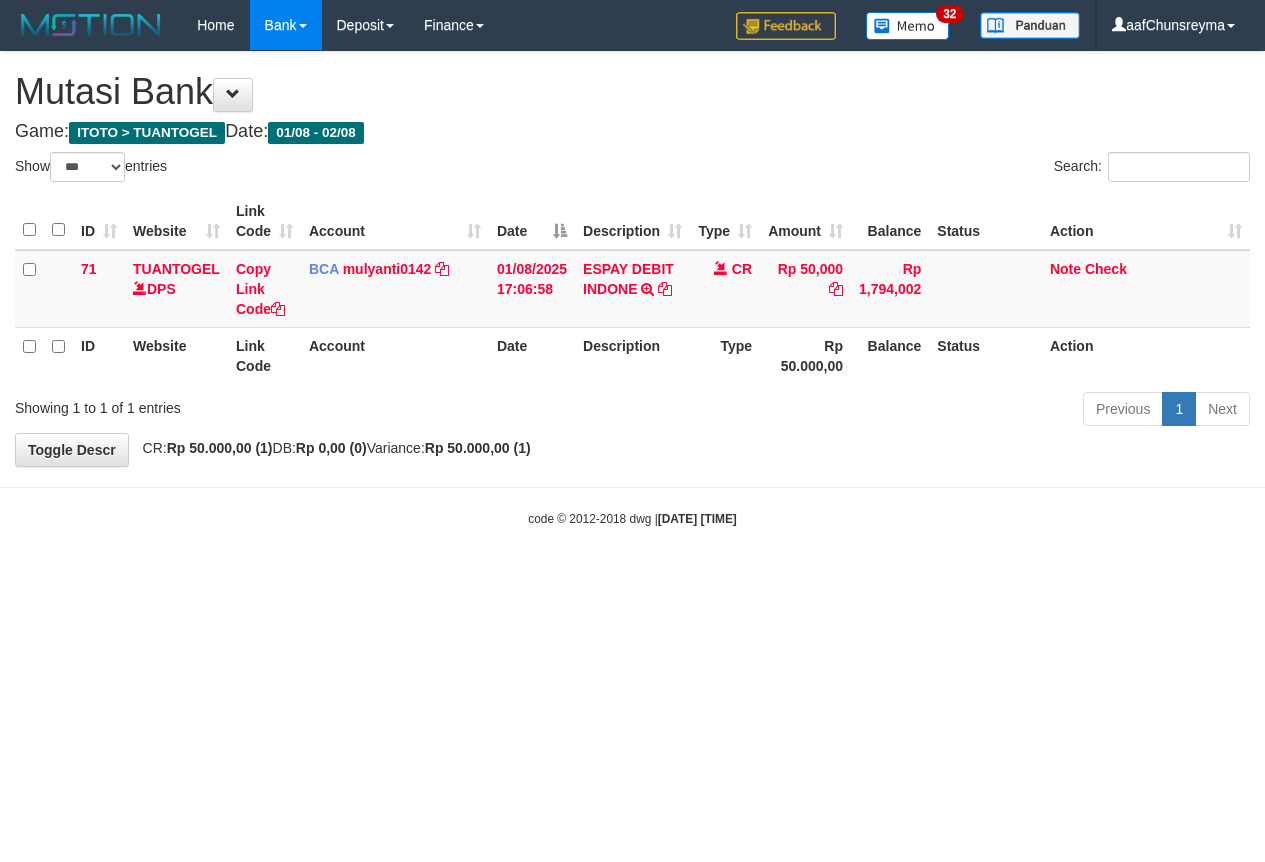 select on "***" 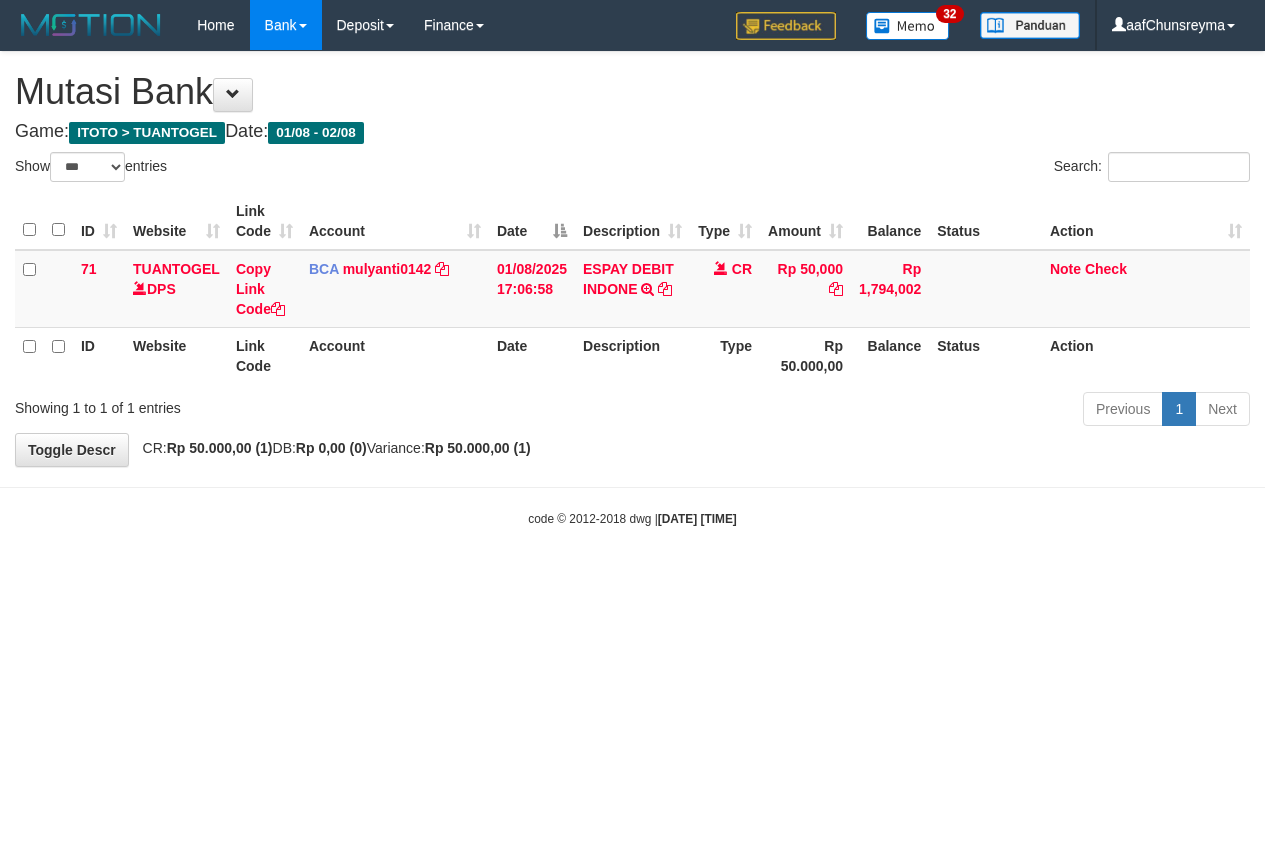 scroll, scrollTop: 0, scrollLeft: 0, axis: both 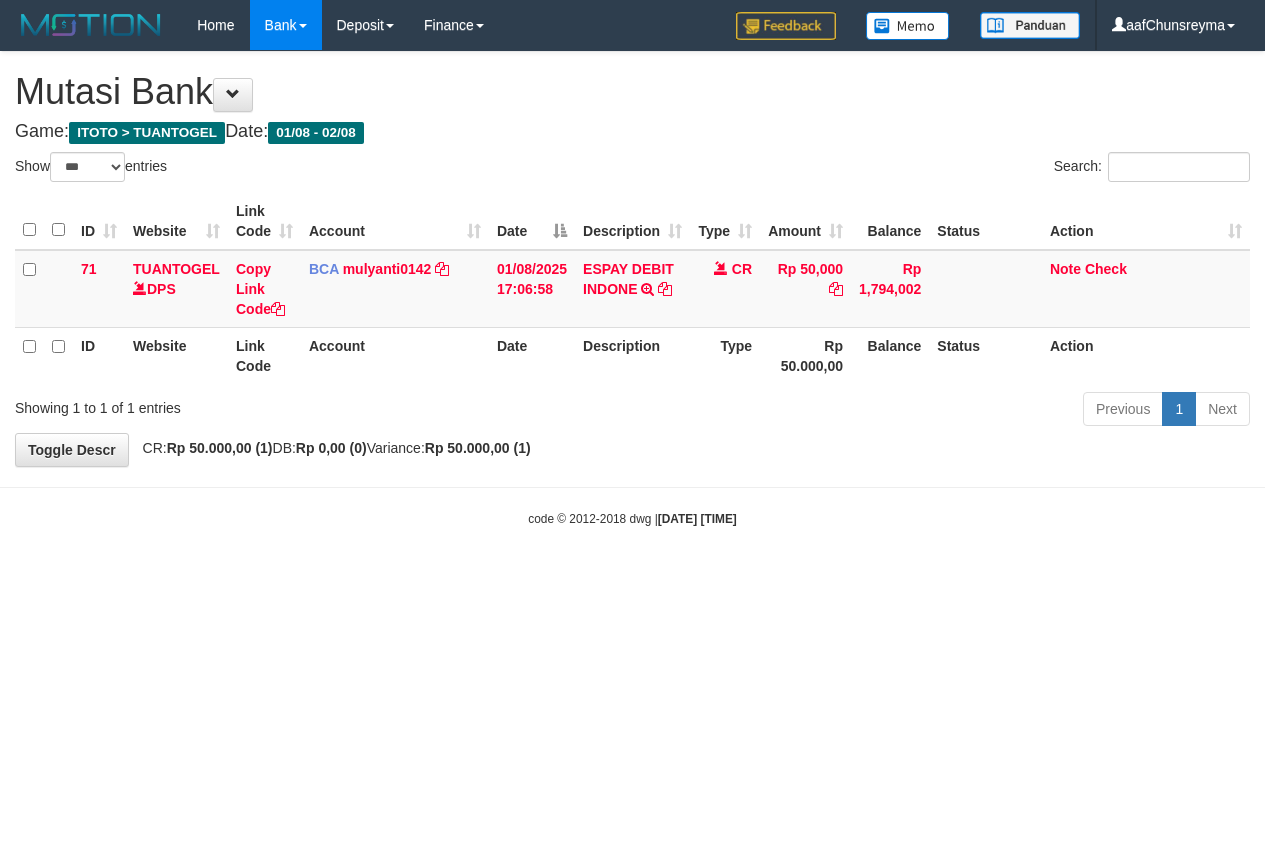 select on "***" 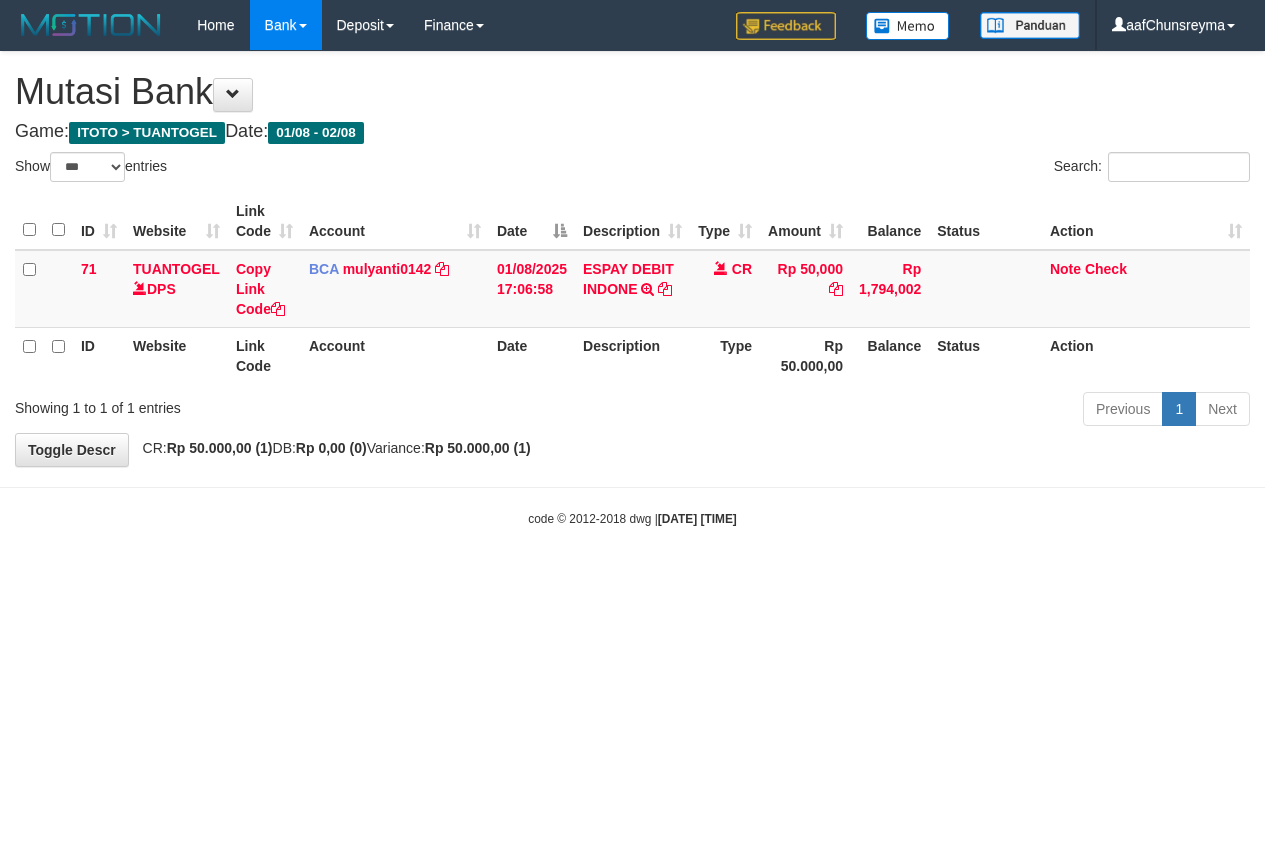 scroll, scrollTop: 0, scrollLeft: 0, axis: both 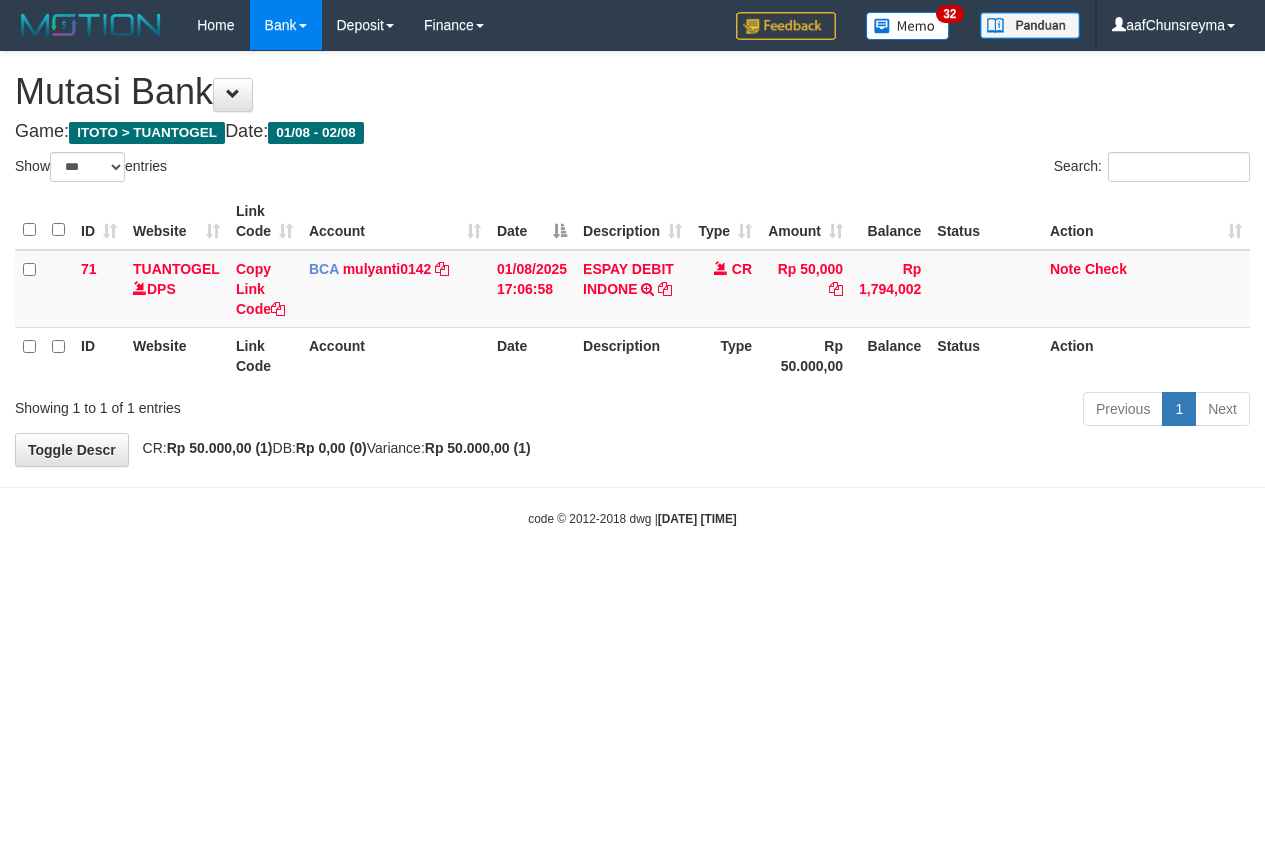 select on "***" 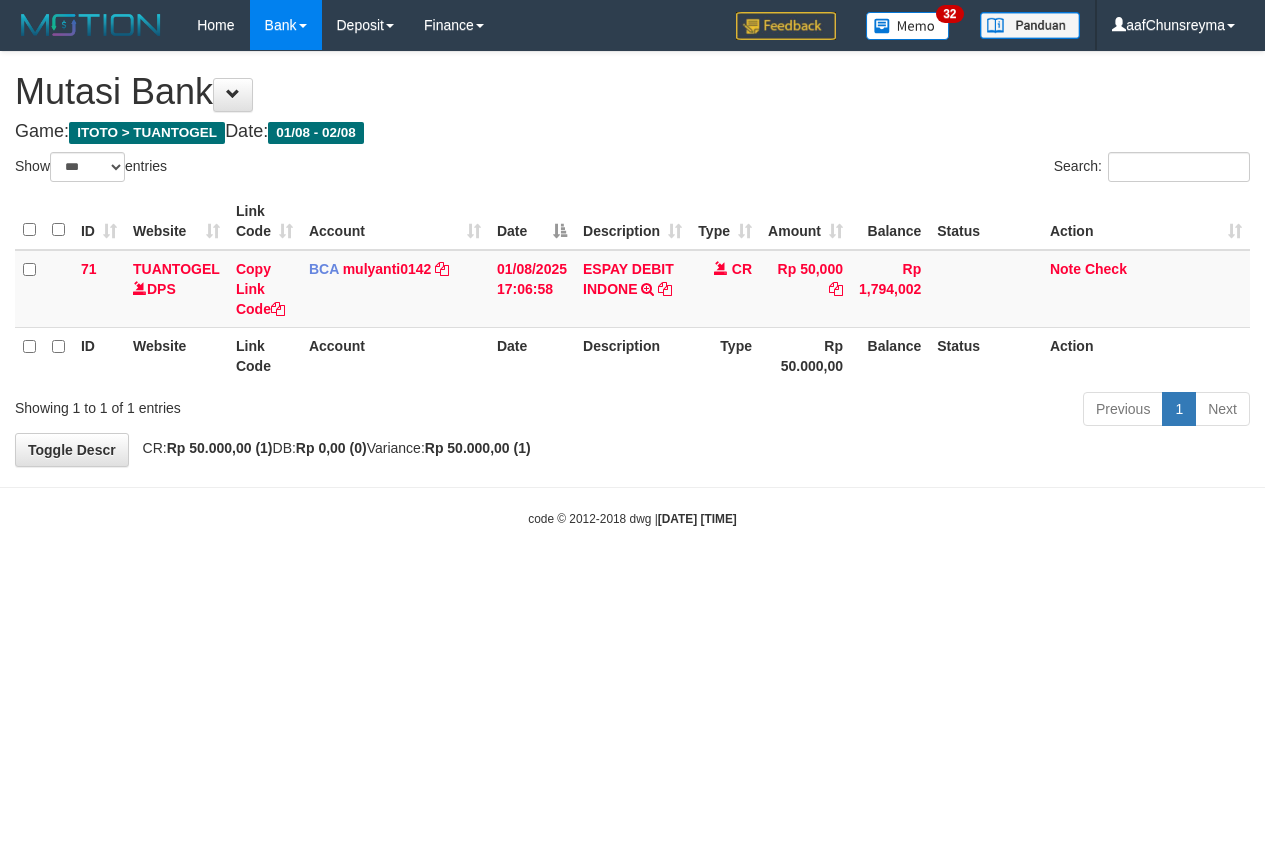 scroll, scrollTop: 0, scrollLeft: 0, axis: both 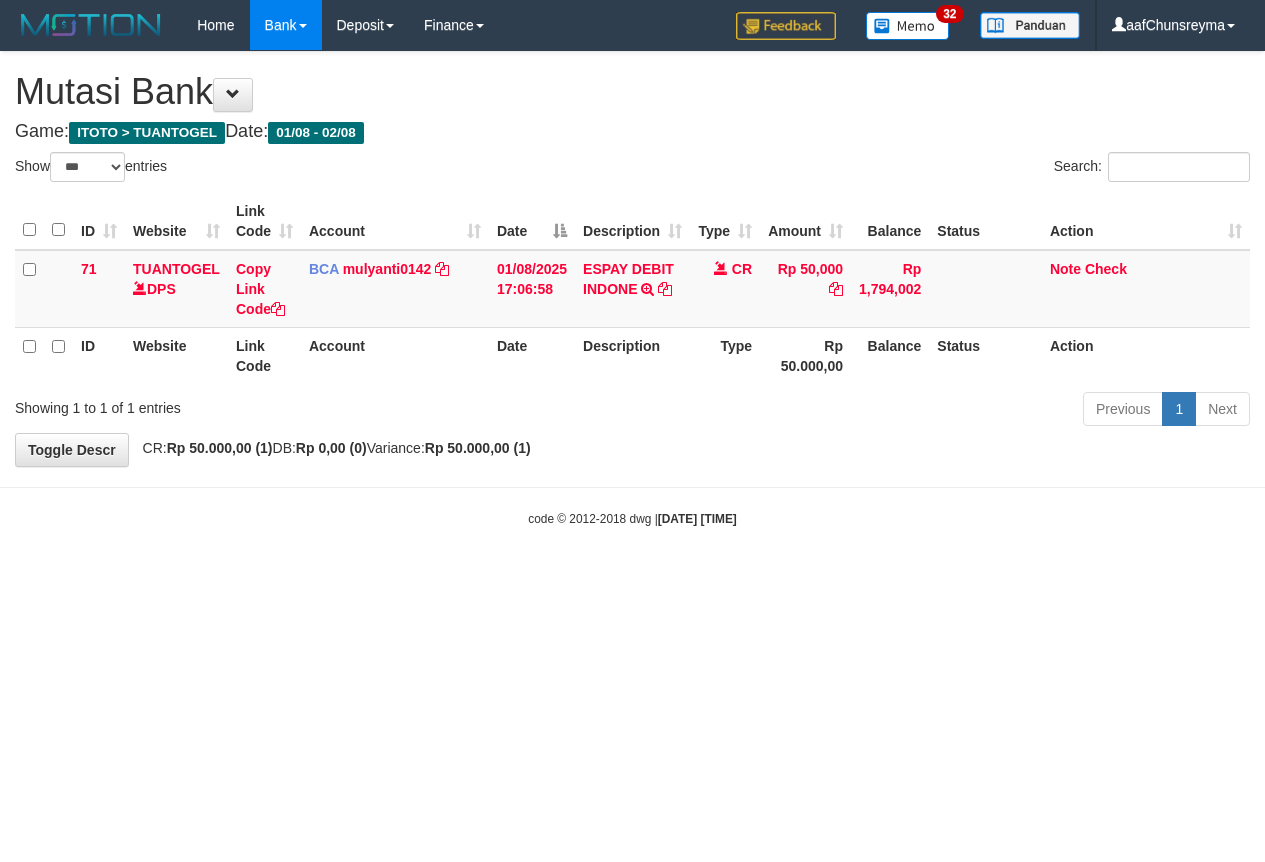 select on "***" 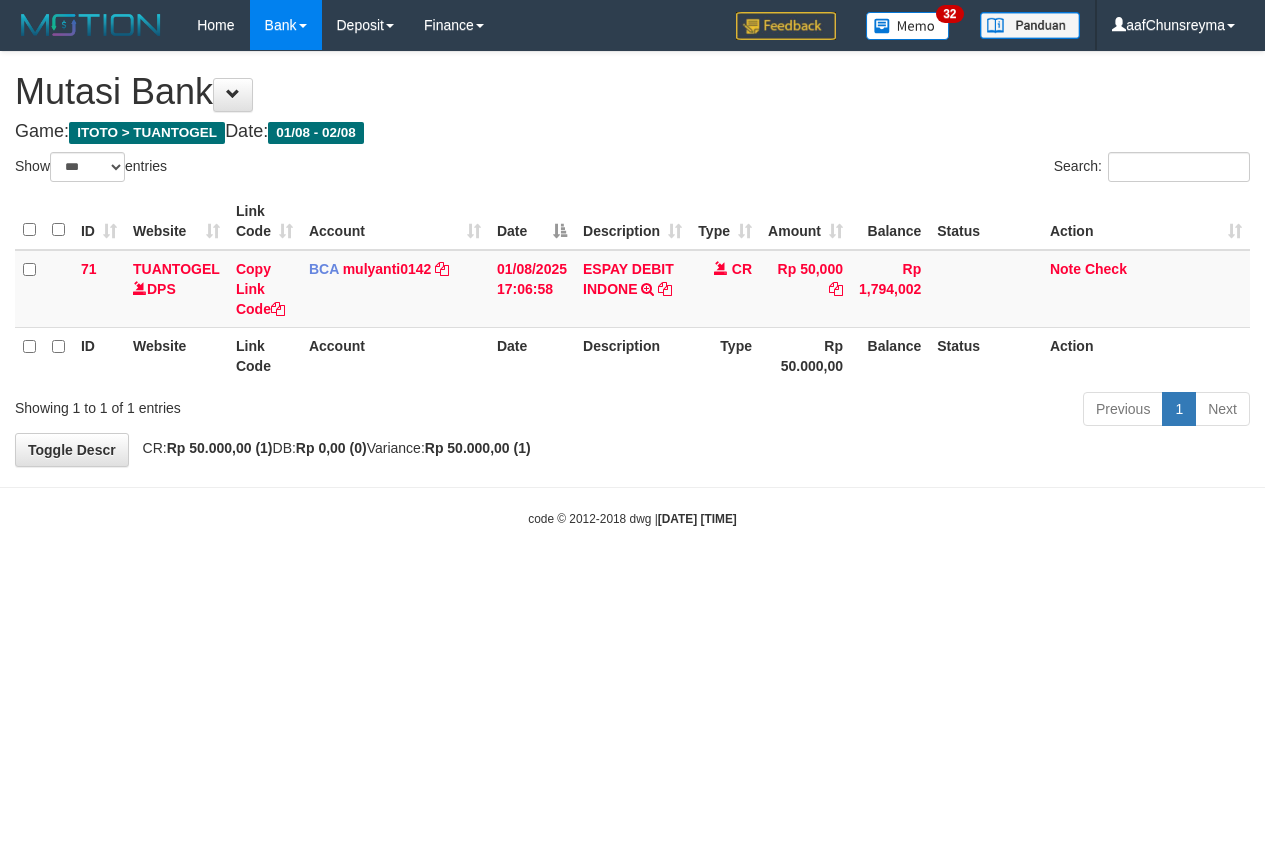 scroll, scrollTop: 0, scrollLeft: 0, axis: both 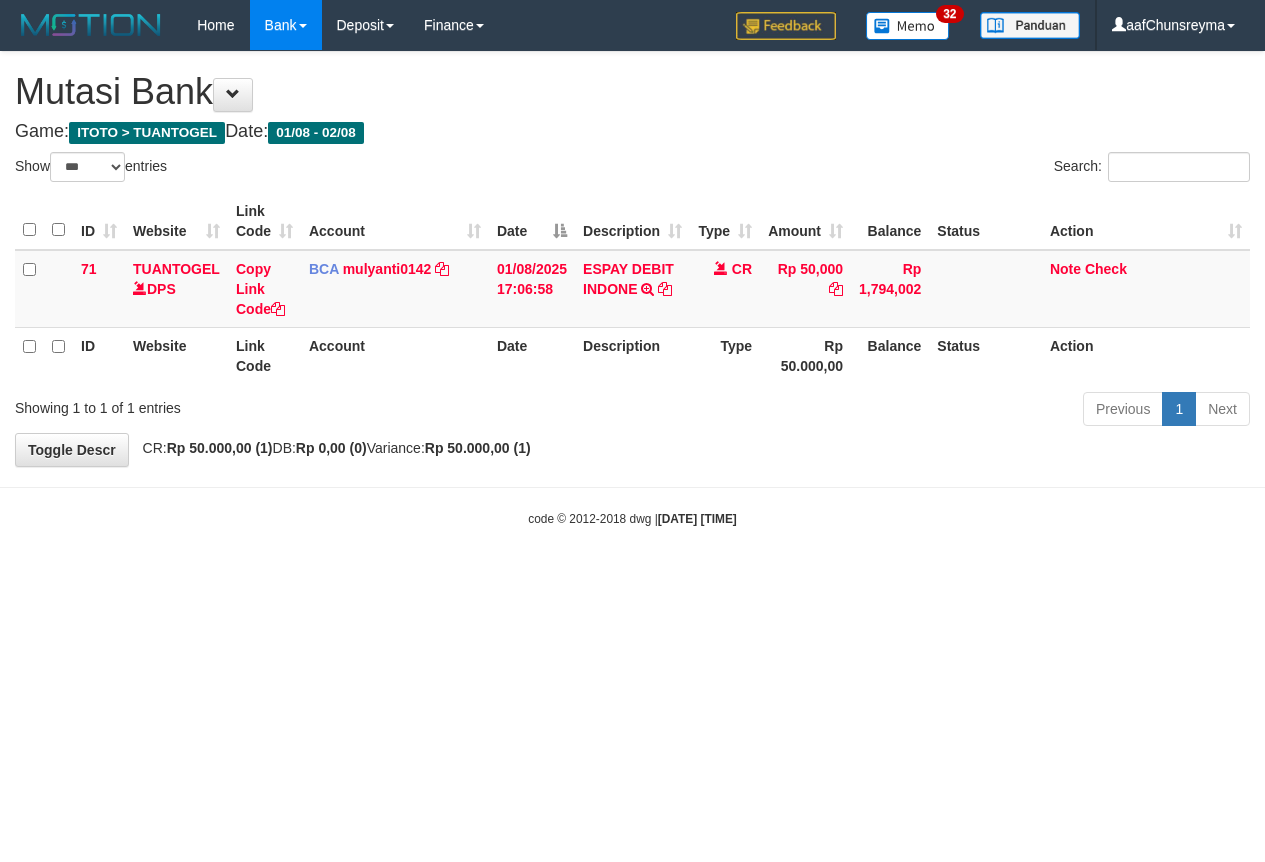 select on "***" 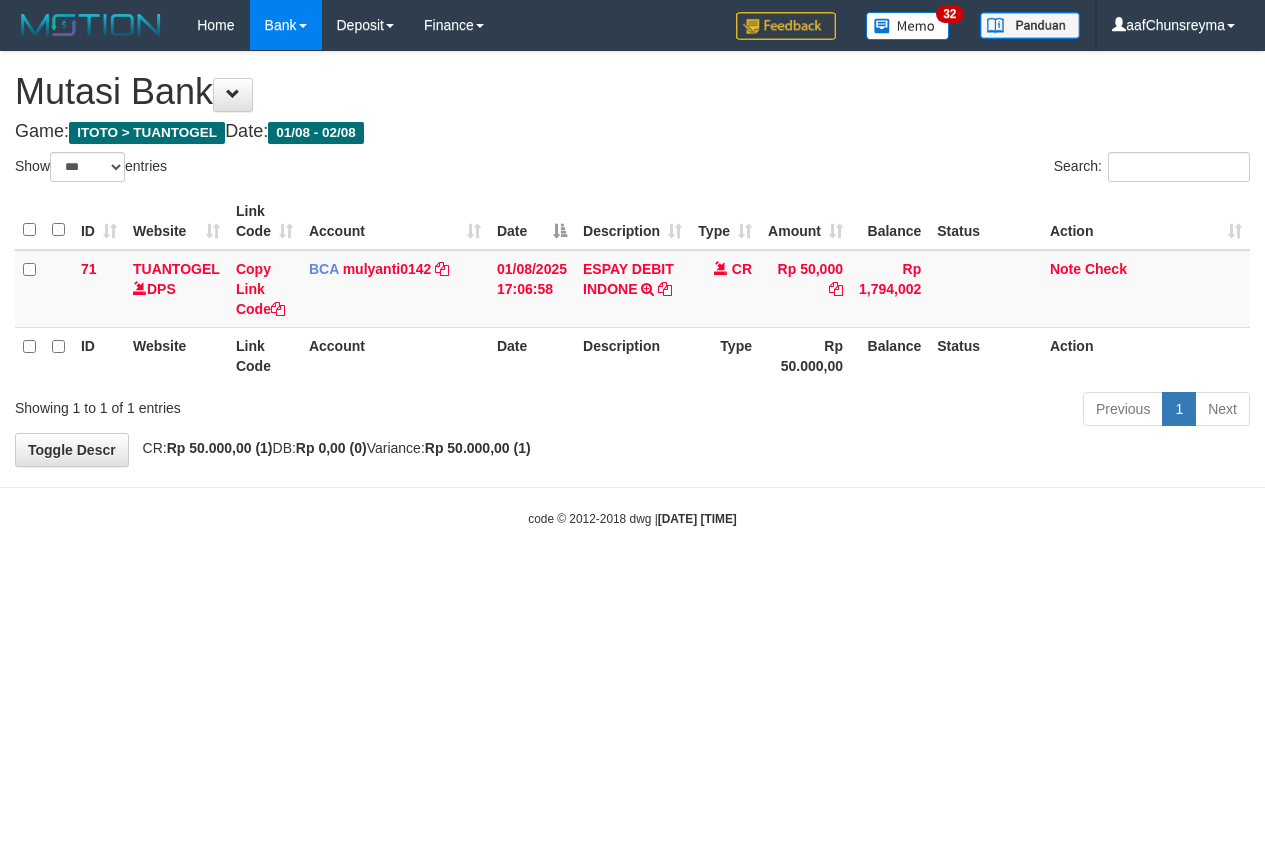 scroll, scrollTop: 0, scrollLeft: 0, axis: both 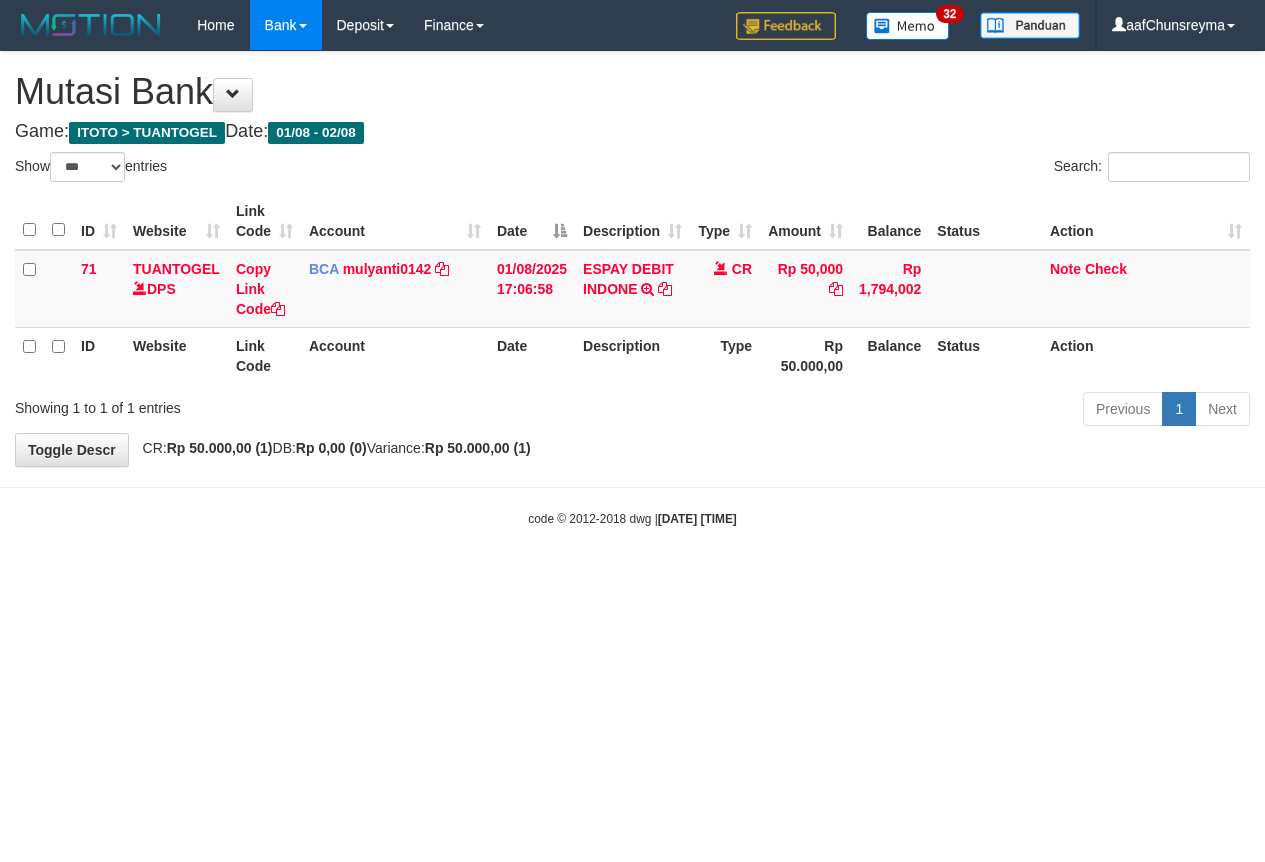 select on "***" 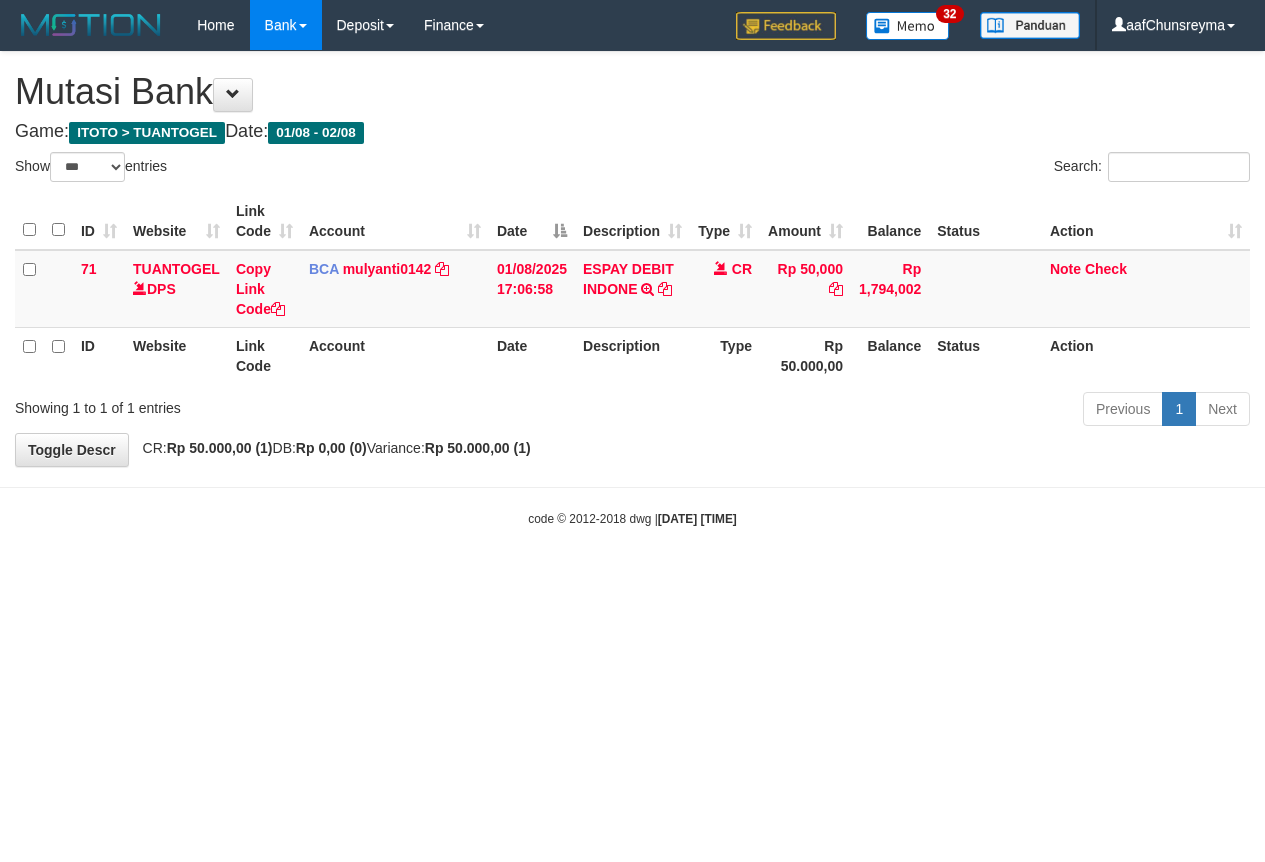 scroll, scrollTop: 0, scrollLeft: 0, axis: both 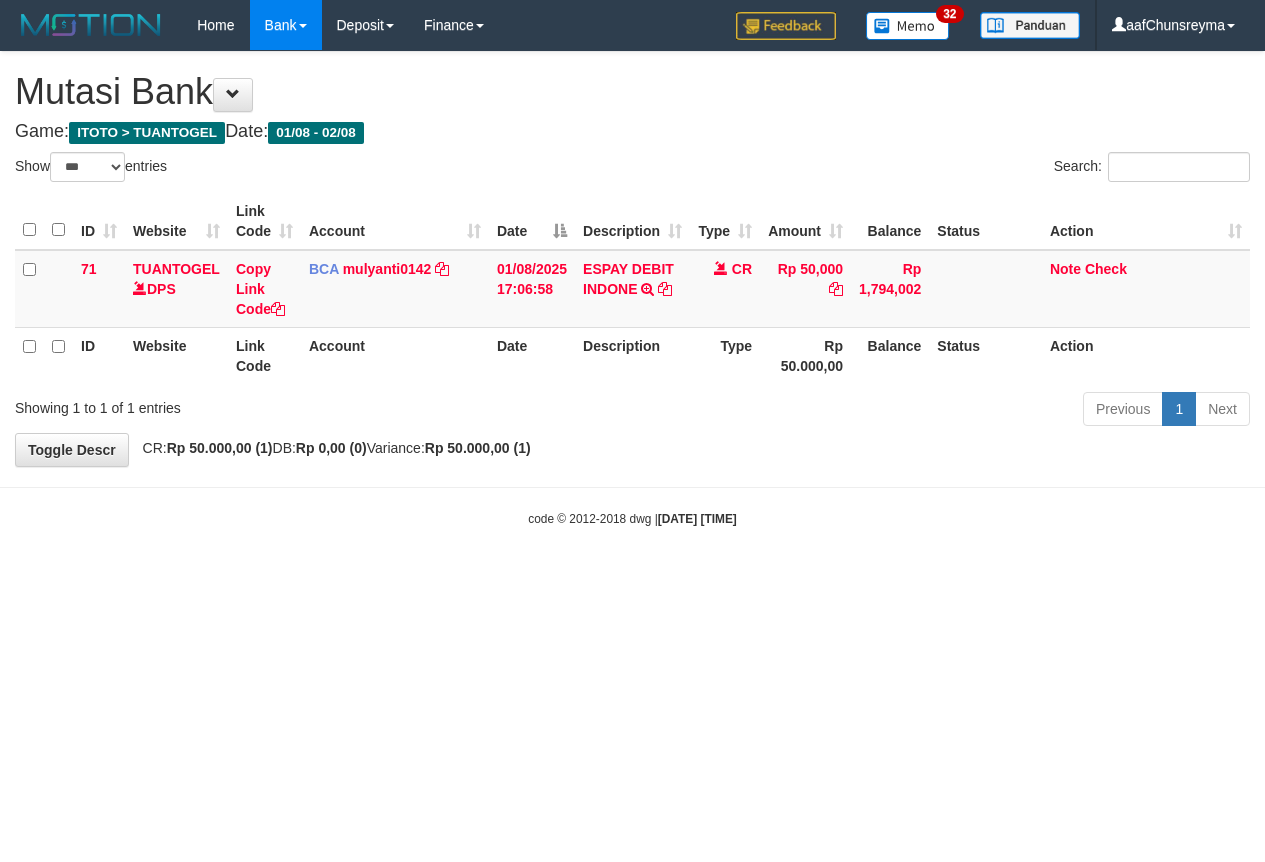 select on "***" 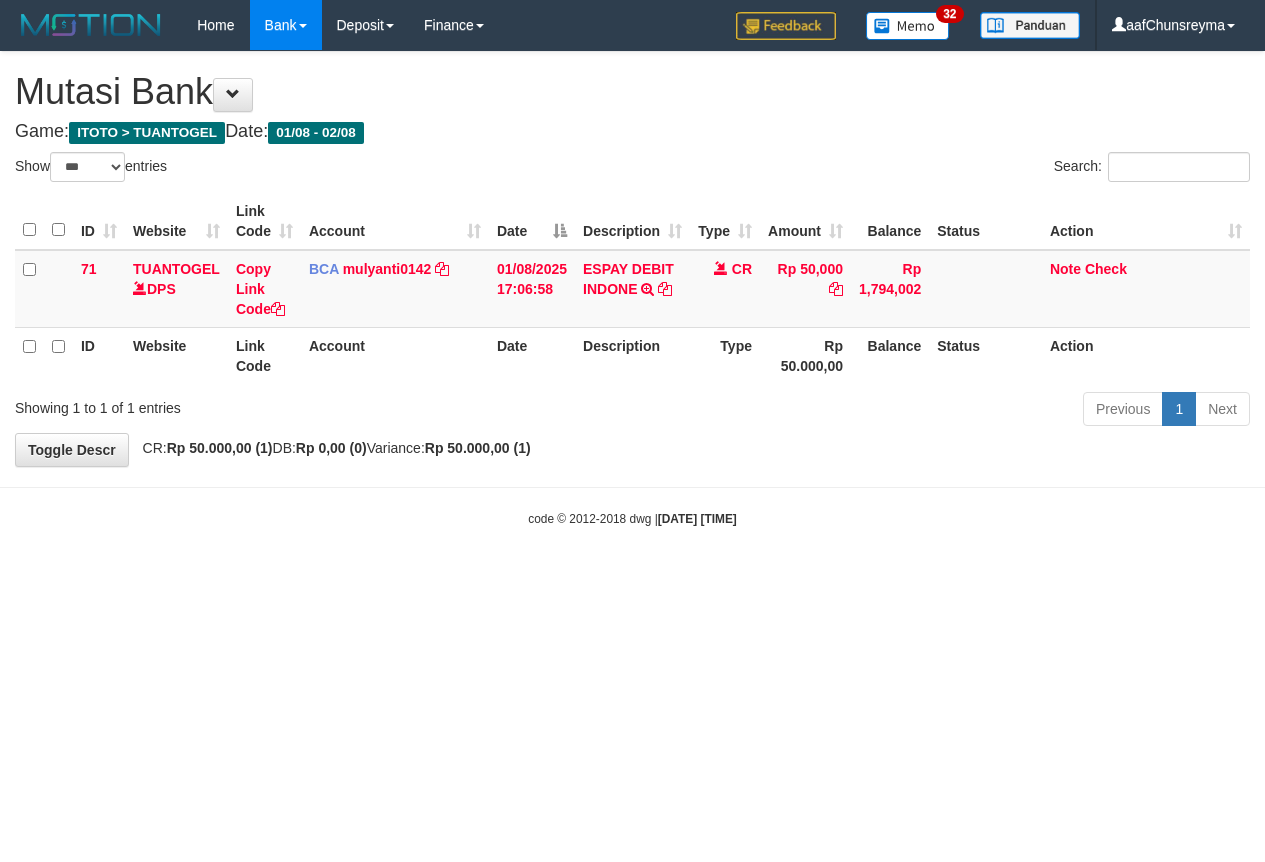 scroll, scrollTop: 0, scrollLeft: 0, axis: both 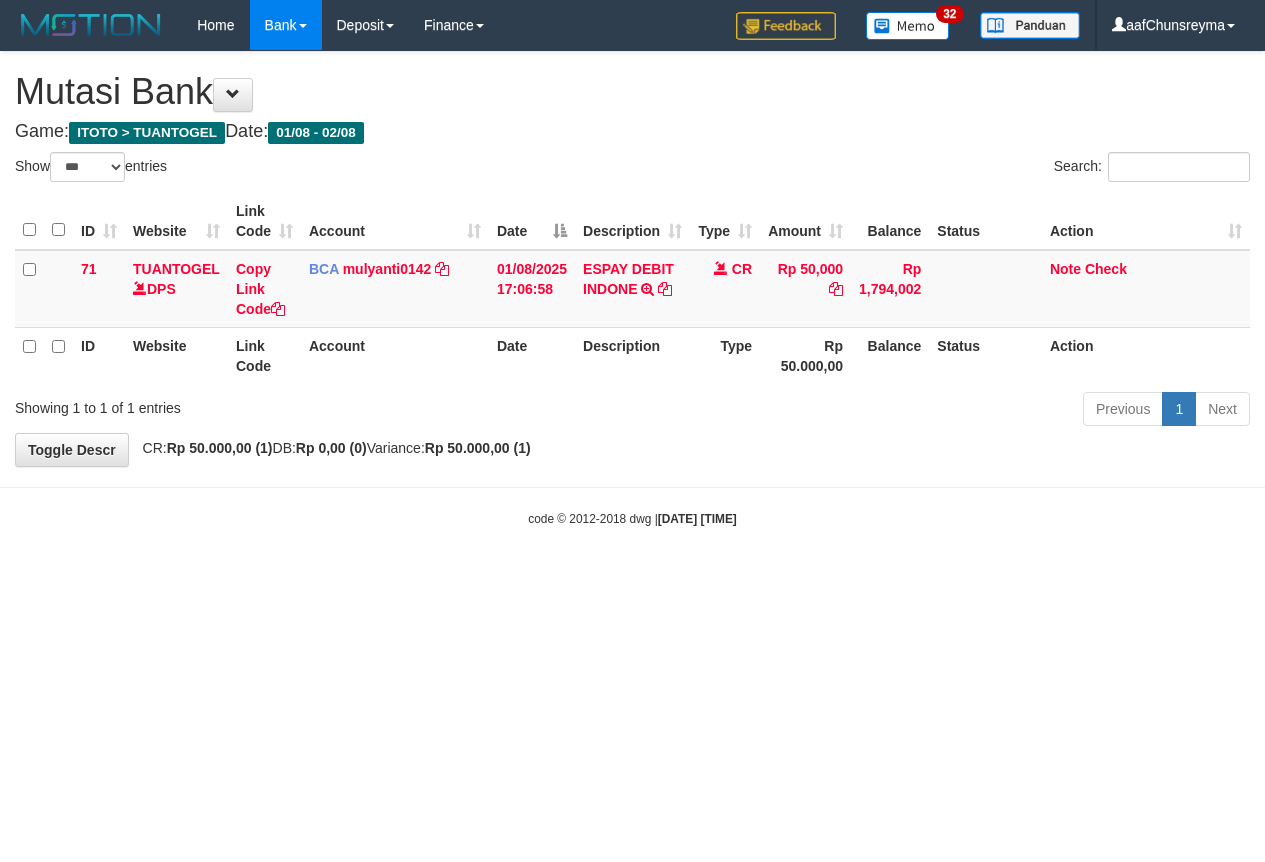 select on "***" 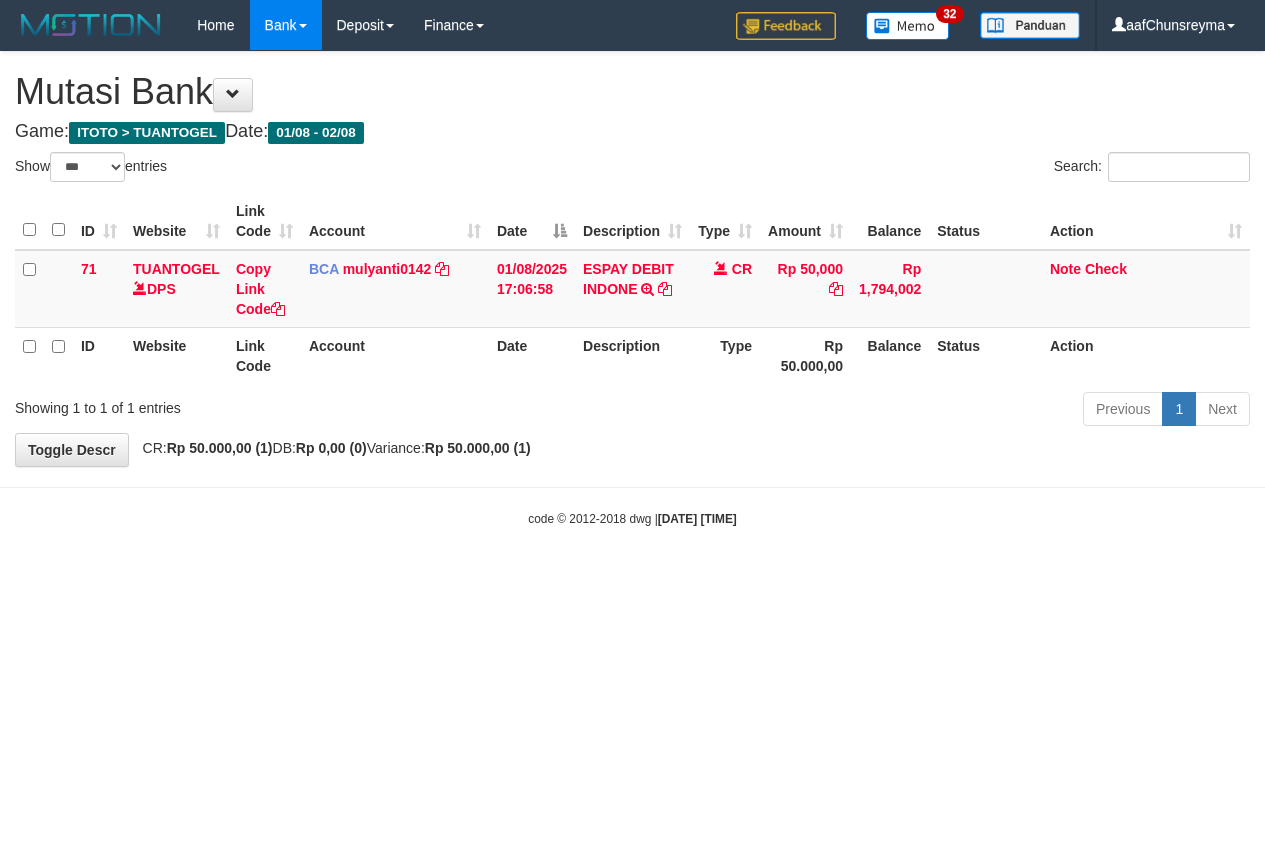 scroll, scrollTop: 0, scrollLeft: 0, axis: both 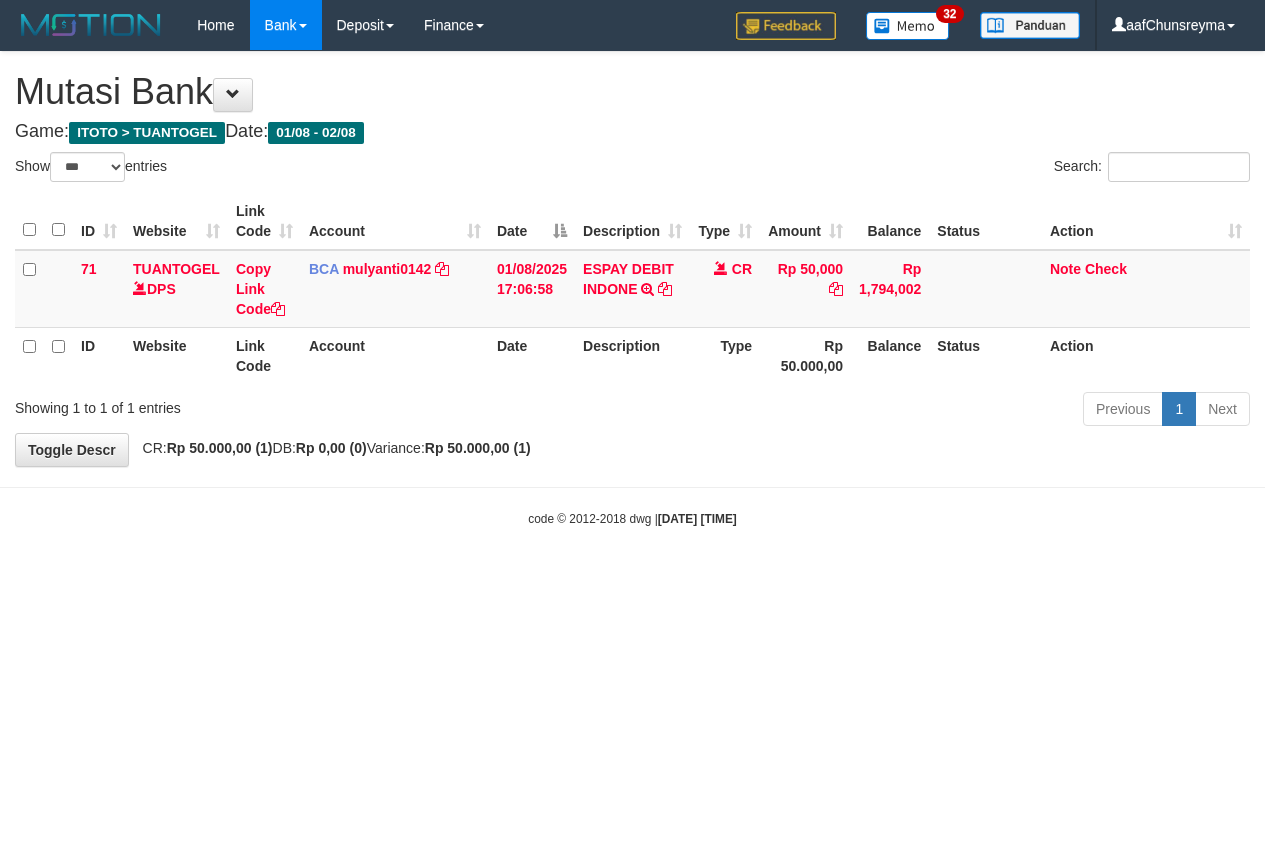 select on "***" 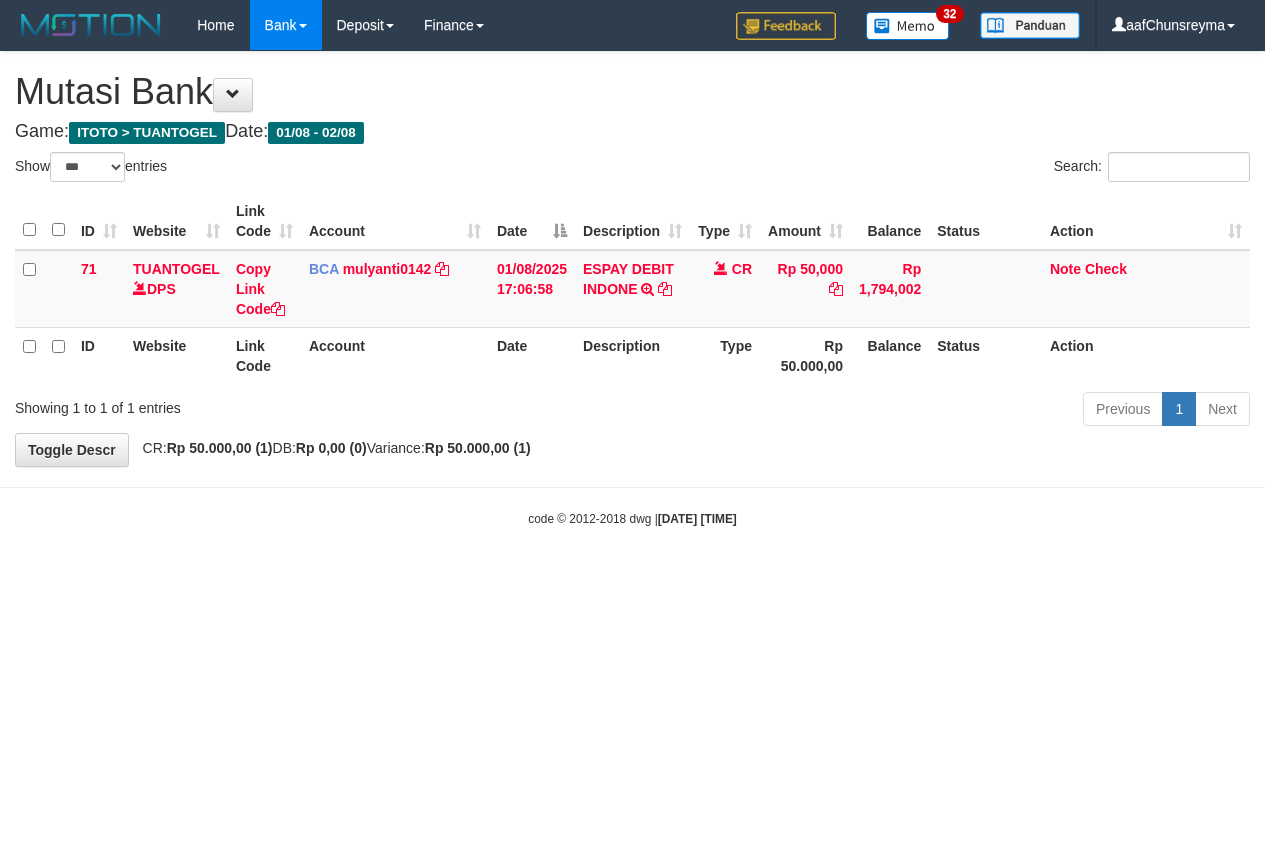scroll, scrollTop: 0, scrollLeft: 0, axis: both 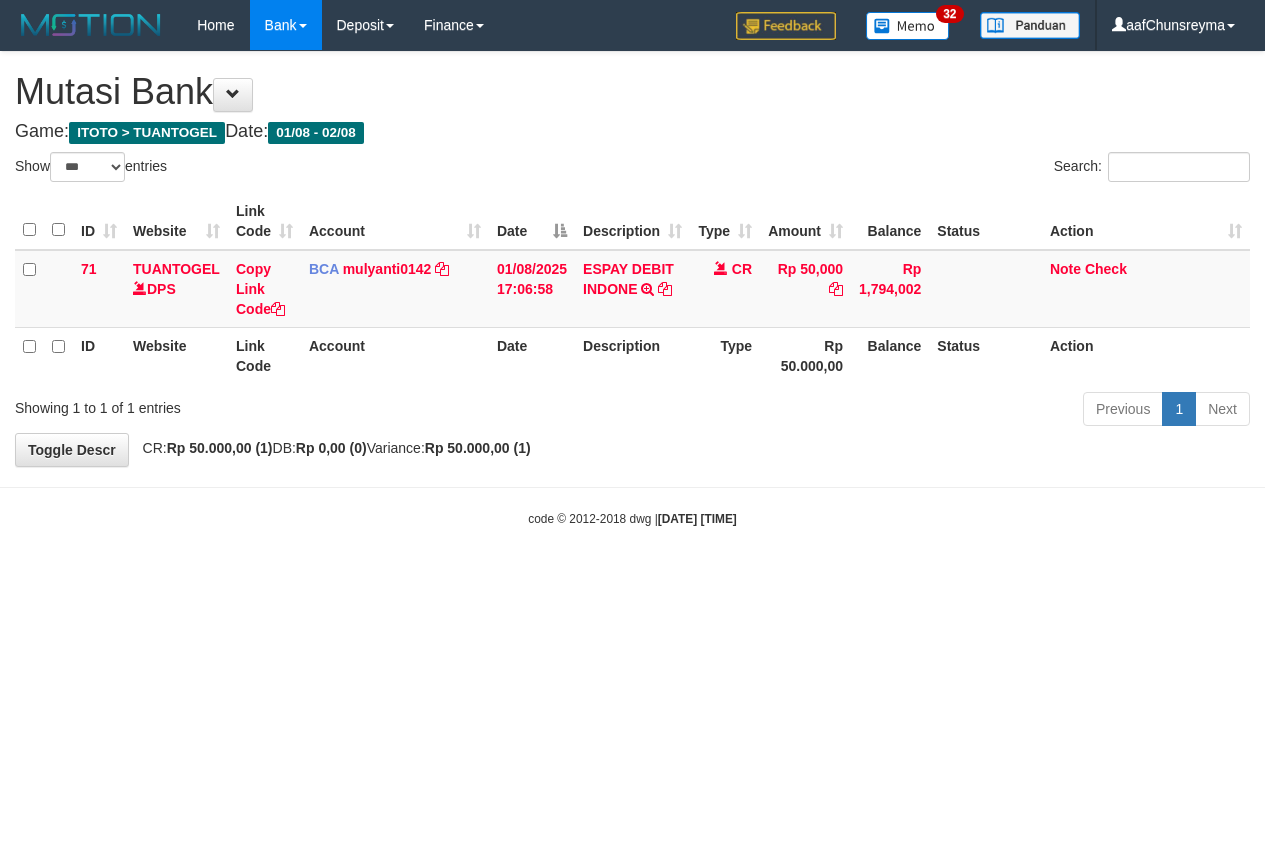 select on "***" 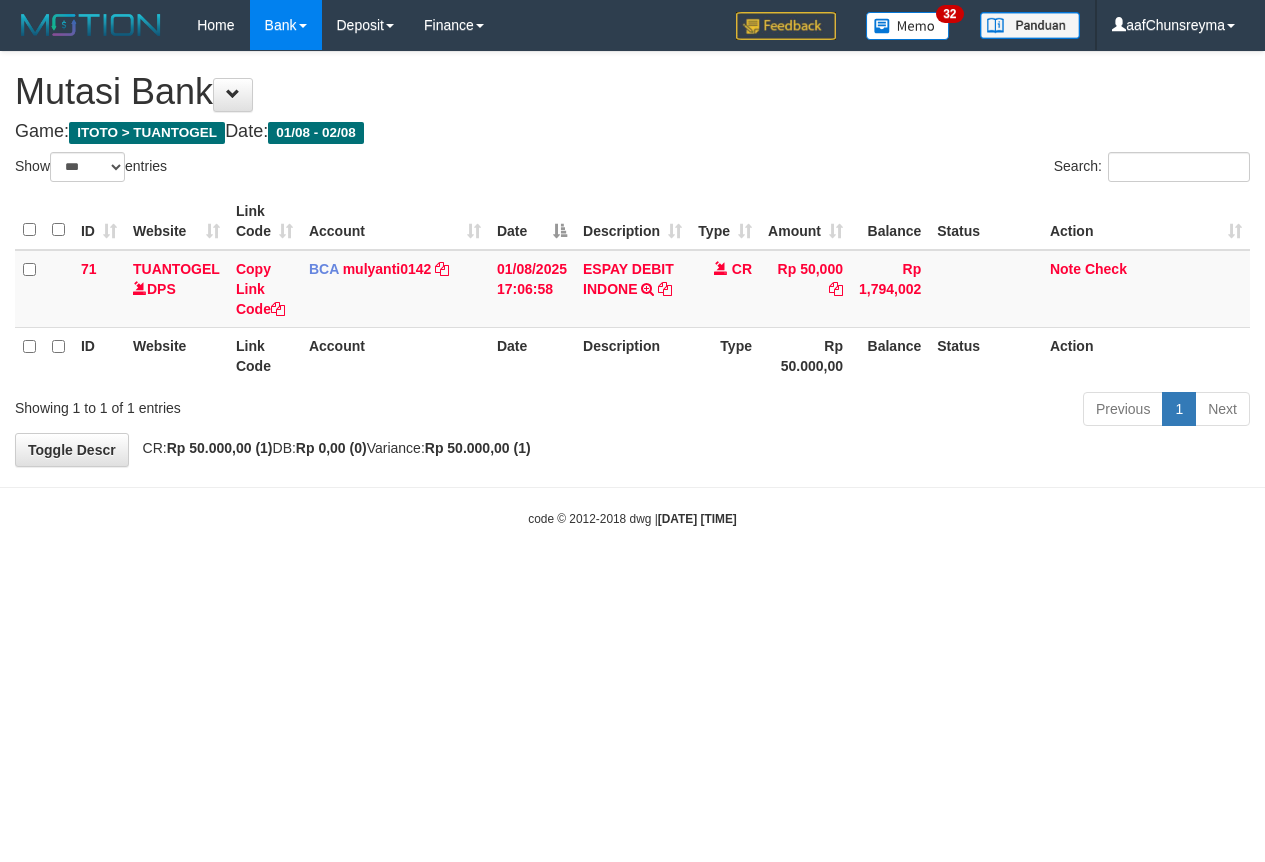 scroll, scrollTop: 0, scrollLeft: 0, axis: both 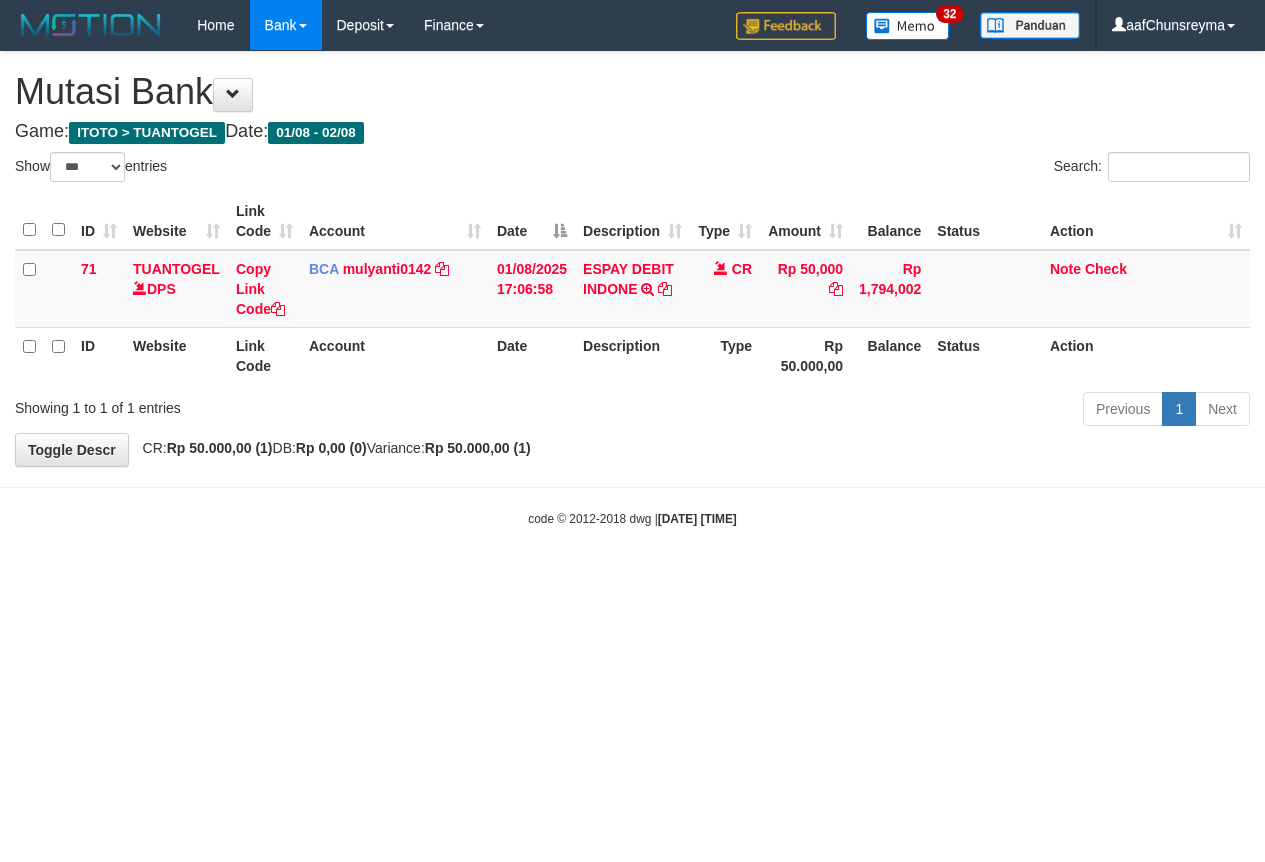 select on "***" 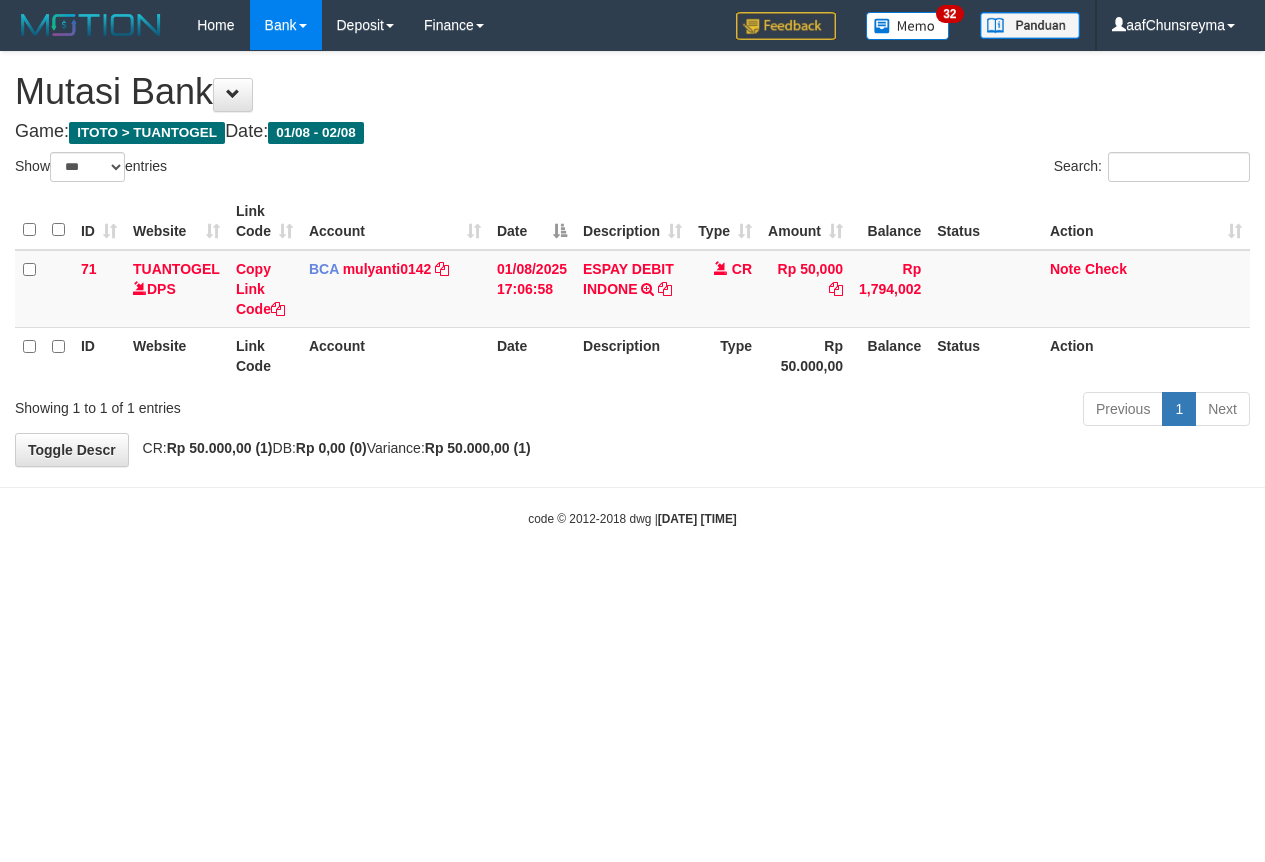 scroll, scrollTop: 0, scrollLeft: 0, axis: both 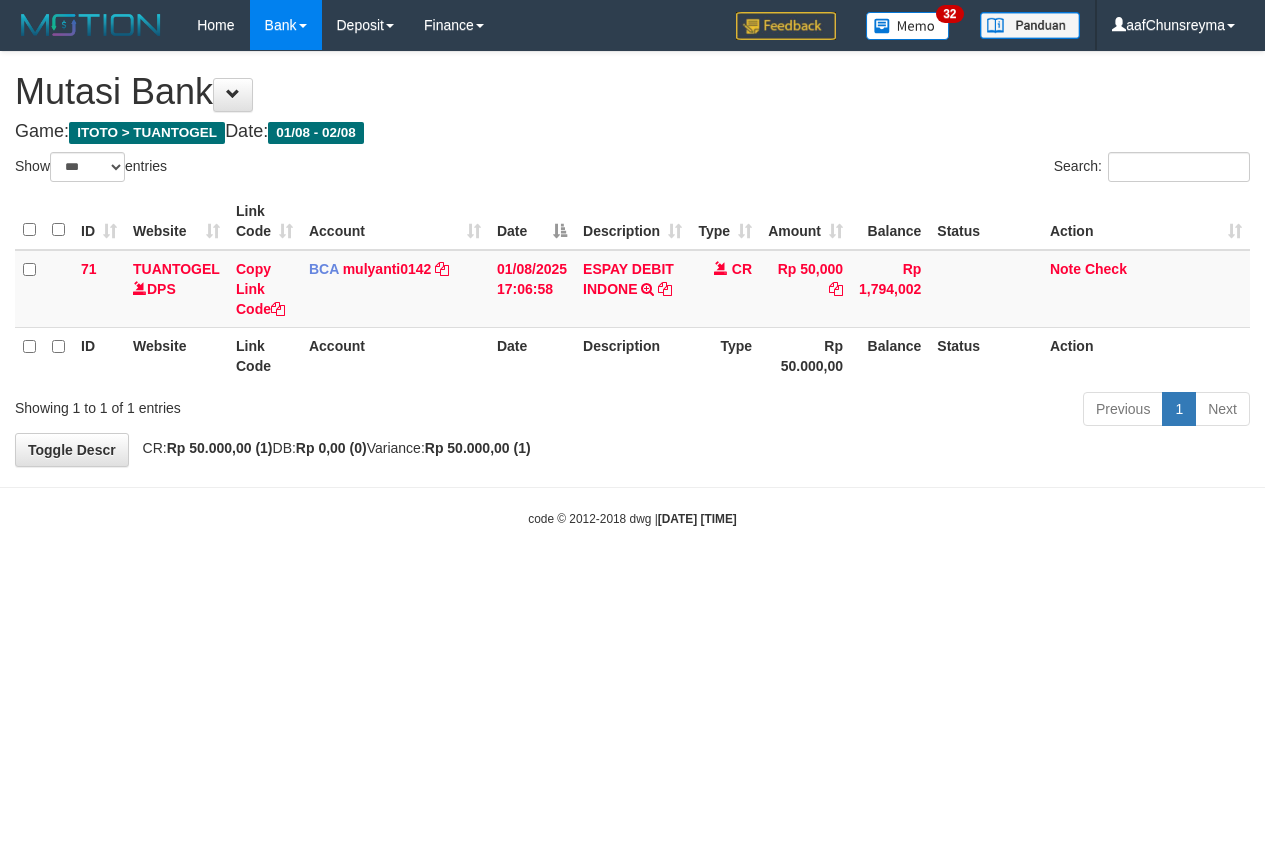 select on "***" 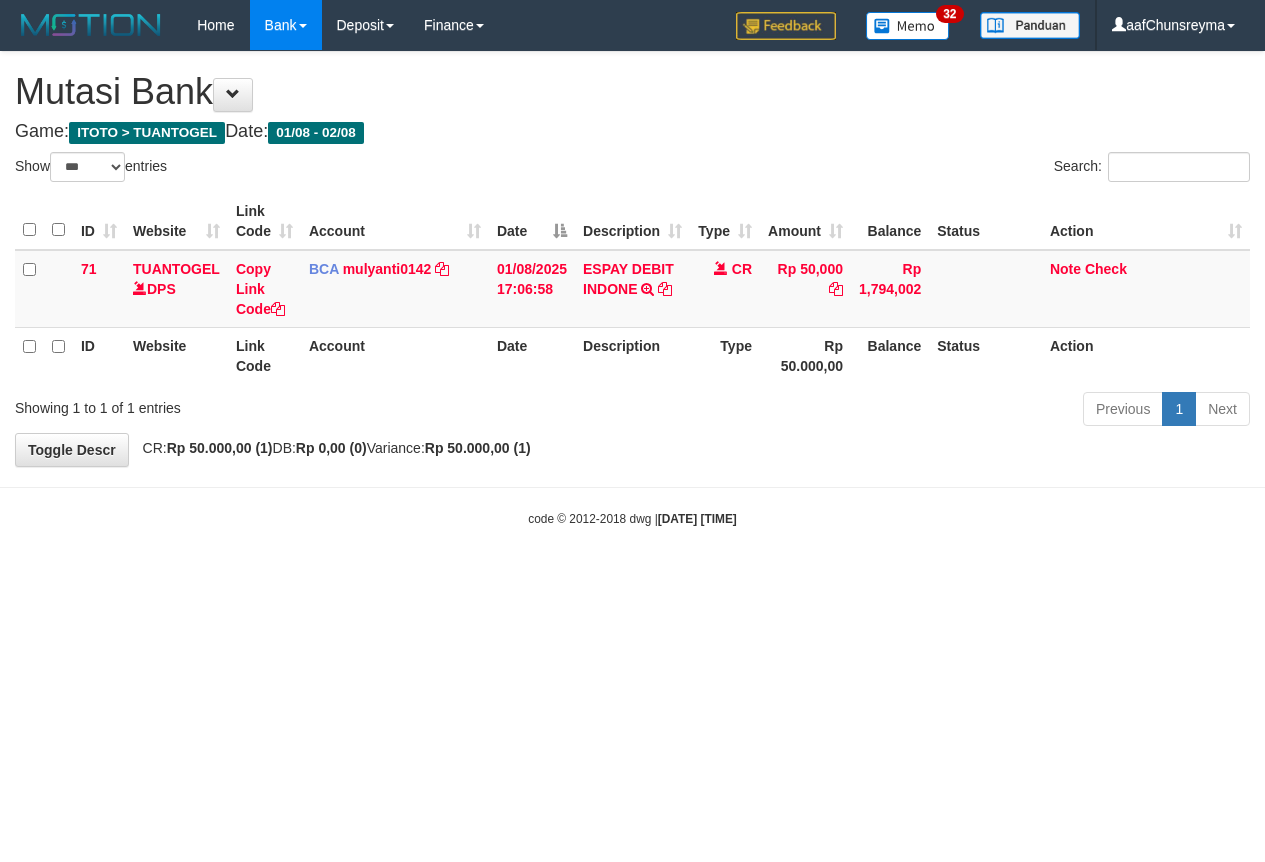 scroll, scrollTop: 0, scrollLeft: 0, axis: both 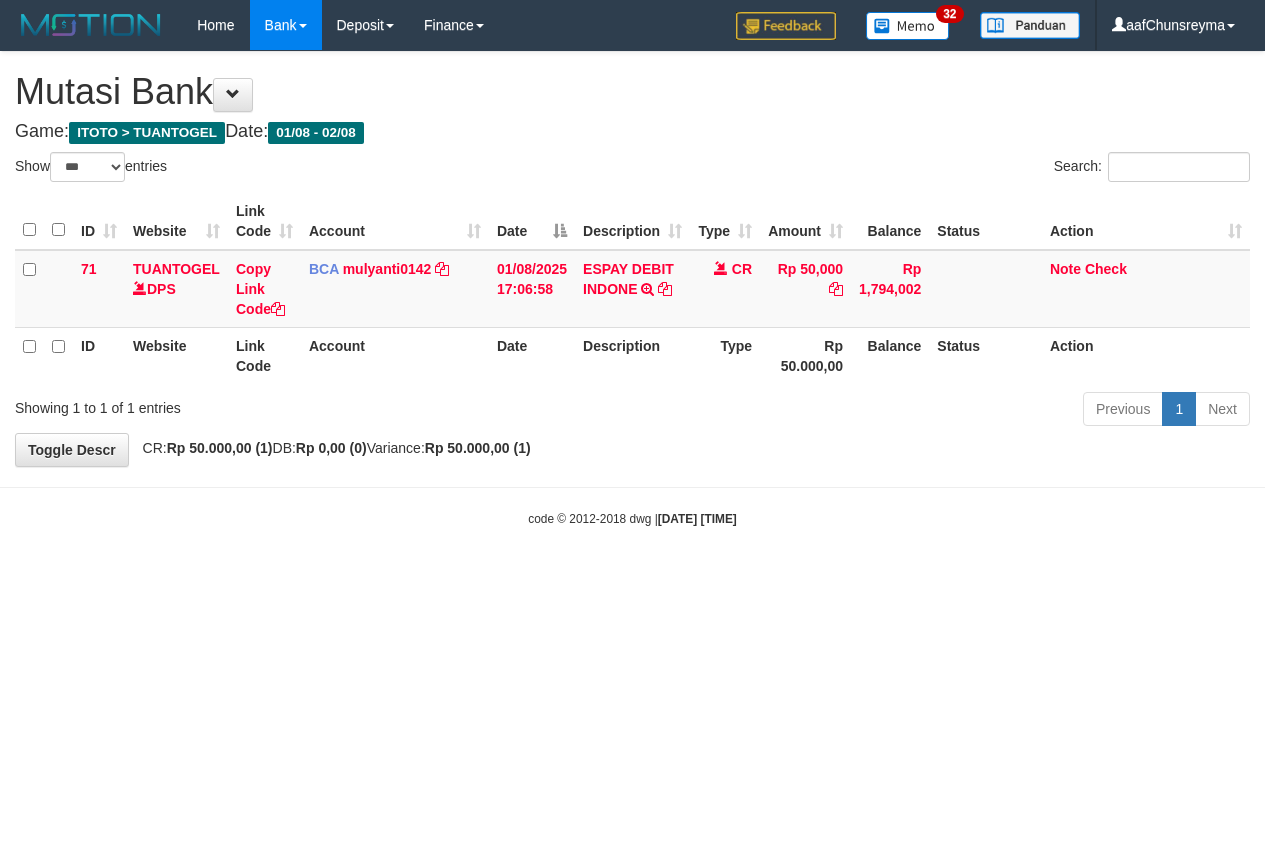 select on "***" 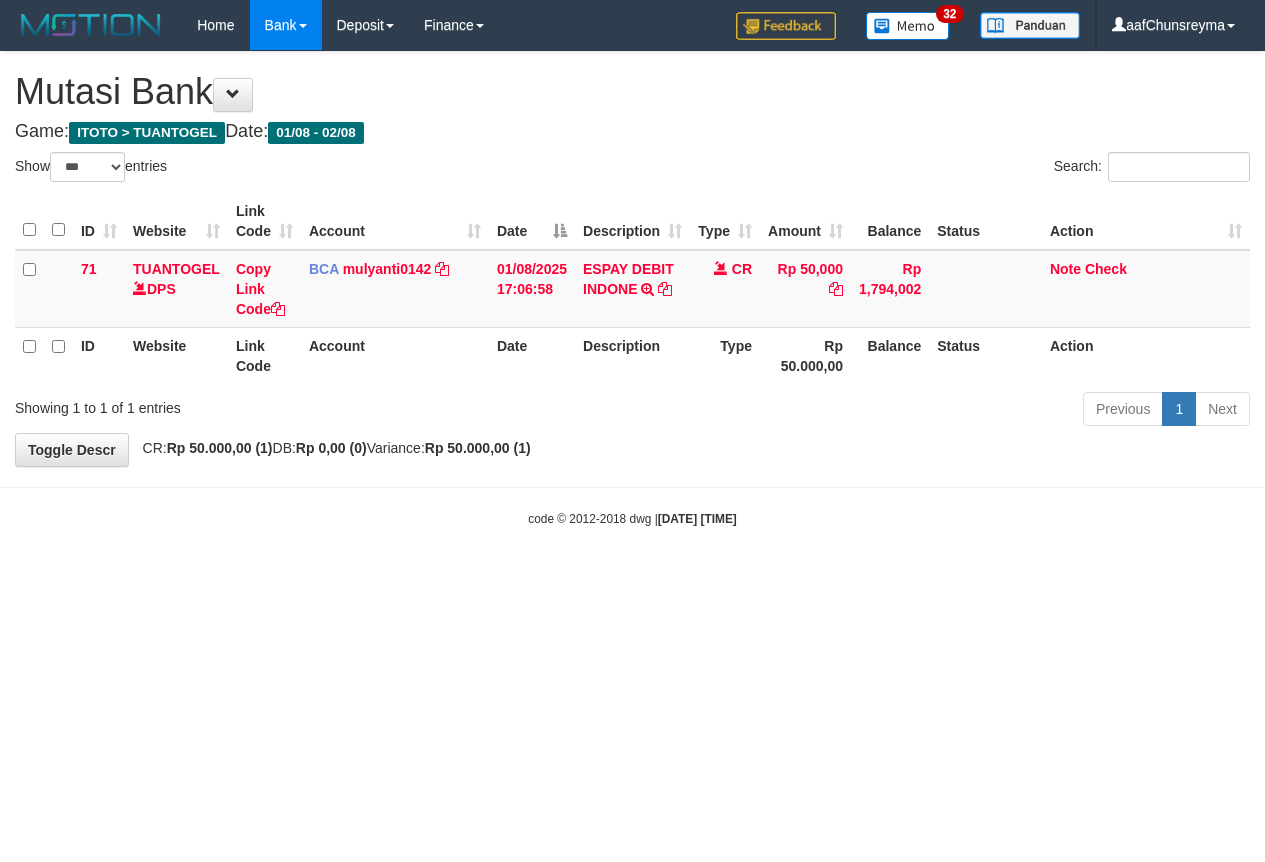 scroll, scrollTop: 0, scrollLeft: 0, axis: both 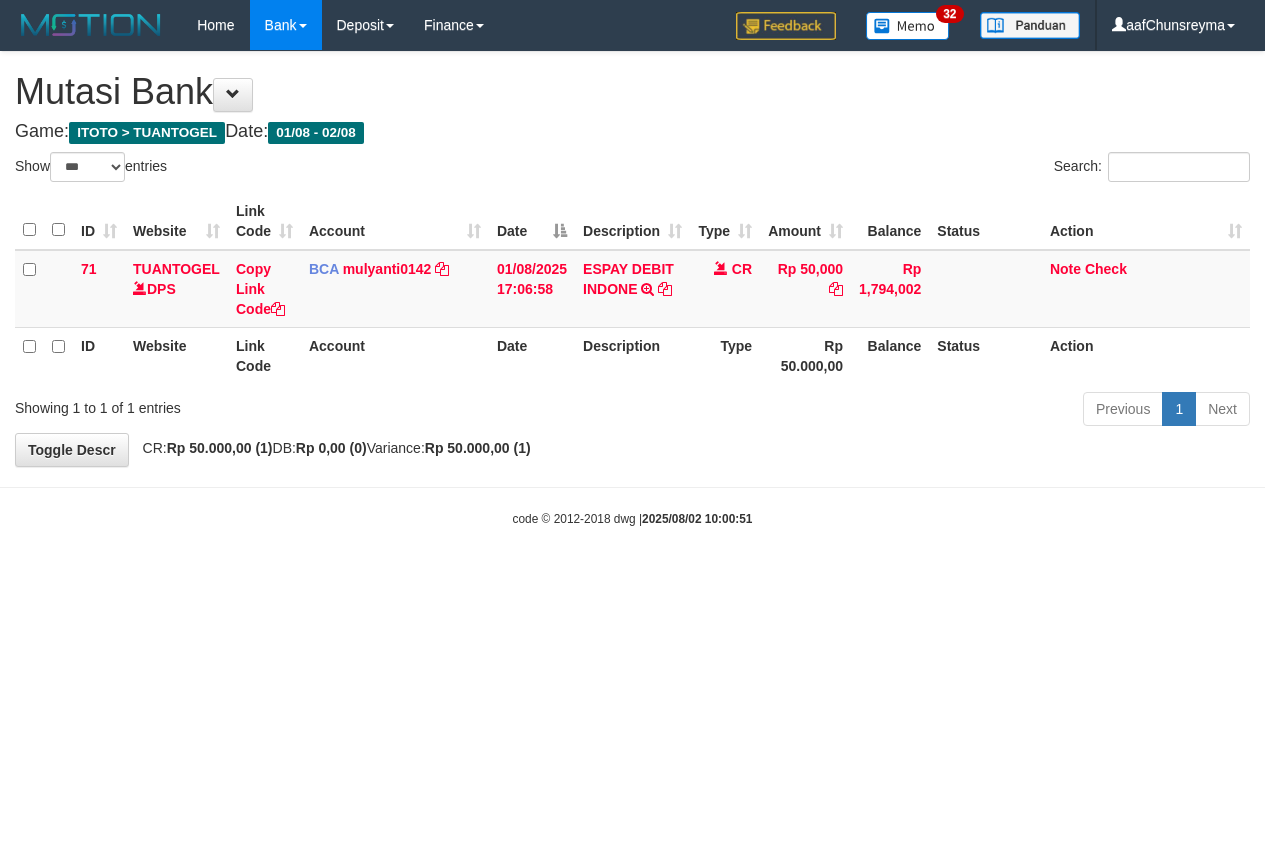 select on "***" 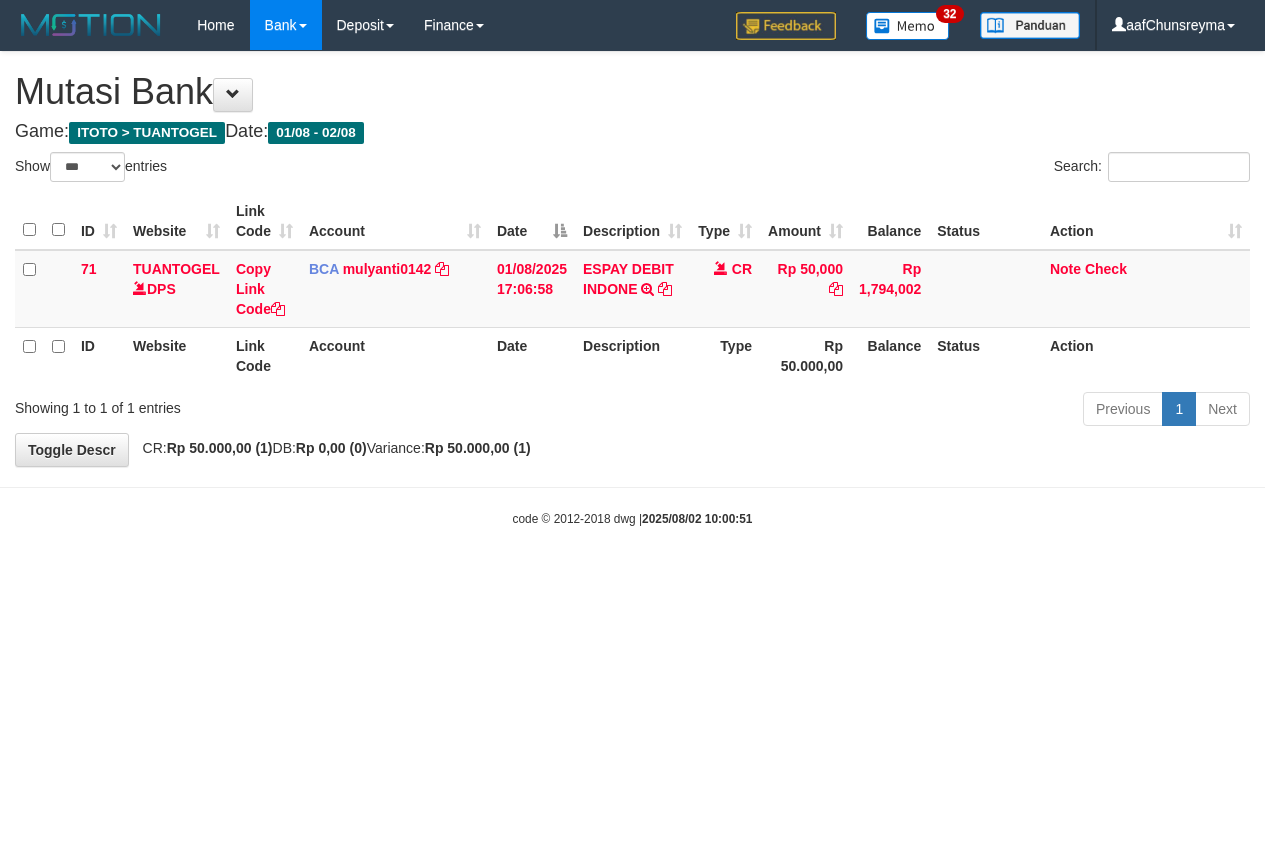 scroll, scrollTop: 0, scrollLeft: 0, axis: both 